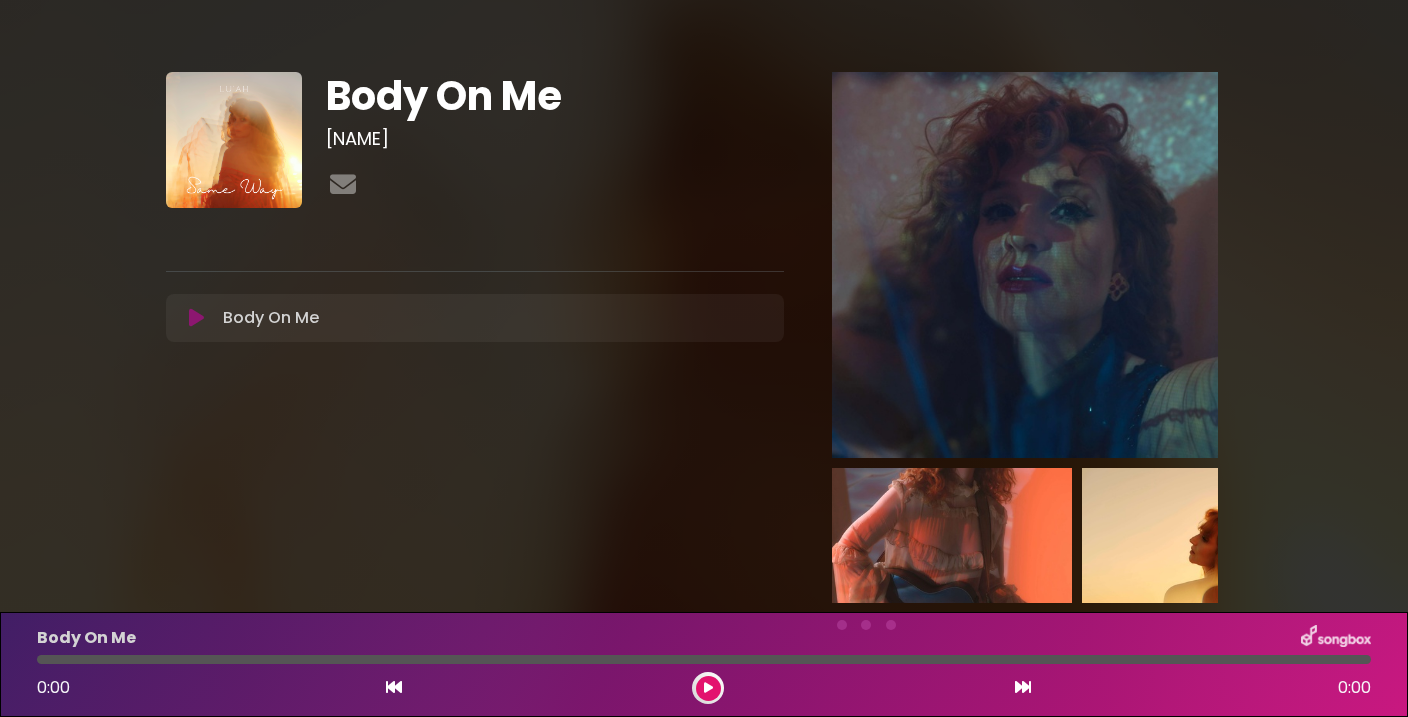 scroll, scrollTop: 0, scrollLeft: 0, axis: both 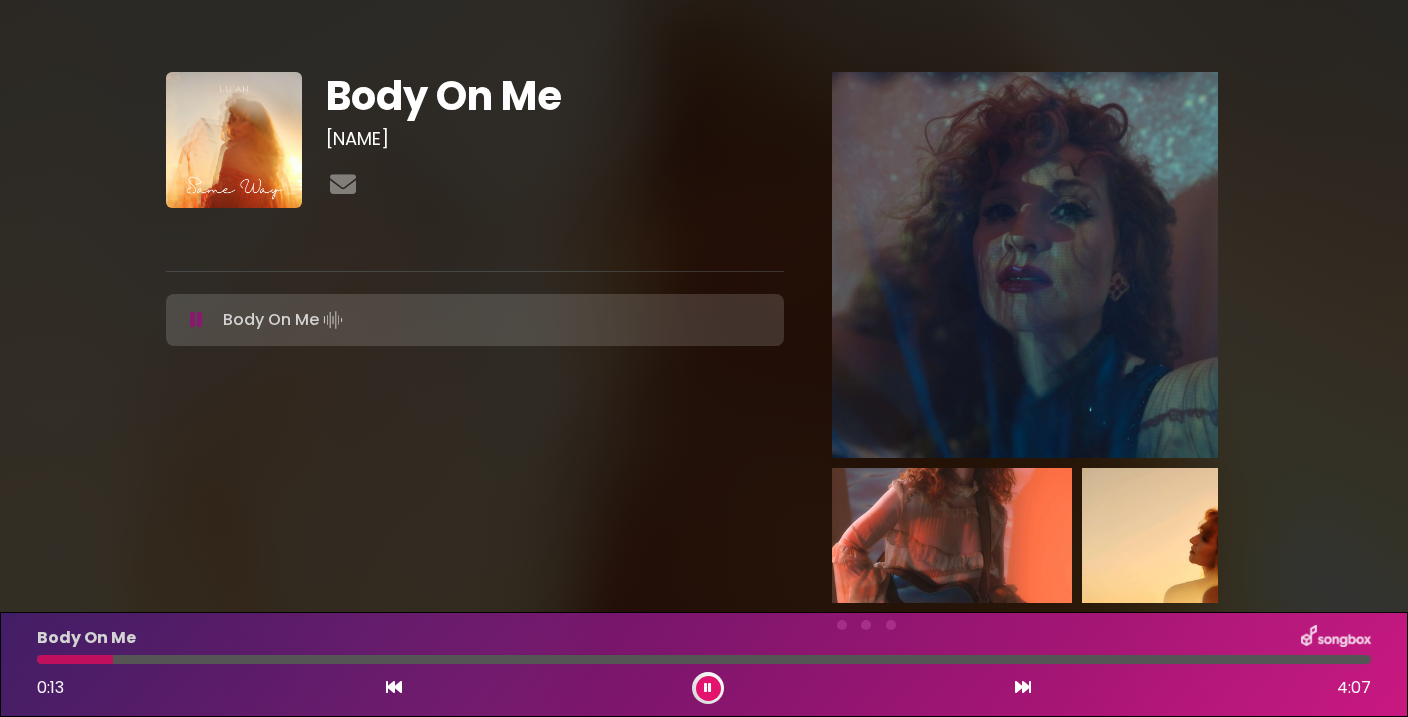 click at bounding box center [196, 320] 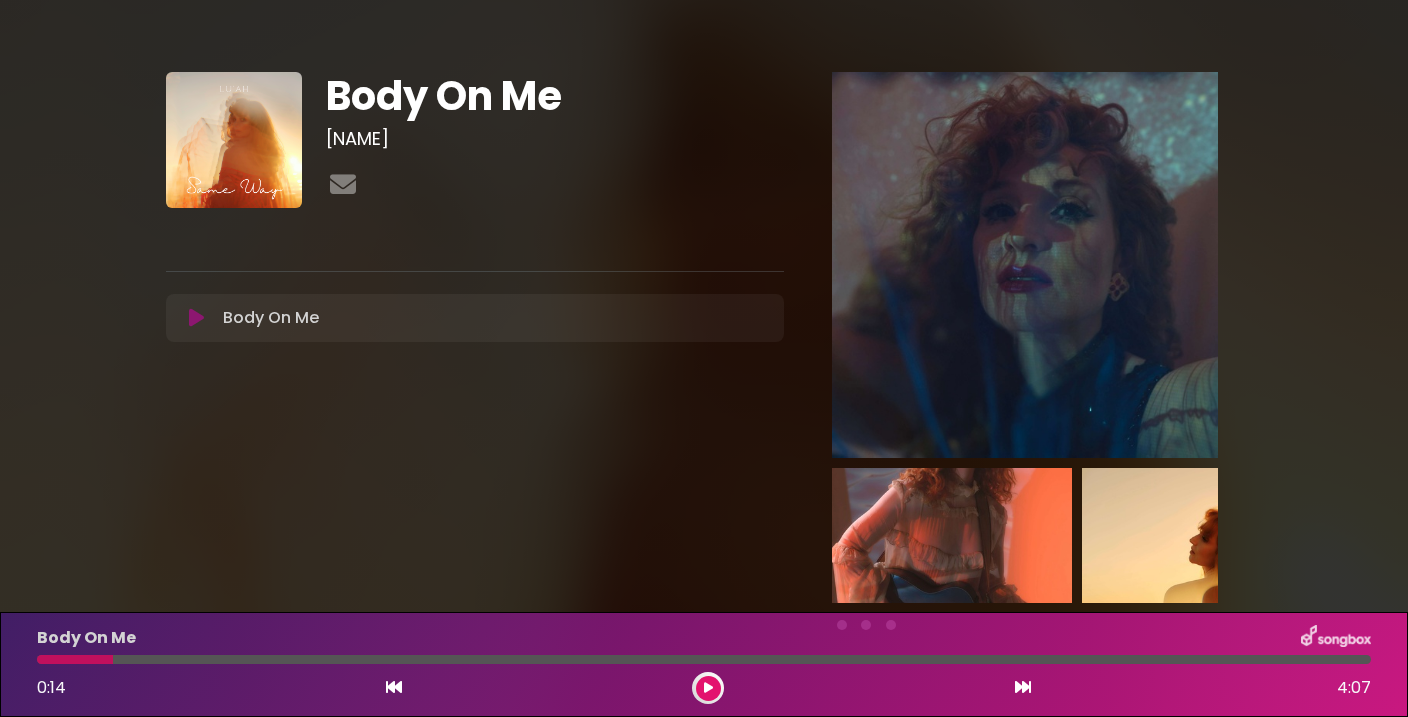 click at bounding box center [75, 659] 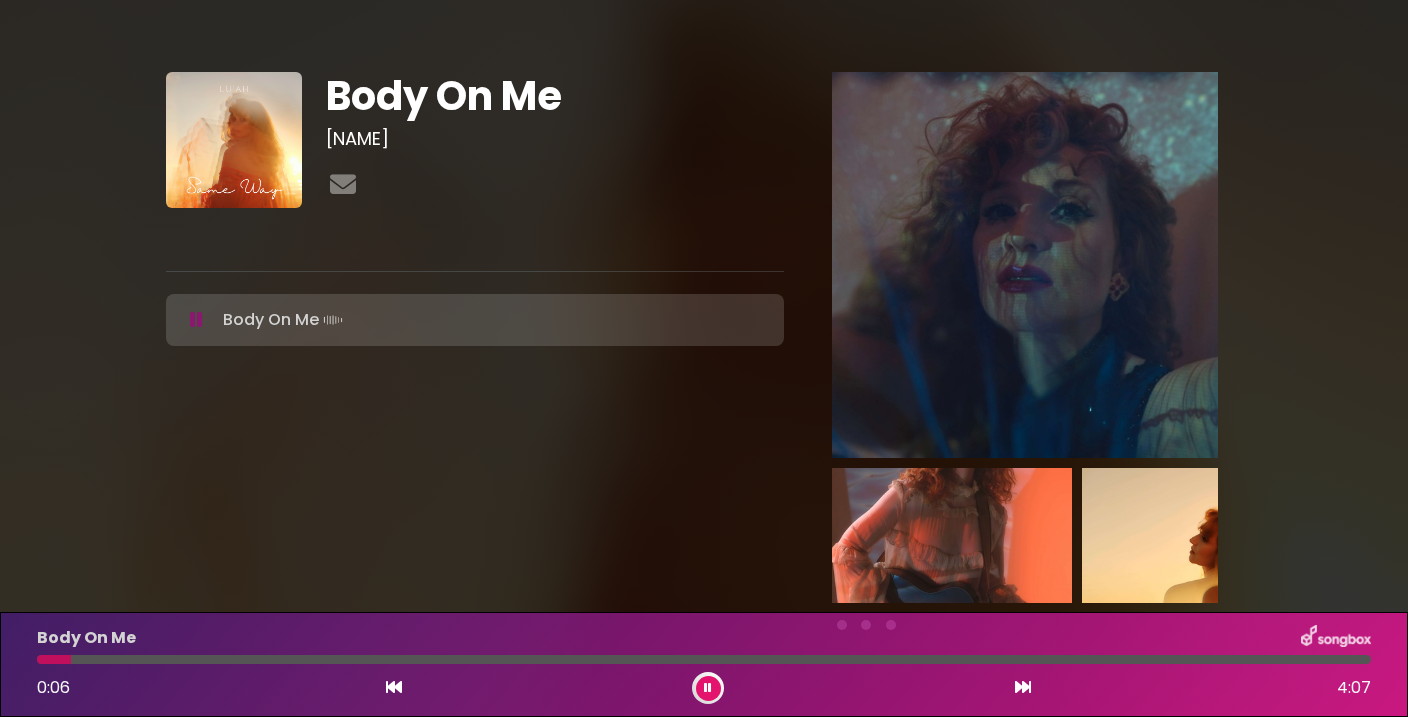click on "Body On Me
[NAME]" at bounding box center (475, 354) 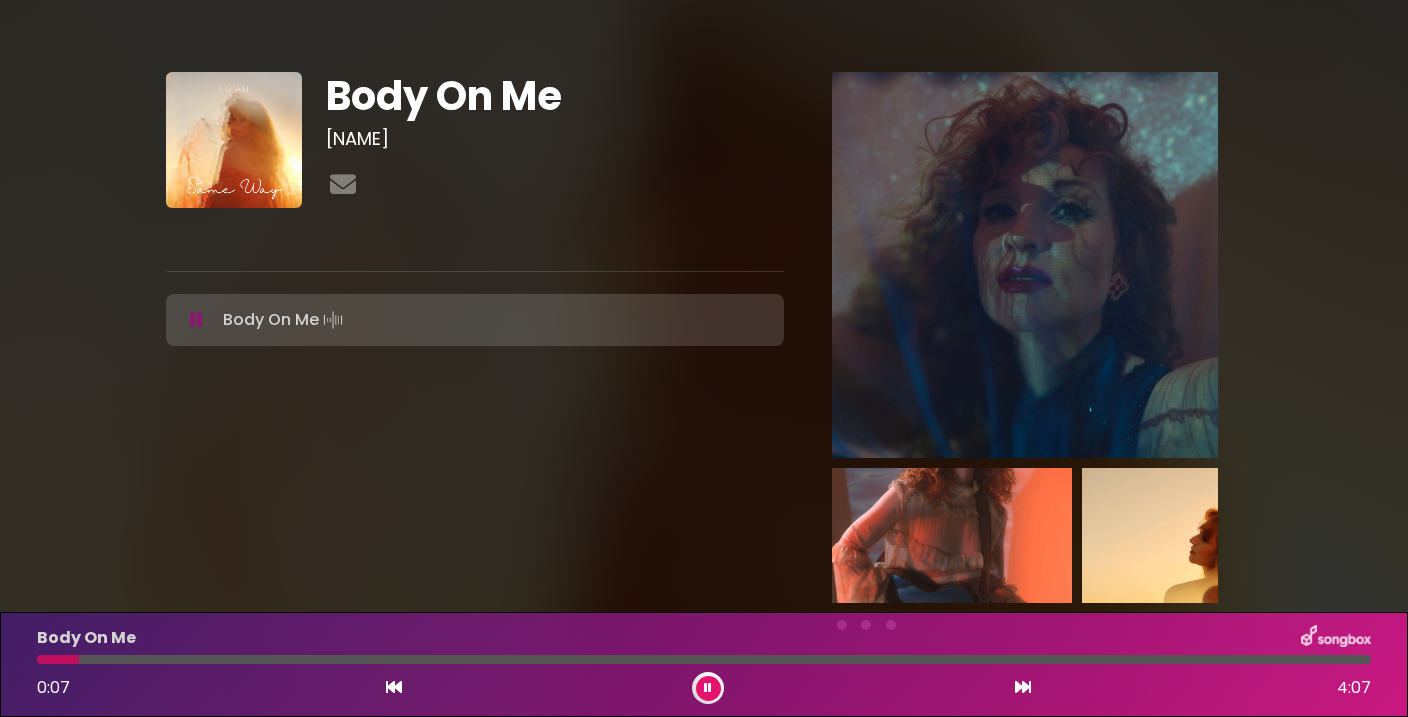 click at bounding box center (708, 688) 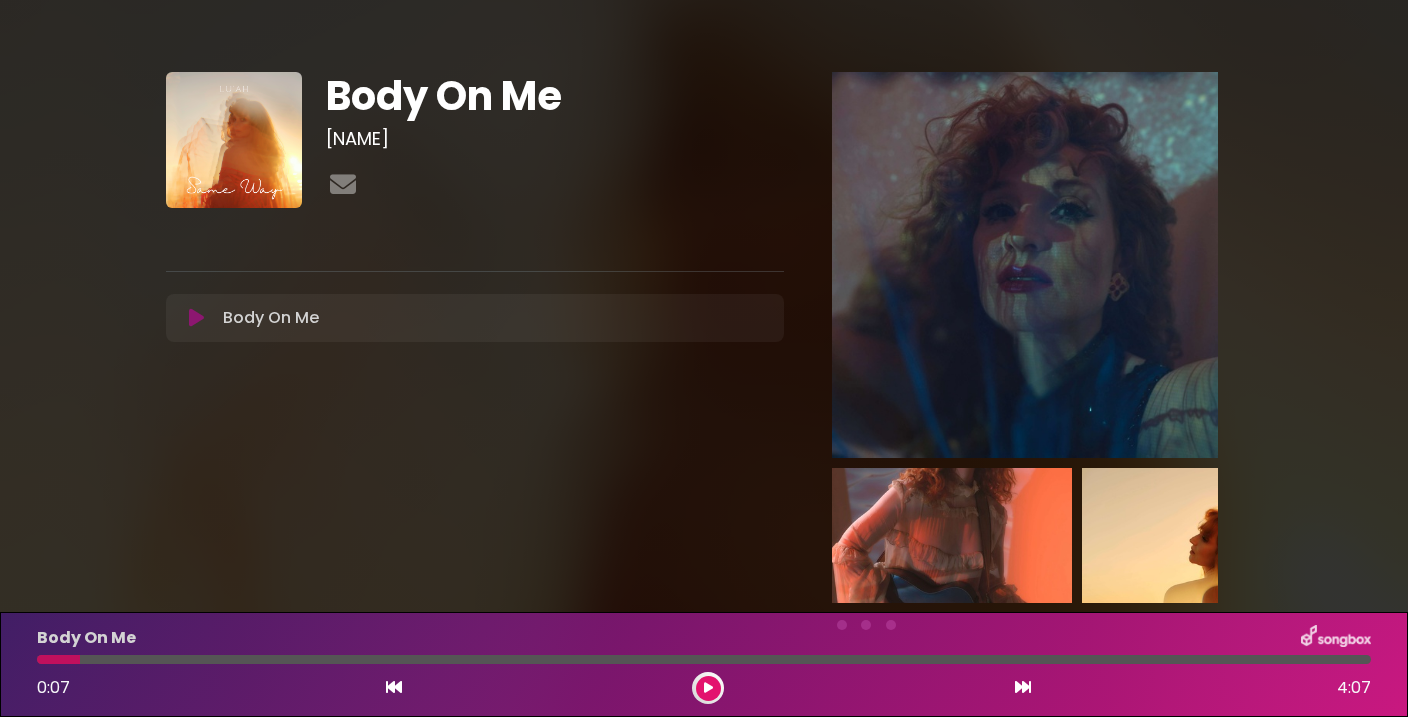 click at bounding box center [196, 318] 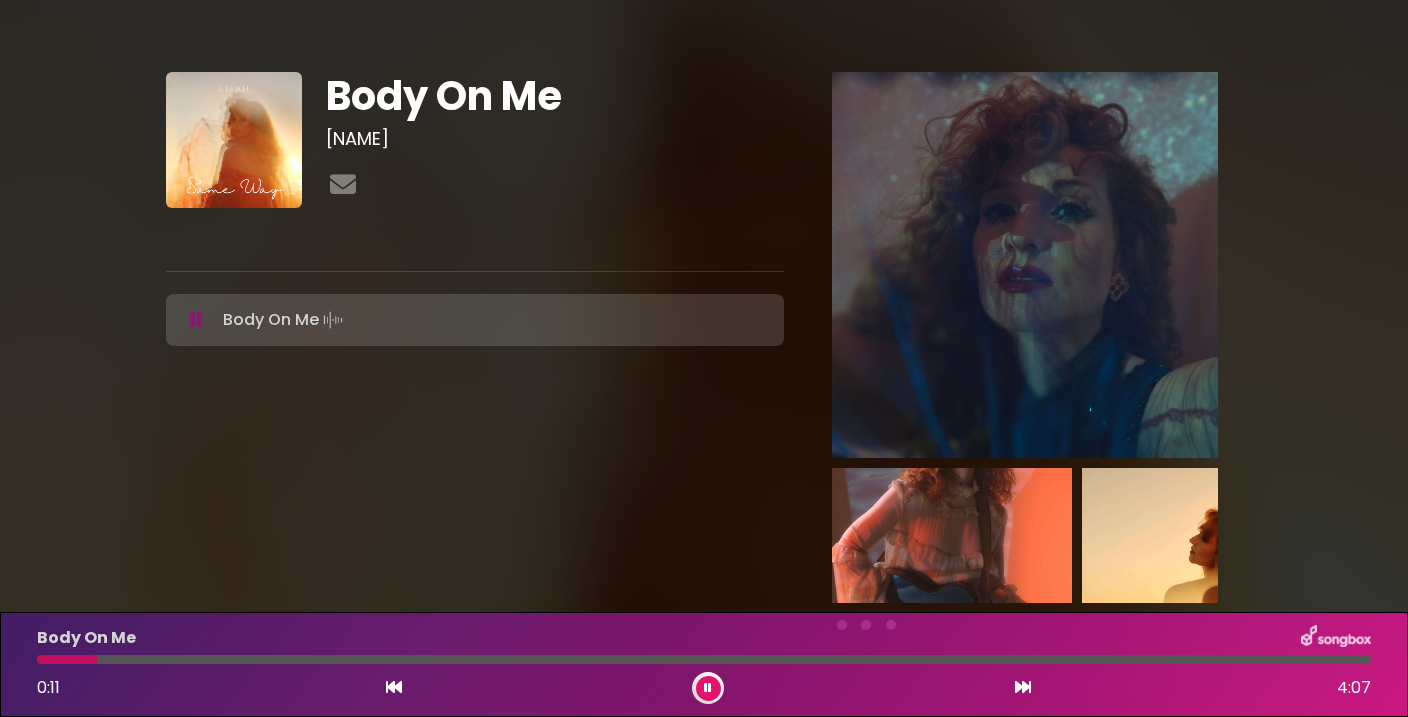 click at bounding box center (67, 659) 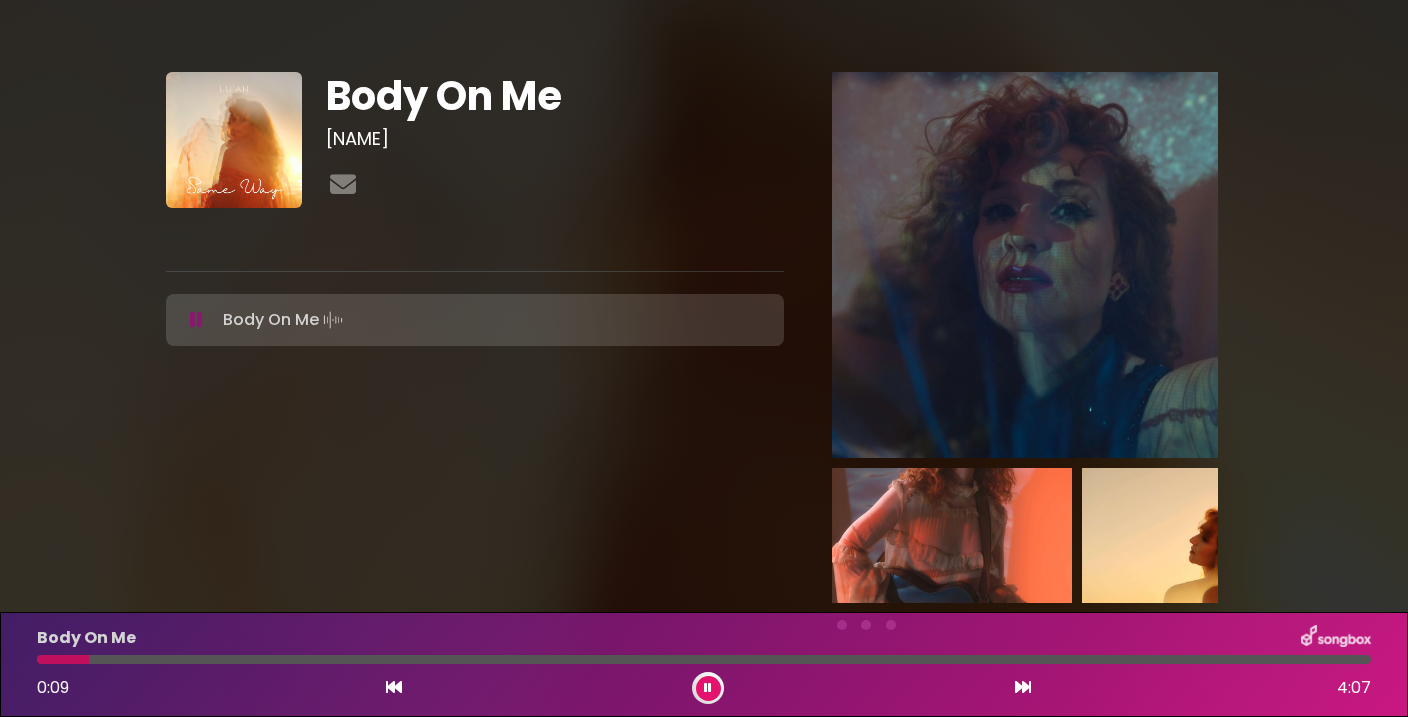 click at bounding box center [708, 688] 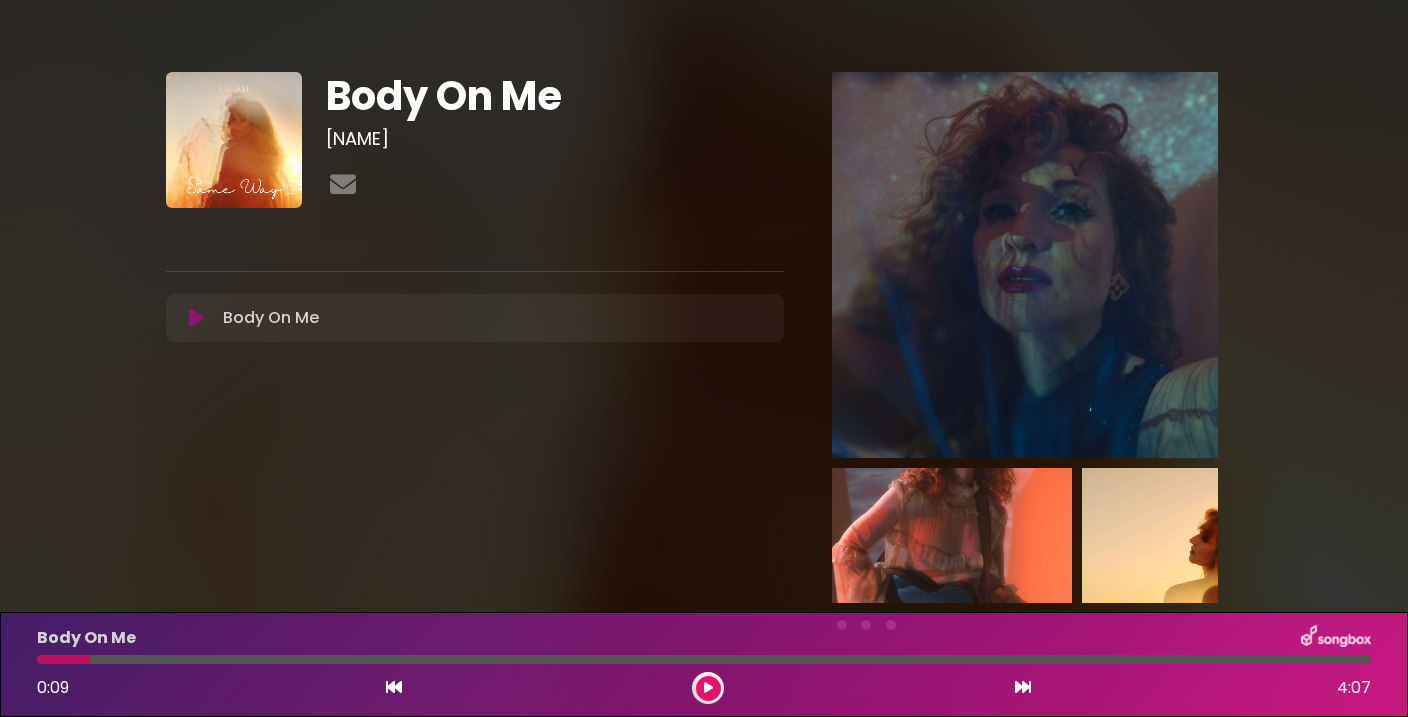 click at bounding box center (196, 318) 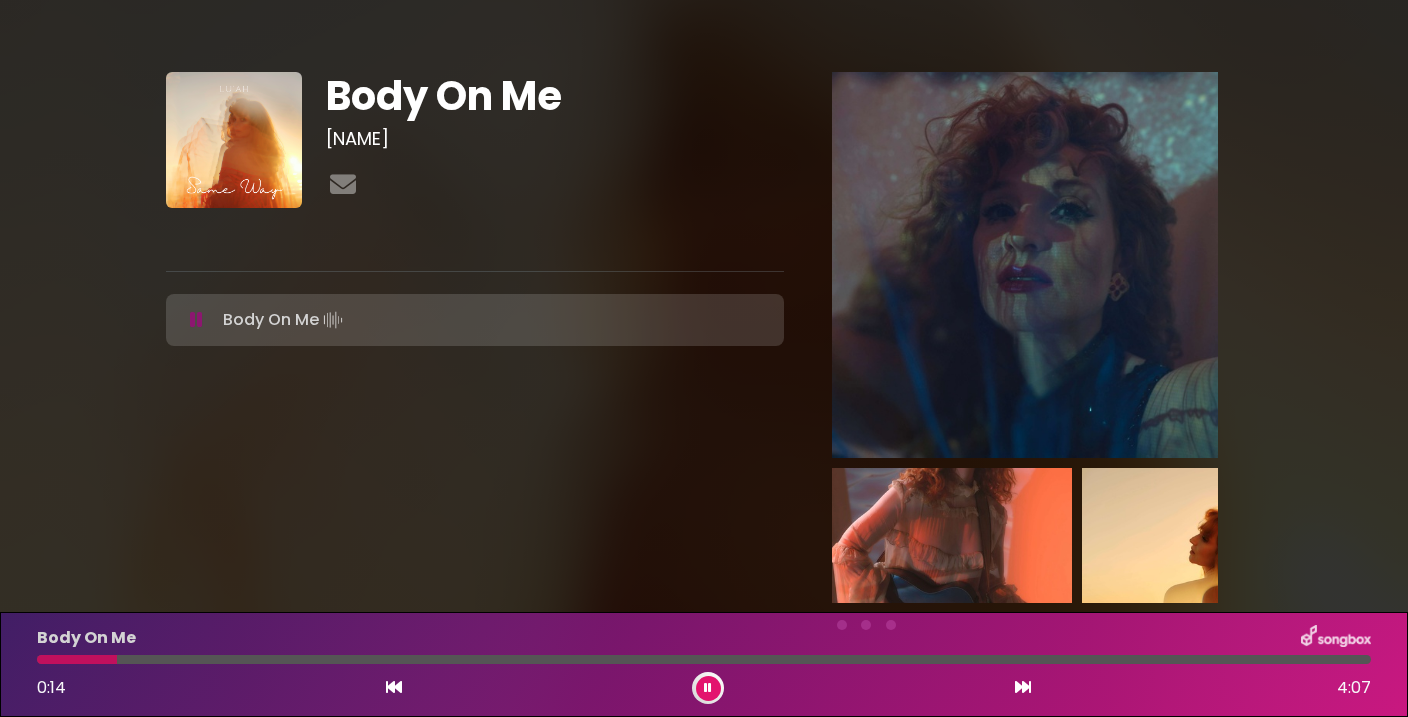 click at bounding box center [196, 320] 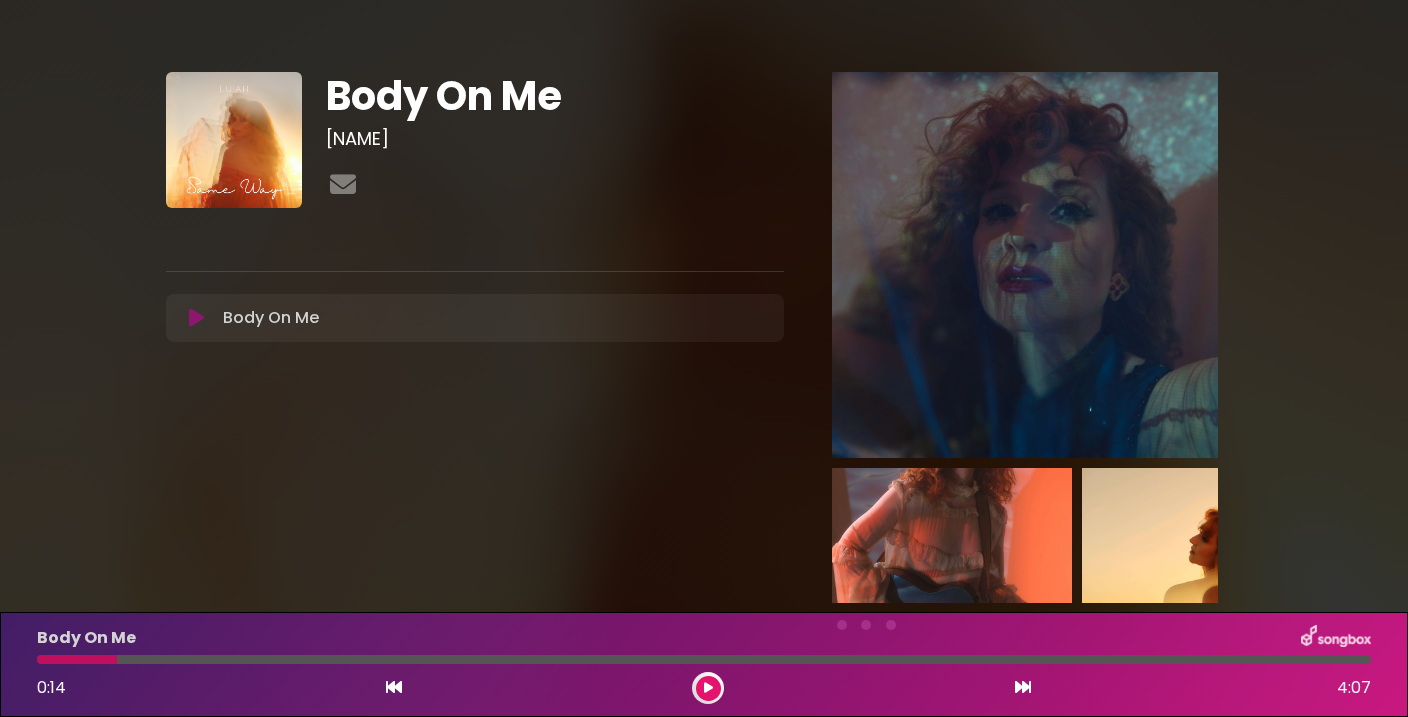 click at bounding box center [77, 659] 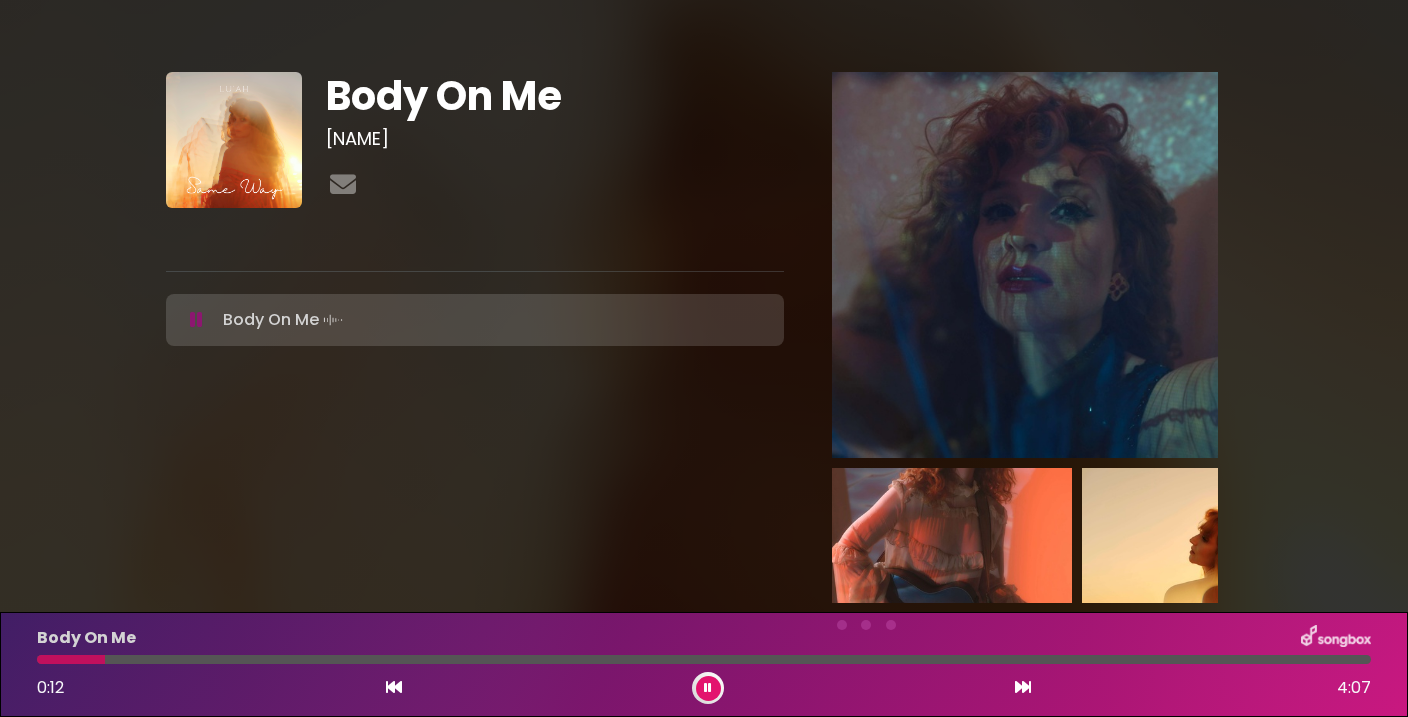 click at bounding box center (708, 688) 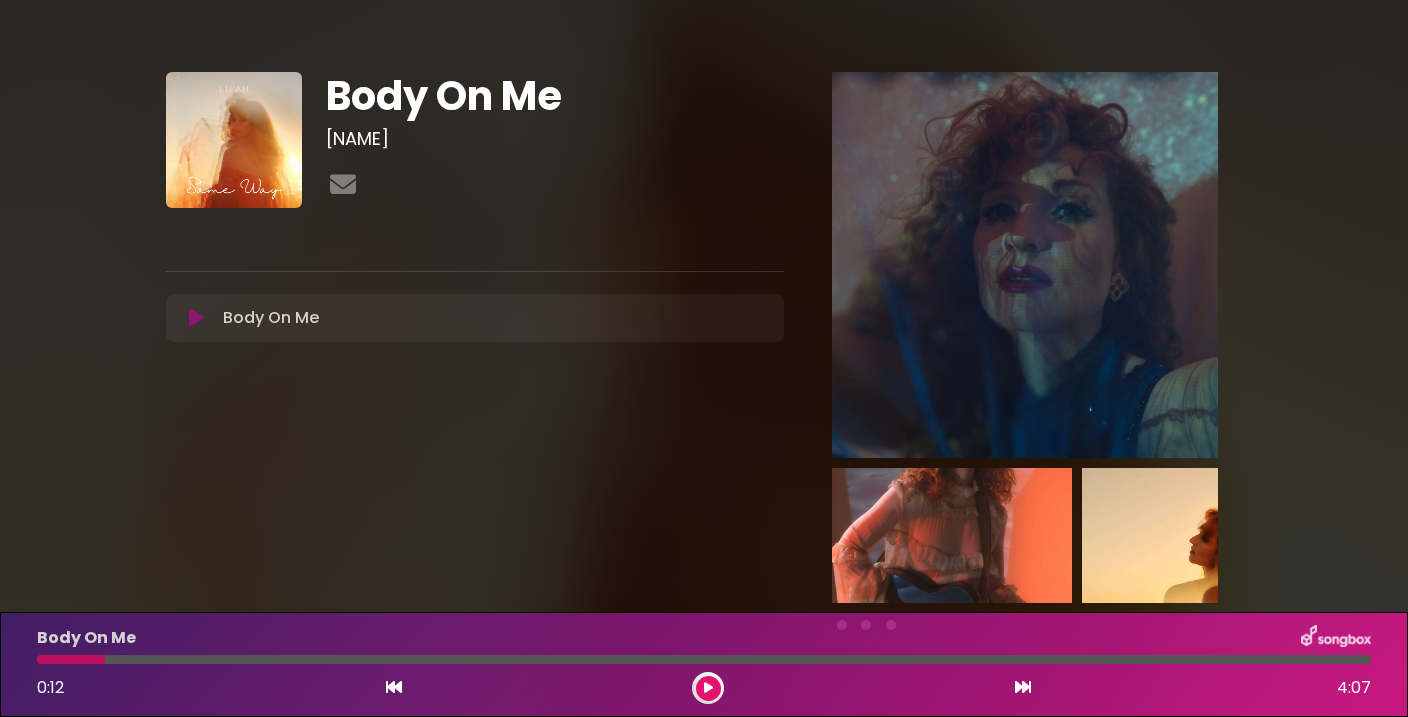 click at bounding box center [196, 318] 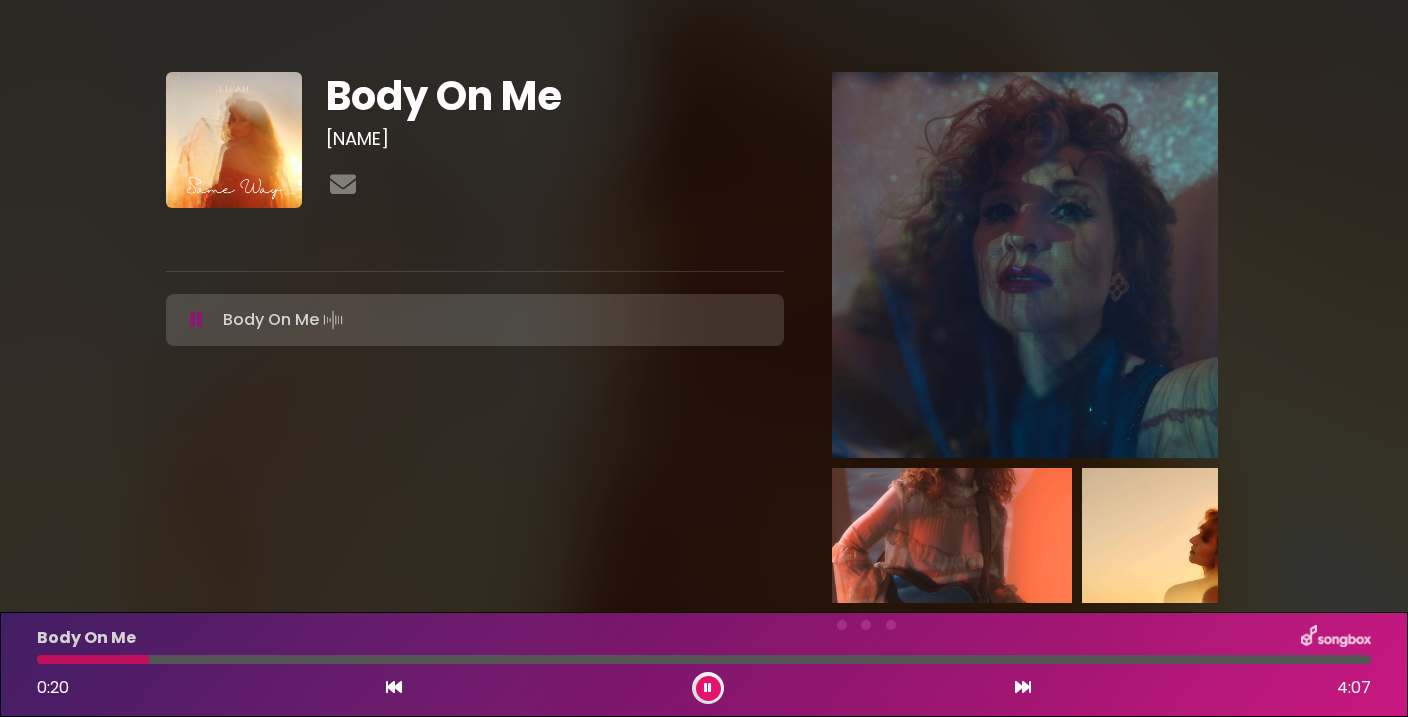 click at bounding box center (196, 320) 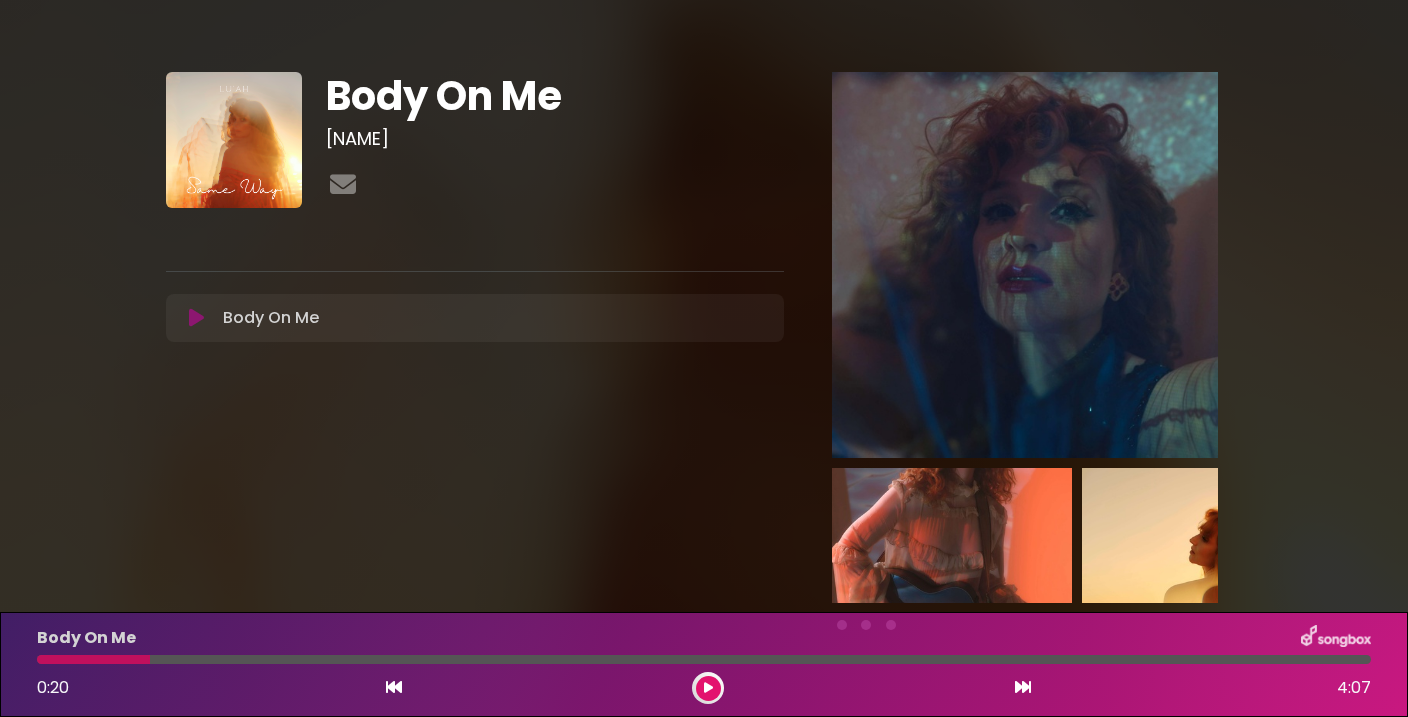 click at bounding box center (196, 318) 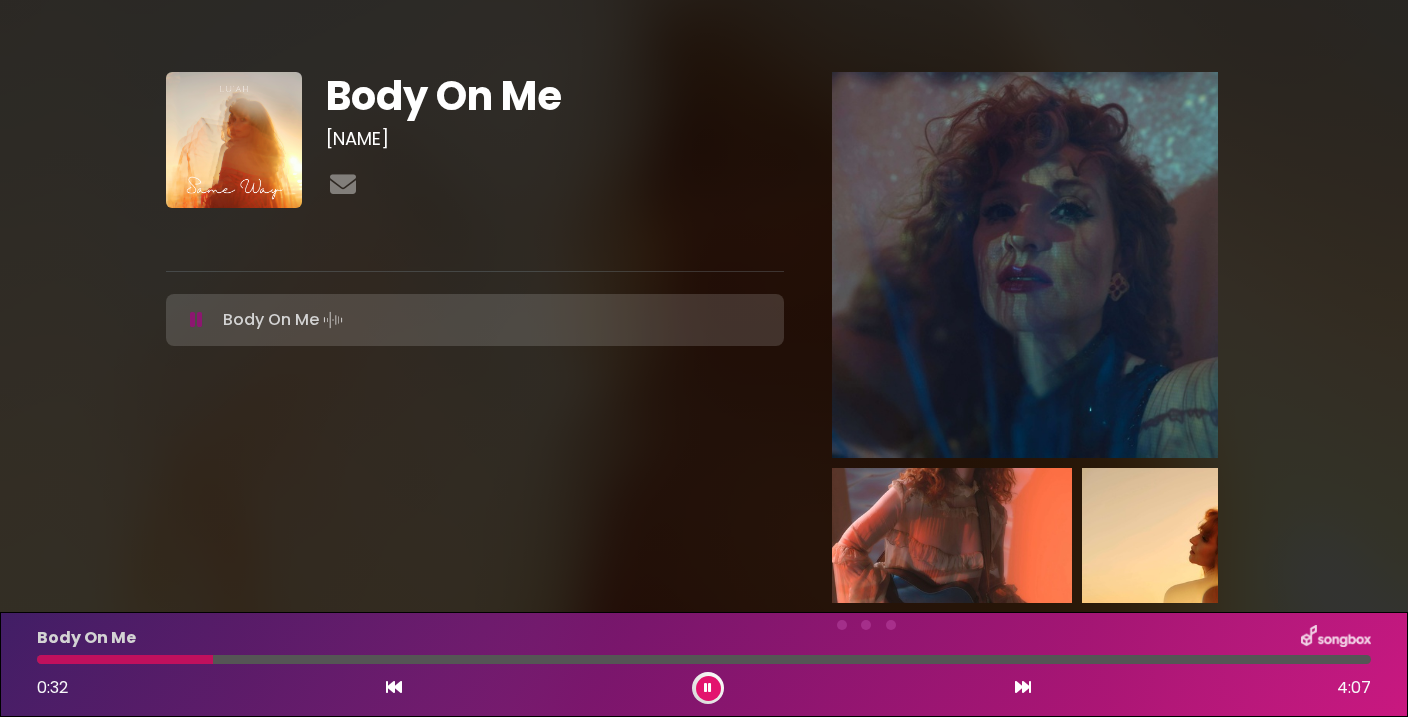 click at bounding box center [196, 320] 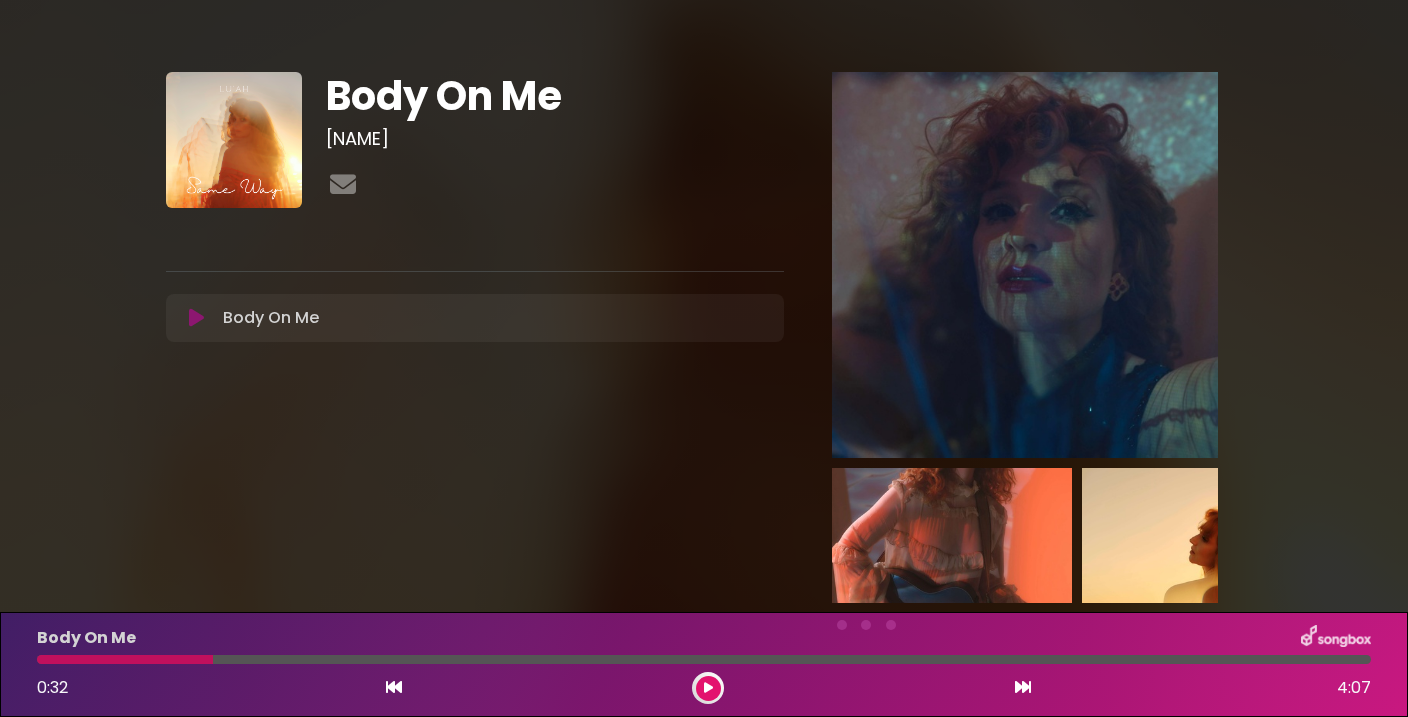 click at bounding box center [125, 659] 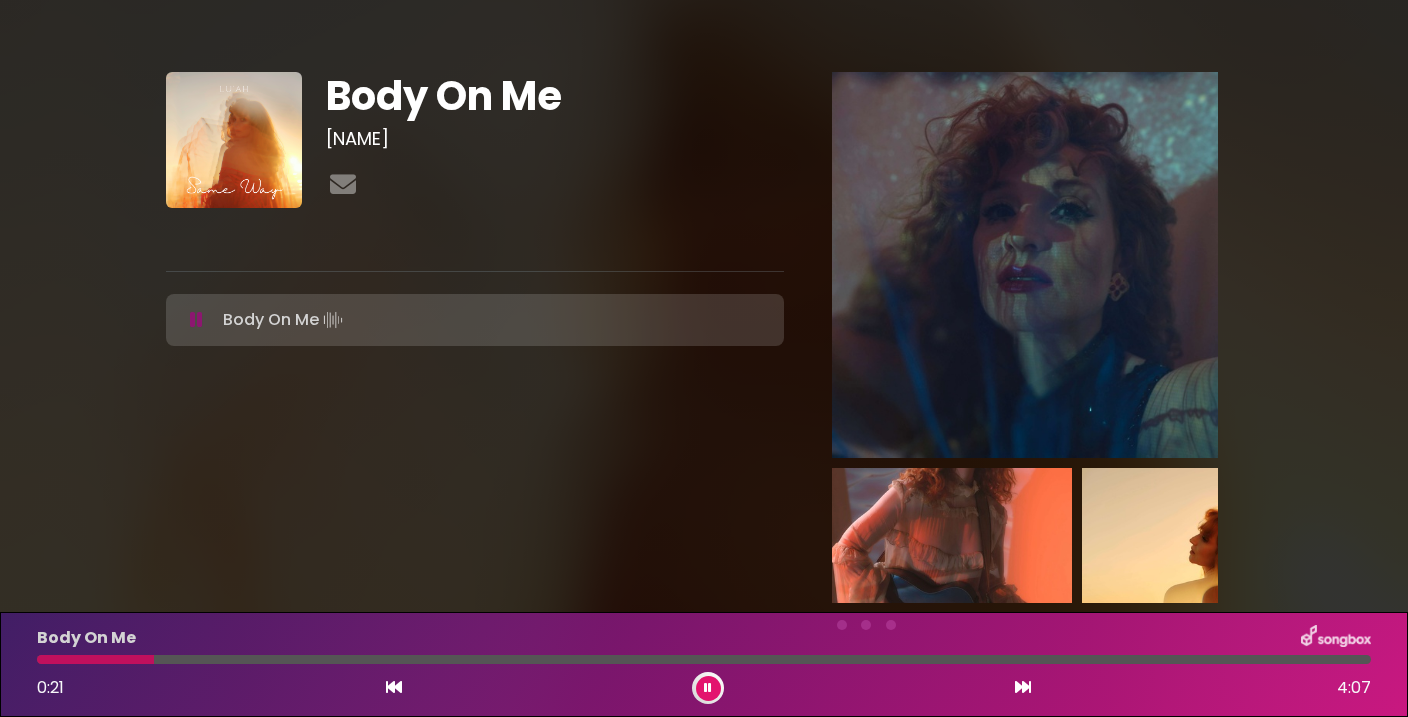 click at bounding box center [394, 687] 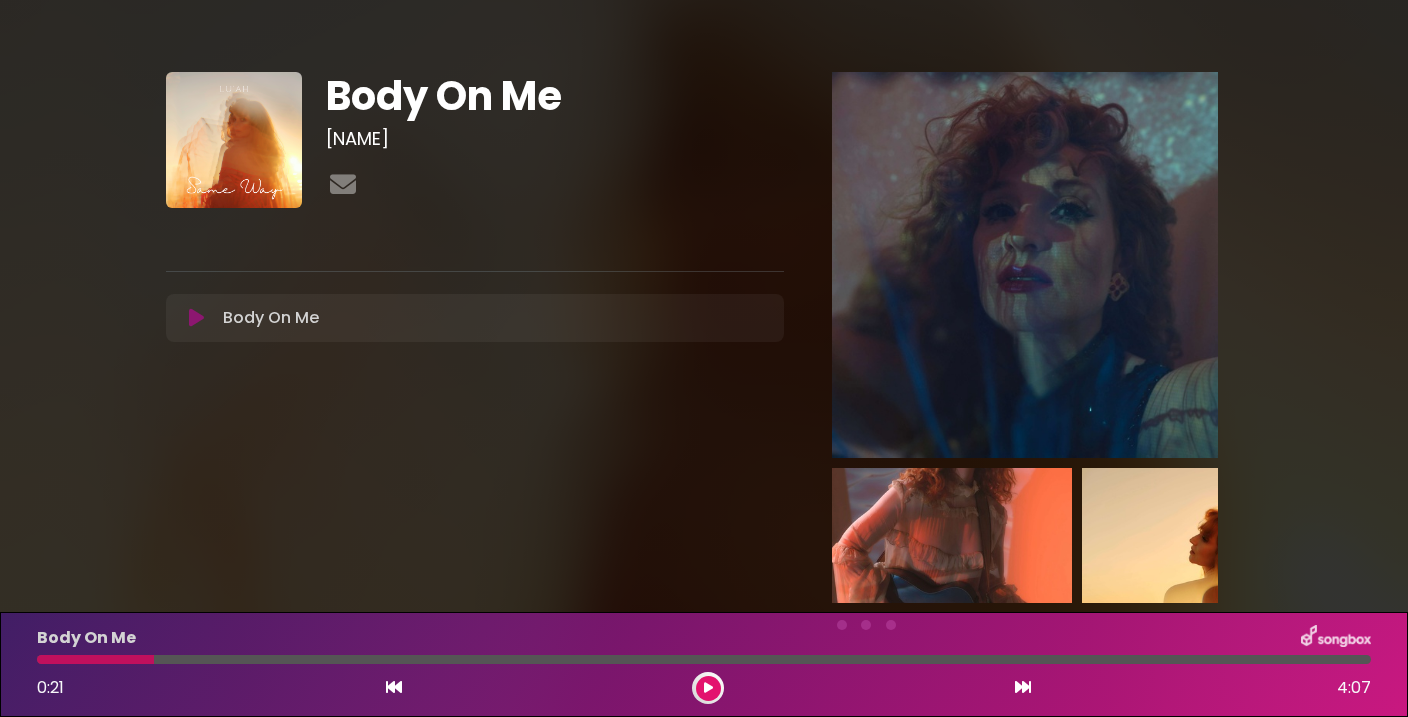 click at bounding box center [394, 687] 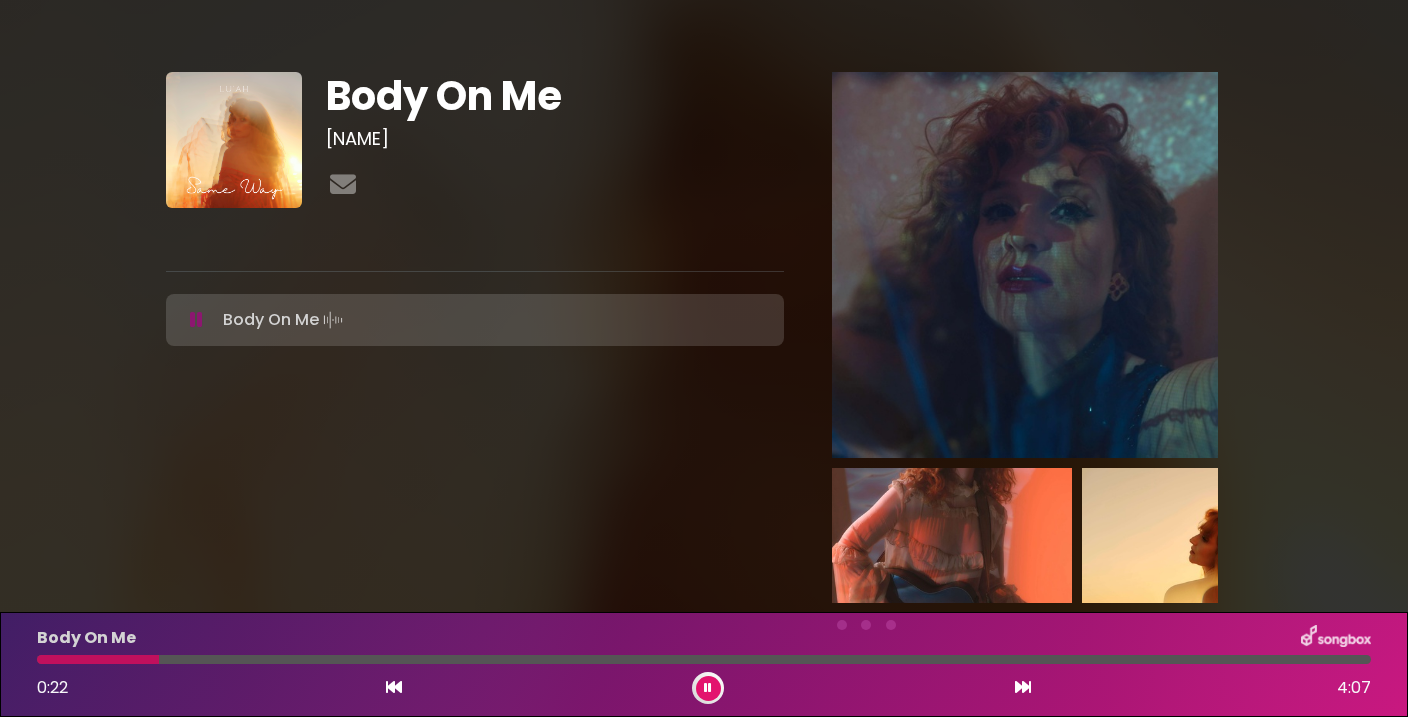 click at bounding box center (394, 687) 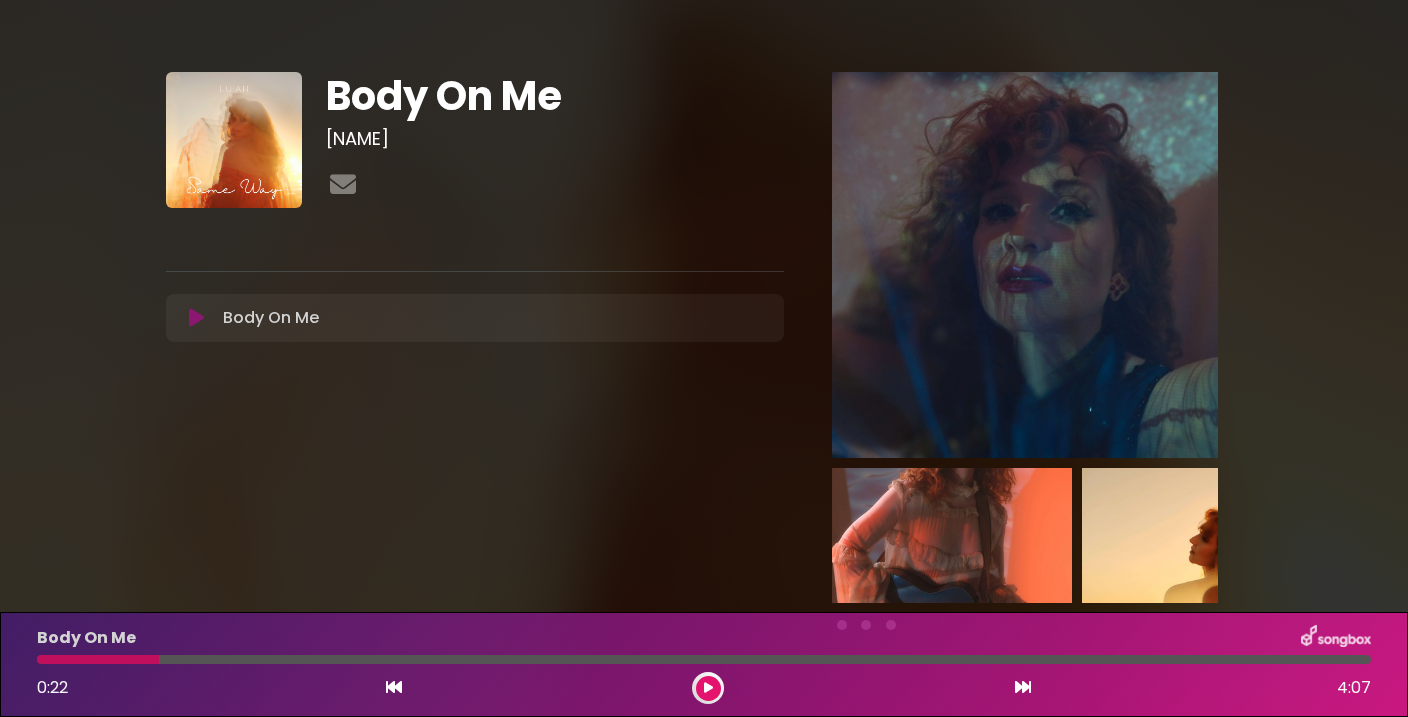 click at bounding box center (394, 687) 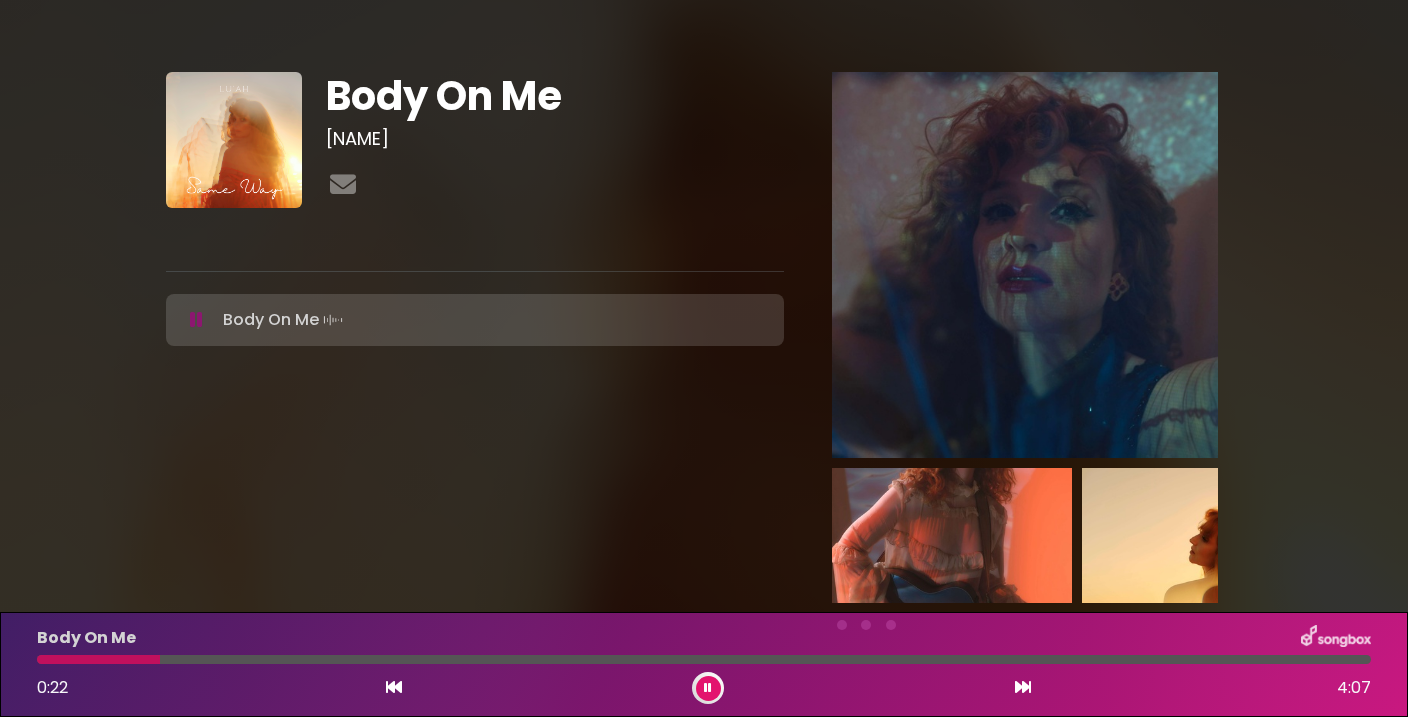 click at bounding box center (394, 687) 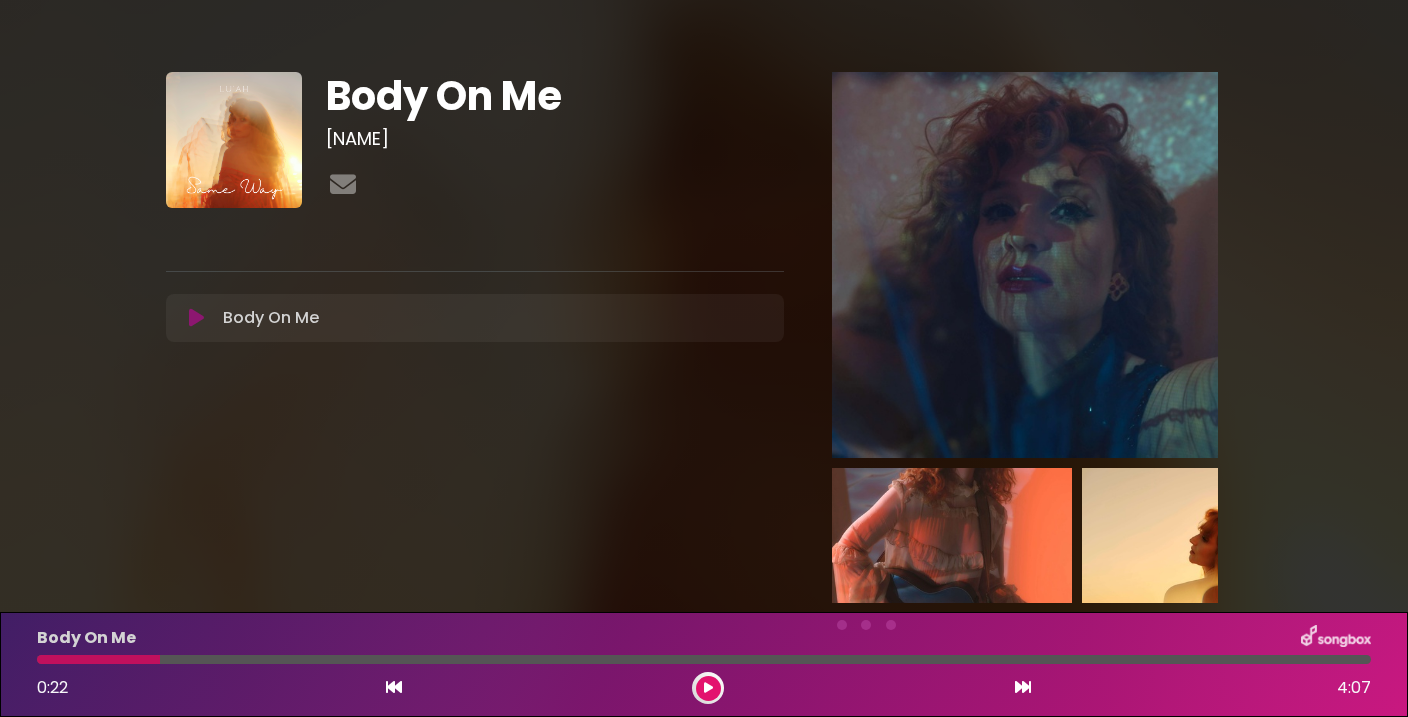 click at bounding box center (394, 687) 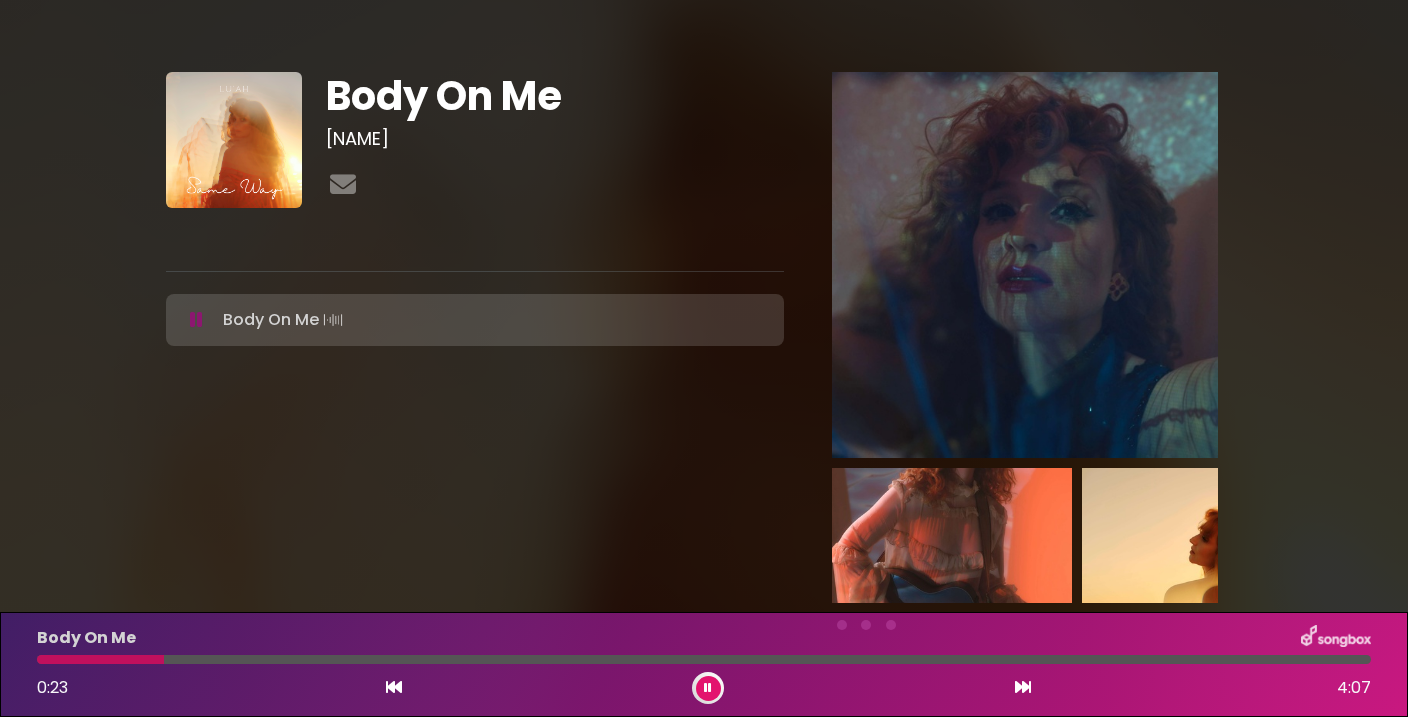 click at bounding box center [704, 659] 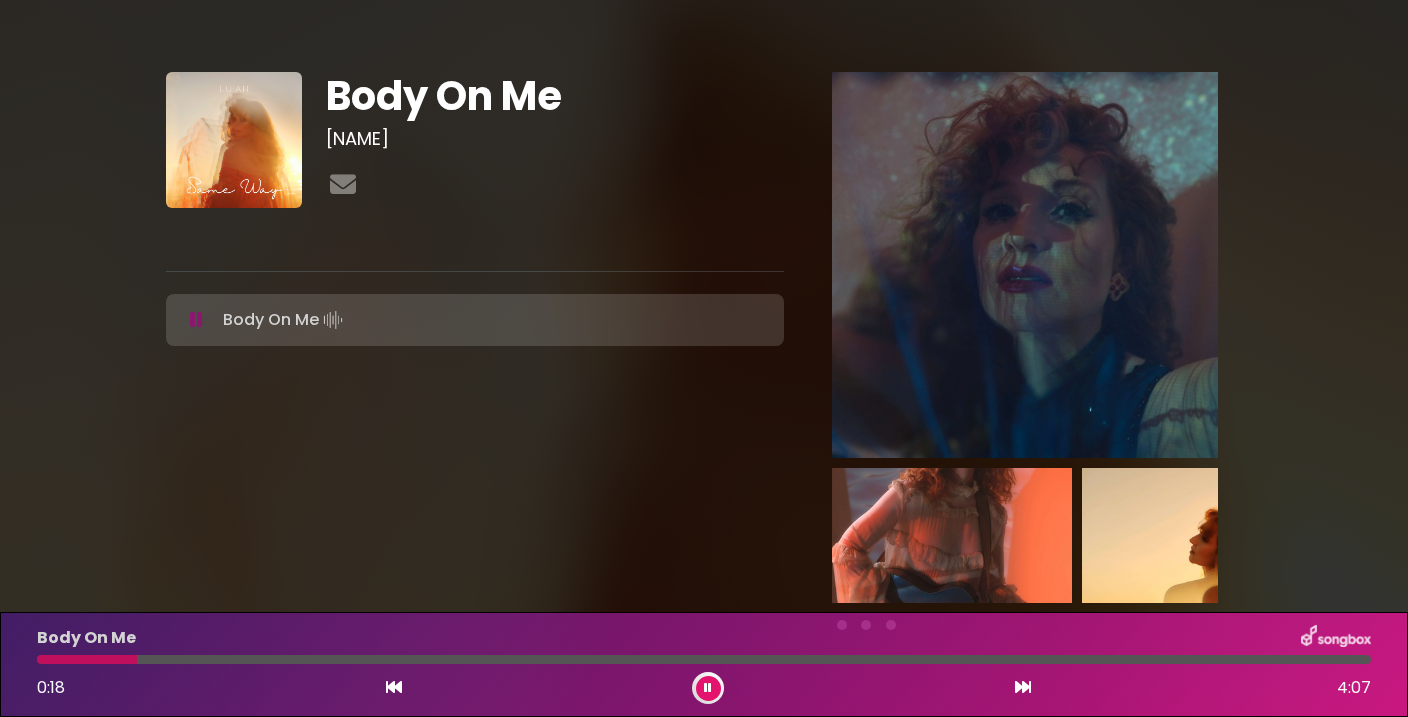 click at bounding box center (704, 659) 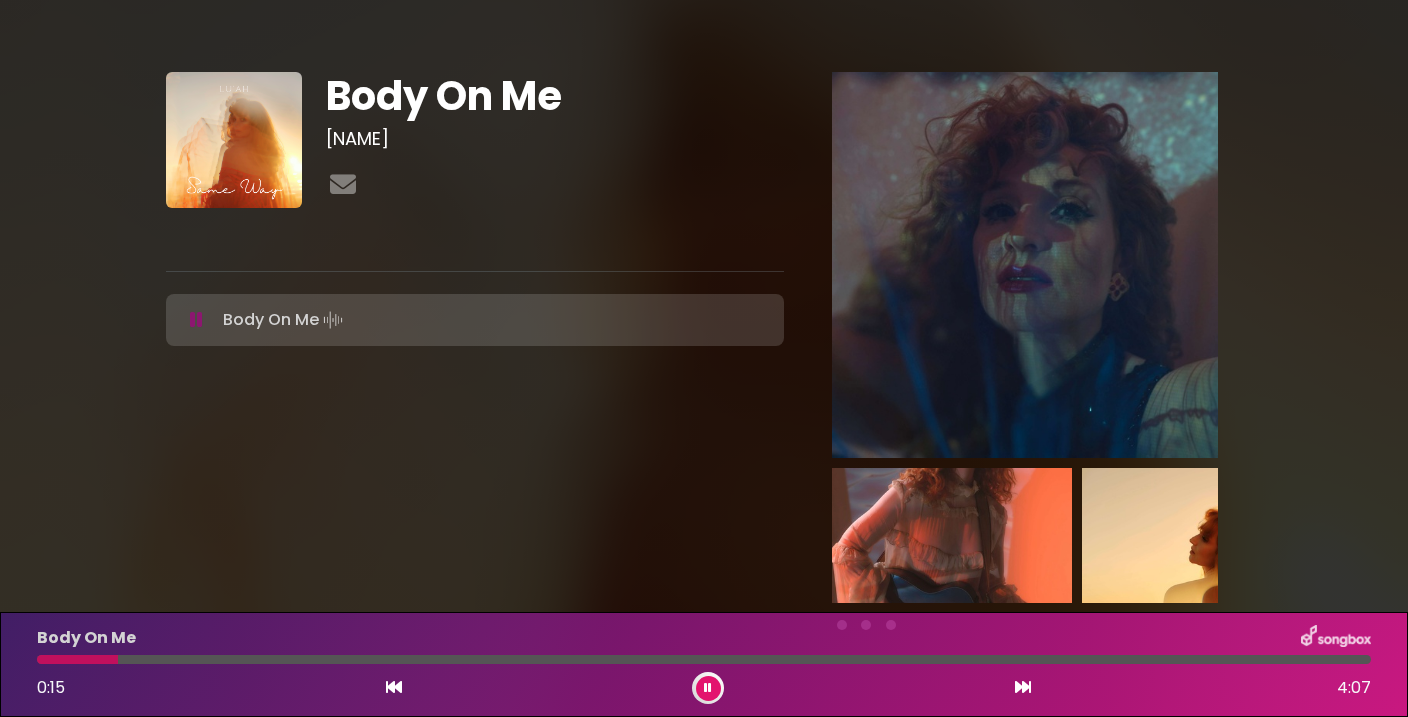 click at bounding box center [77, 659] 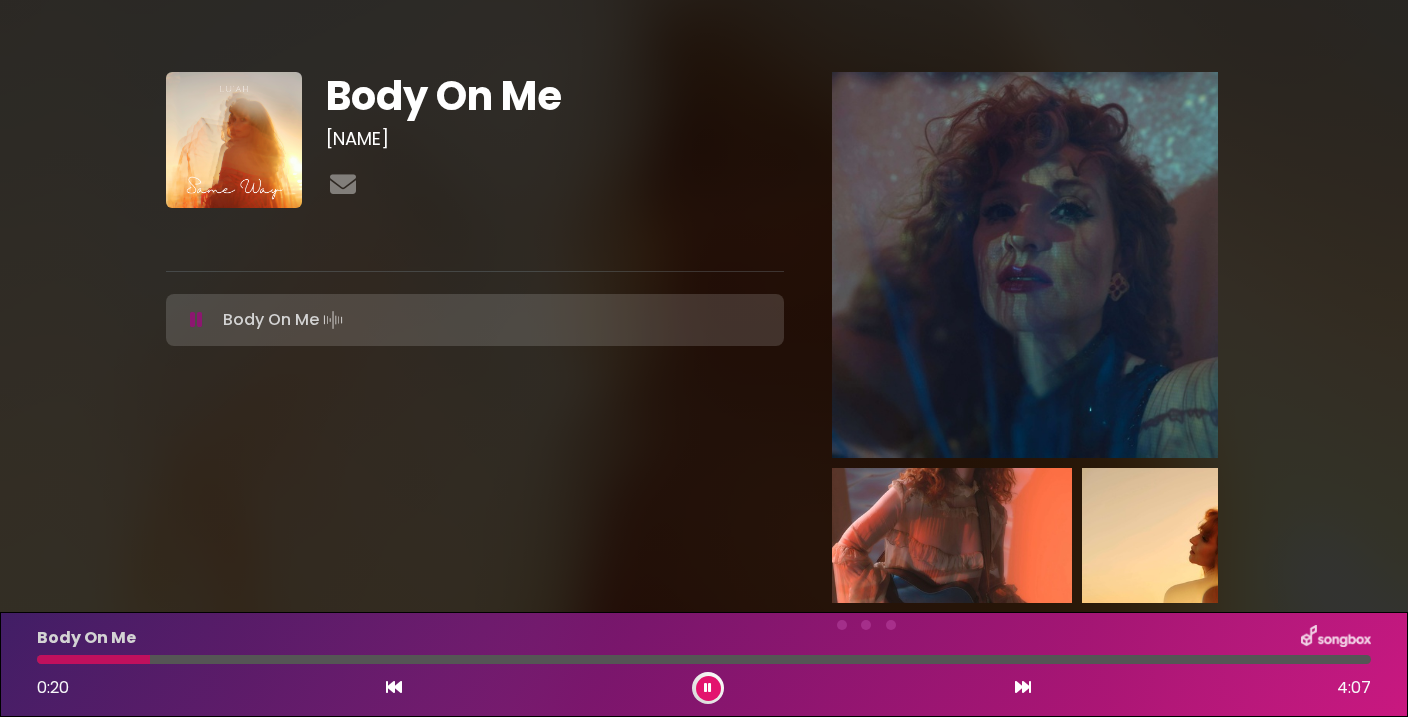 click at bounding box center (708, 688) 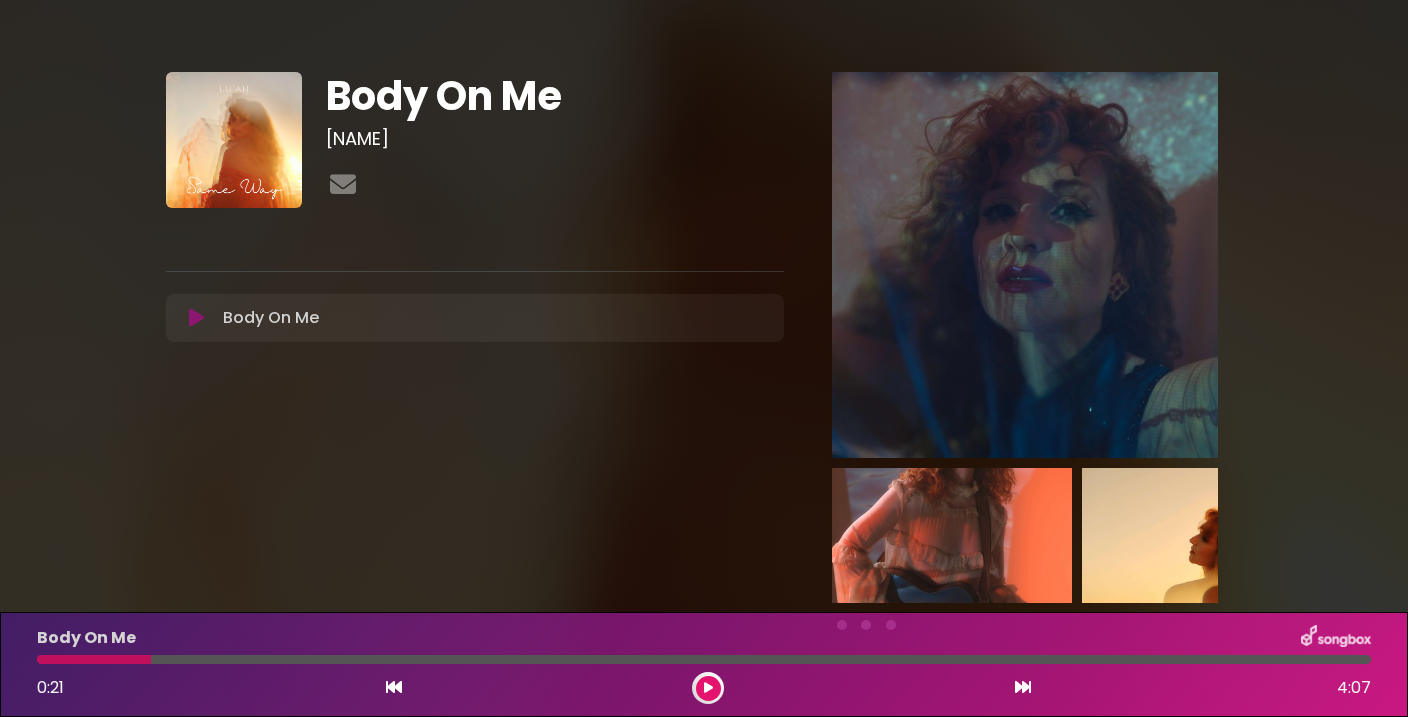 click at bounding box center [708, 688] 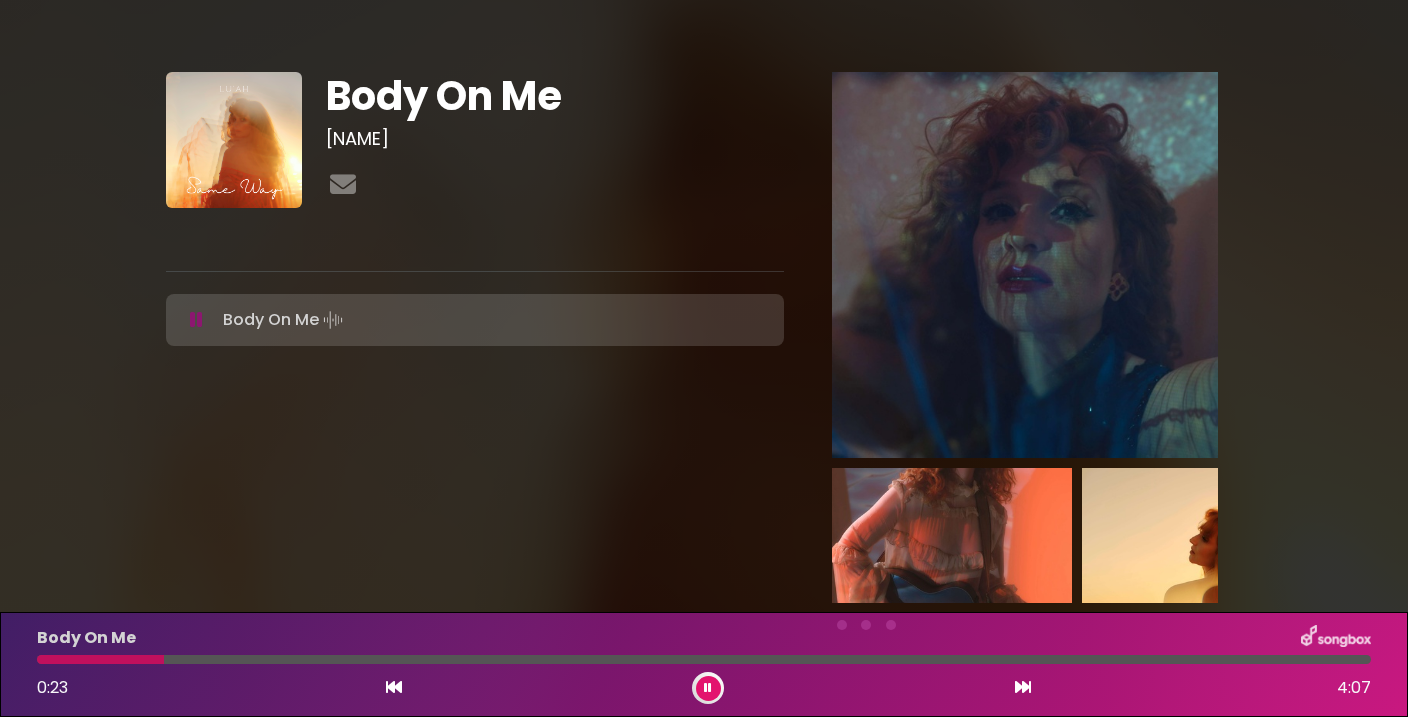 click at bounding box center (708, 688) 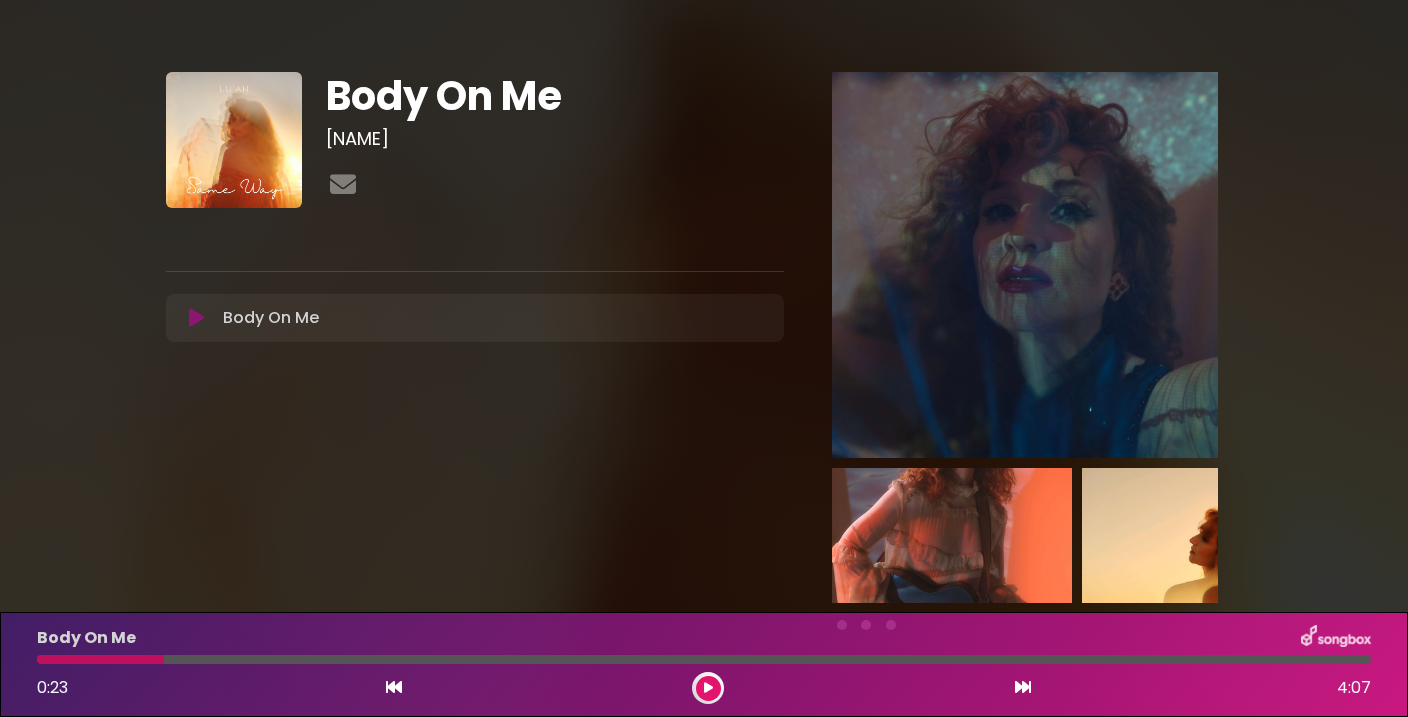 click at bounding box center (708, 688) 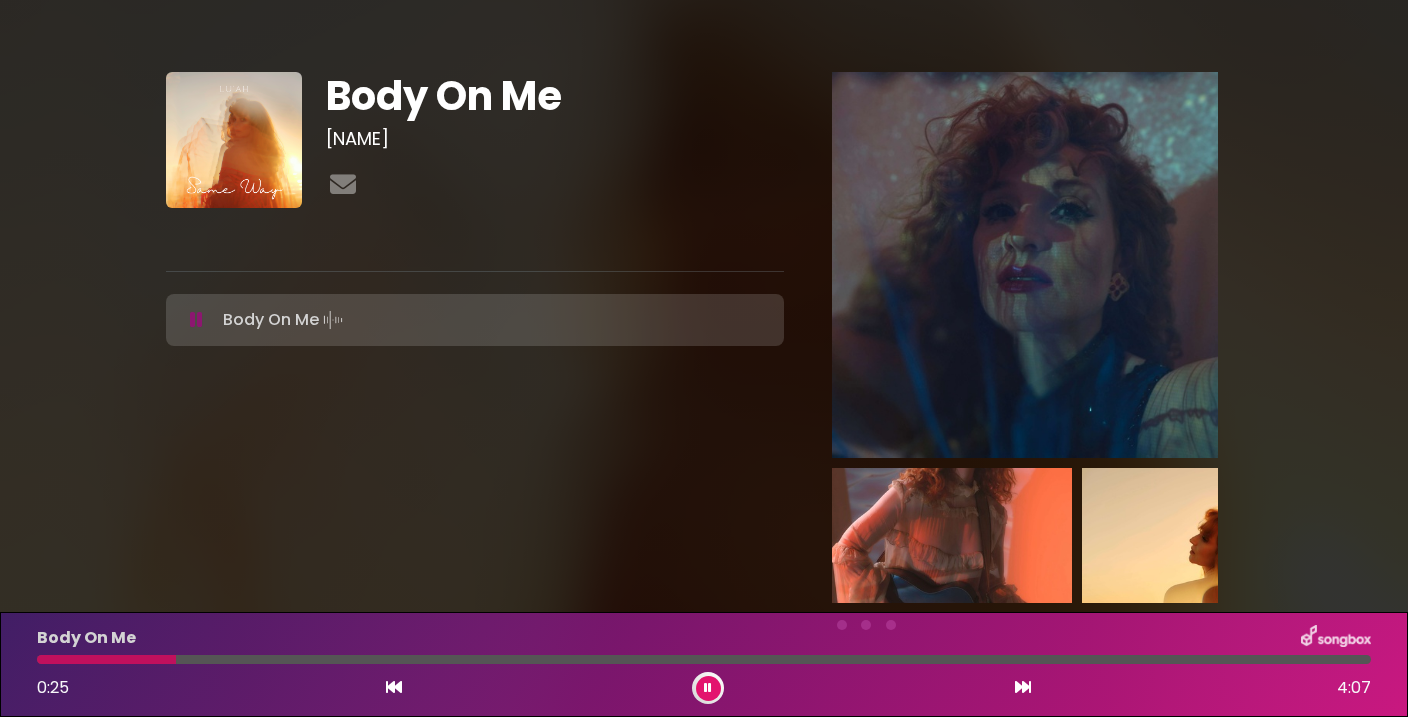 click at bounding box center [708, 688] 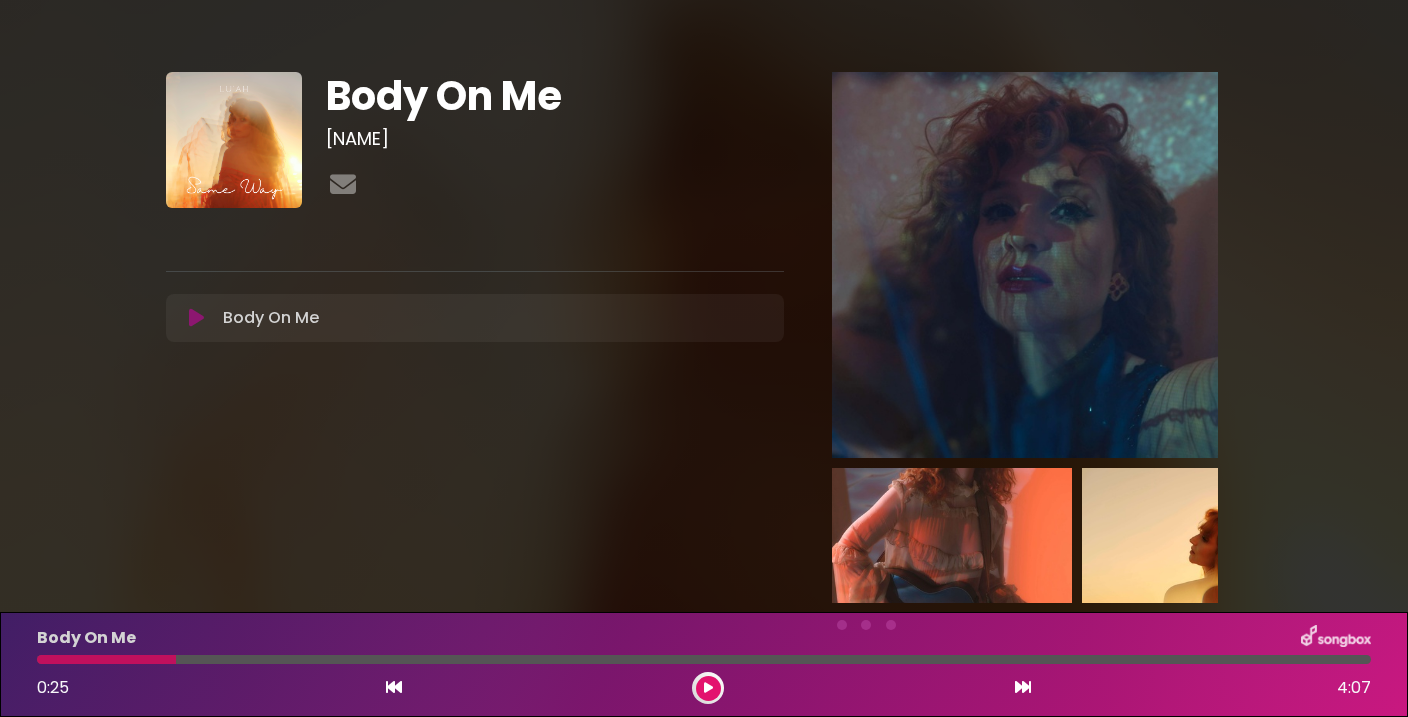 click at bounding box center (106, 659) 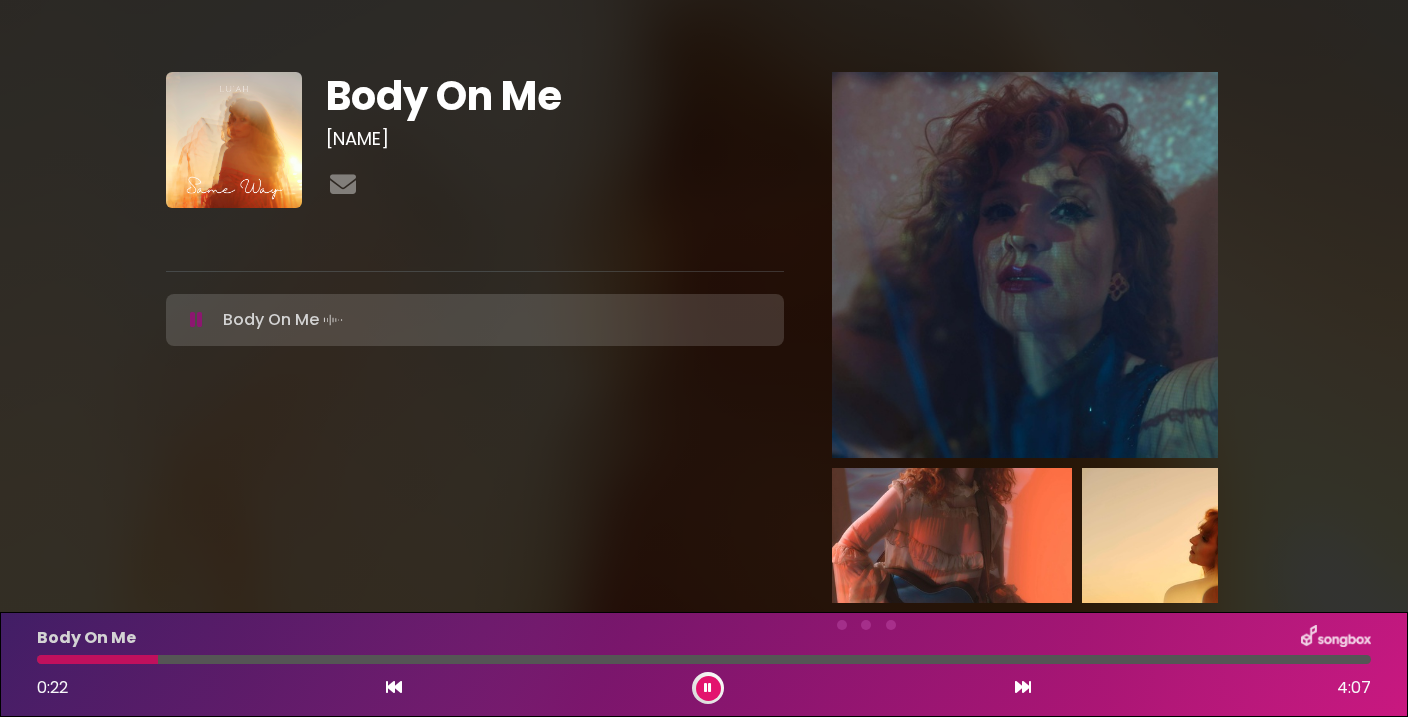 click at bounding box center [394, 687] 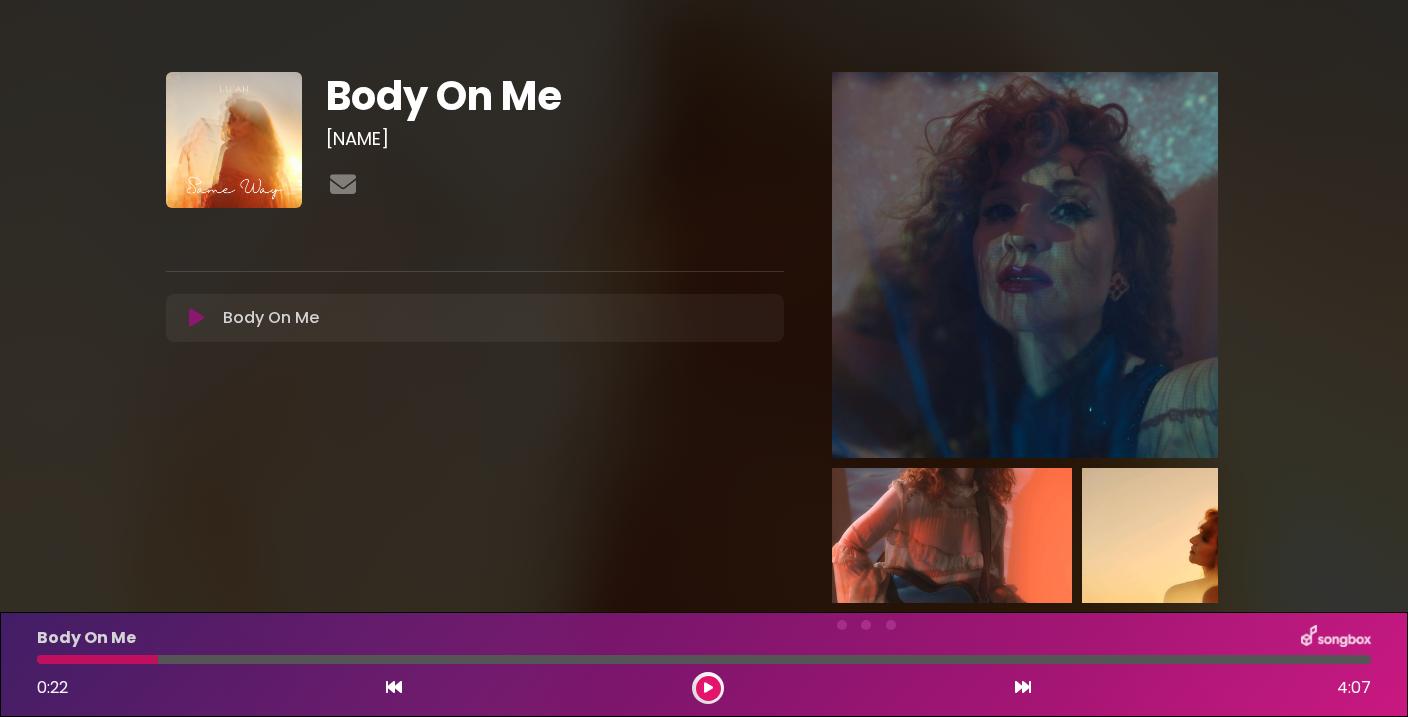 click at bounding box center [394, 687] 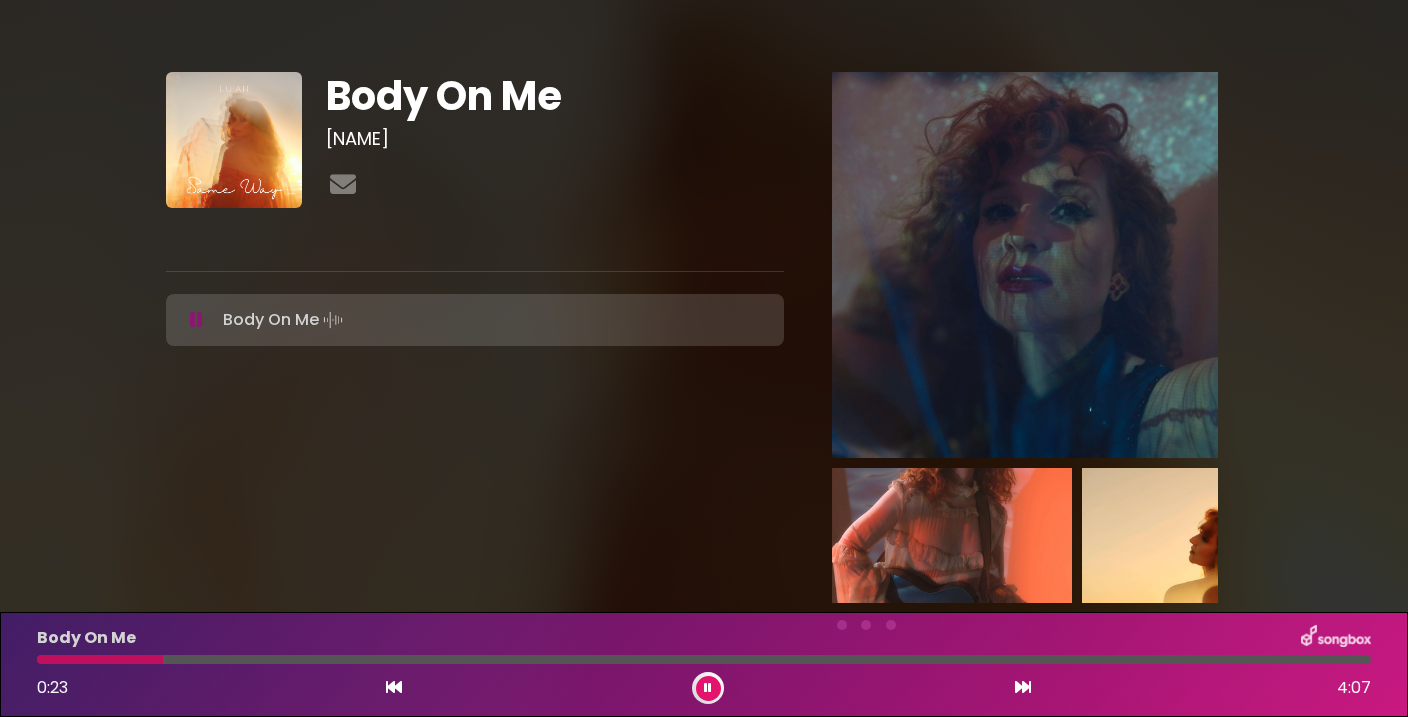 click at bounding box center (100, 659) 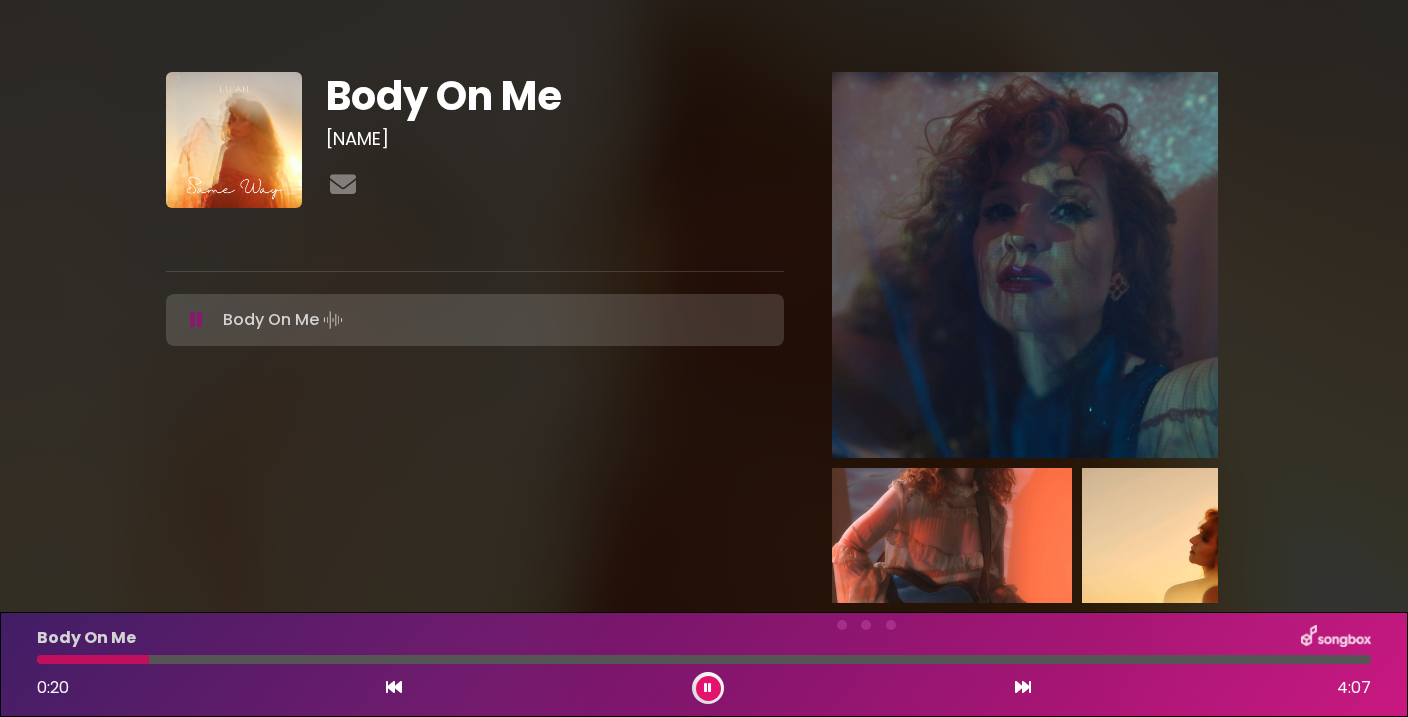 click at bounding box center [708, 688] 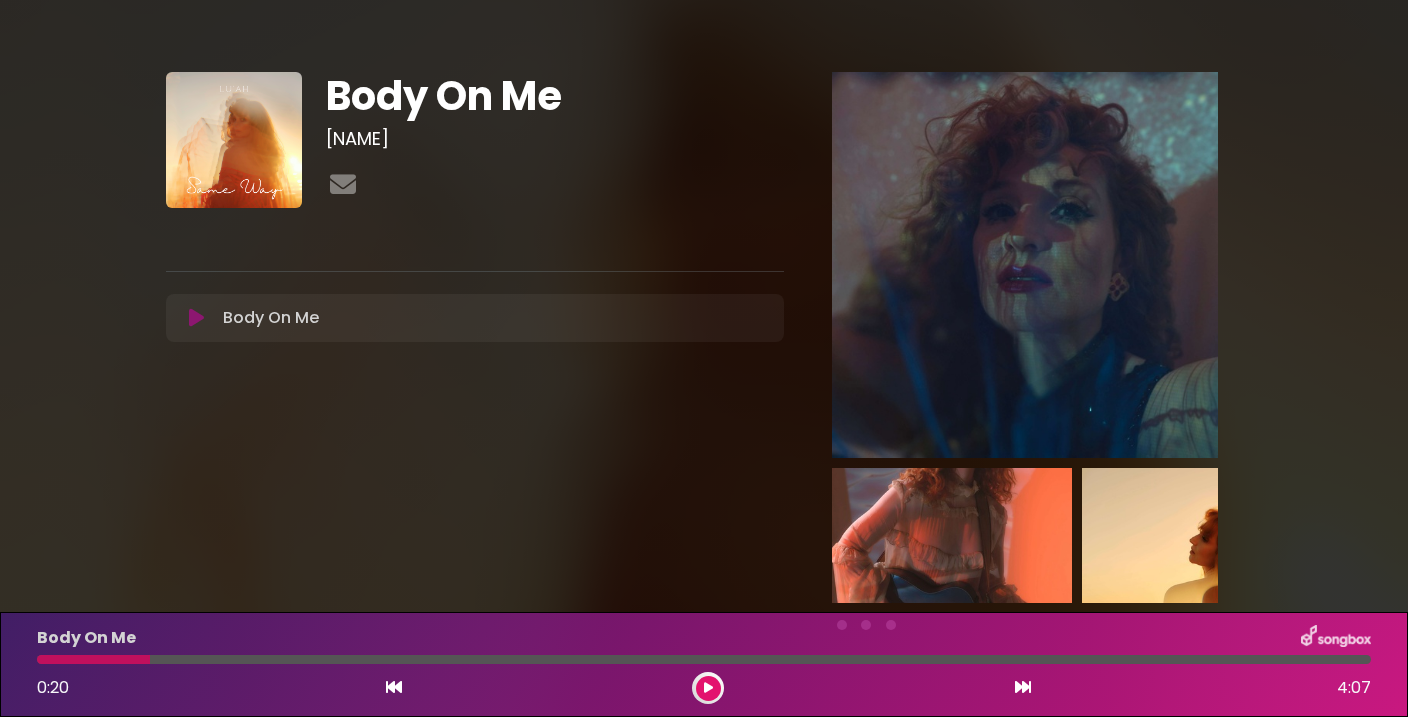 click at bounding box center (708, 688) 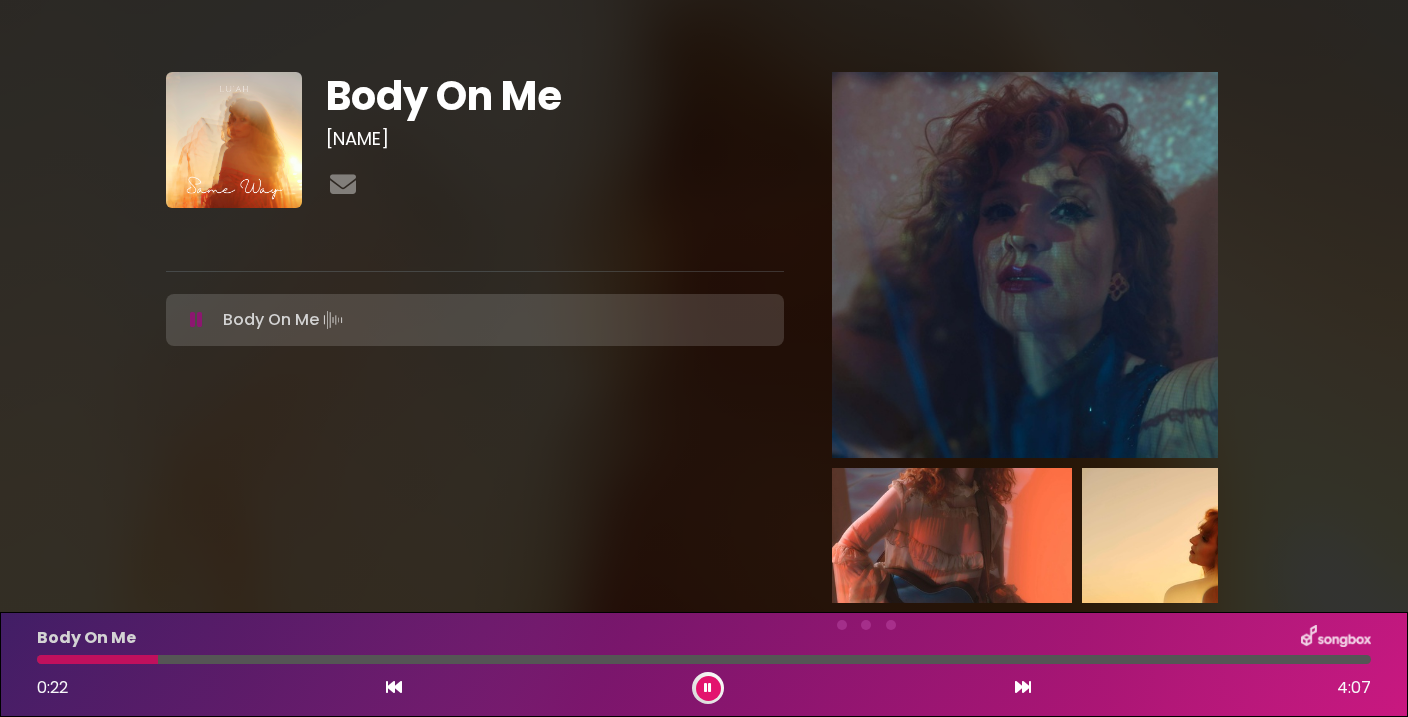 click at bounding box center [708, 688] 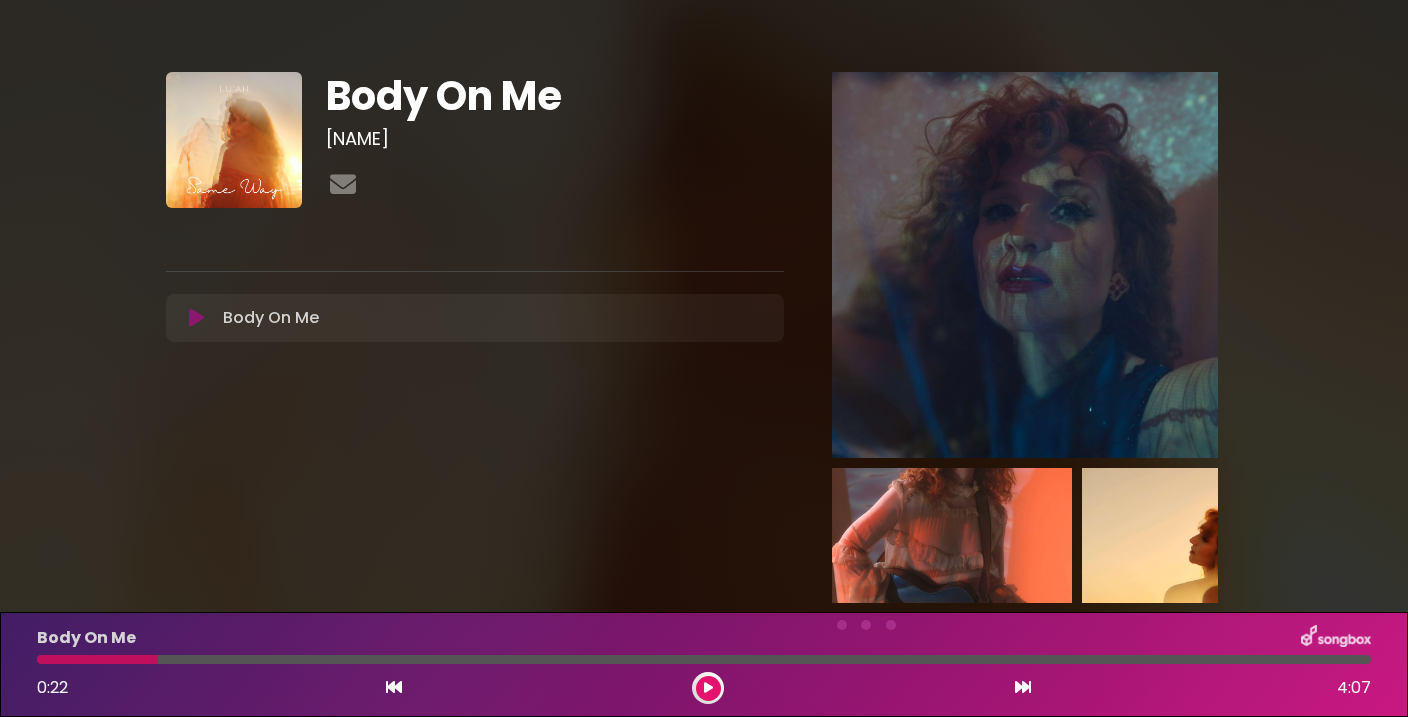 click at bounding box center (708, 688) 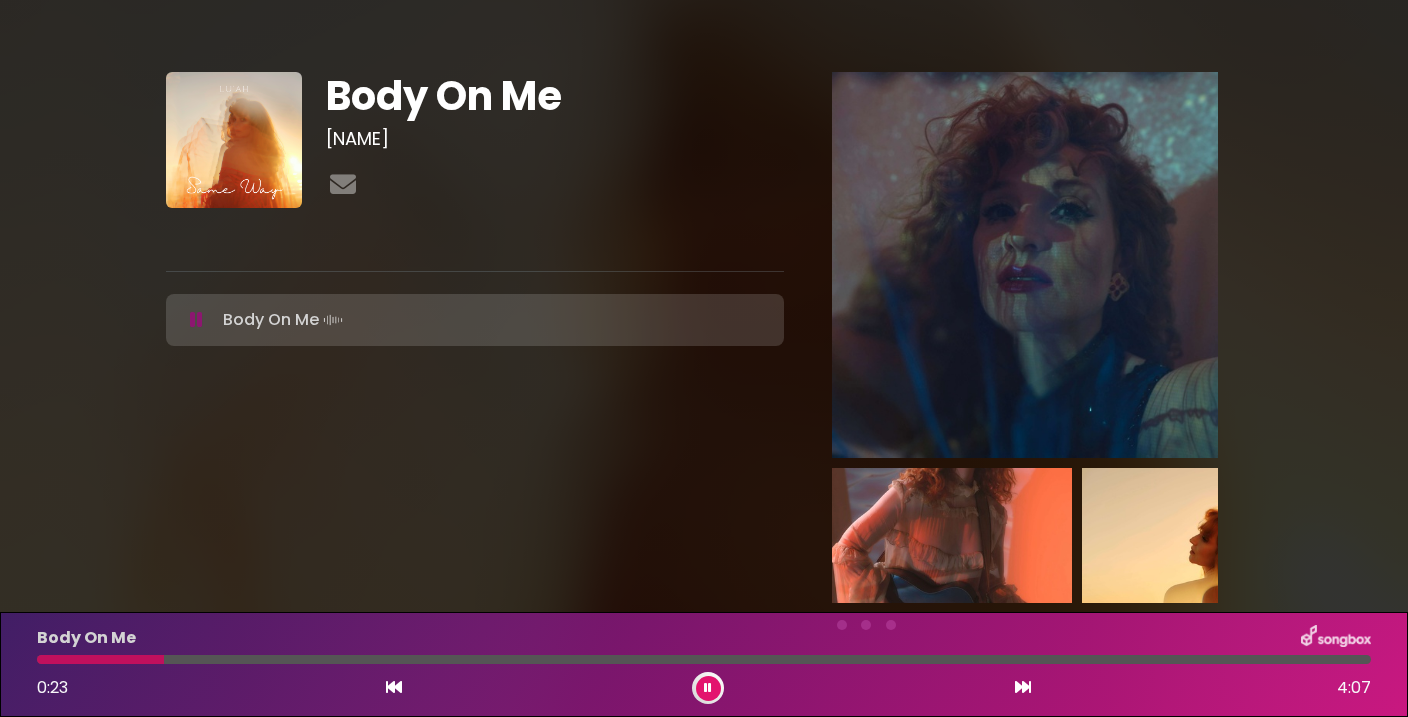 click at bounding box center [708, 688] 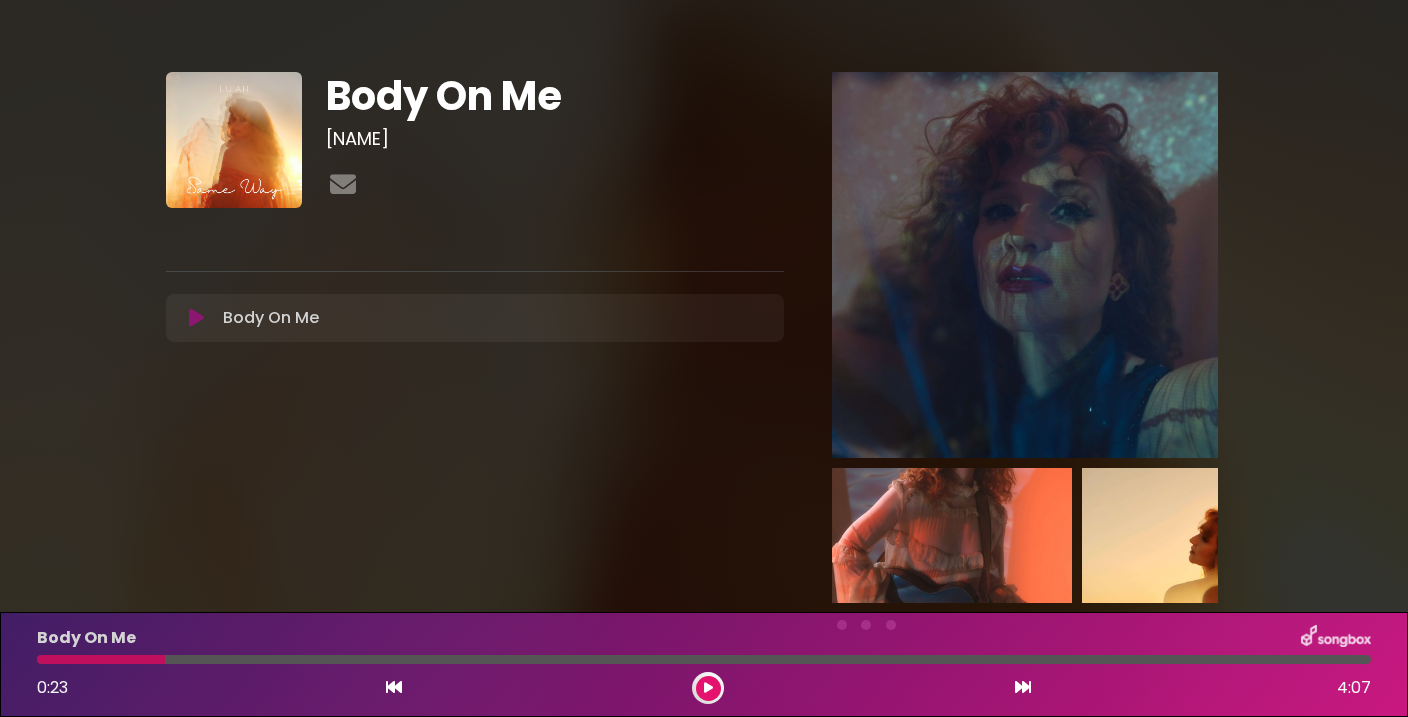 click at bounding box center [708, 688] 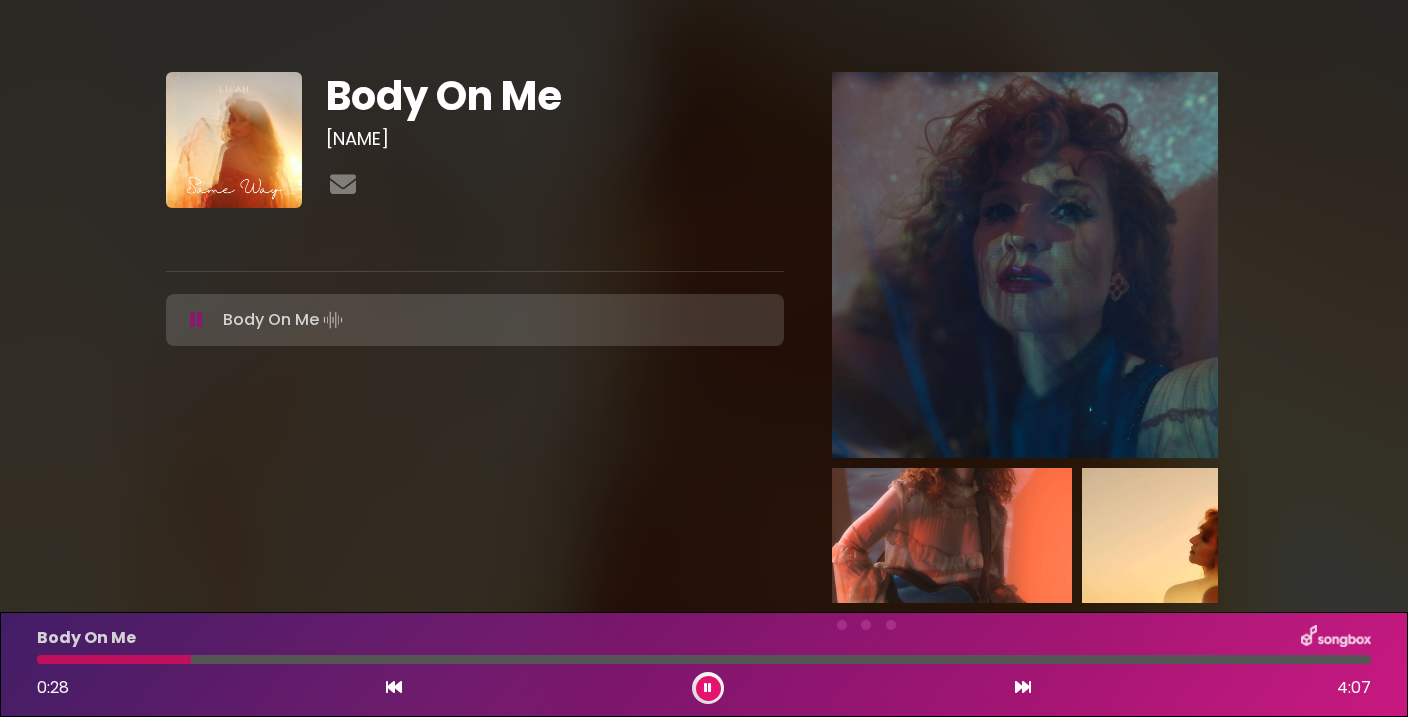 click at bounding box center [708, 688] 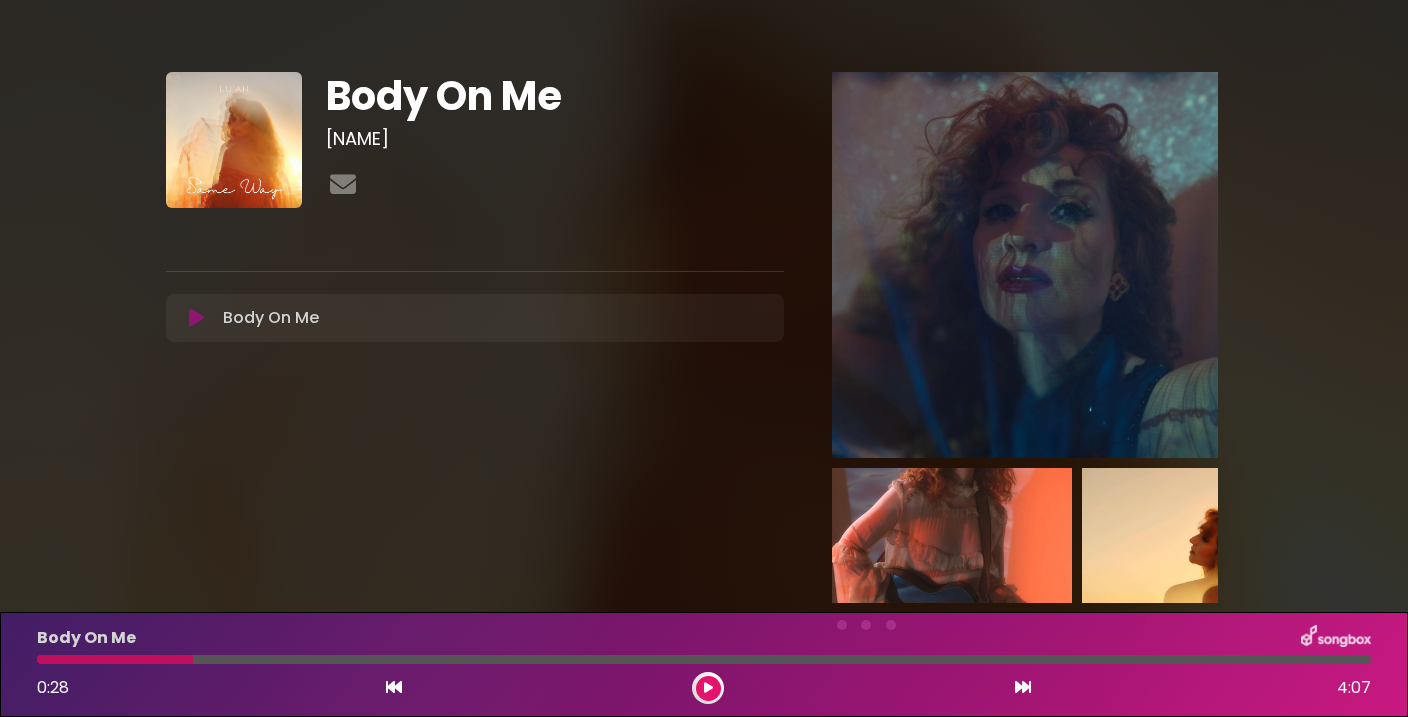 click at bounding box center [708, 688] 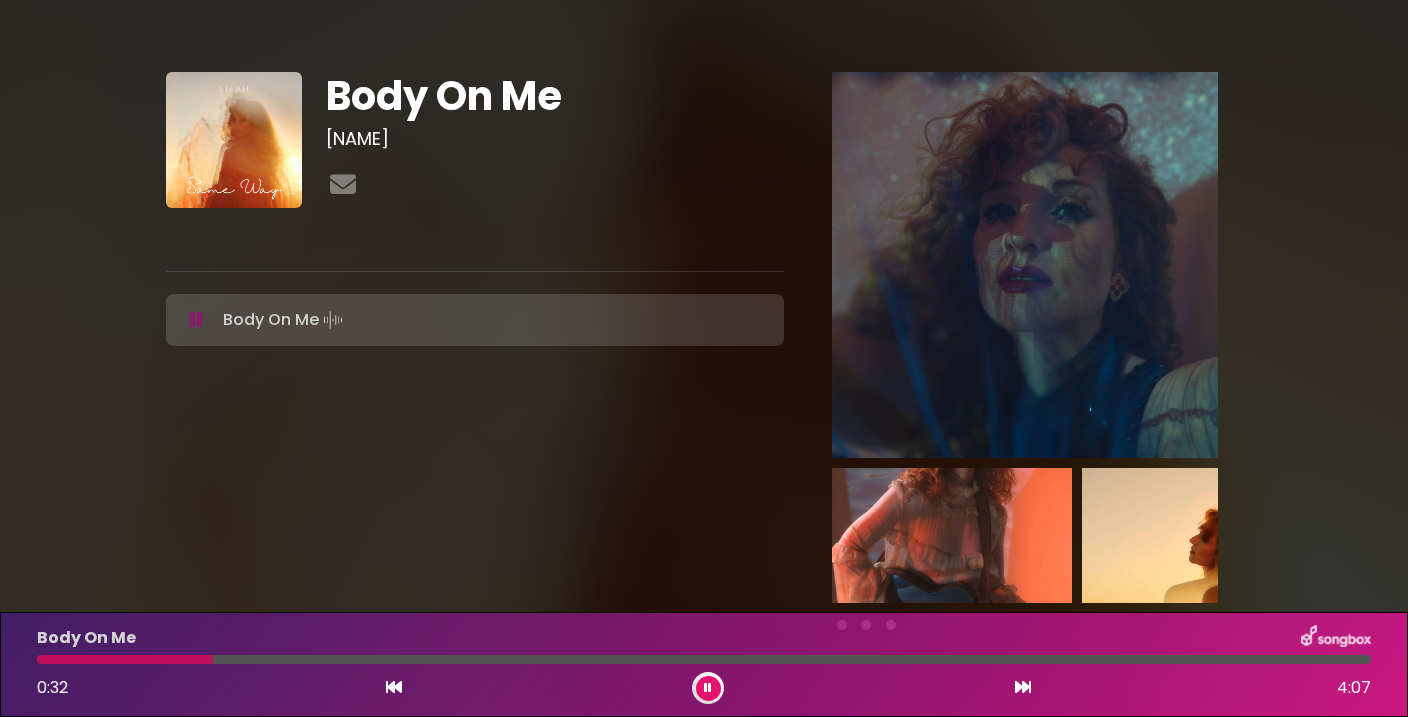 click at bounding box center [708, 688] 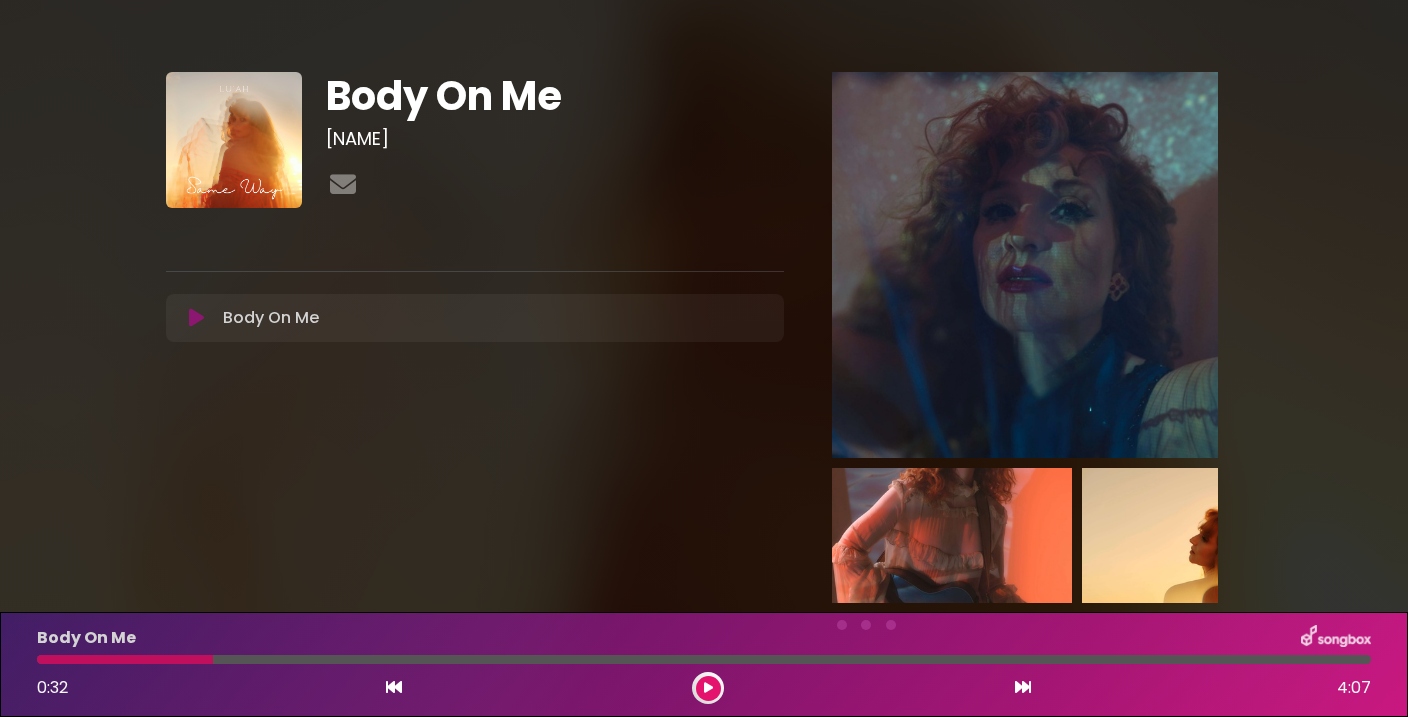 click at bounding box center (708, 688) 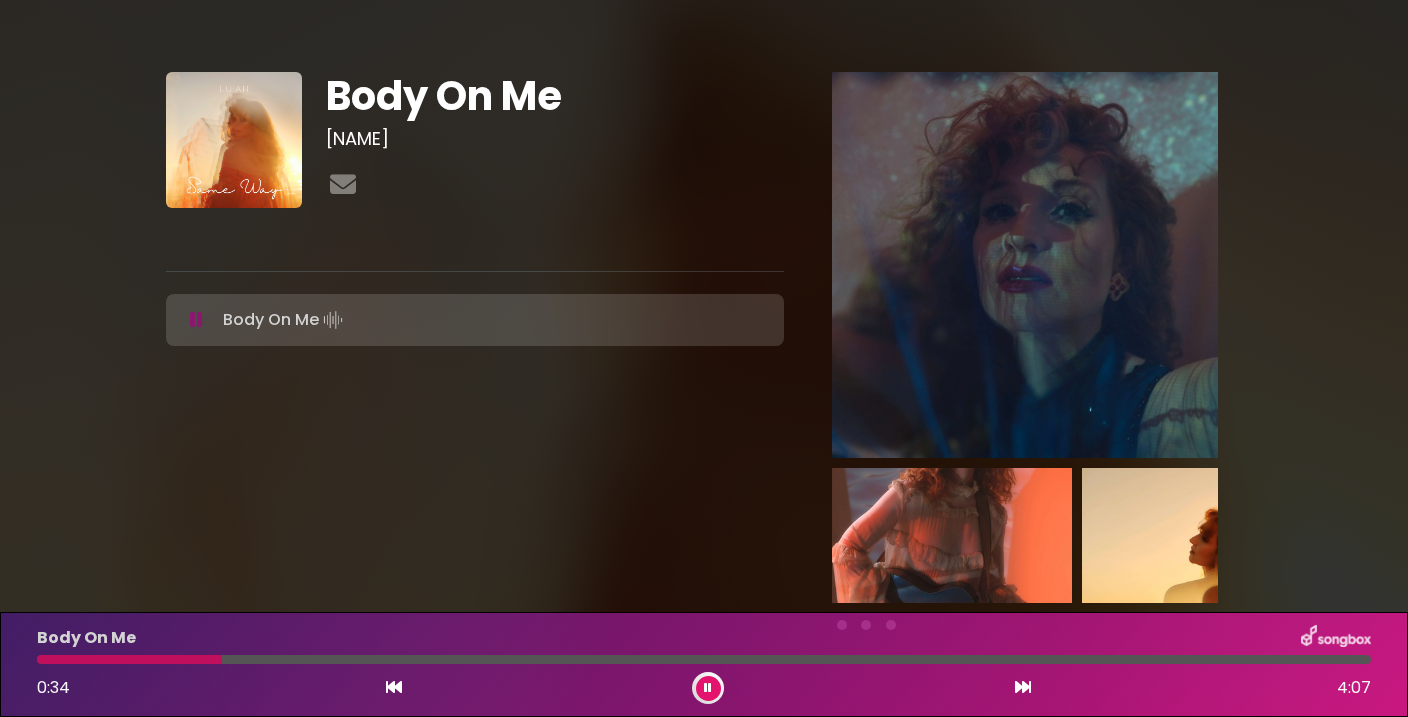 click at bounding box center (708, 688) 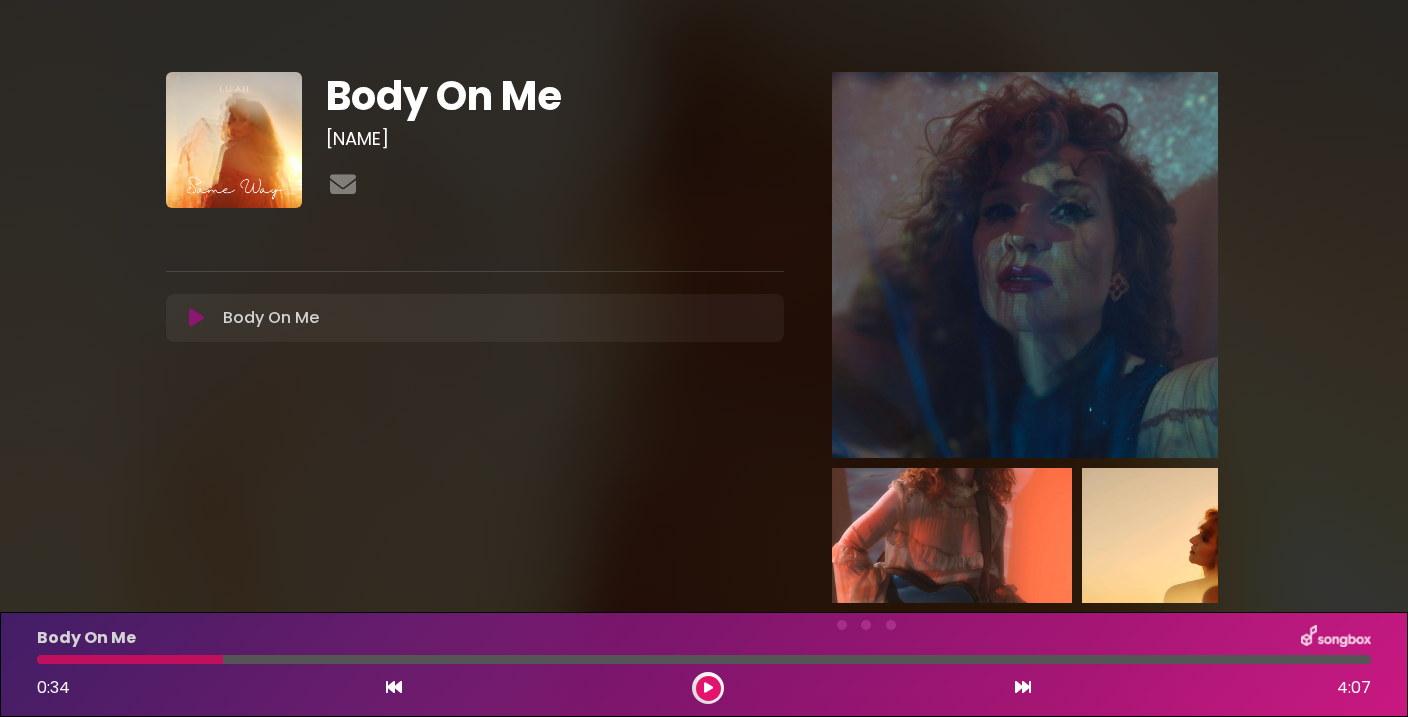 click at bounding box center [708, 688] 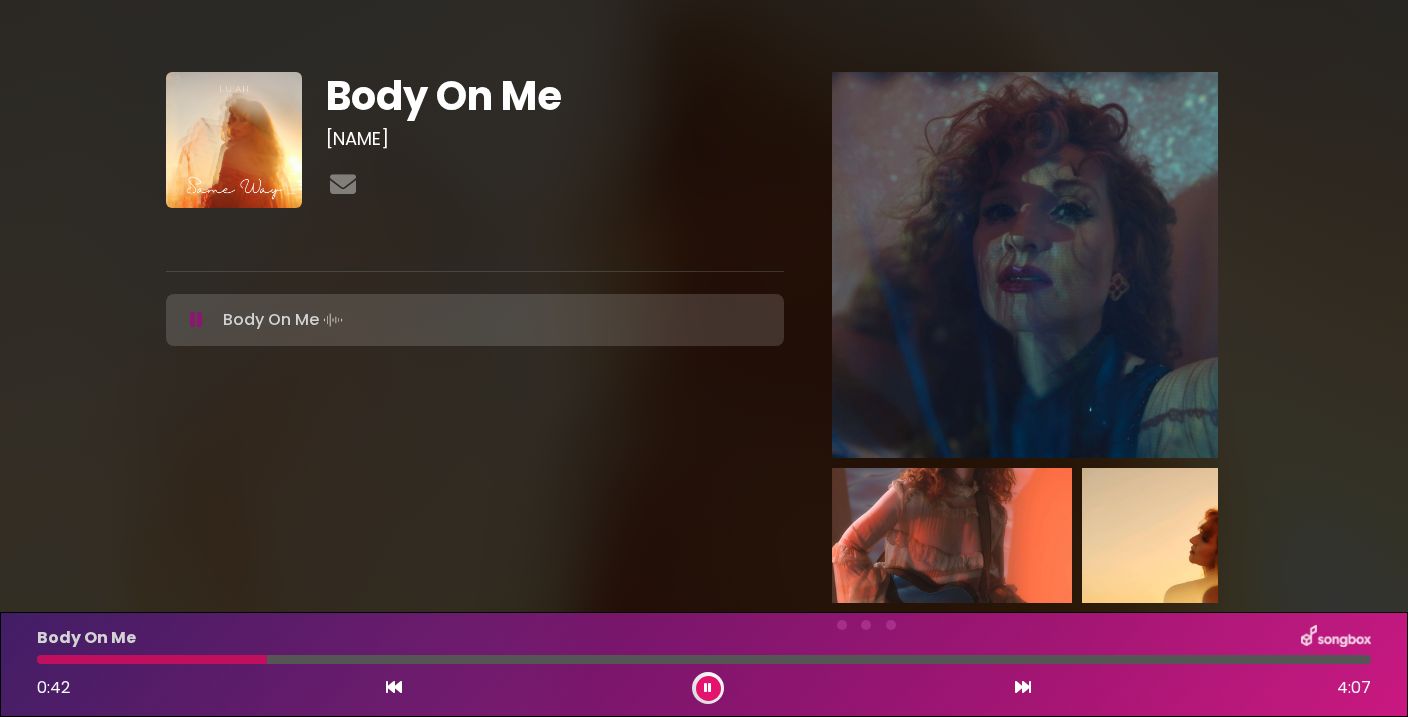 click at bounding box center (708, 688) 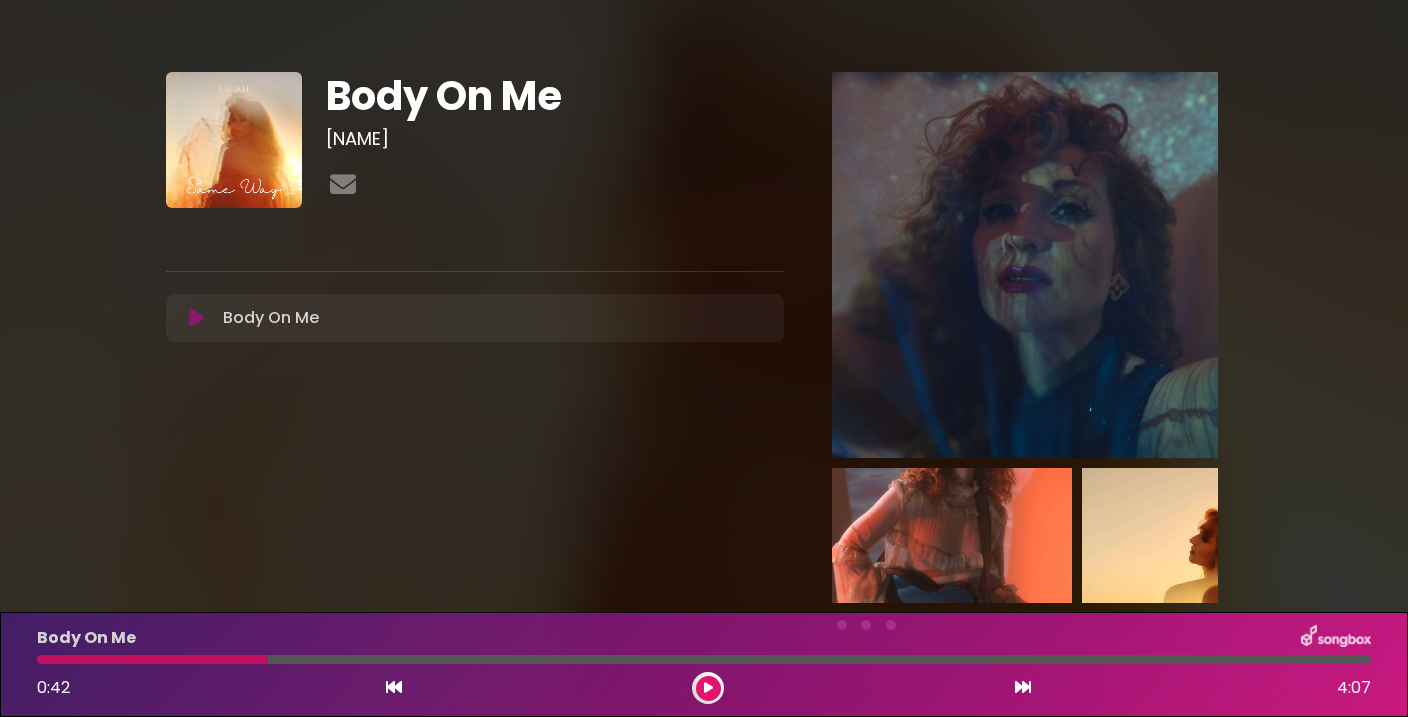 click at bounding box center (152, 659) 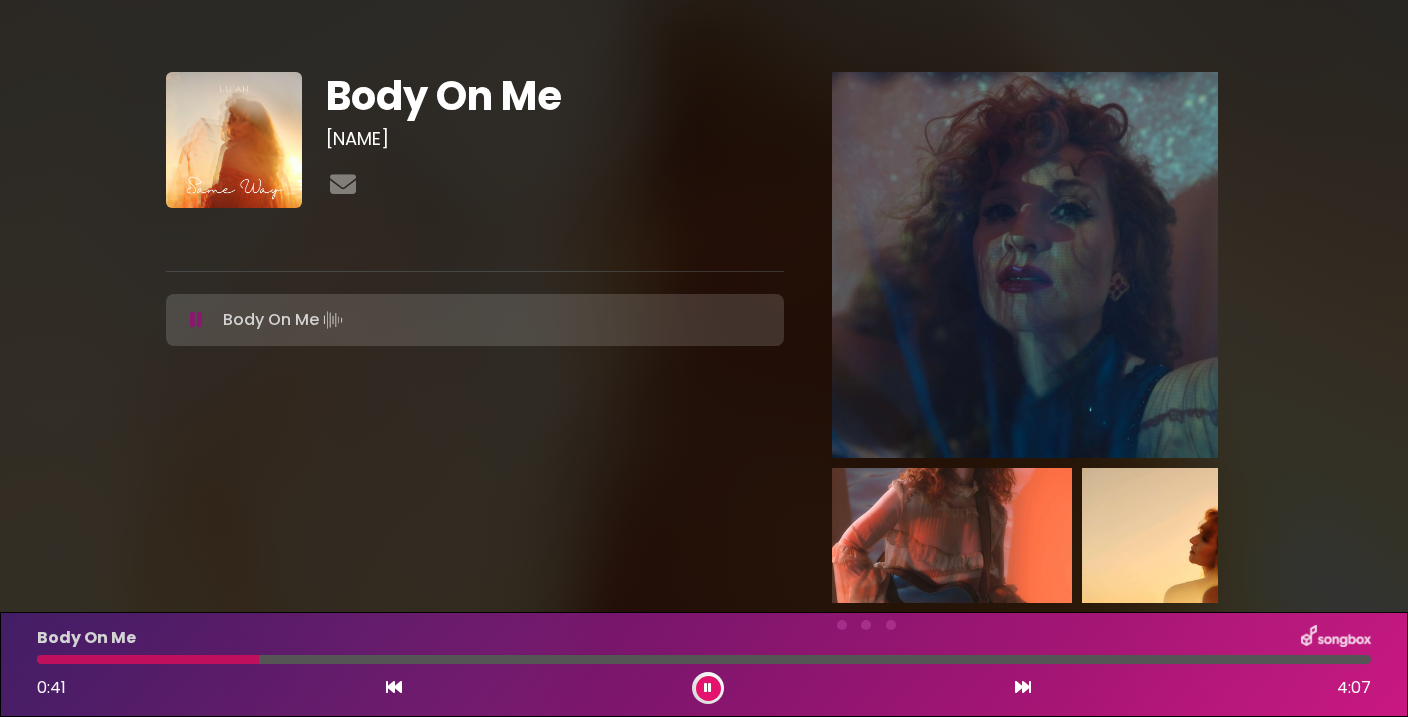 click at bounding box center (148, 659) 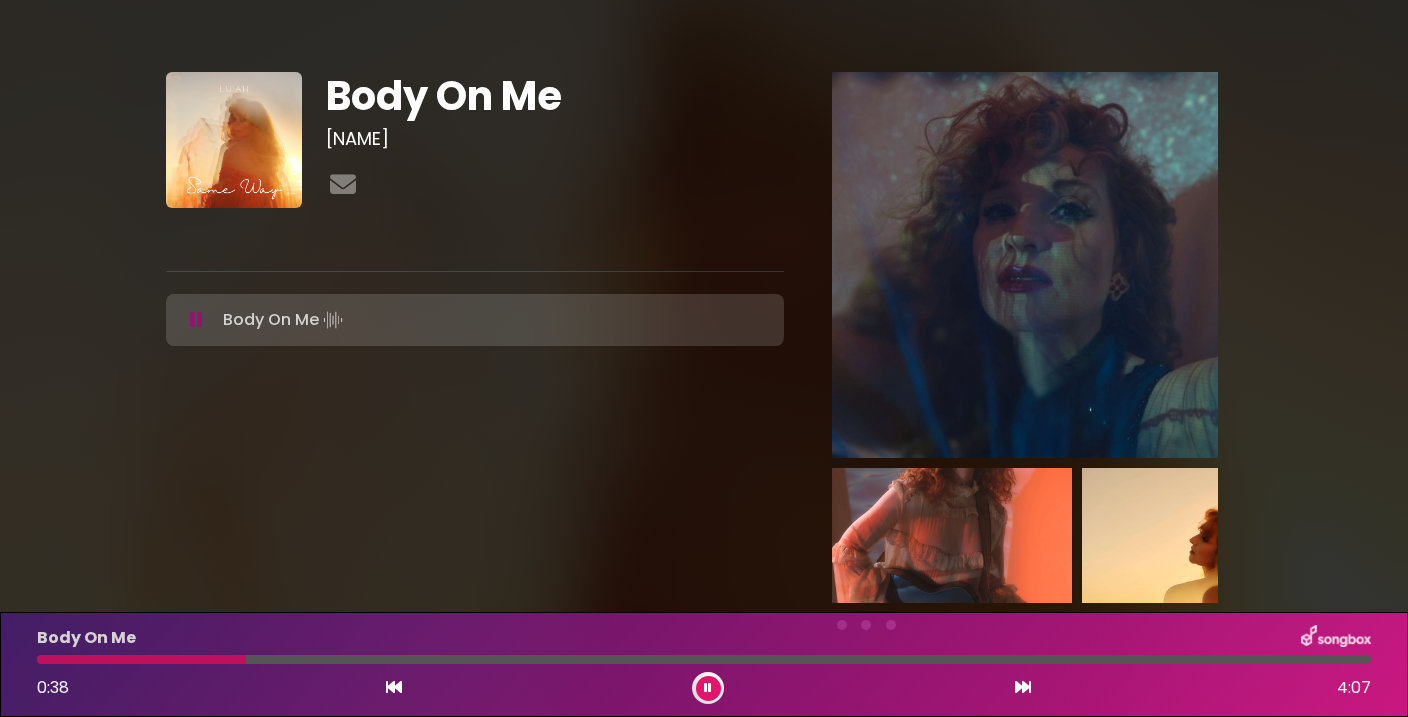 click at bounding box center (141, 659) 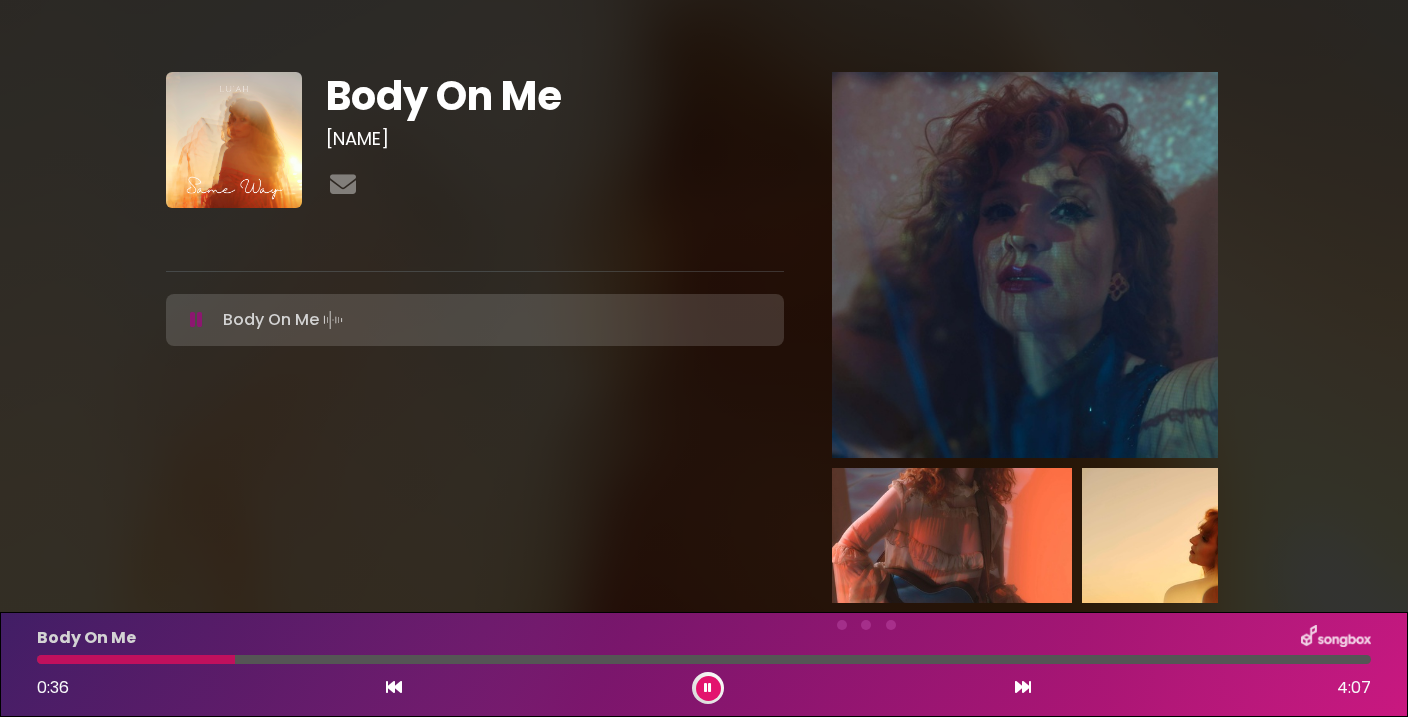 click at bounding box center (136, 659) 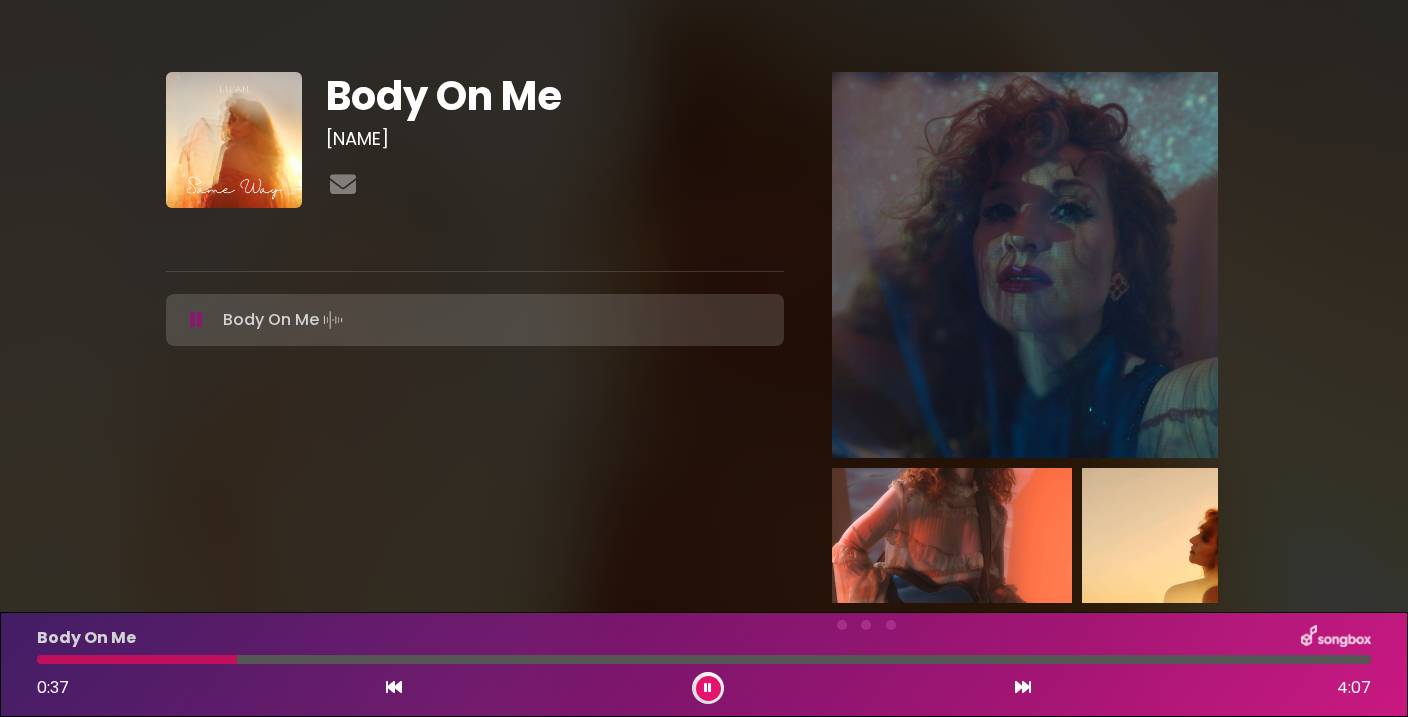 click at bounding box center (708, 688) 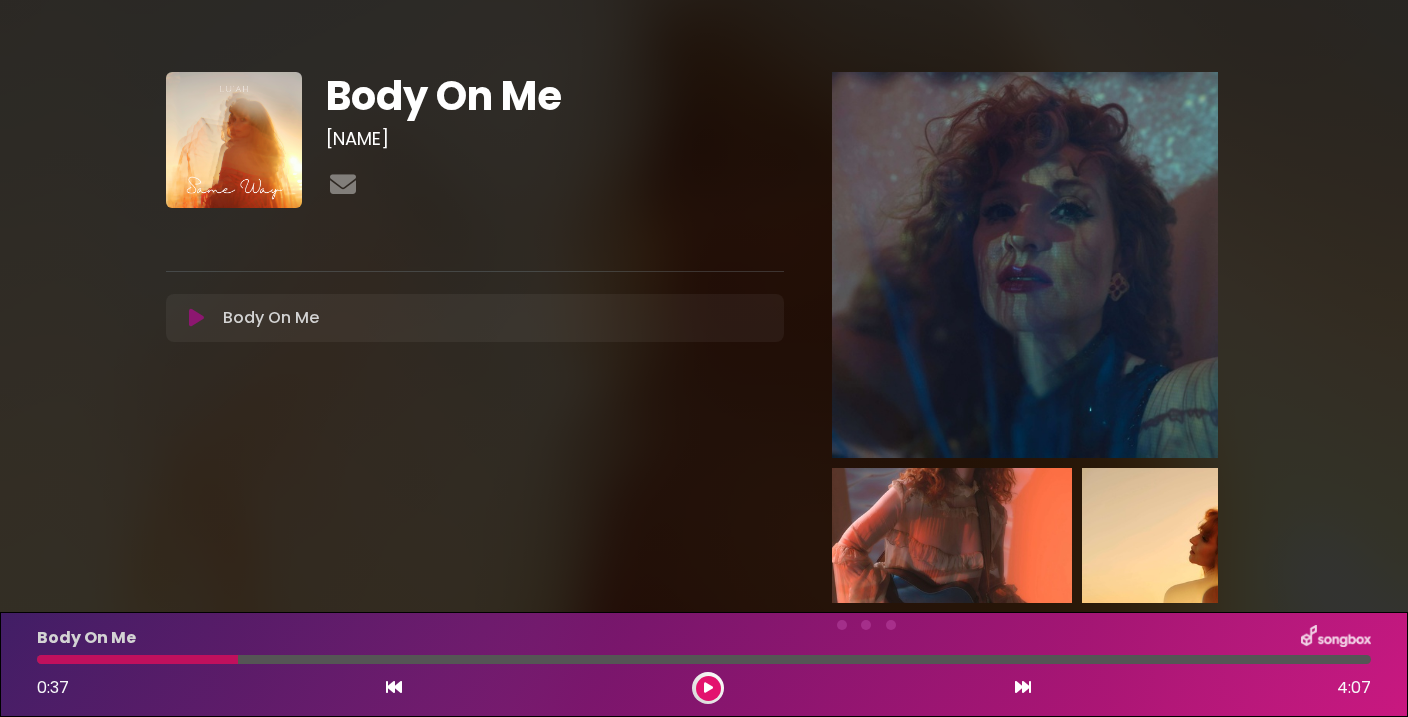 click at bounding box center (394, 687) 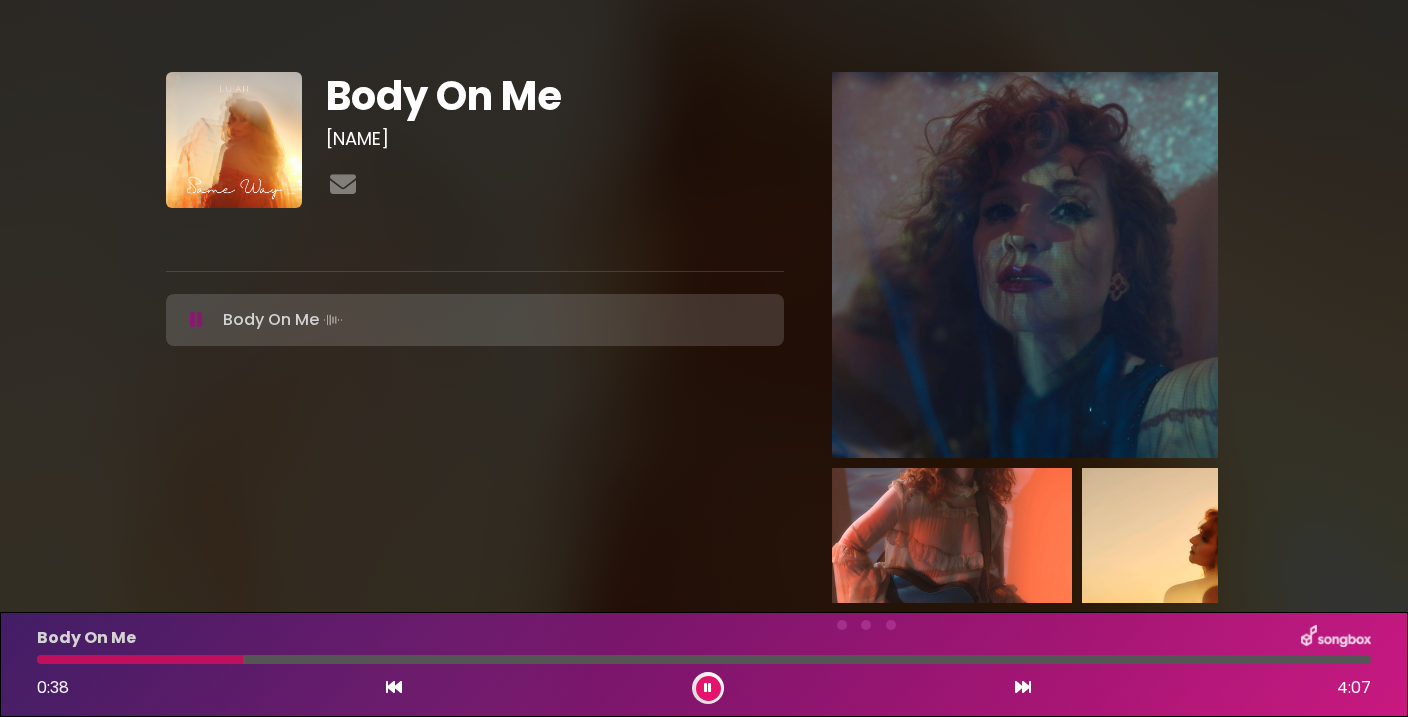 click at bounding box center (140, 659) 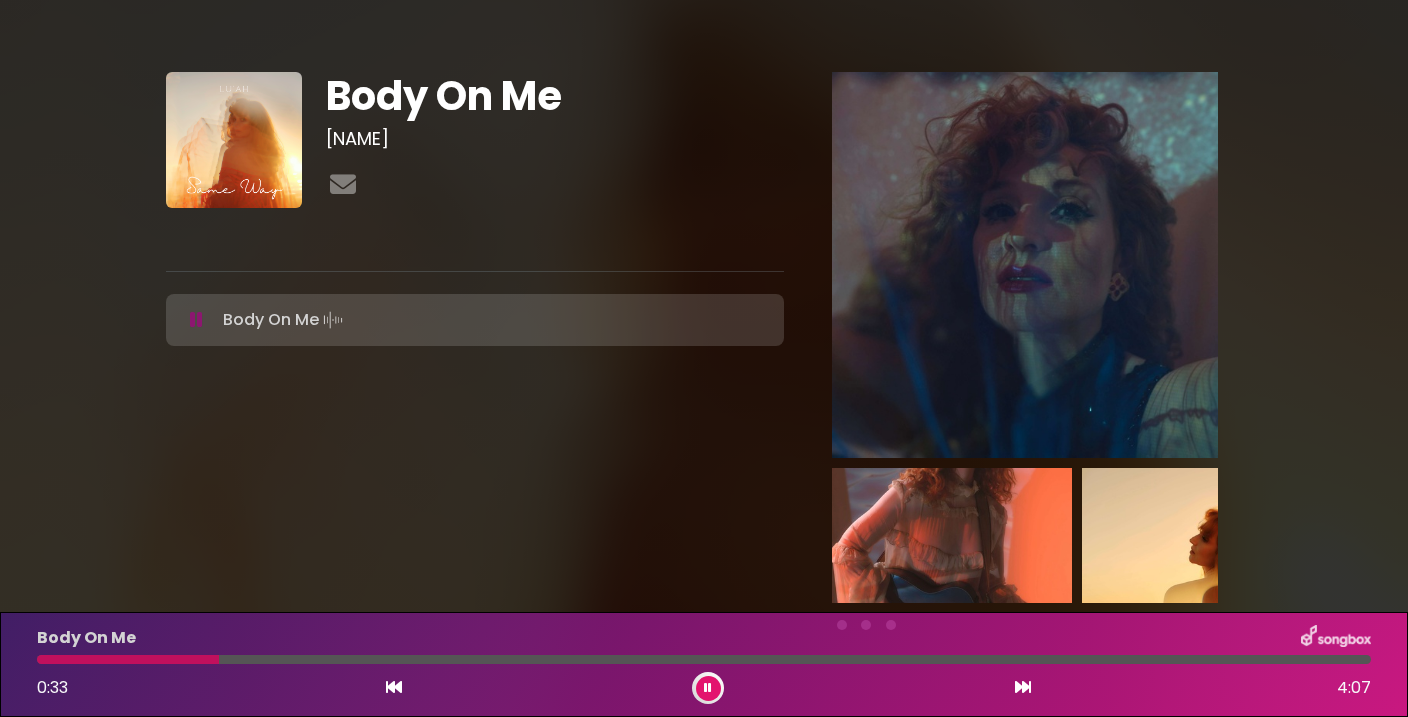 click at bounding box center (128, 659) 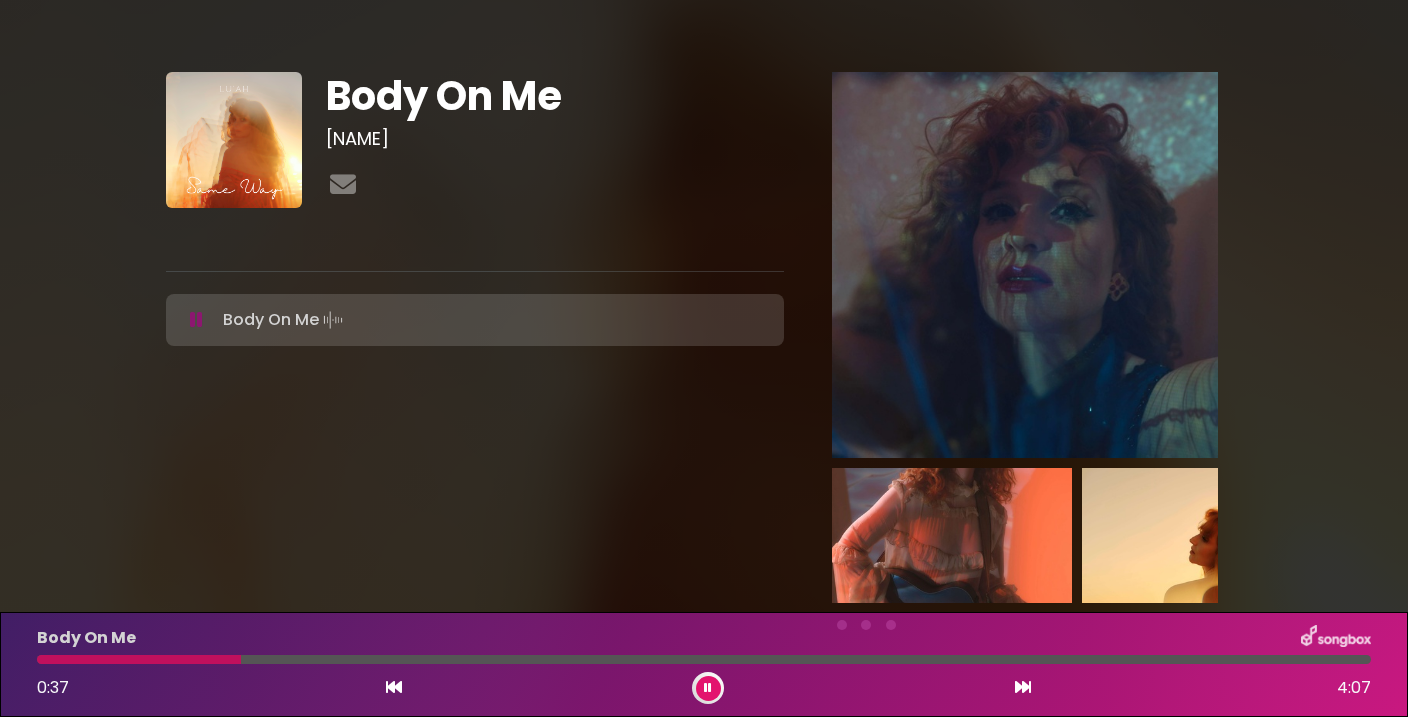 click at bounding box center (708, 688) 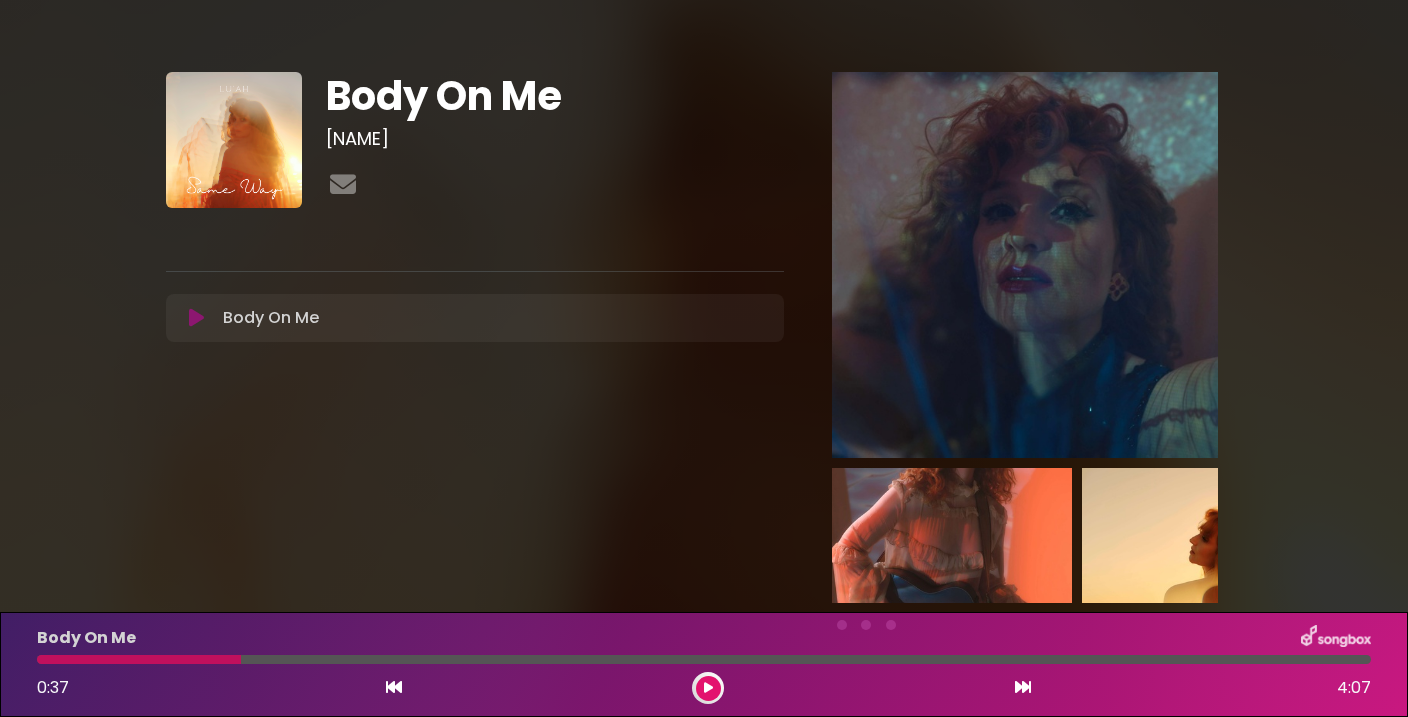 click on "0:37
4:07" at bounding box center (704, 688) 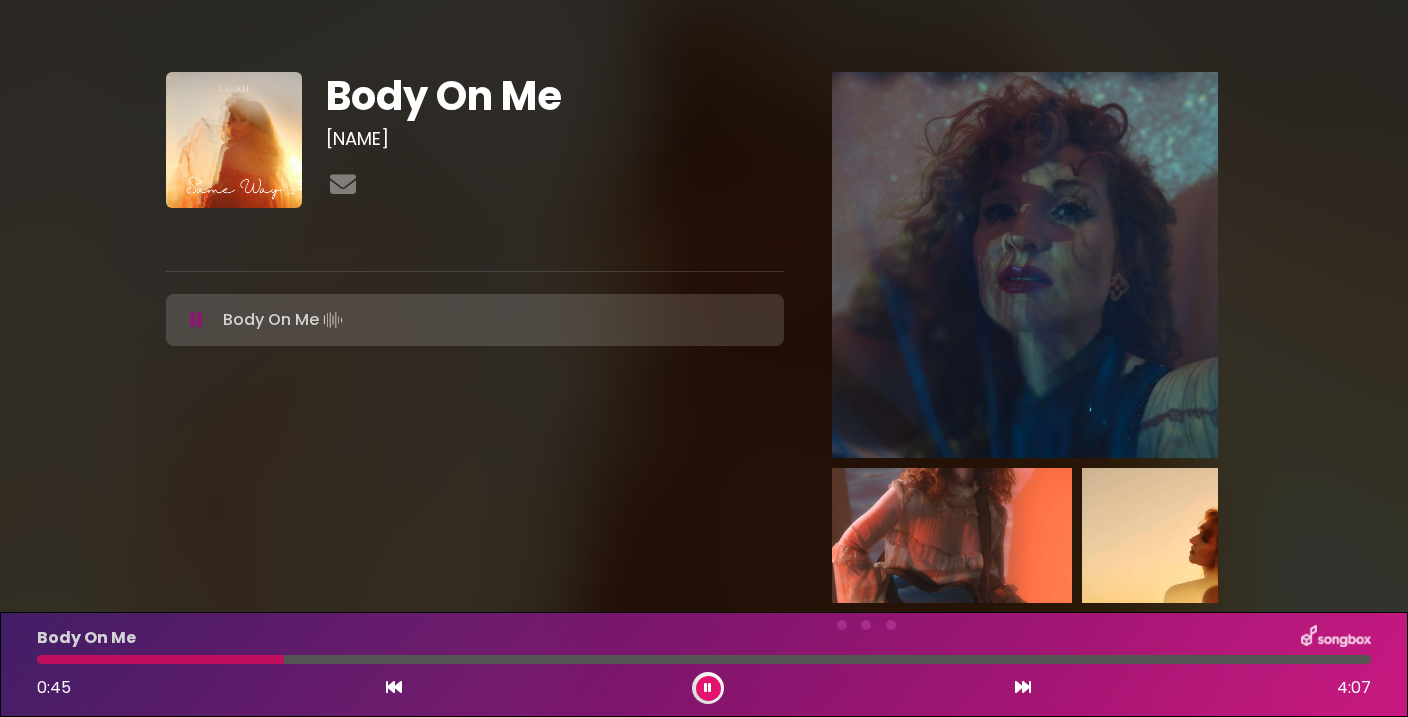 click at bounding box center [708, 688] 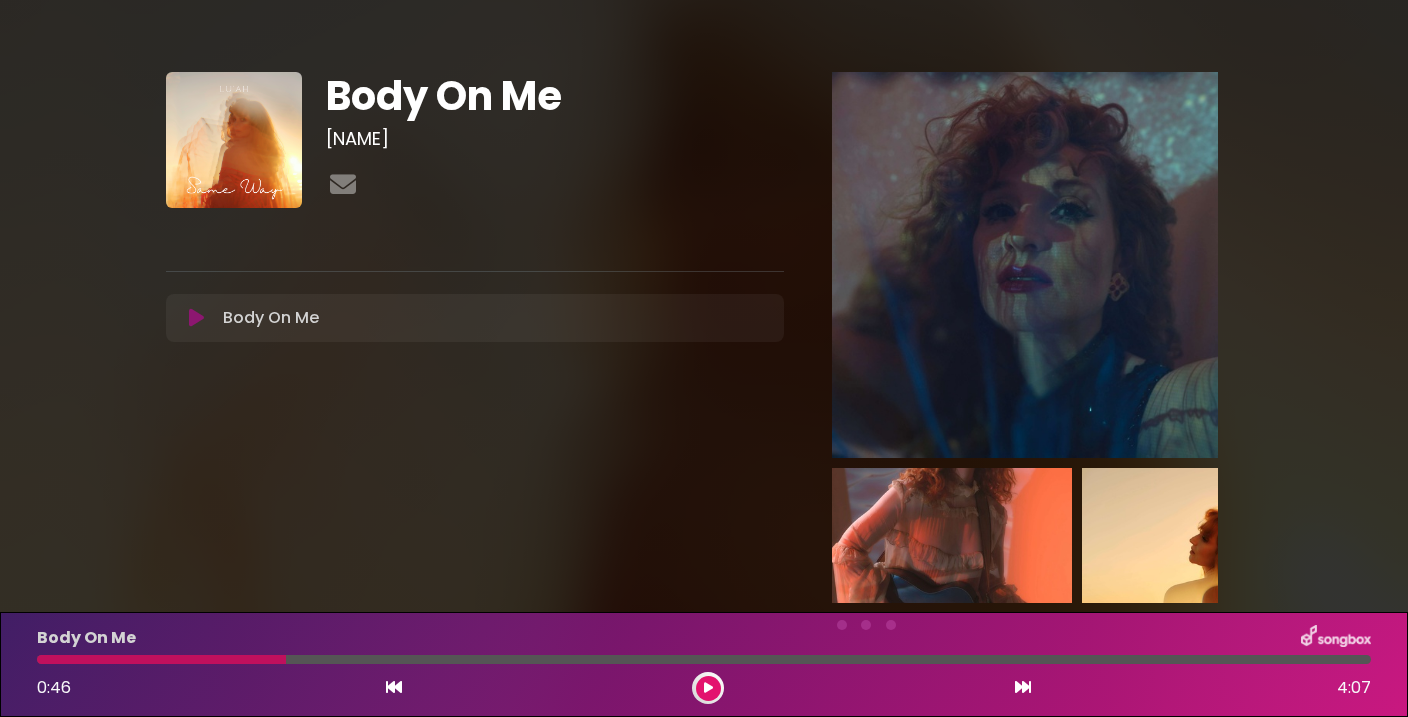 click at bounding box center [708, 688] 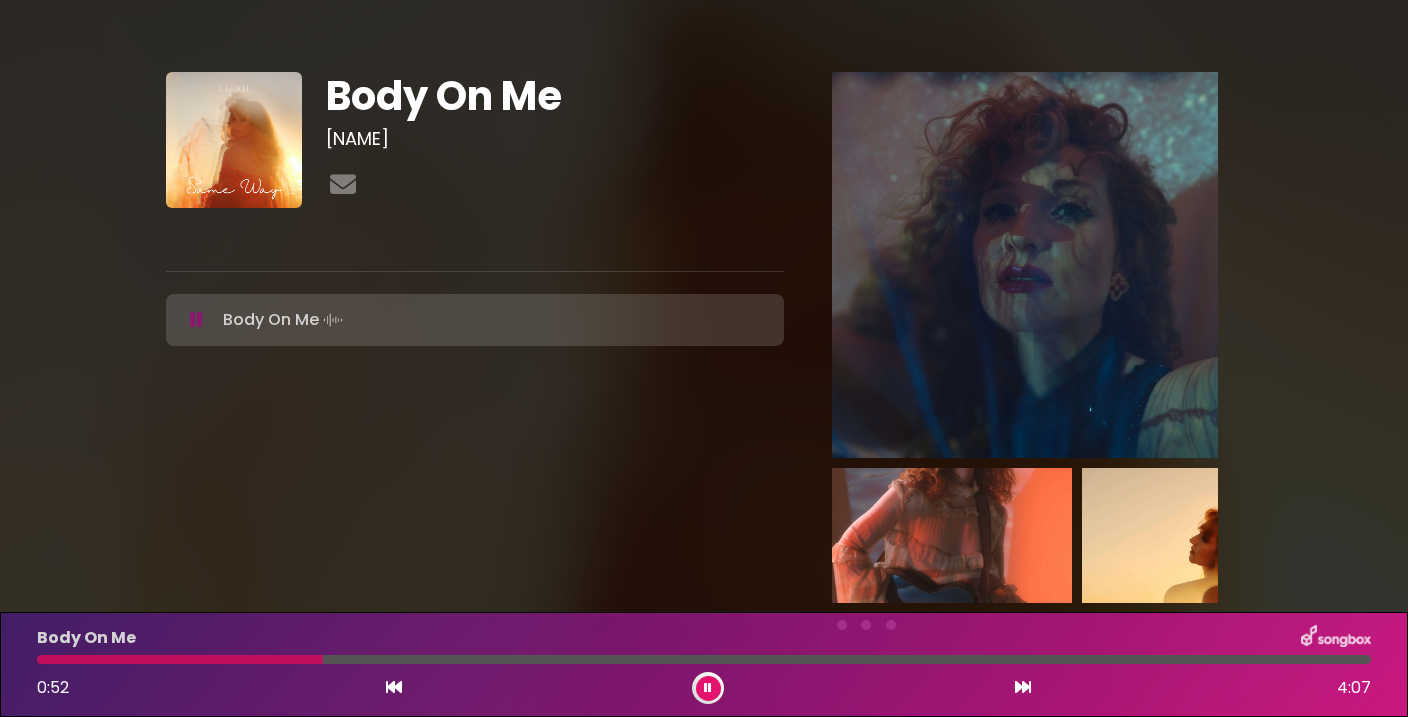 click at bounding box center (708, 688) 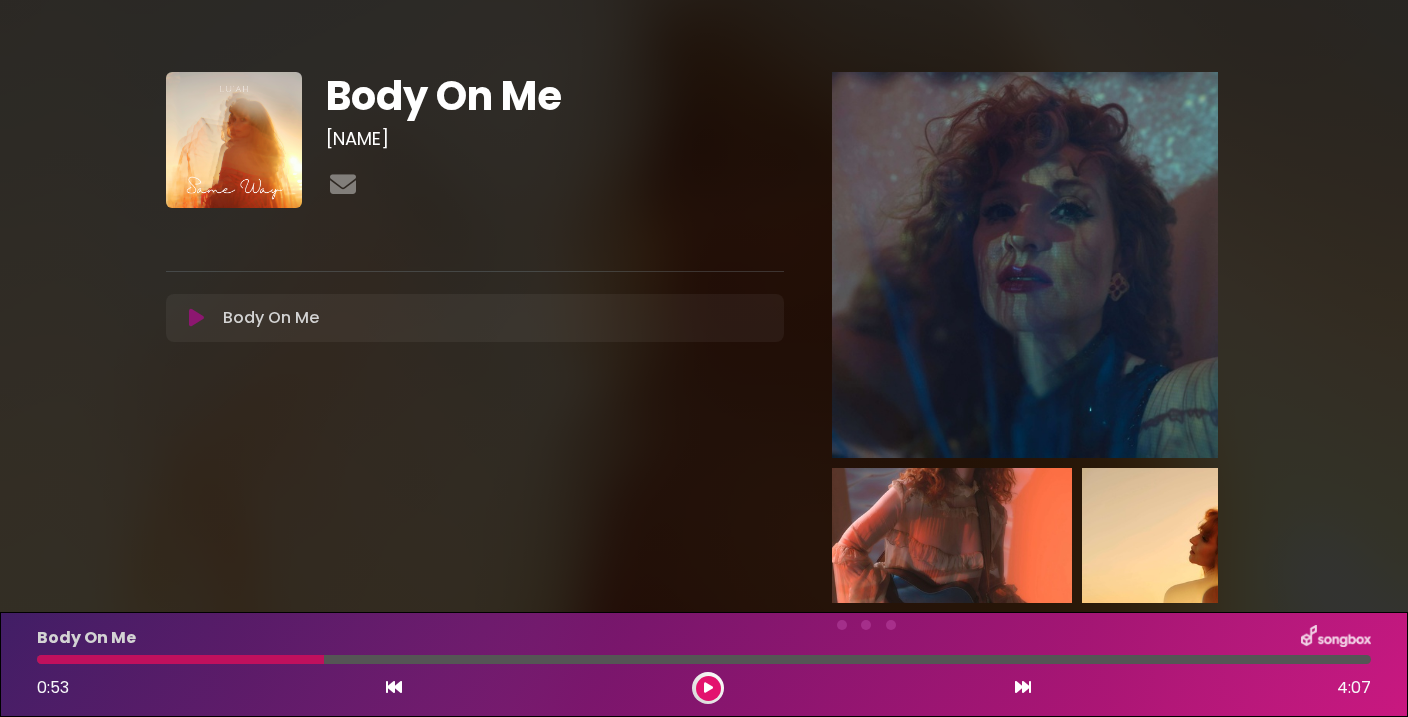 click on "0:53
4:07" at bounding box center (704, 688) 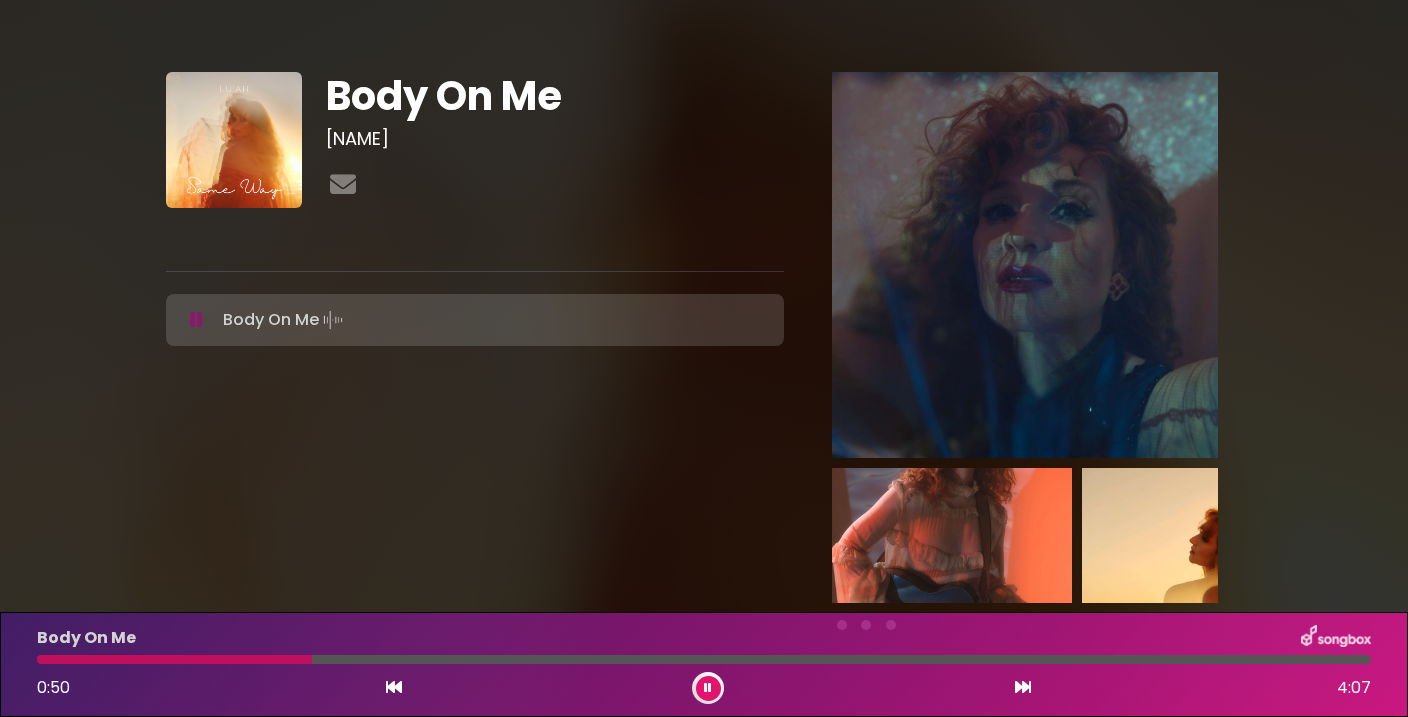 click at bounding box center [704, 659] 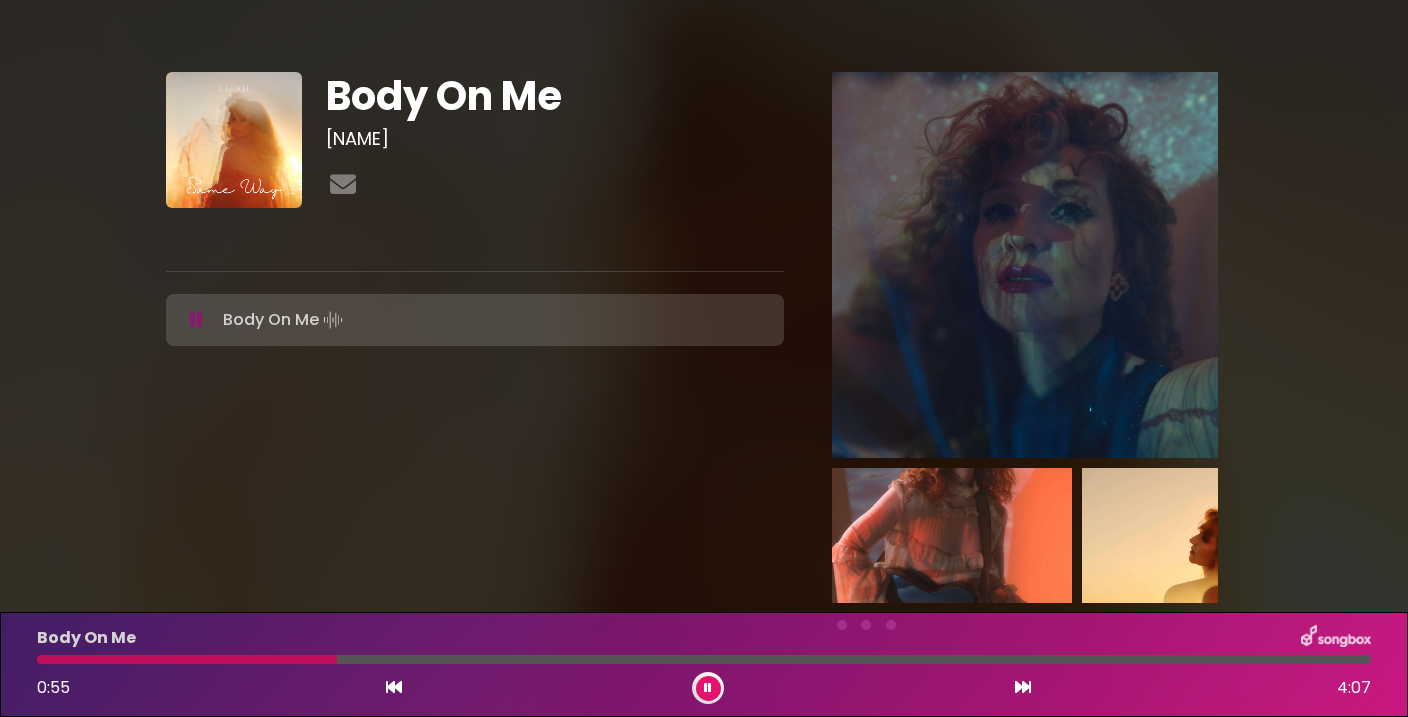 click at bounding box center (708, 688) 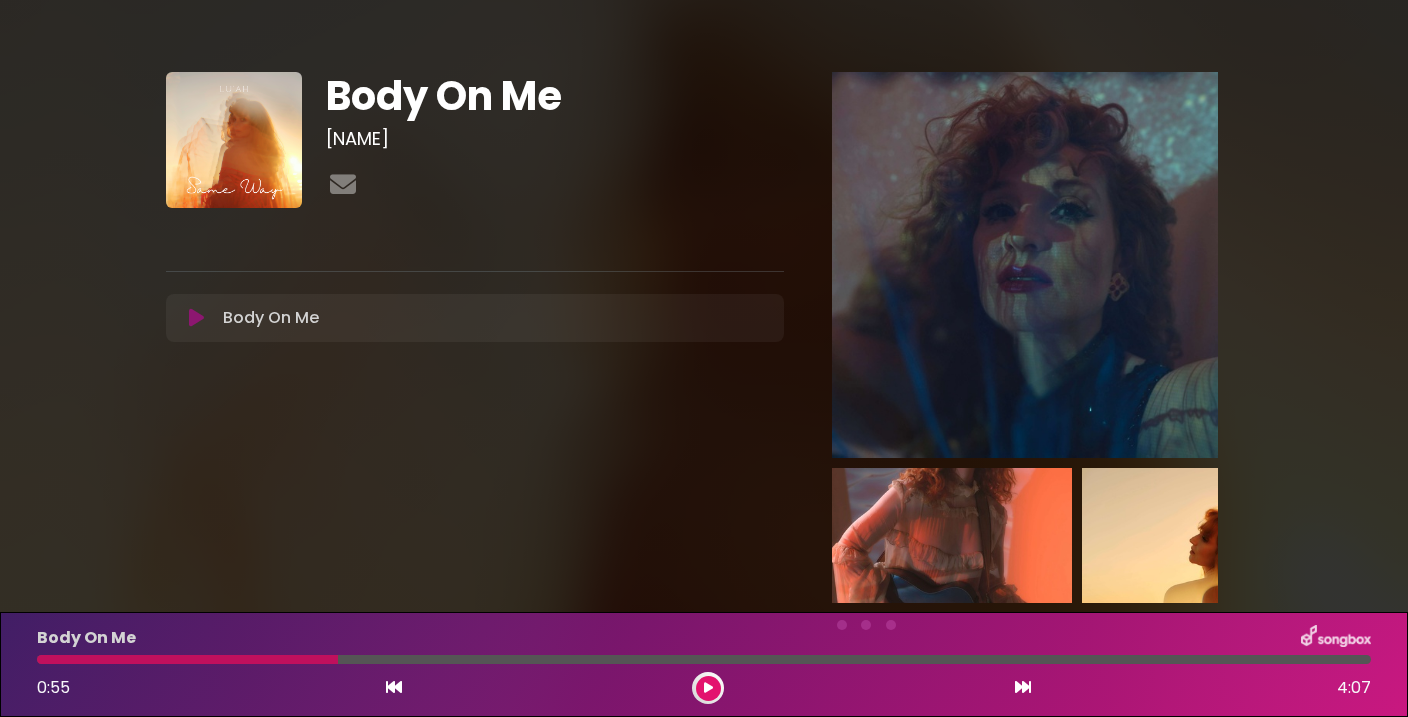 click at bounding box center [187, 659] 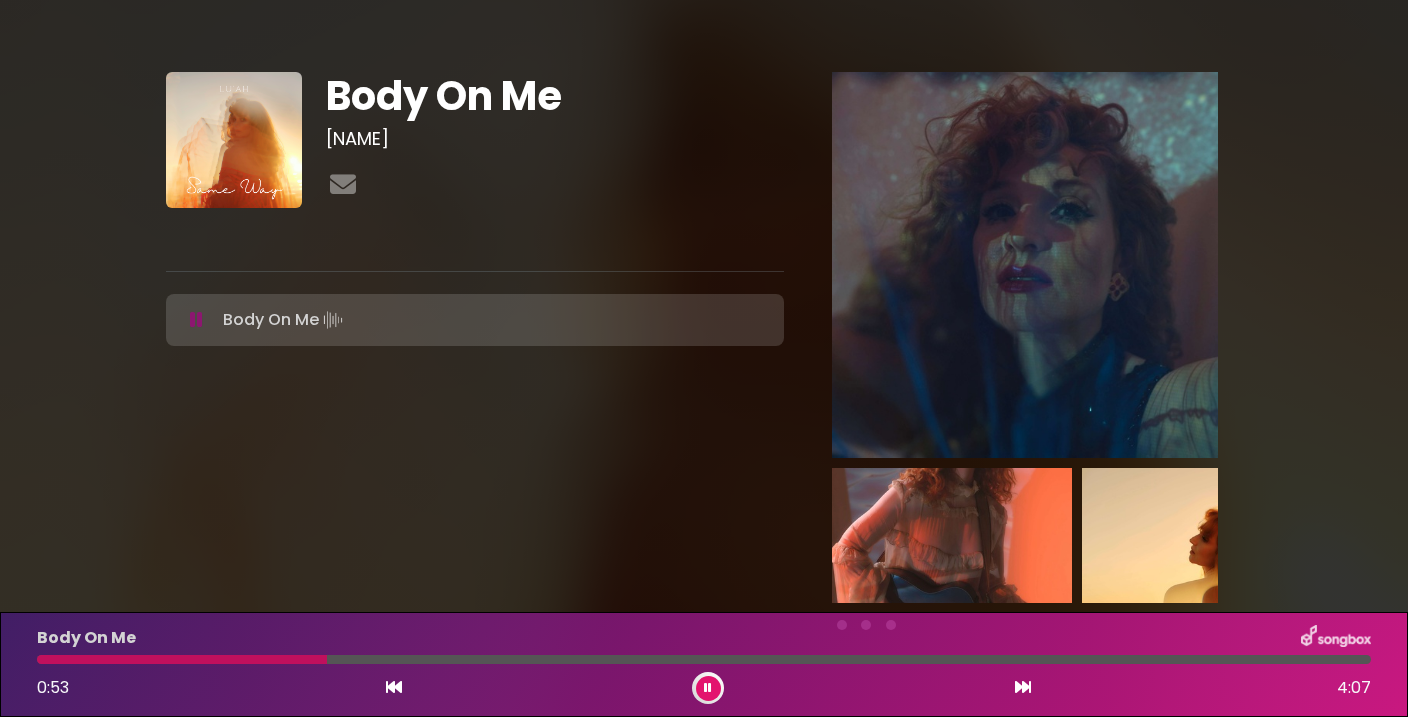 click at bounding box center (394, 687) 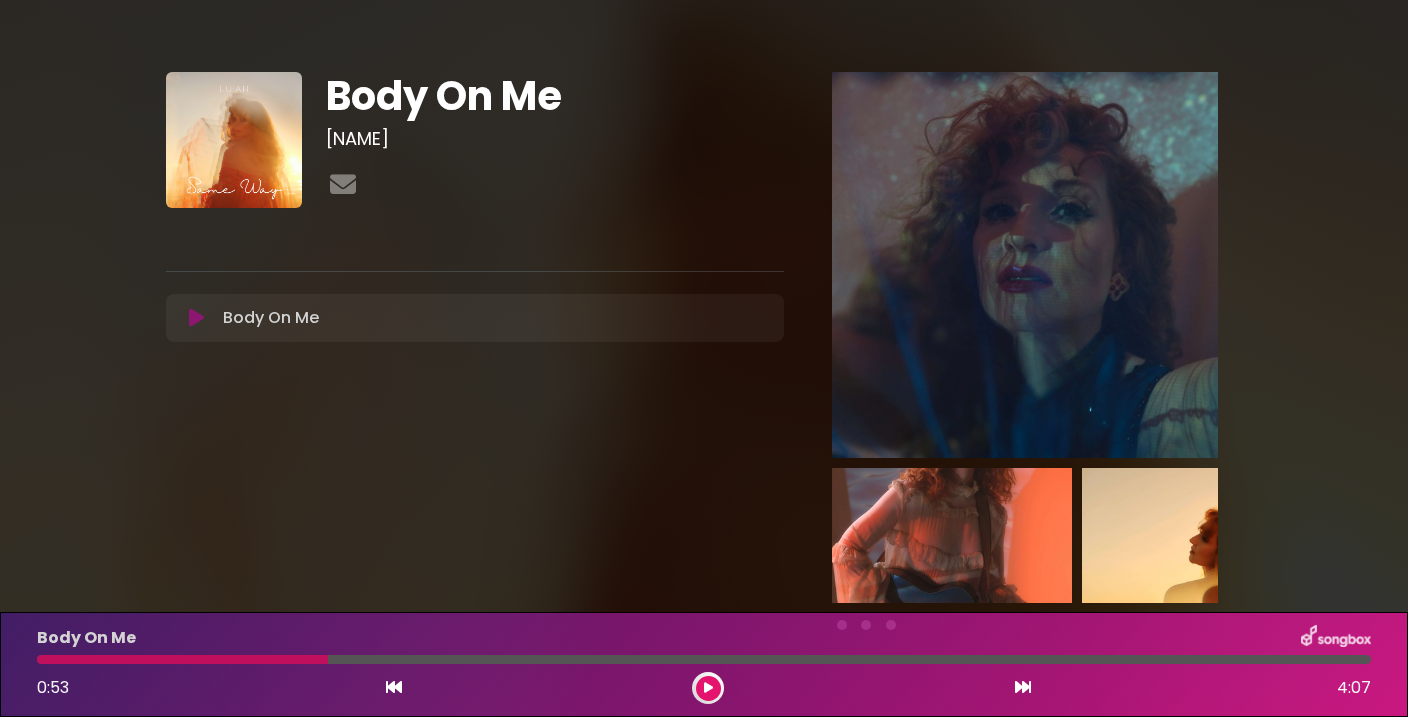 click at bounding box center [394, 687] 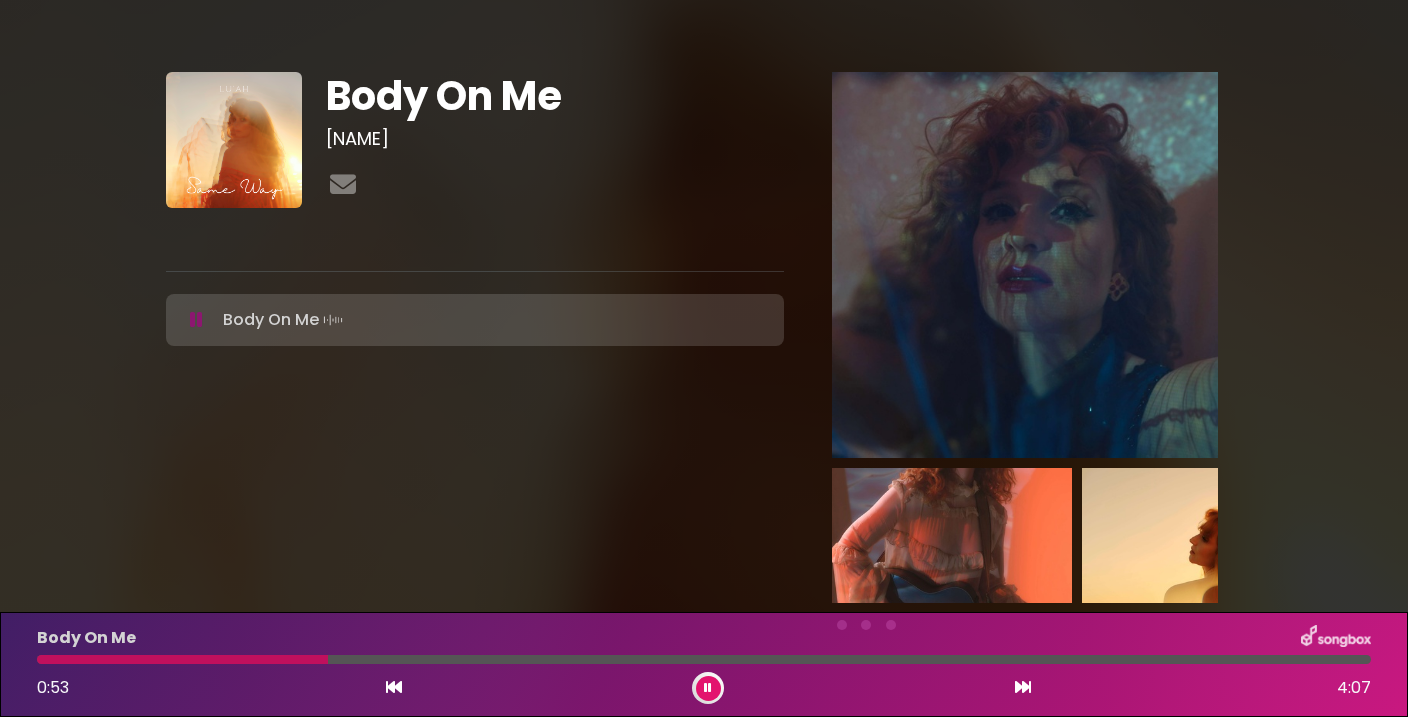 click at bounding box center (394, 687) 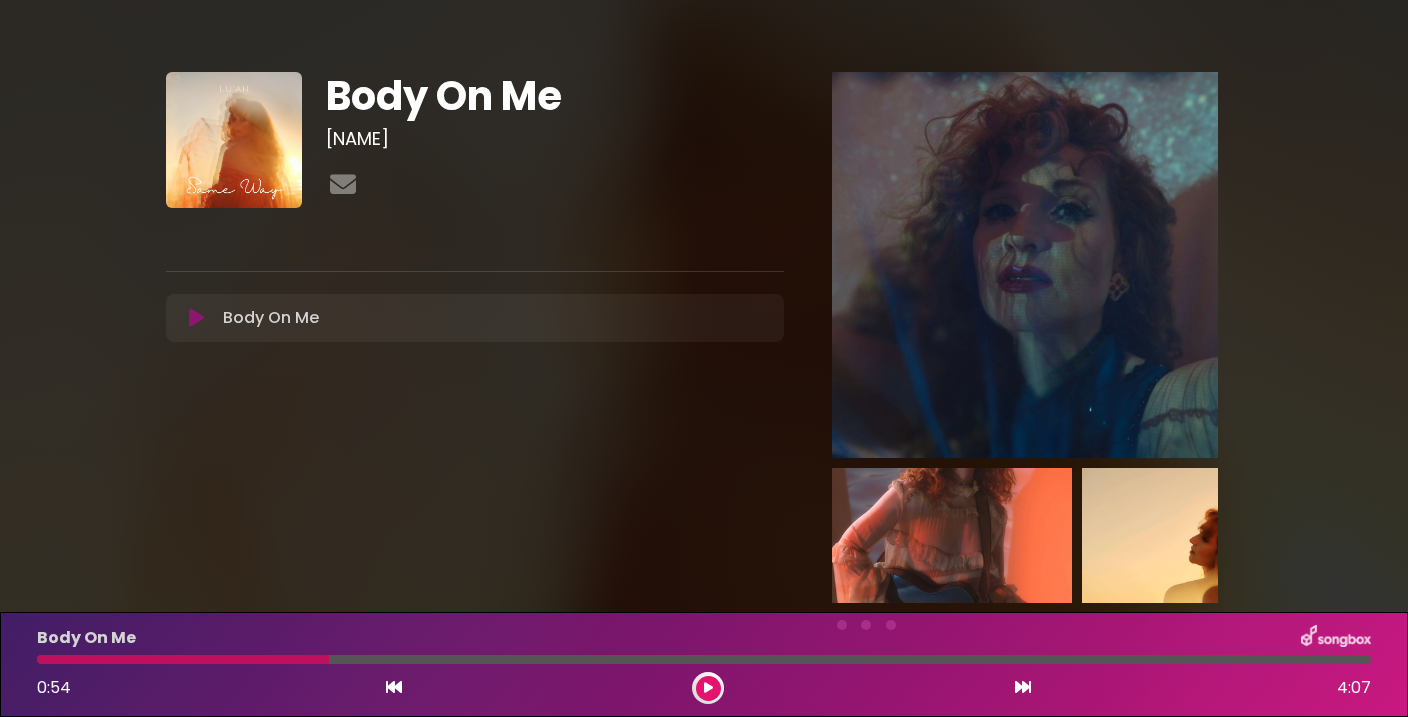 click at bounding box center [394, 687] 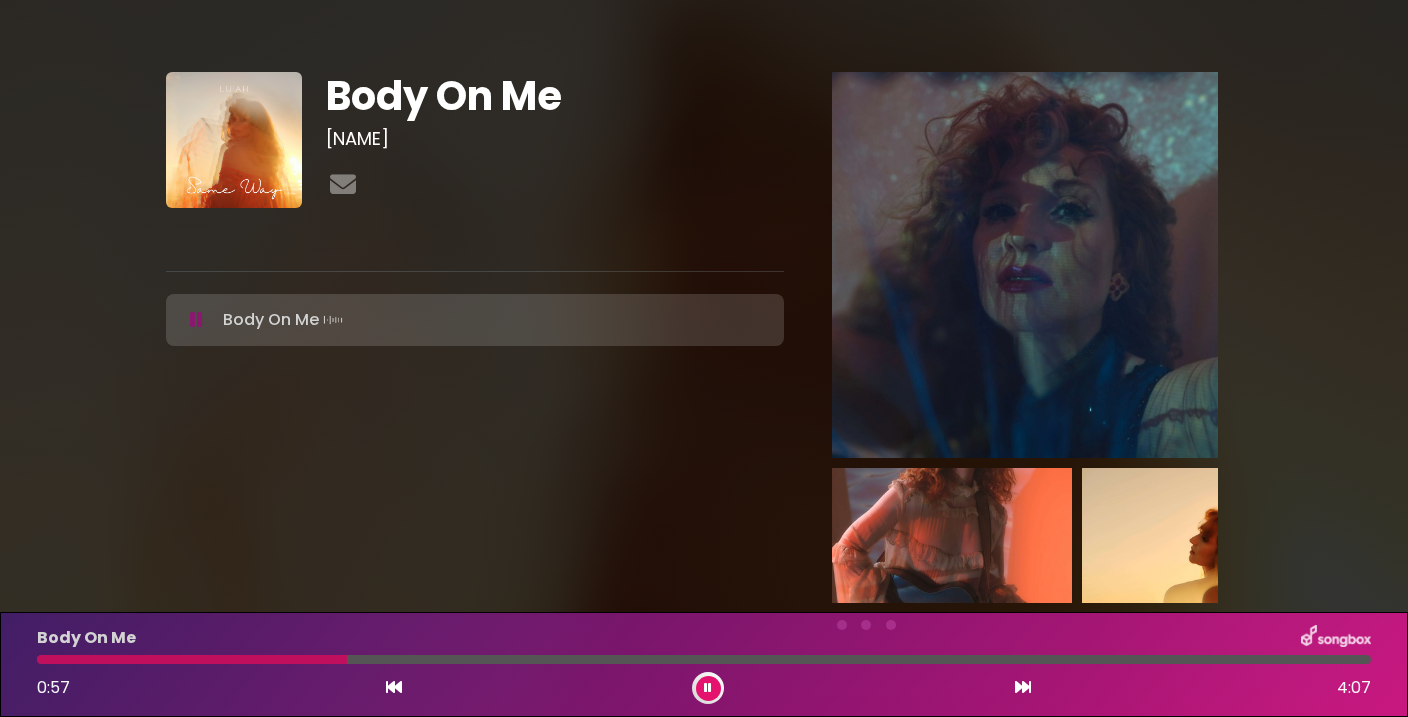 click at bounding box center [394, 687] 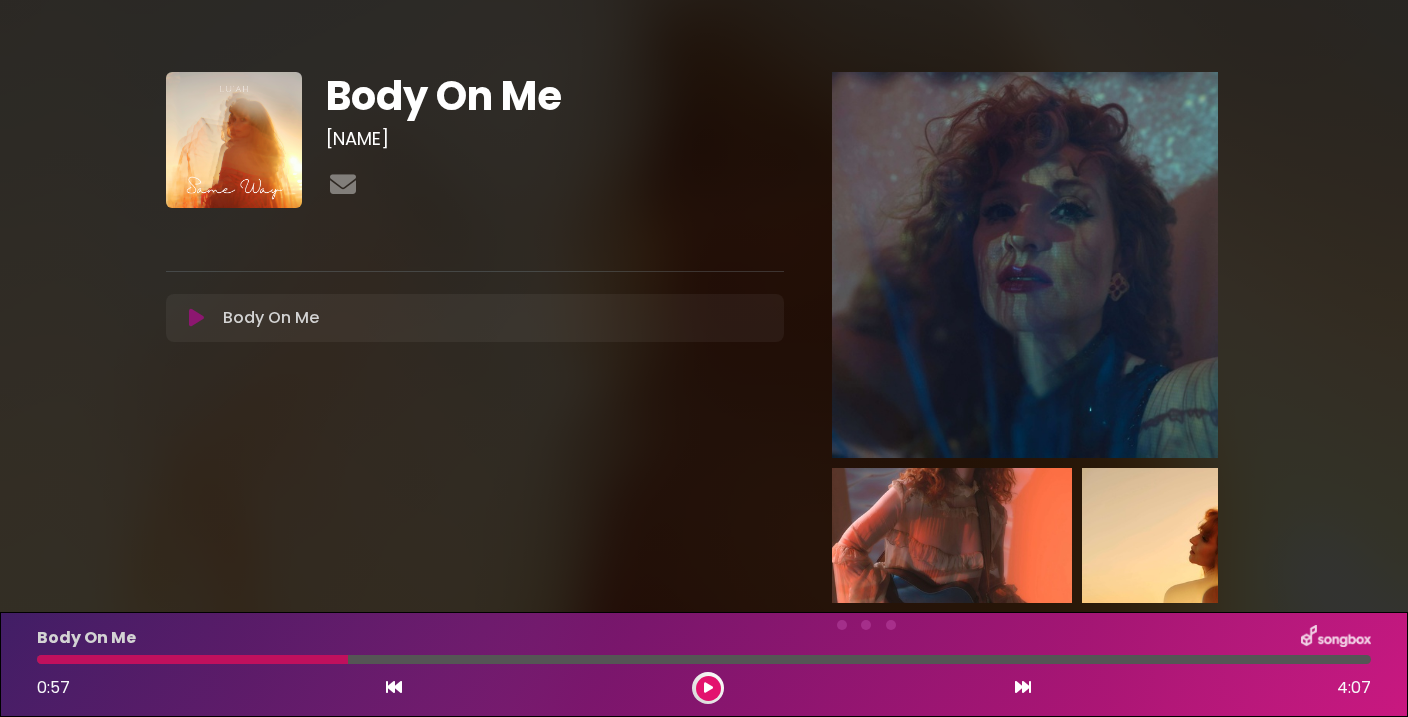 click at bounding box center [394, 687] 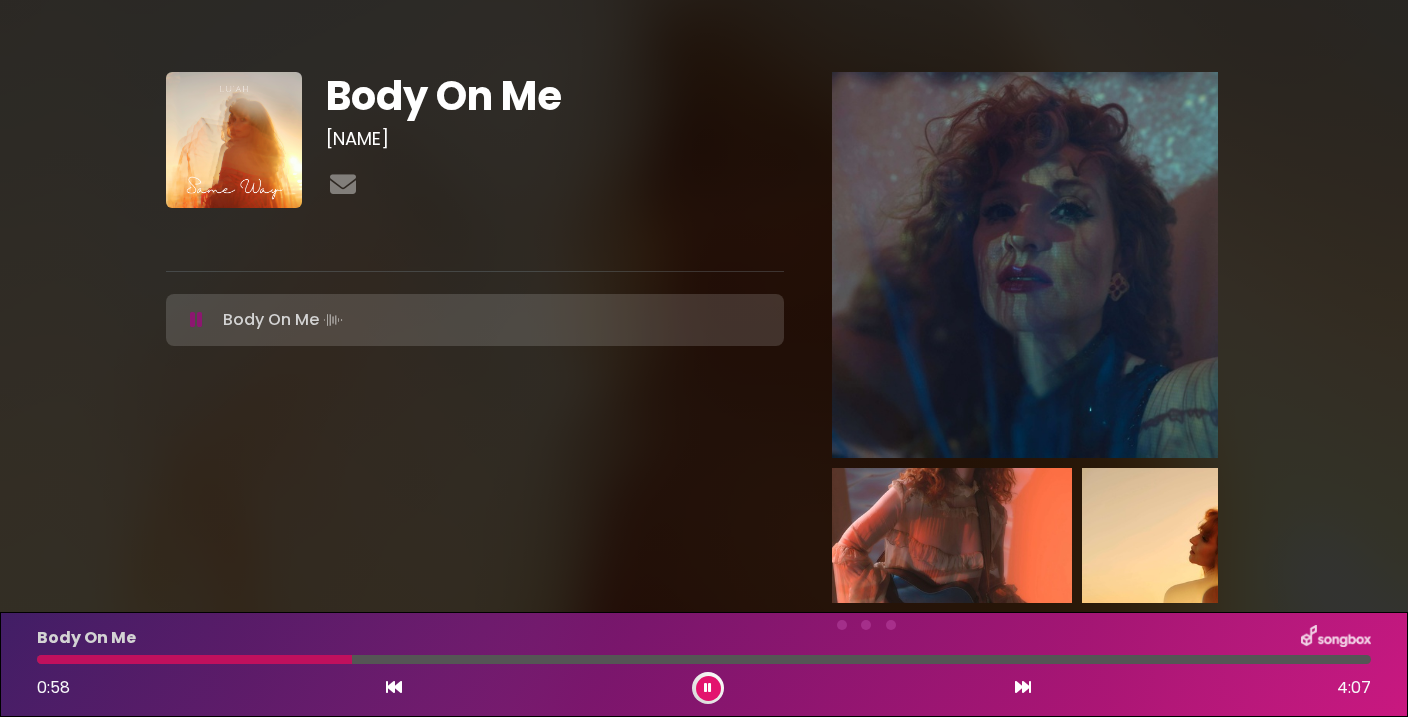 click at bounding box center (194, 659) 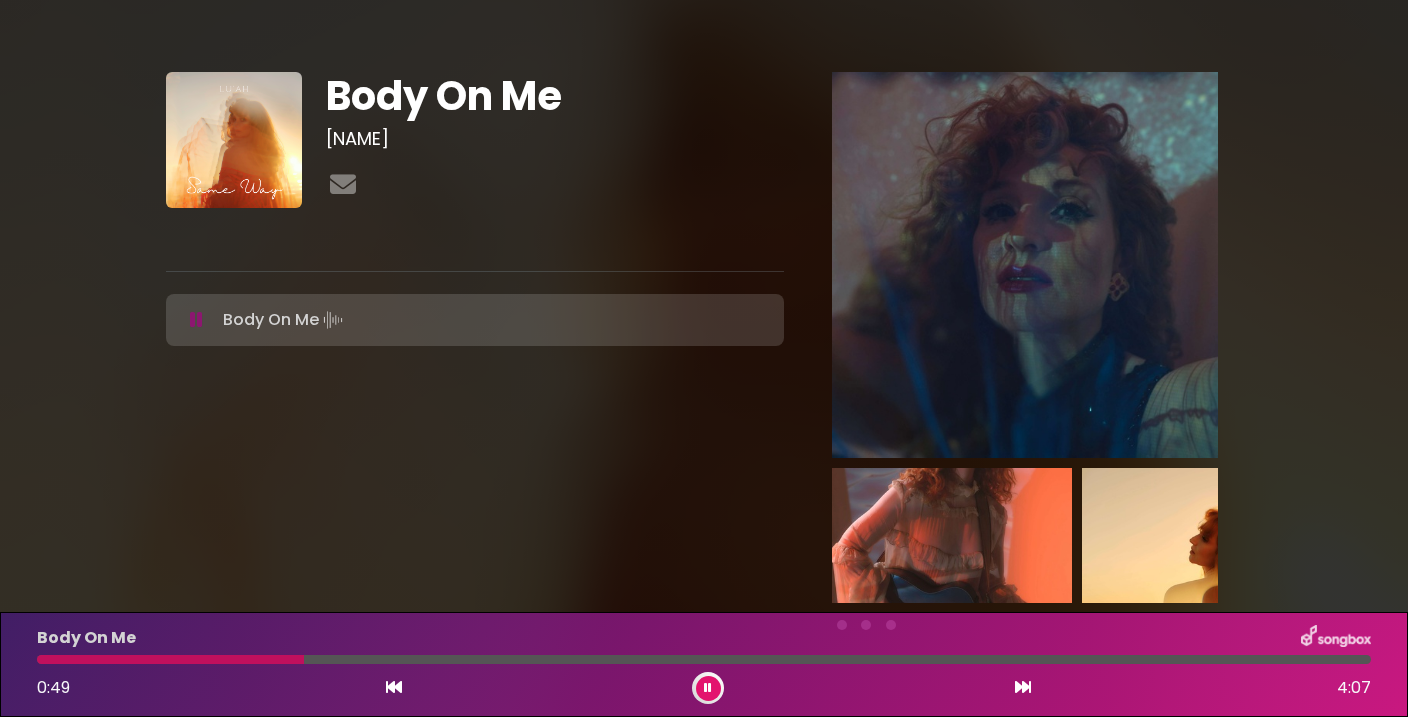 click at bounding box center (170, 659) 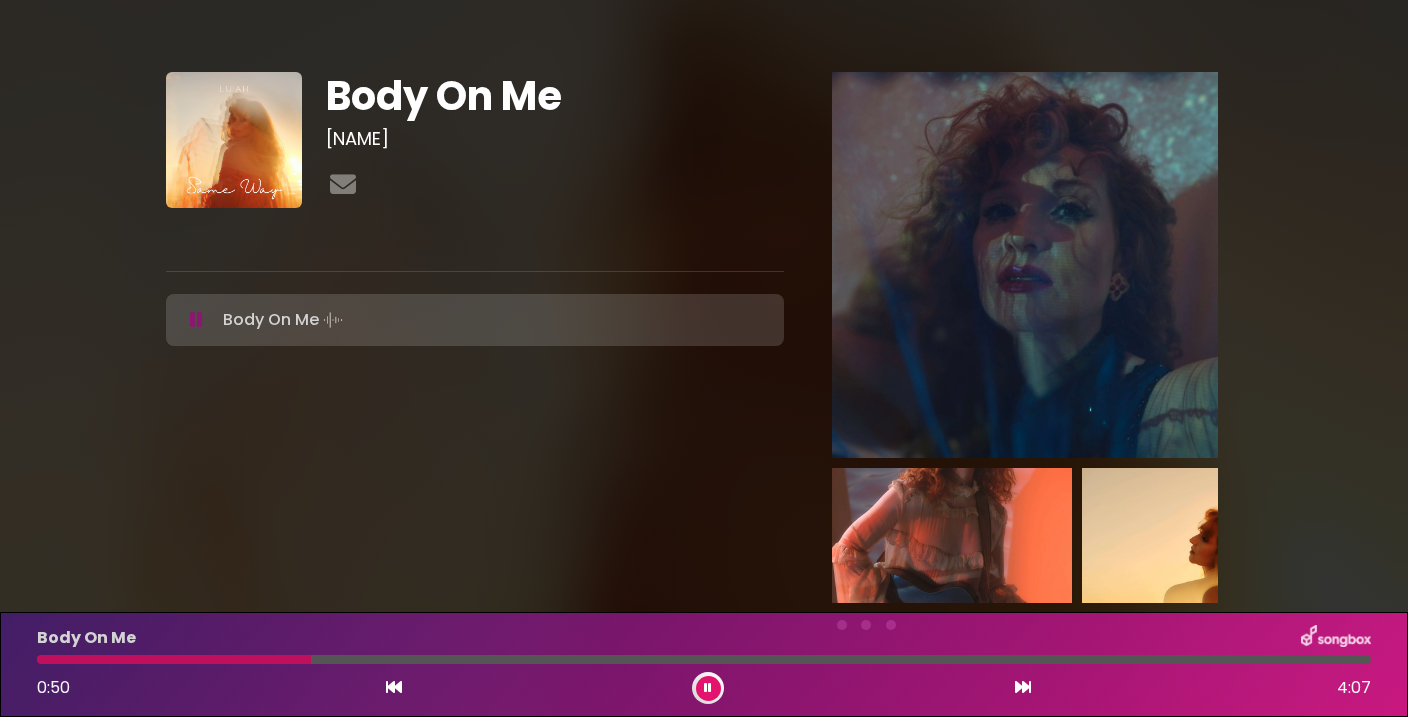 click at bounding box center (174, 659) 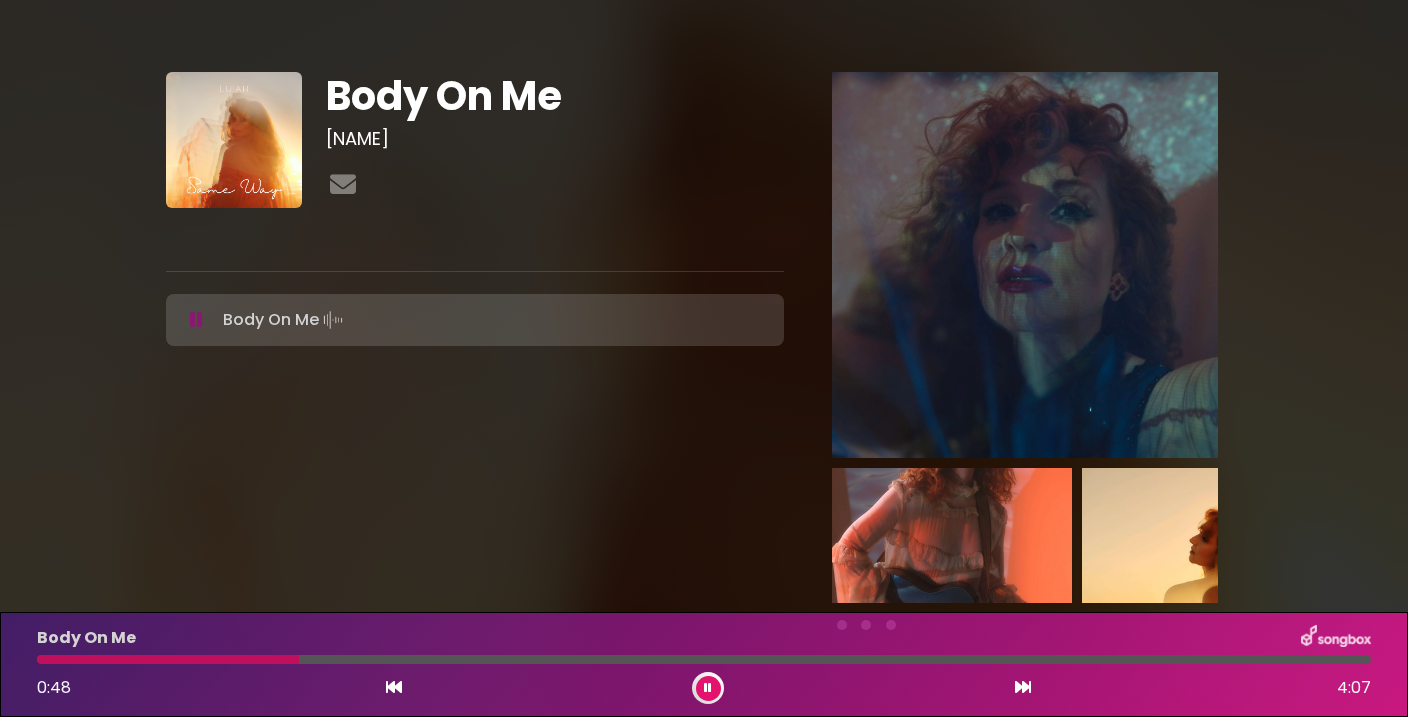 click at bounding box center [168, 659] 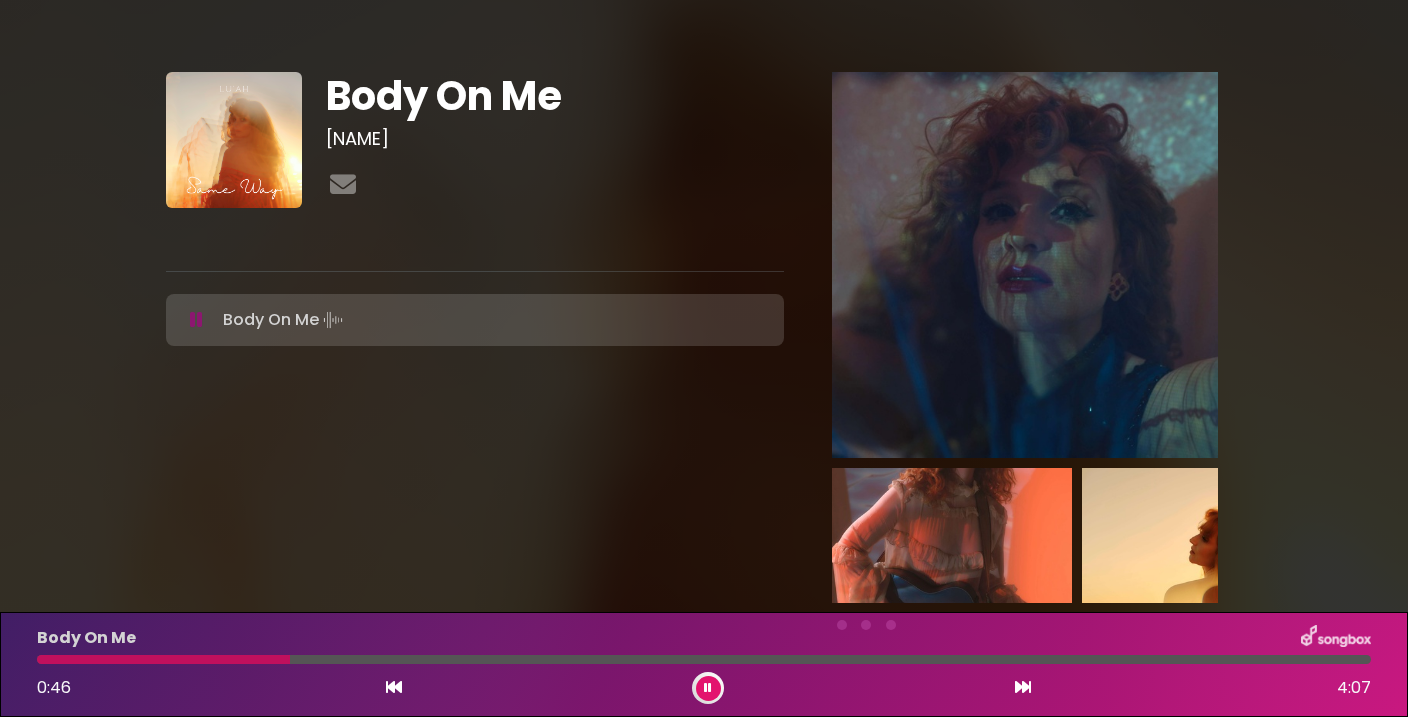 click at bounding box center [708, 688] 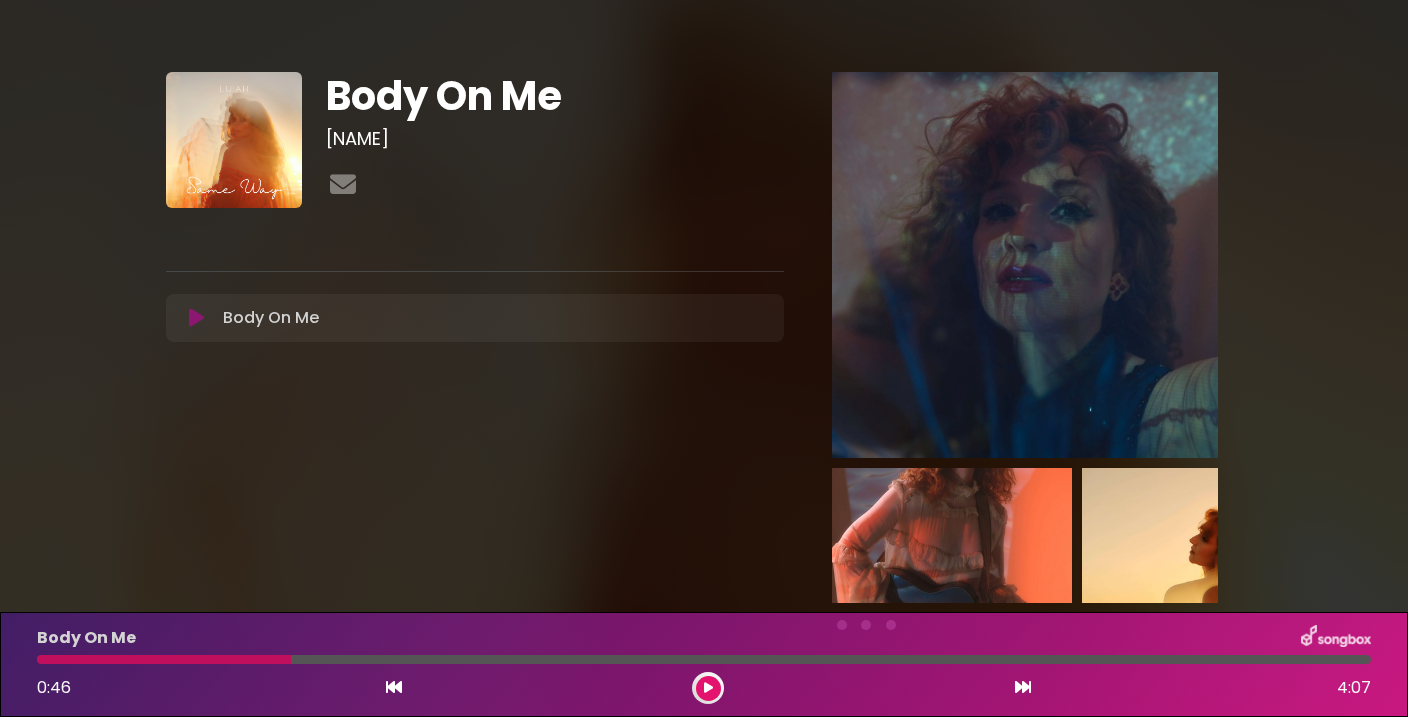 click at bounding box center [708, 688] 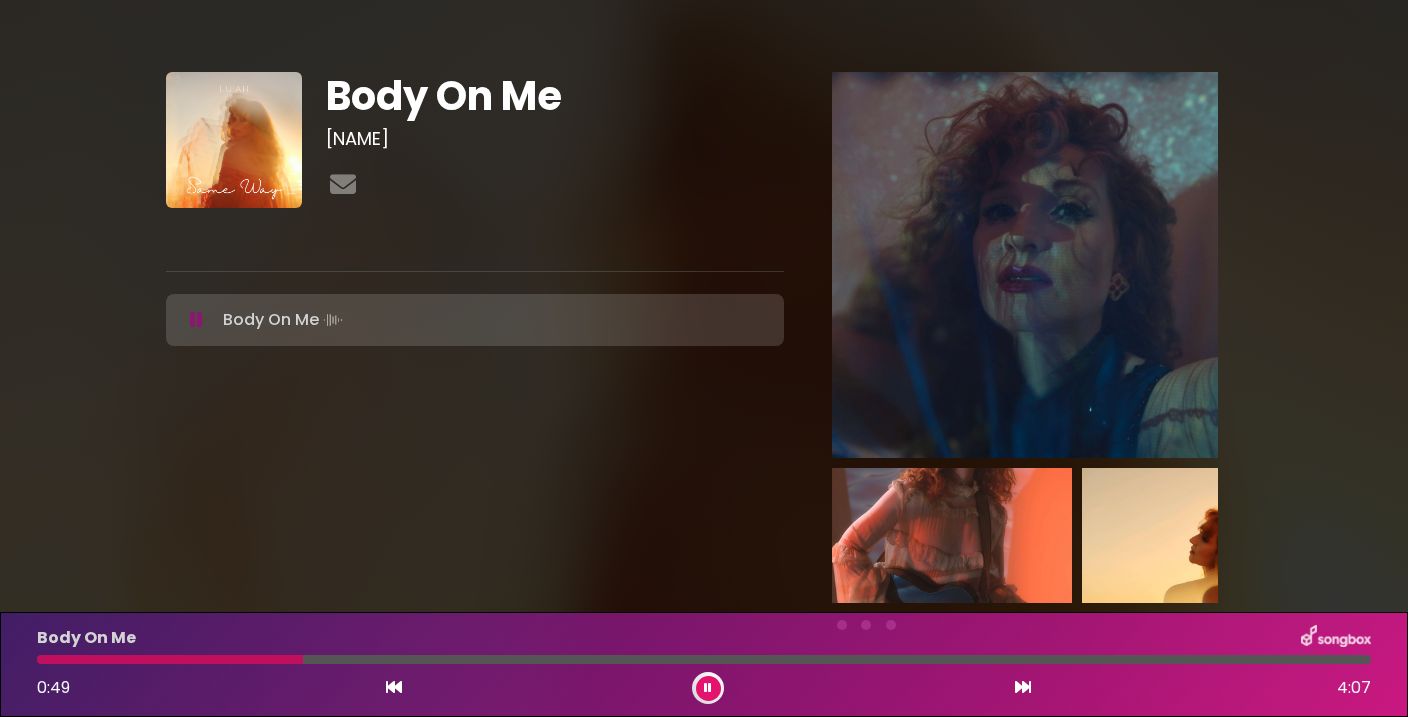 click at bounding box center (708, 688) 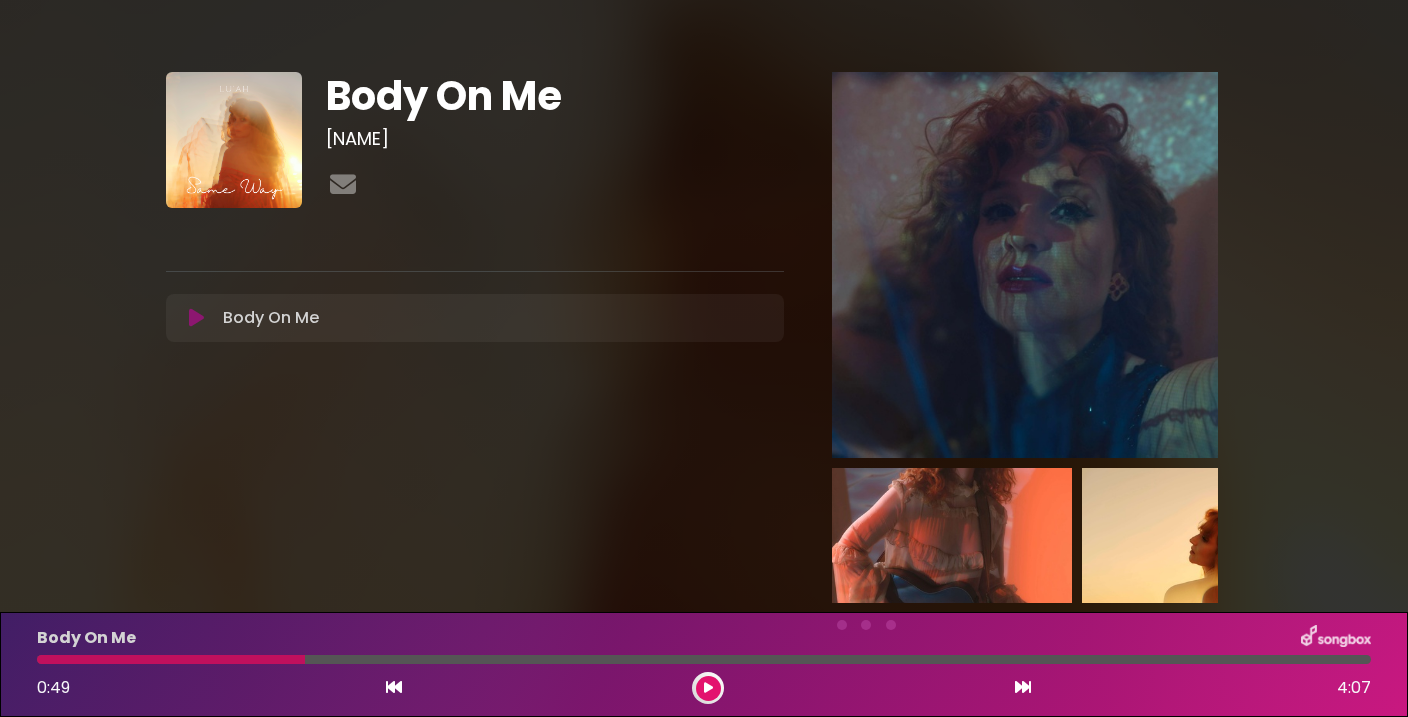 click at bounding box center (708, 688) 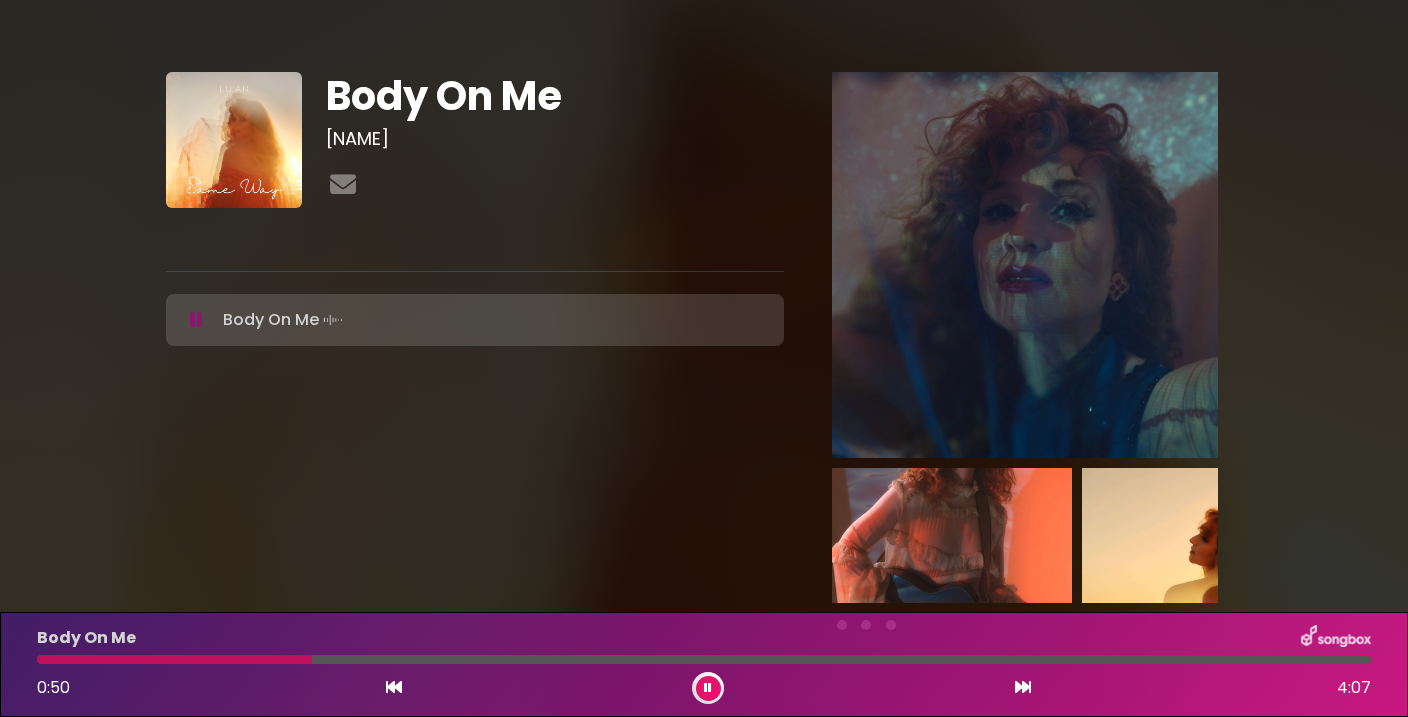 click at bounding box center (708, 688) 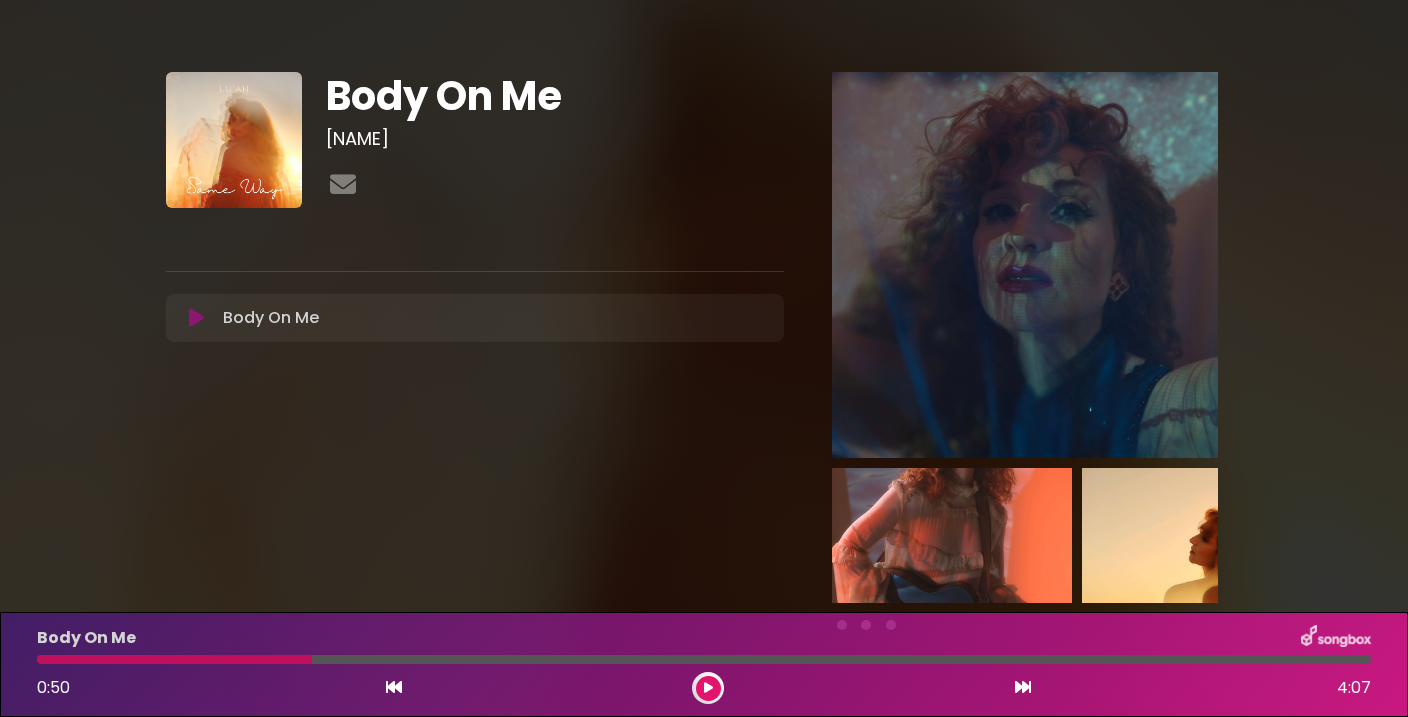 click at bounding box center [174, 659] 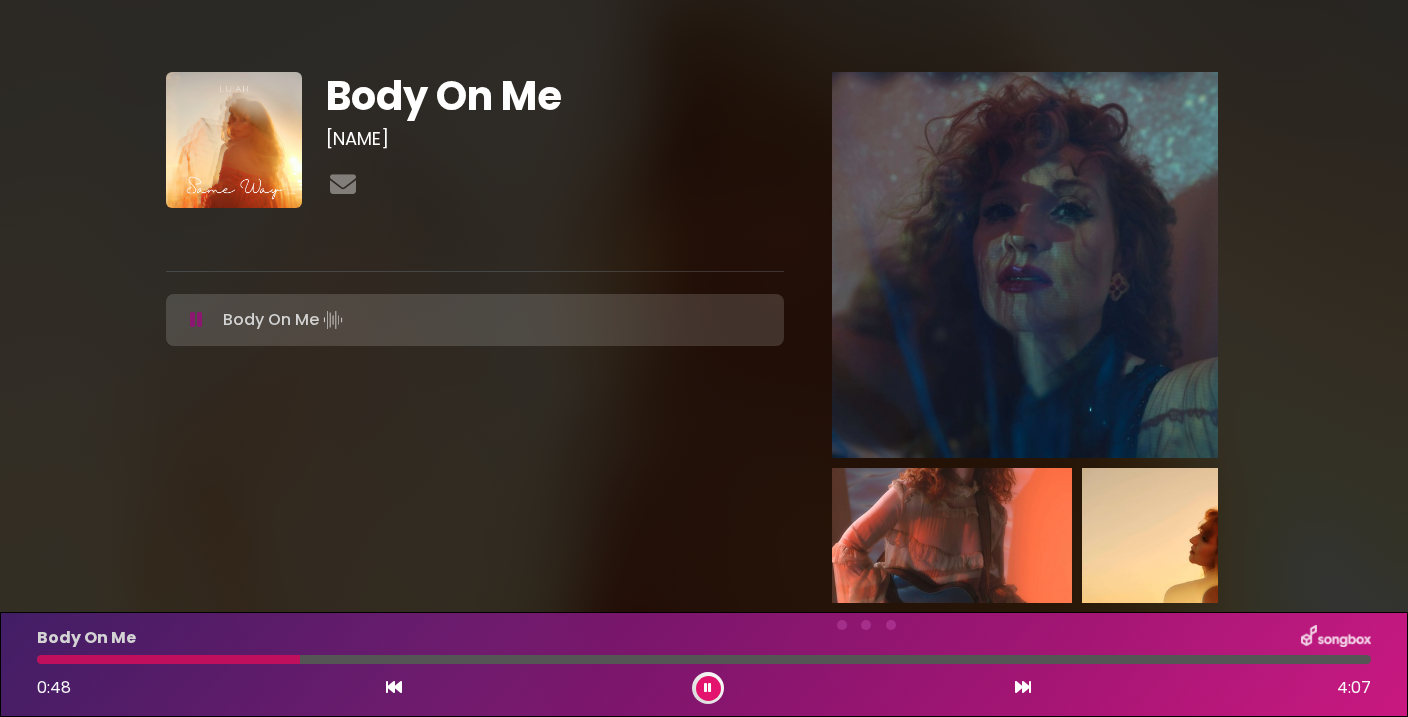 click at bounding box center (394, 687) 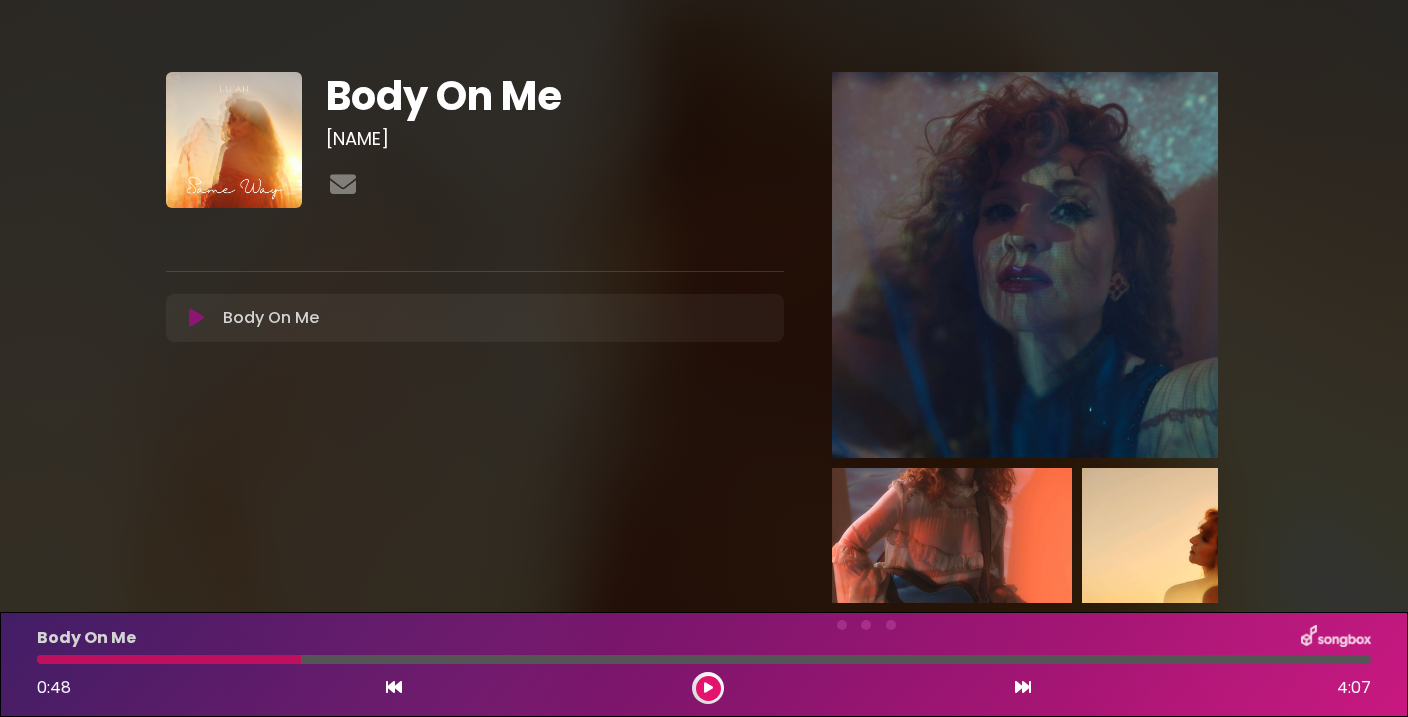 click at bounding box center (394, 687) 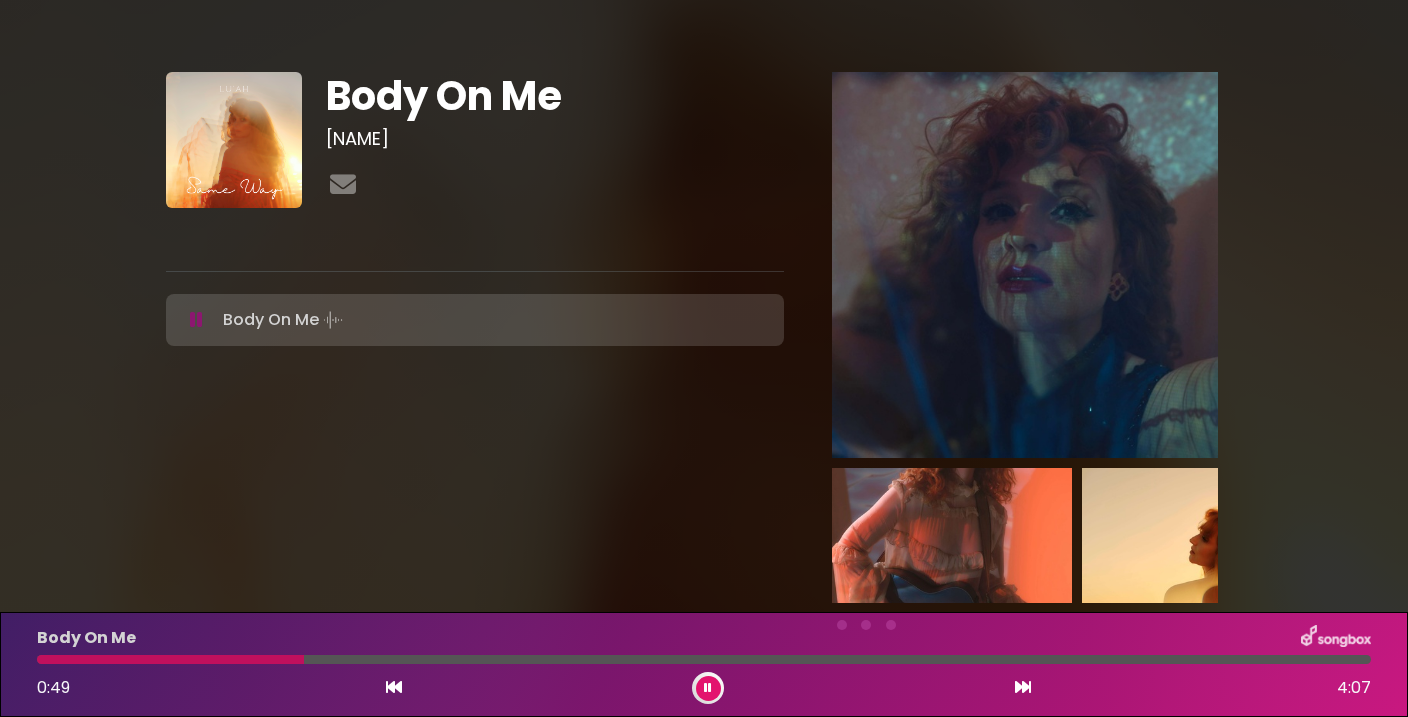 click at bounding box center [394, 687] 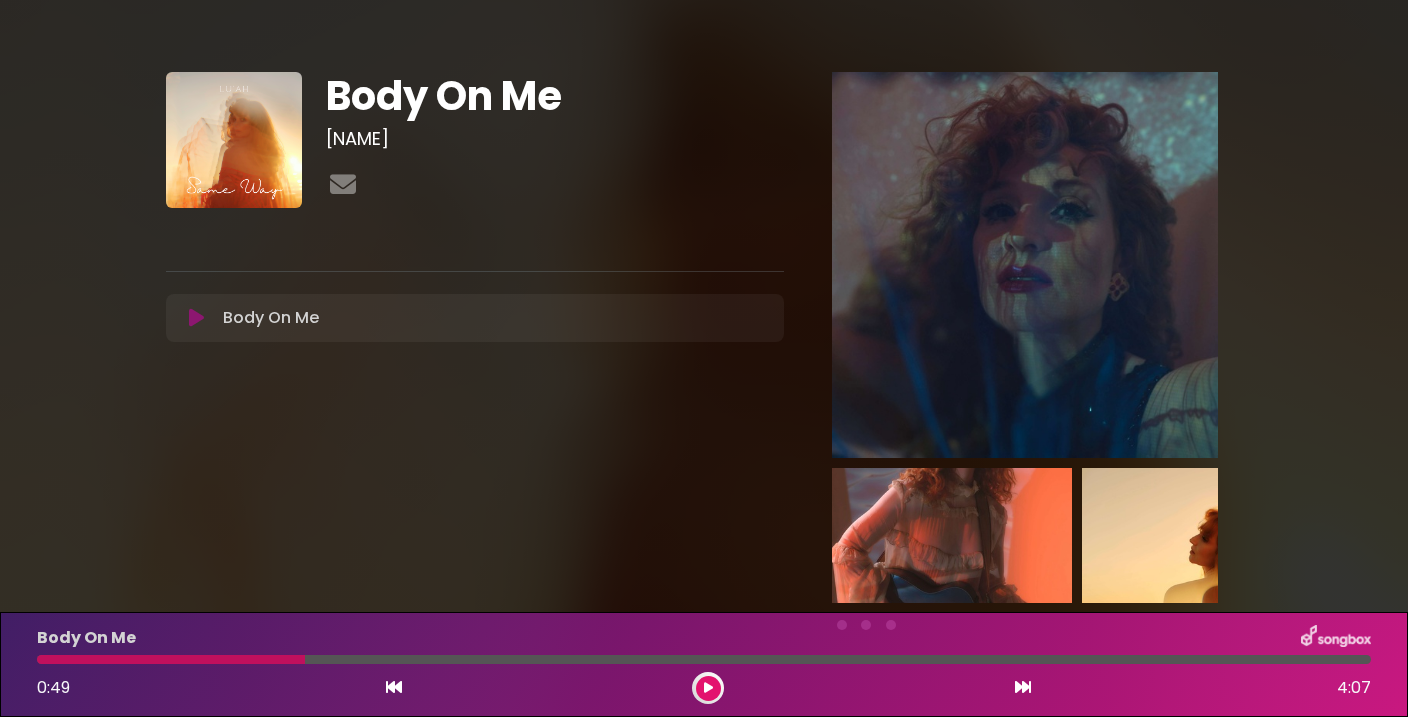 click at bounding box center (394, 687) 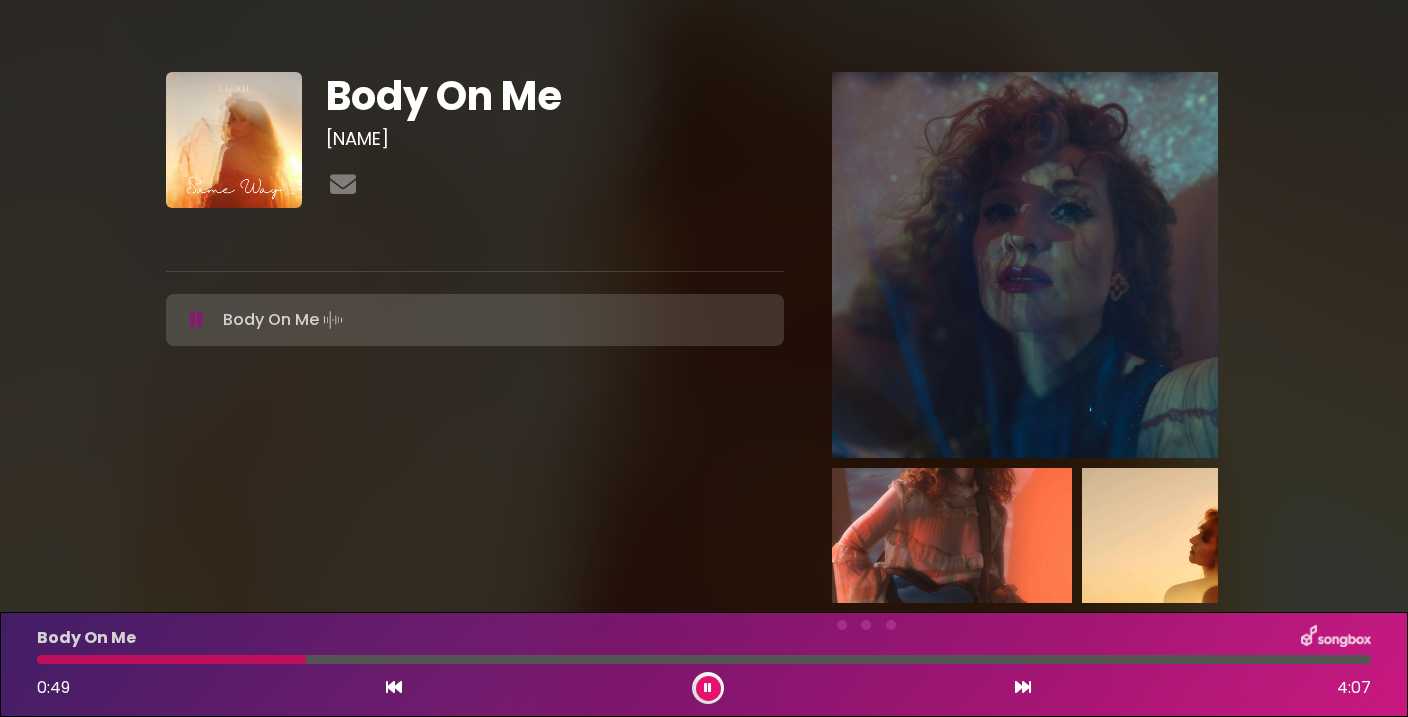click at bounding box center [394, 687] 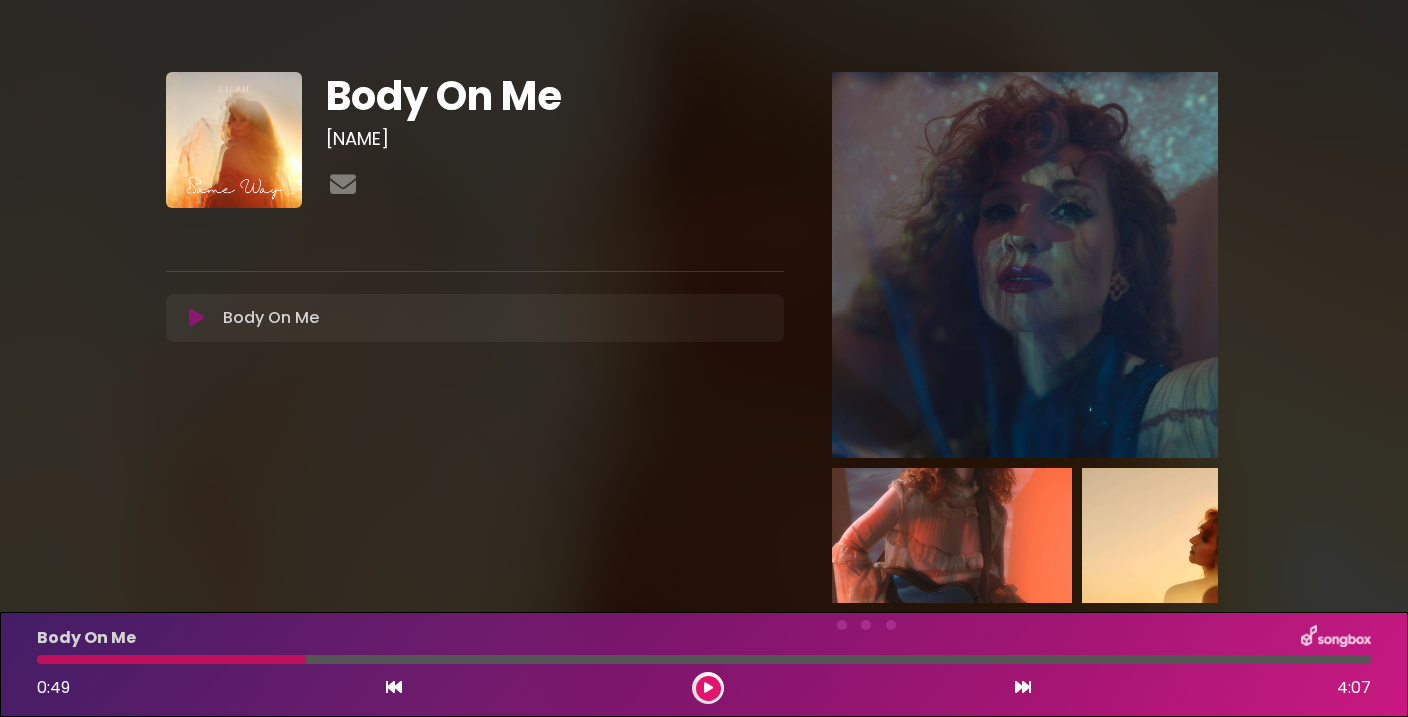 click at bounding box center [394, 687] 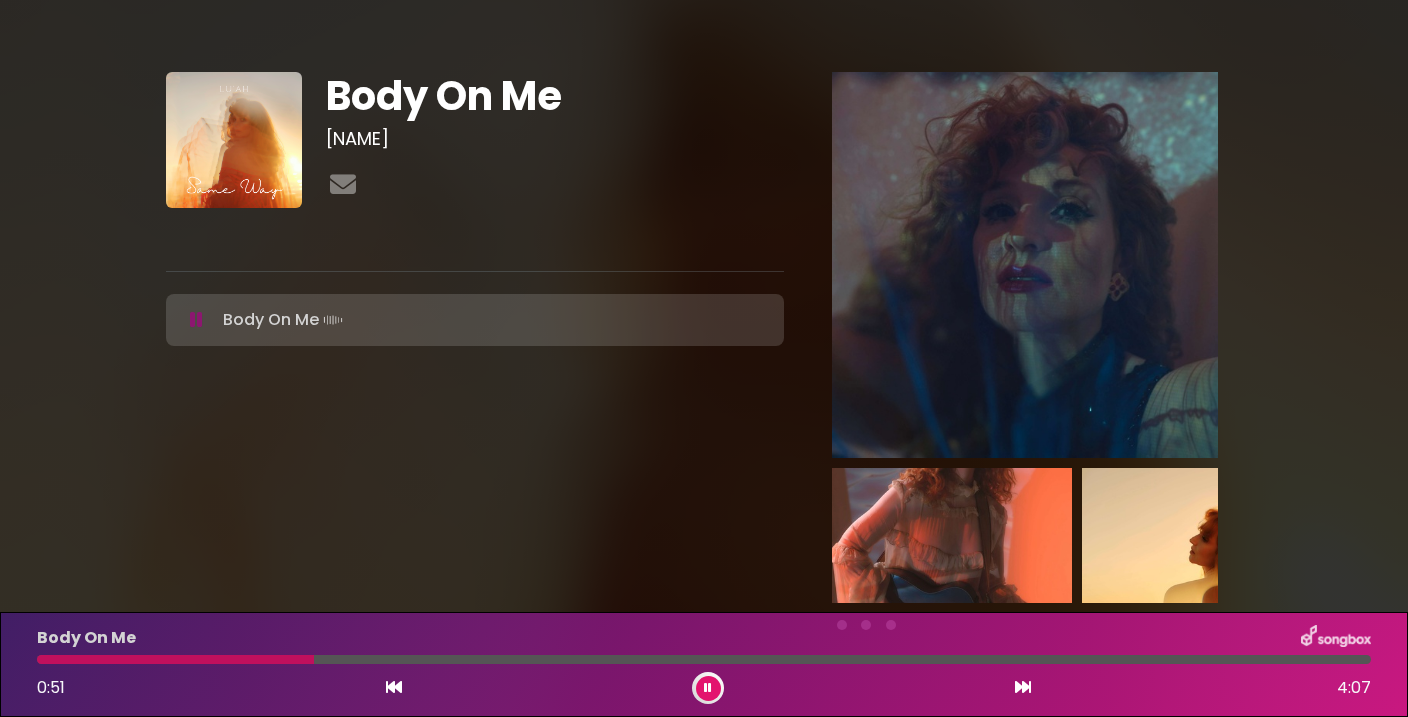 click at bounding box center [175, 659] 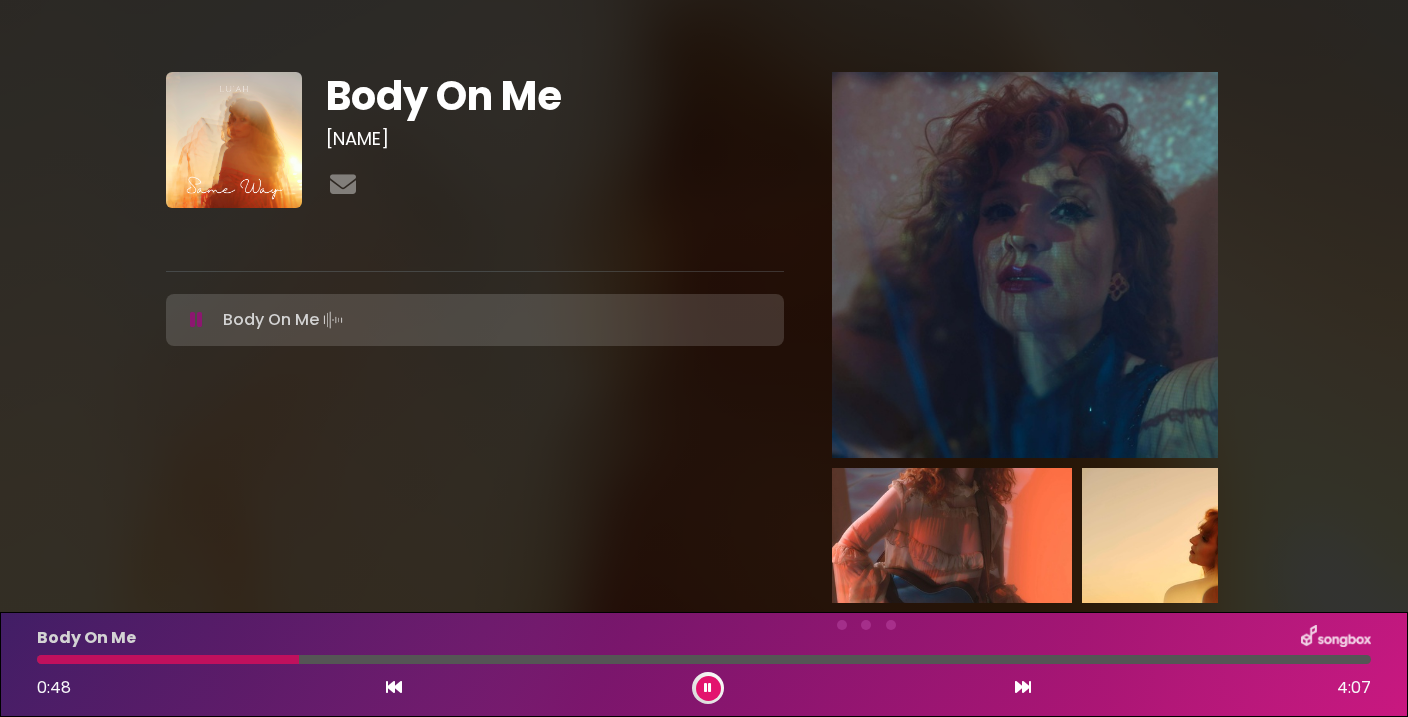 click at bounding box center (168, 659) 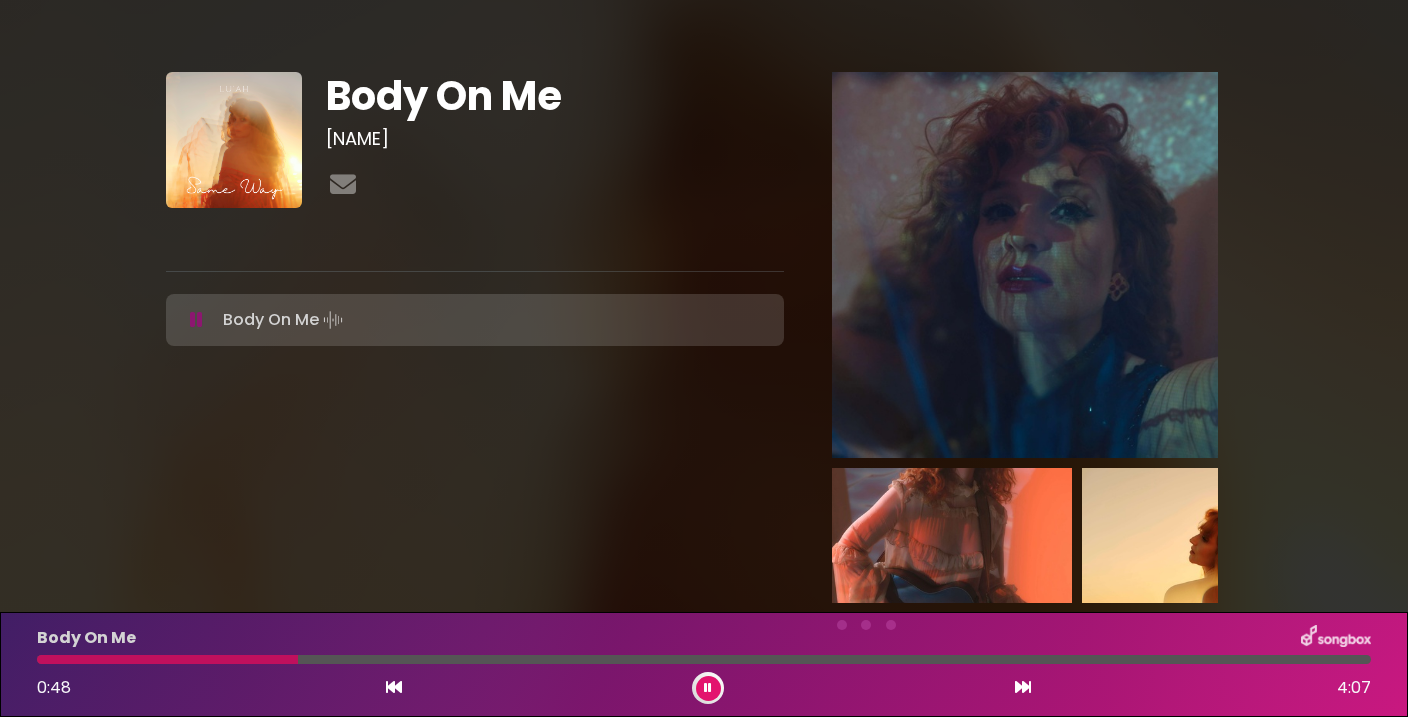 click at bounding box center (708, 688) 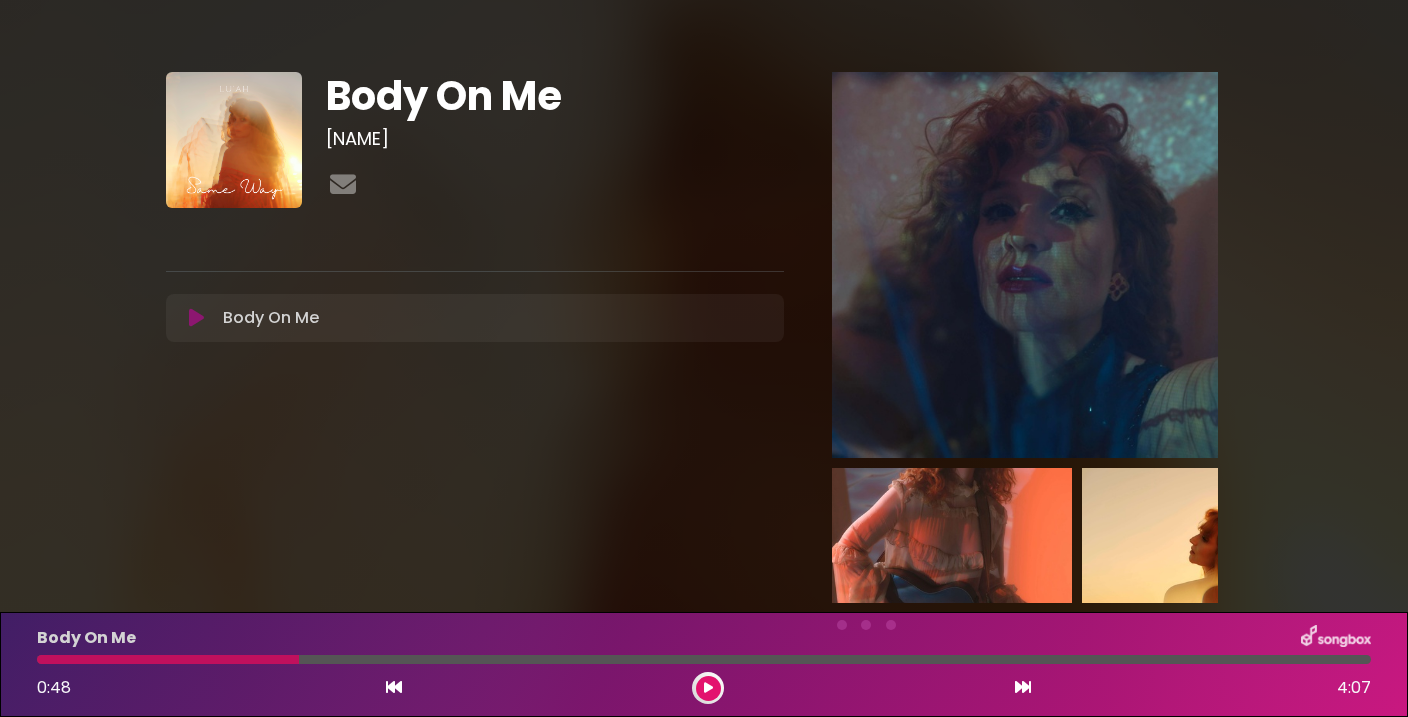 click on "Body On Me
Loading Track..." at bounding box center [271, 318] 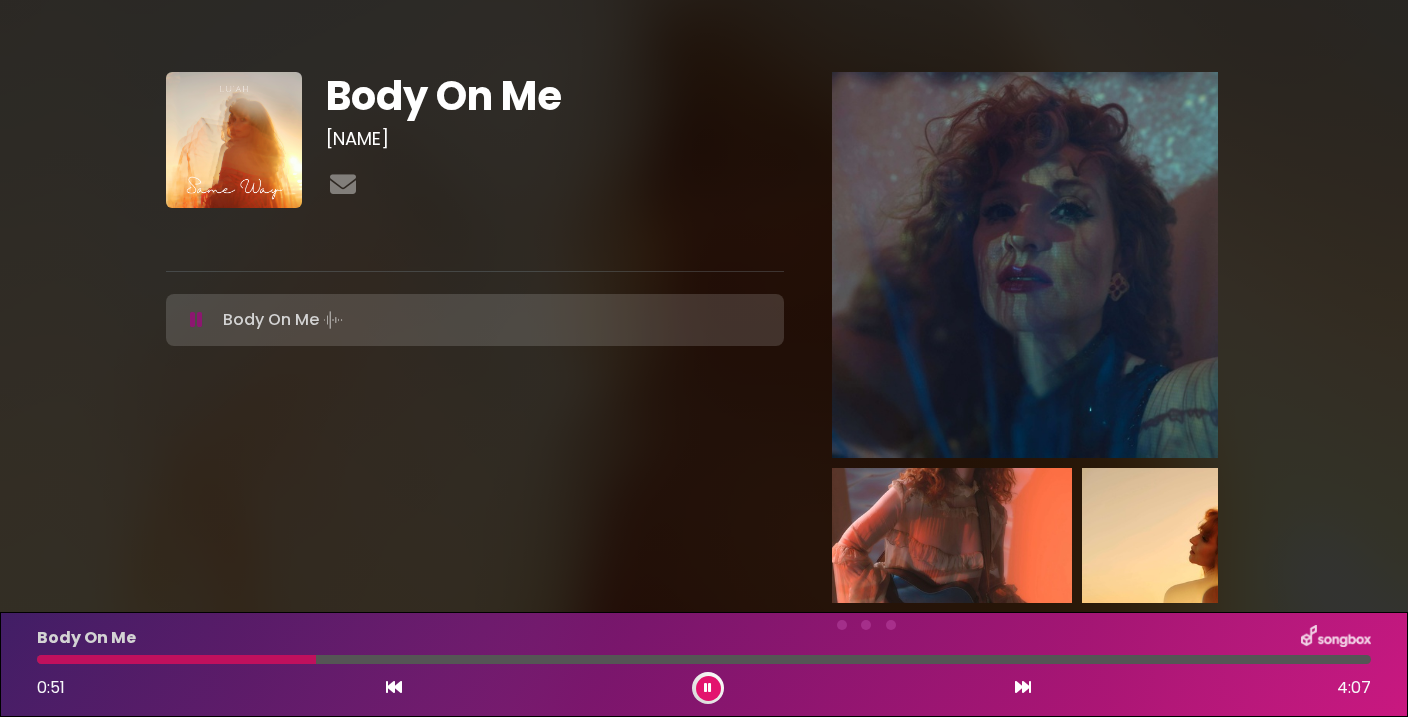 click at bounding box center (708, 688) 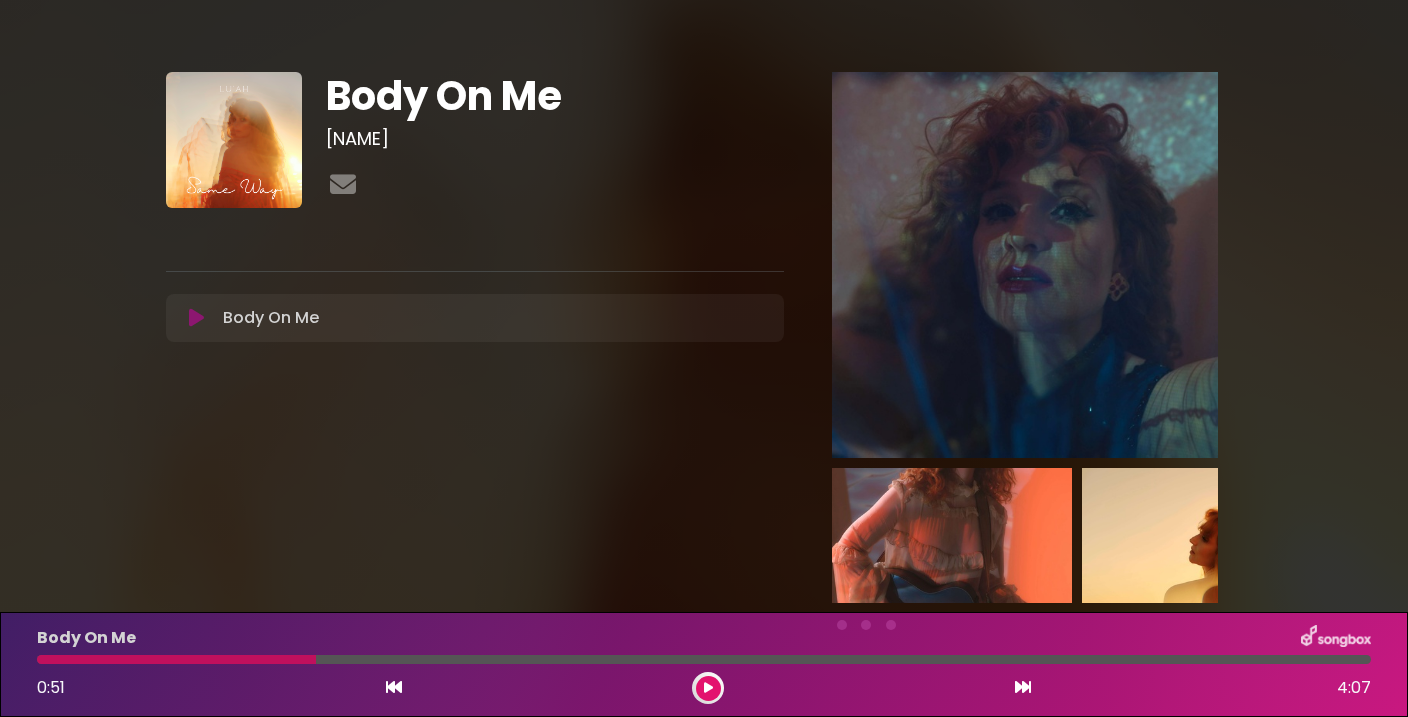 click at bounding box center (708, 688) 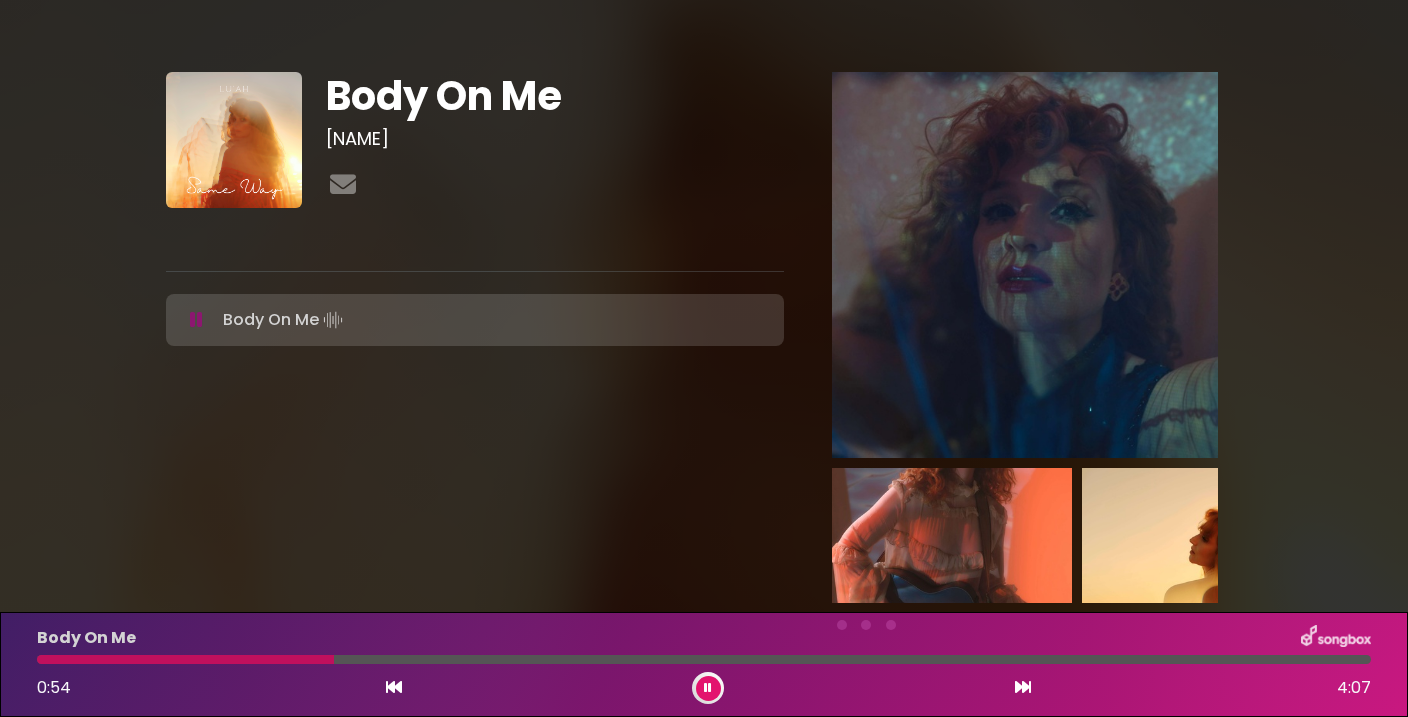 click at bounding box center (708, 688) 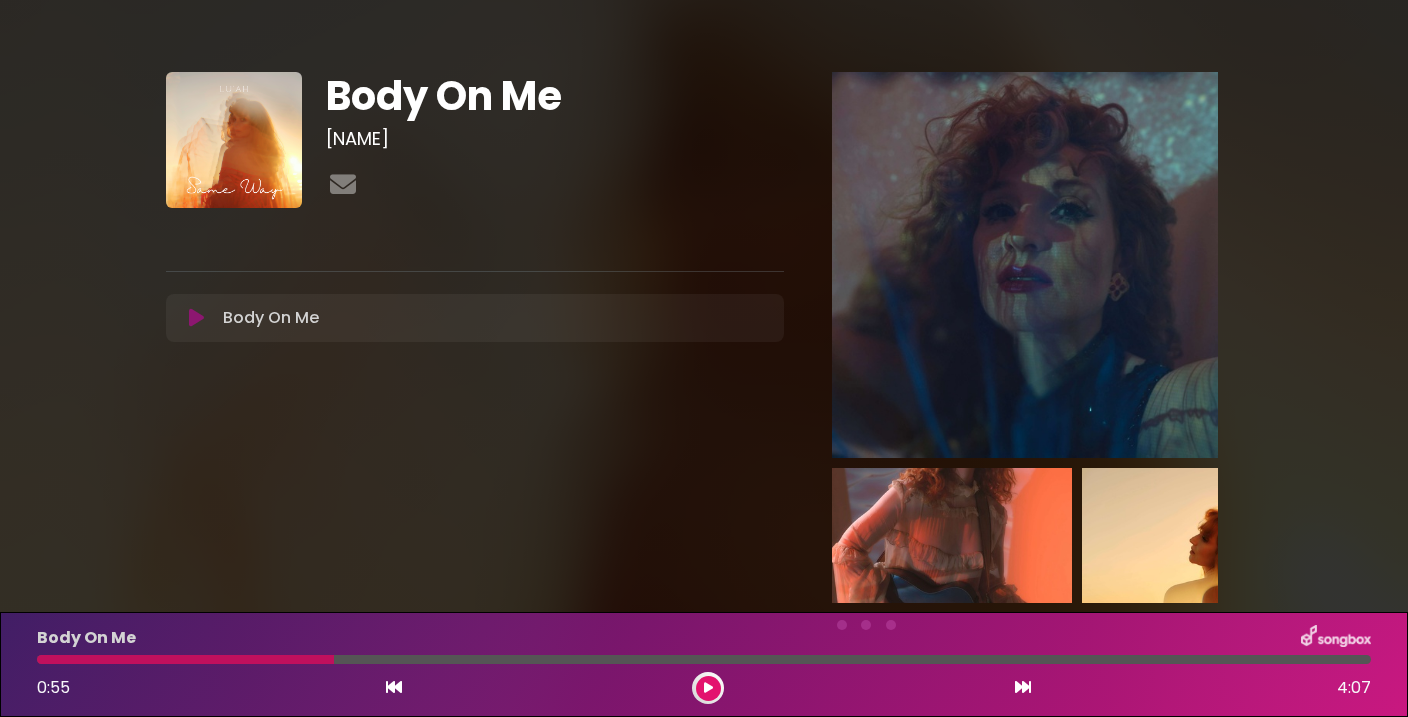 click at bounding box center [708, 688] 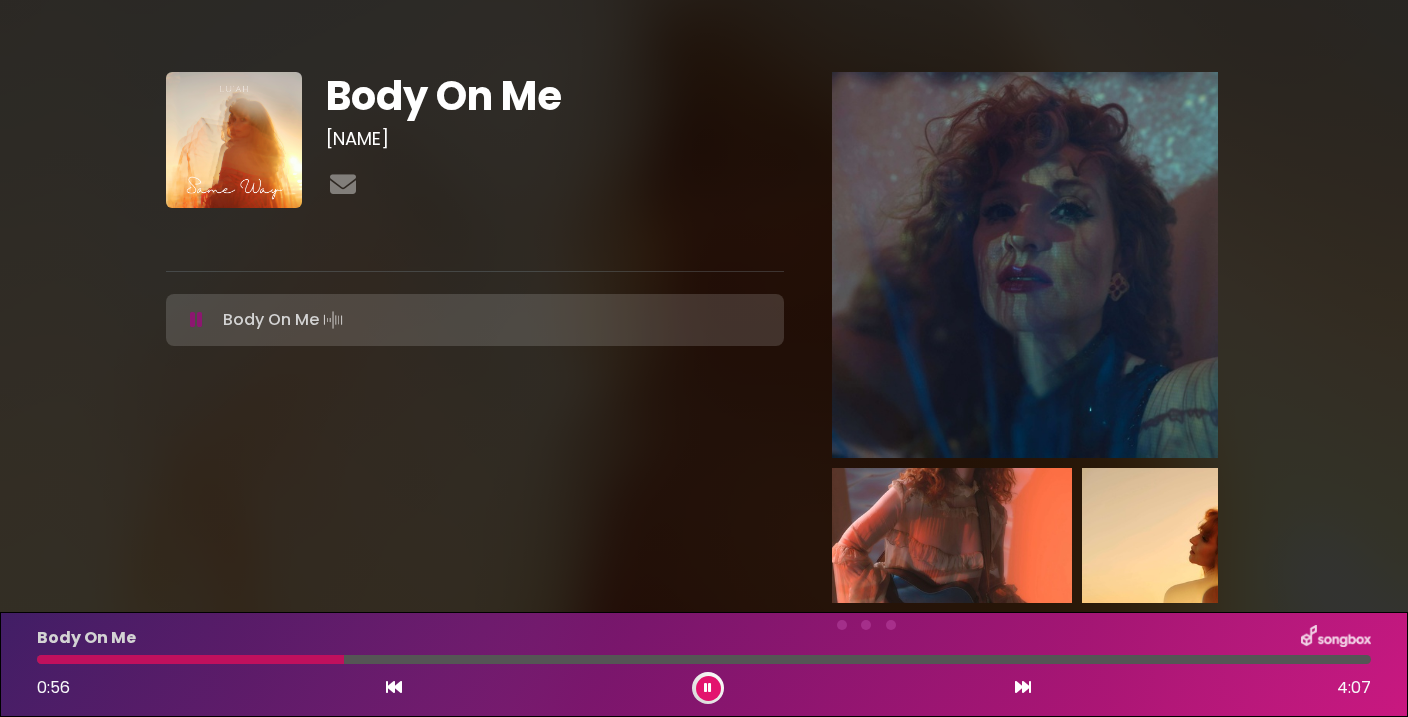 click at bounding box center (708, 688) 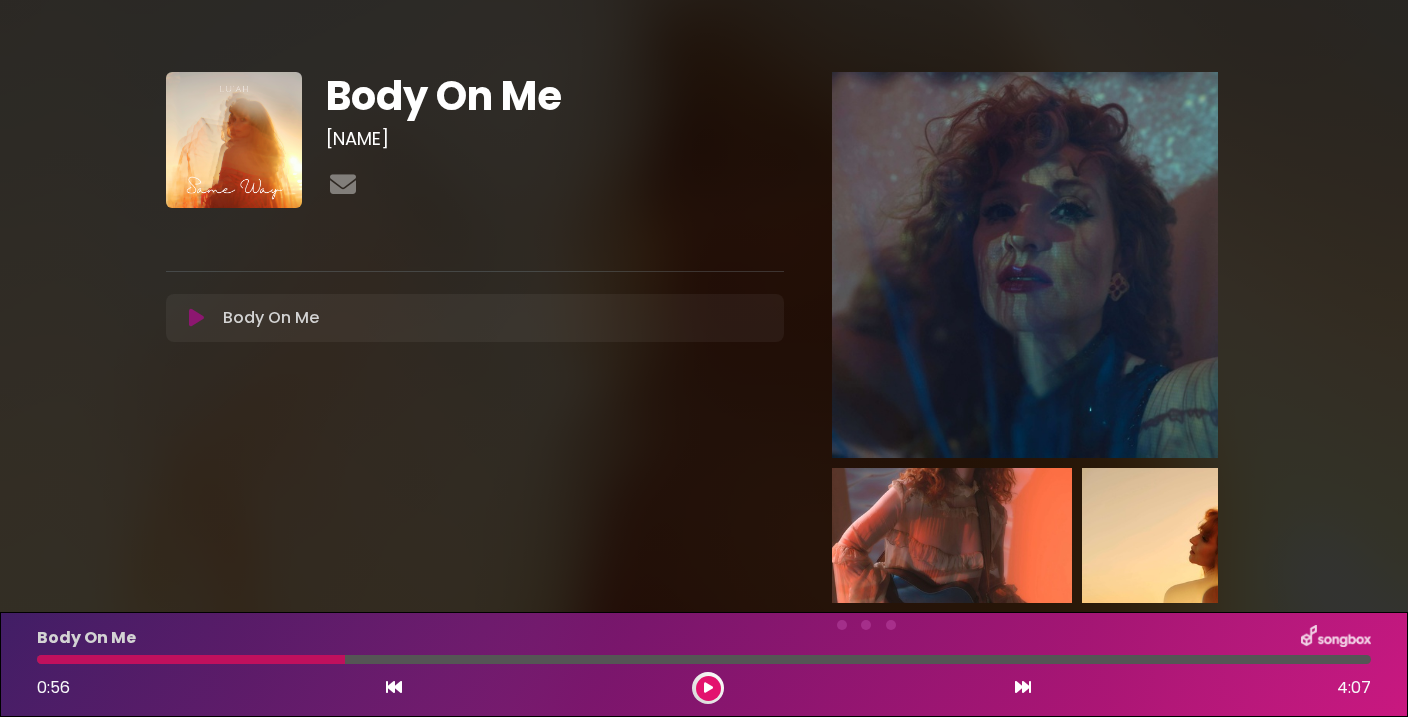 click at bounding box center (708, 688) 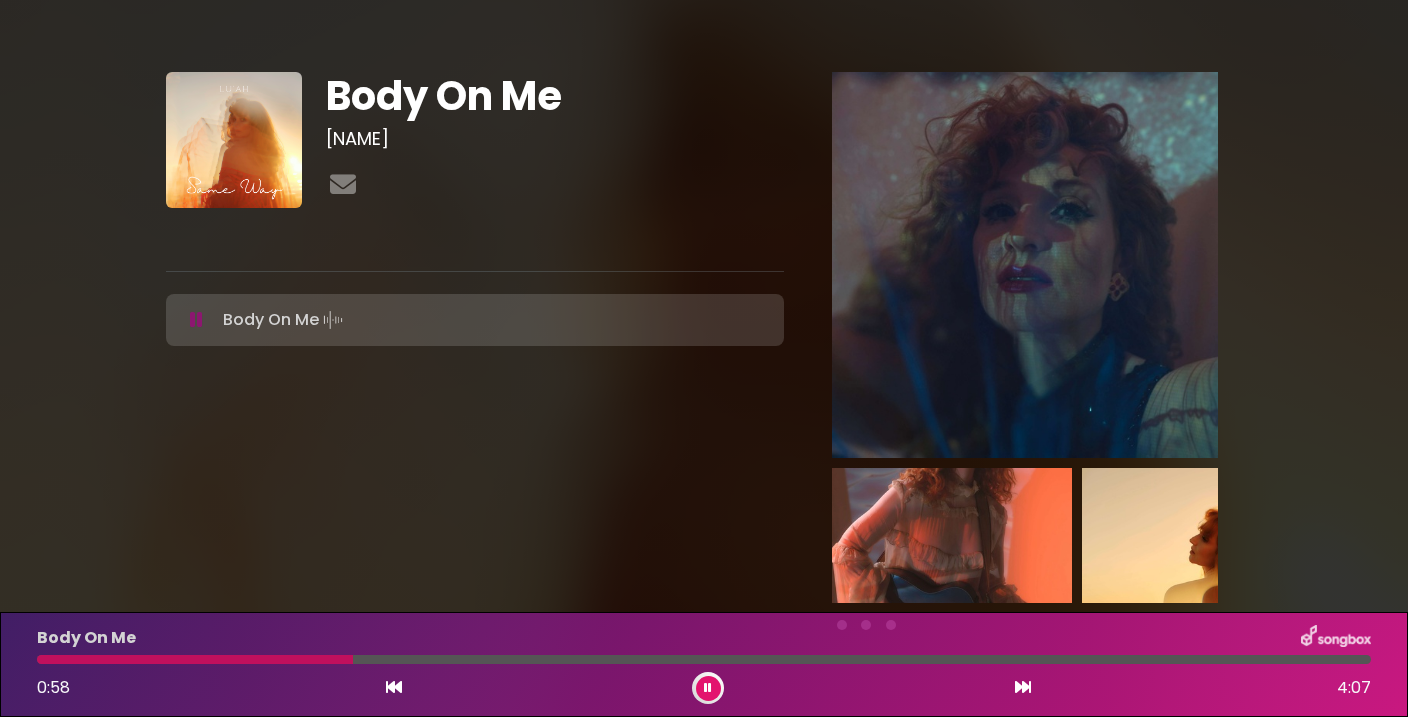 click at bounding box center [195, 659] 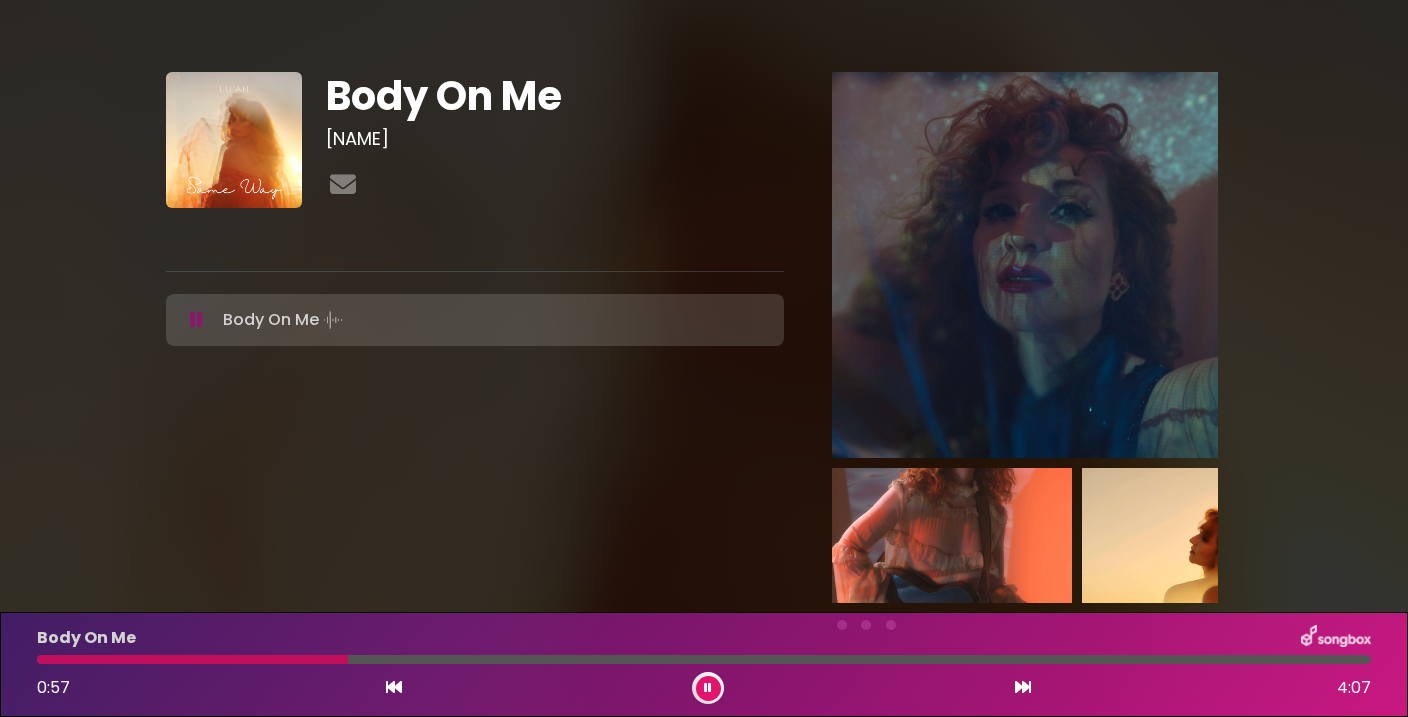 click at bounding box center (704, 659) 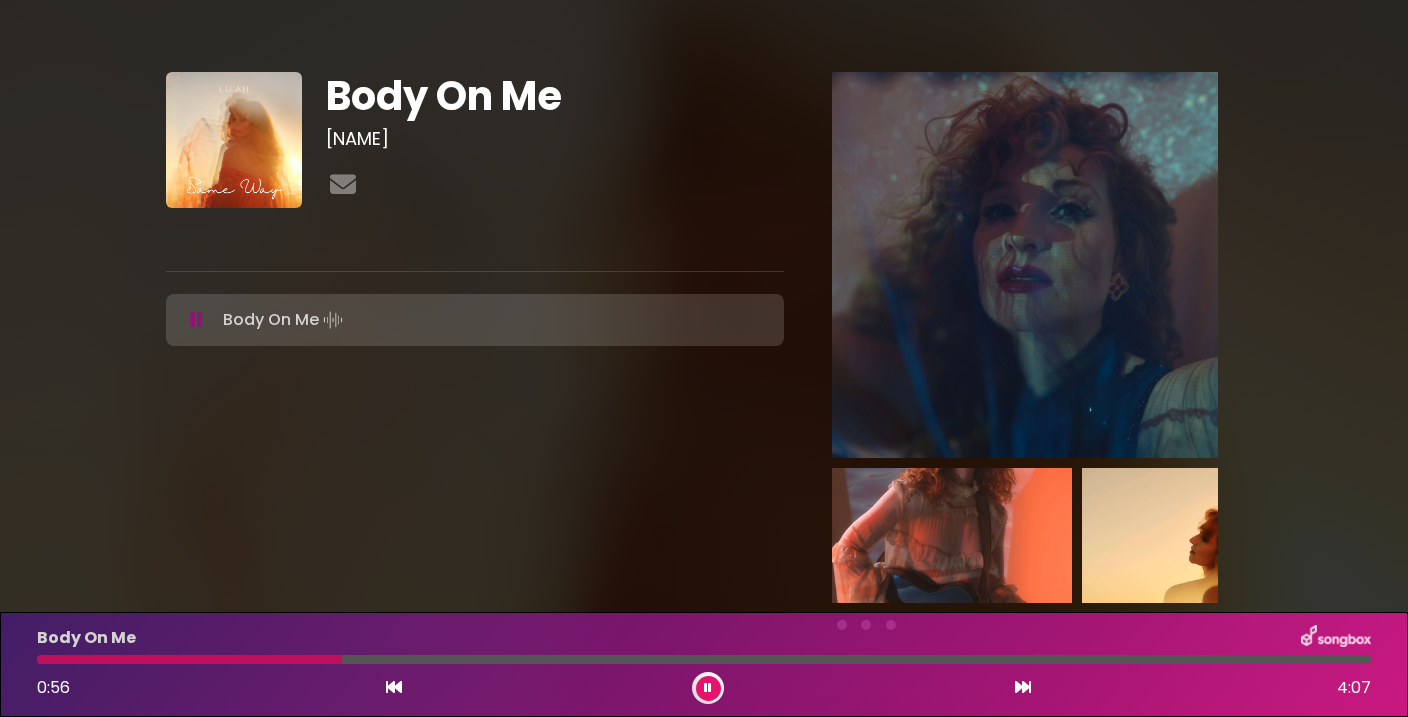click at bounding box center [708, 688] 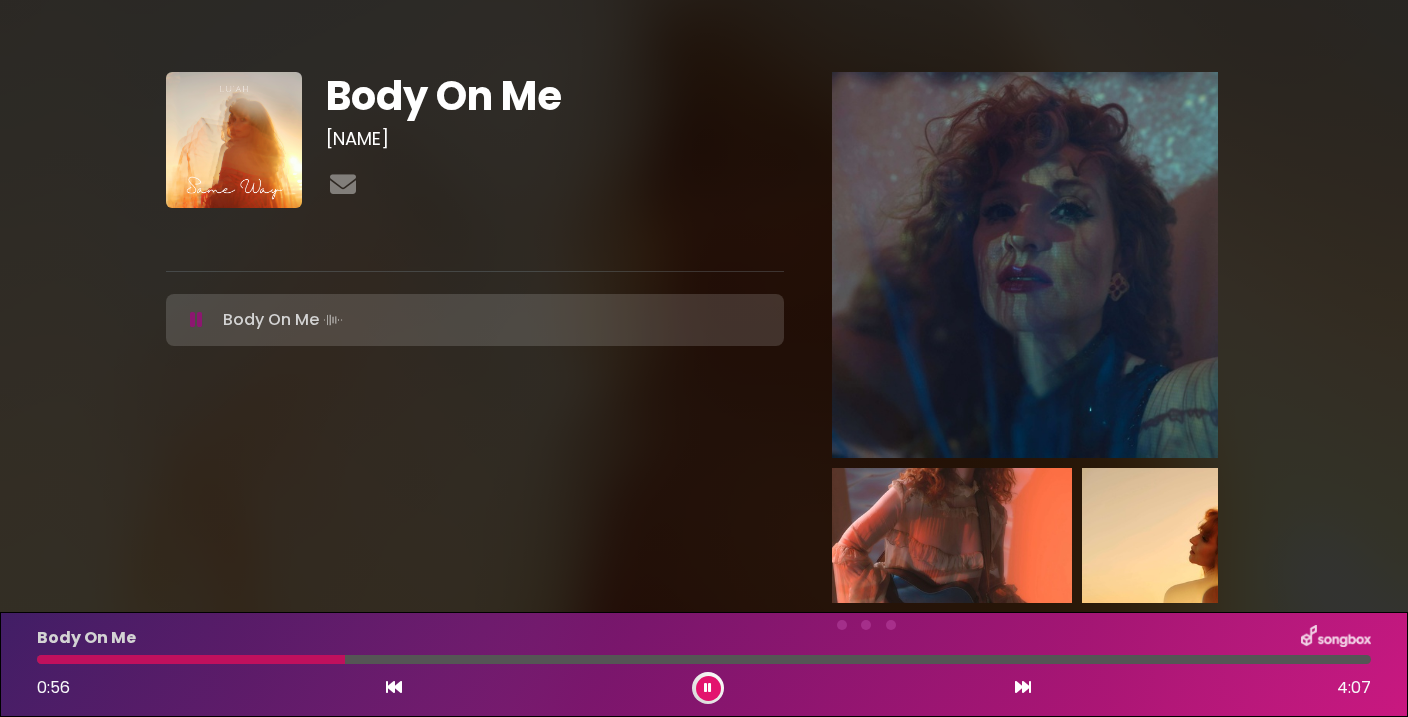 click at bounding box center [708, 688] 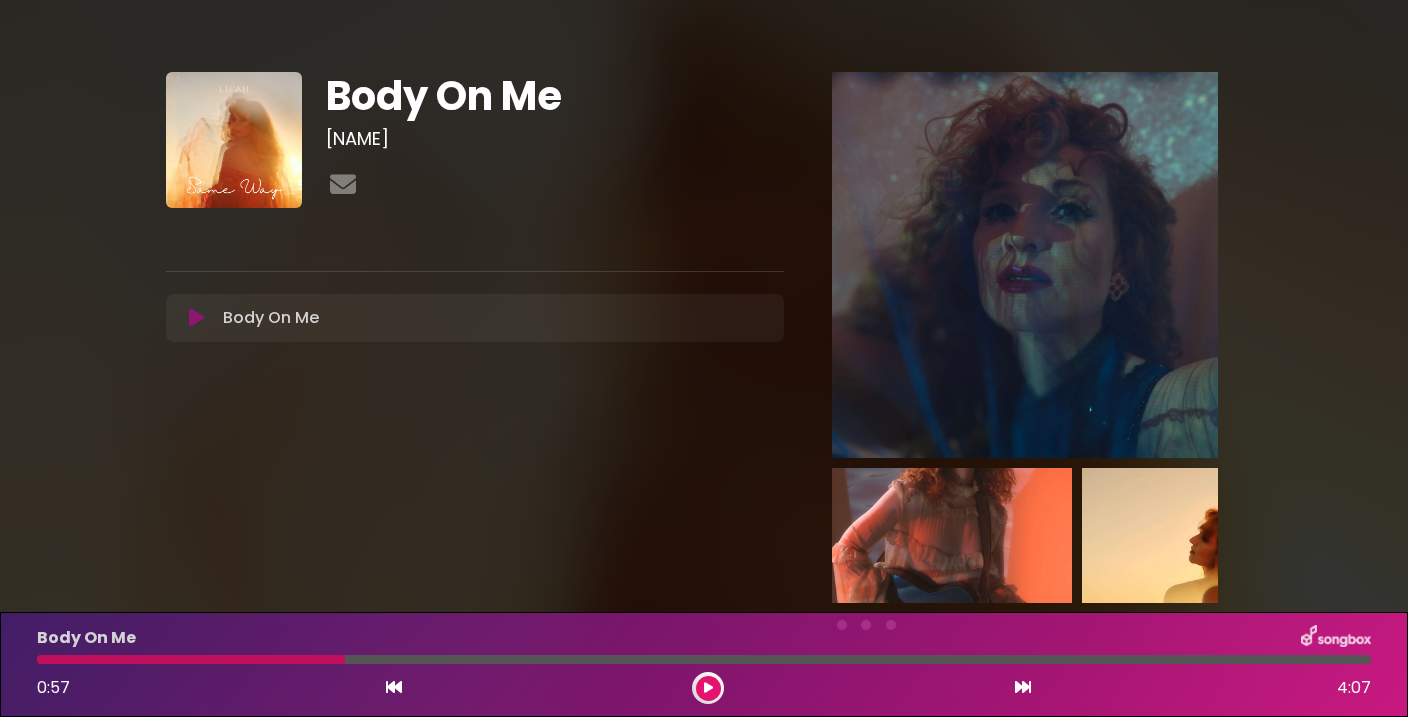 click at bounding box center (708, 688) 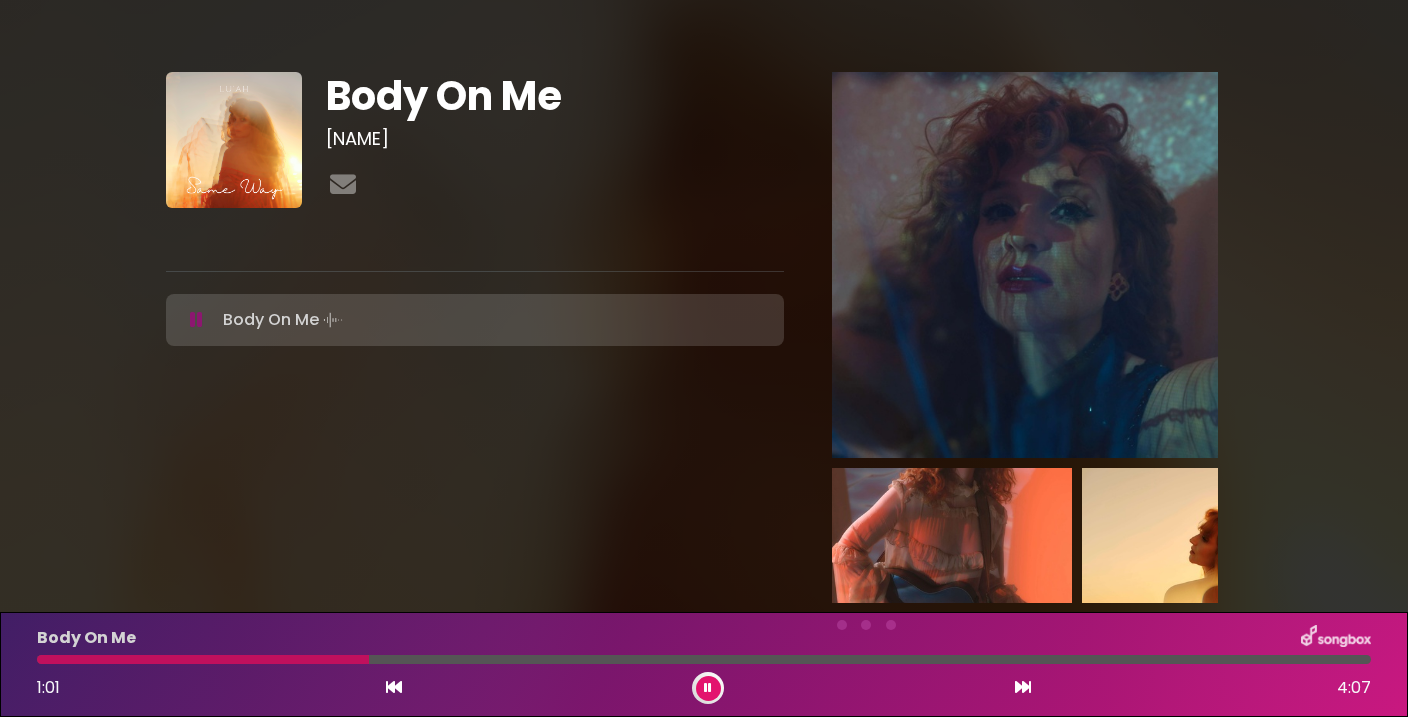 click at bounding box center (708, 688) 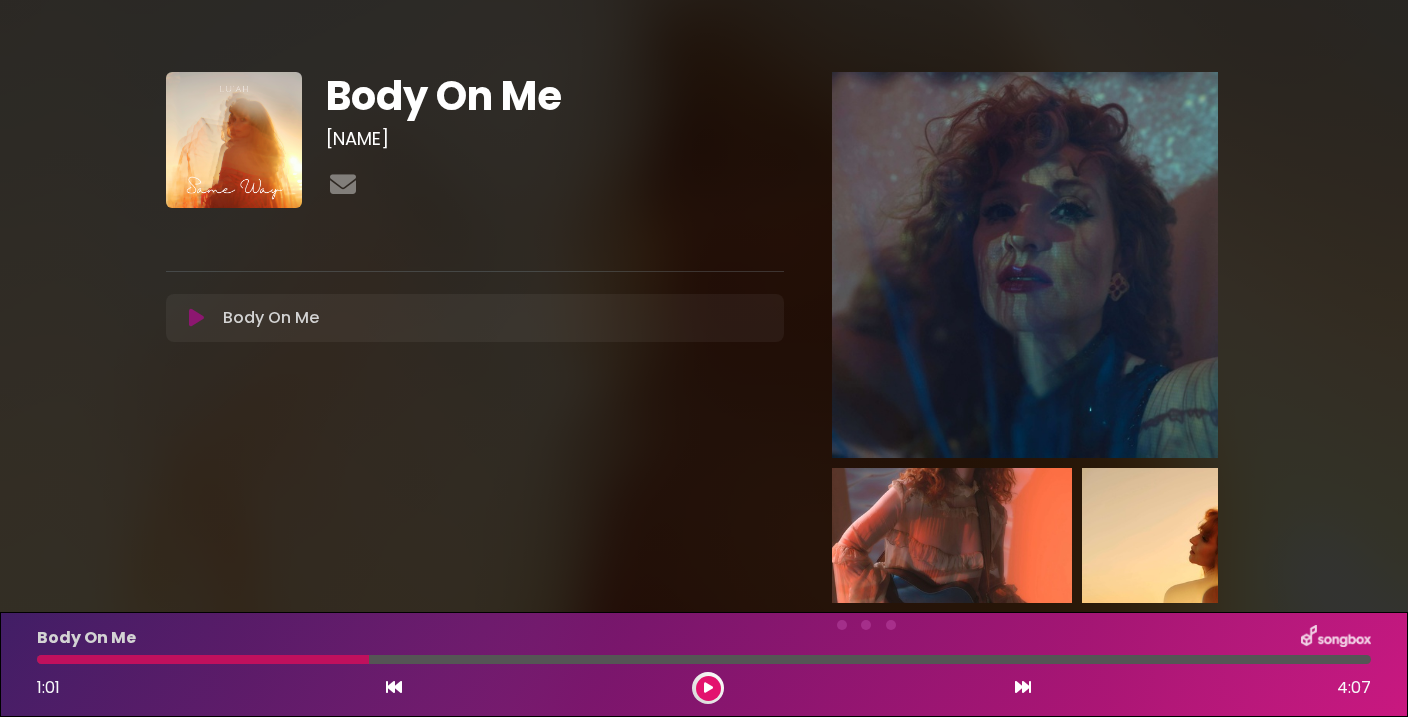 click at bounding box center [708, 688] 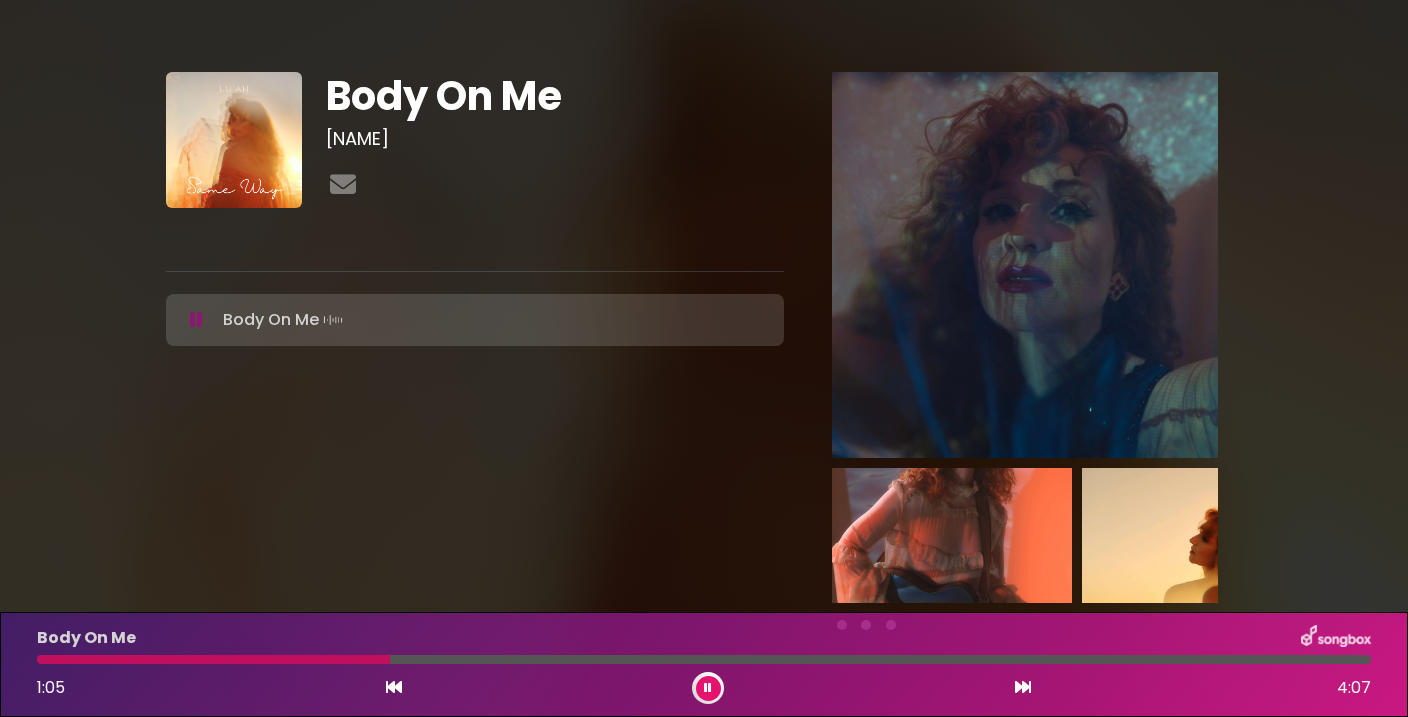 click at bounding box center [708, 688] 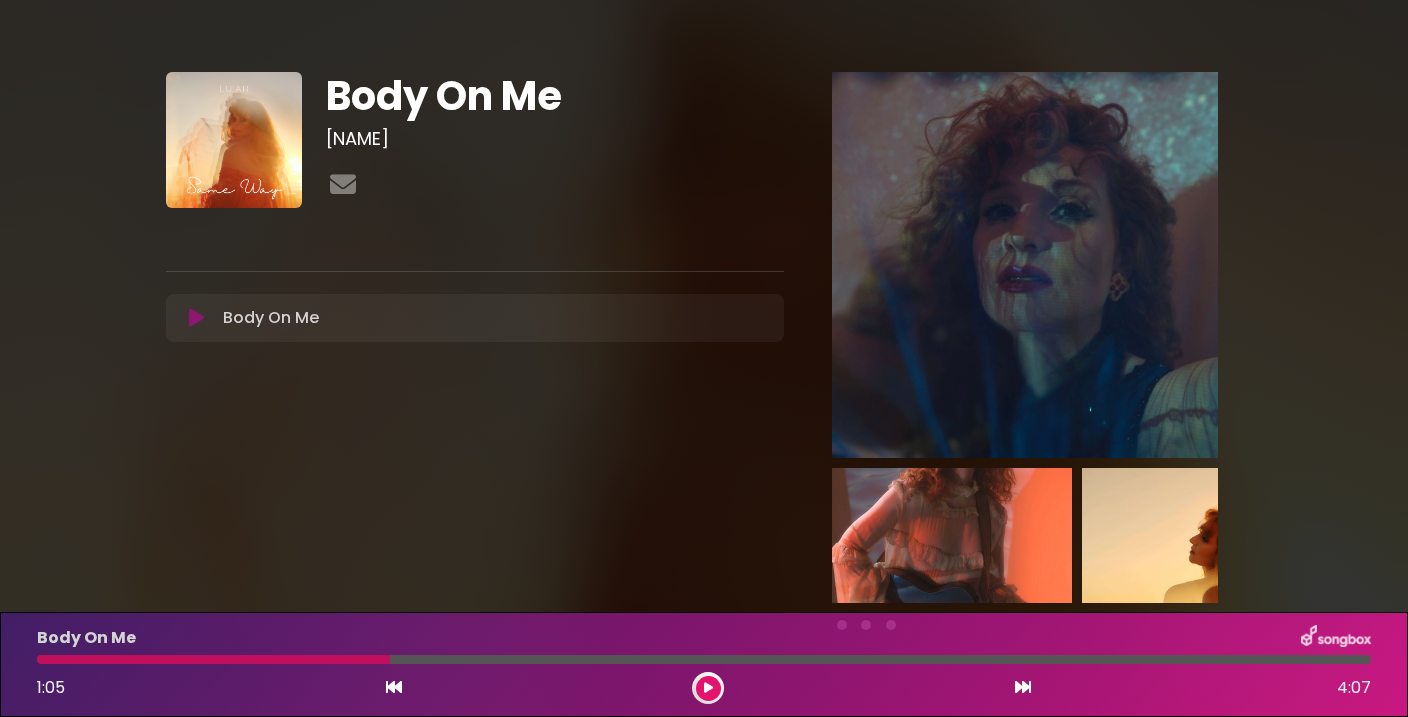 click at bounding box center [708, 688] 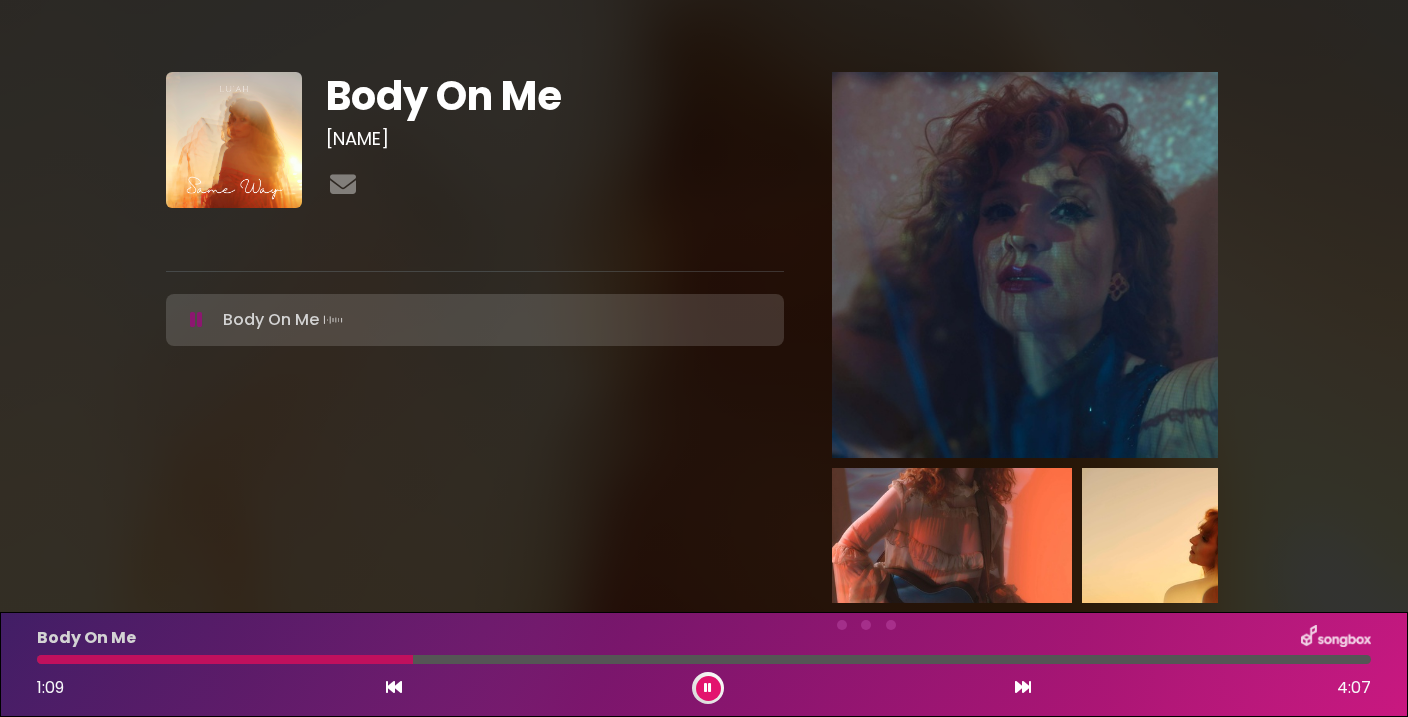 click at bounding box center [708, 688] 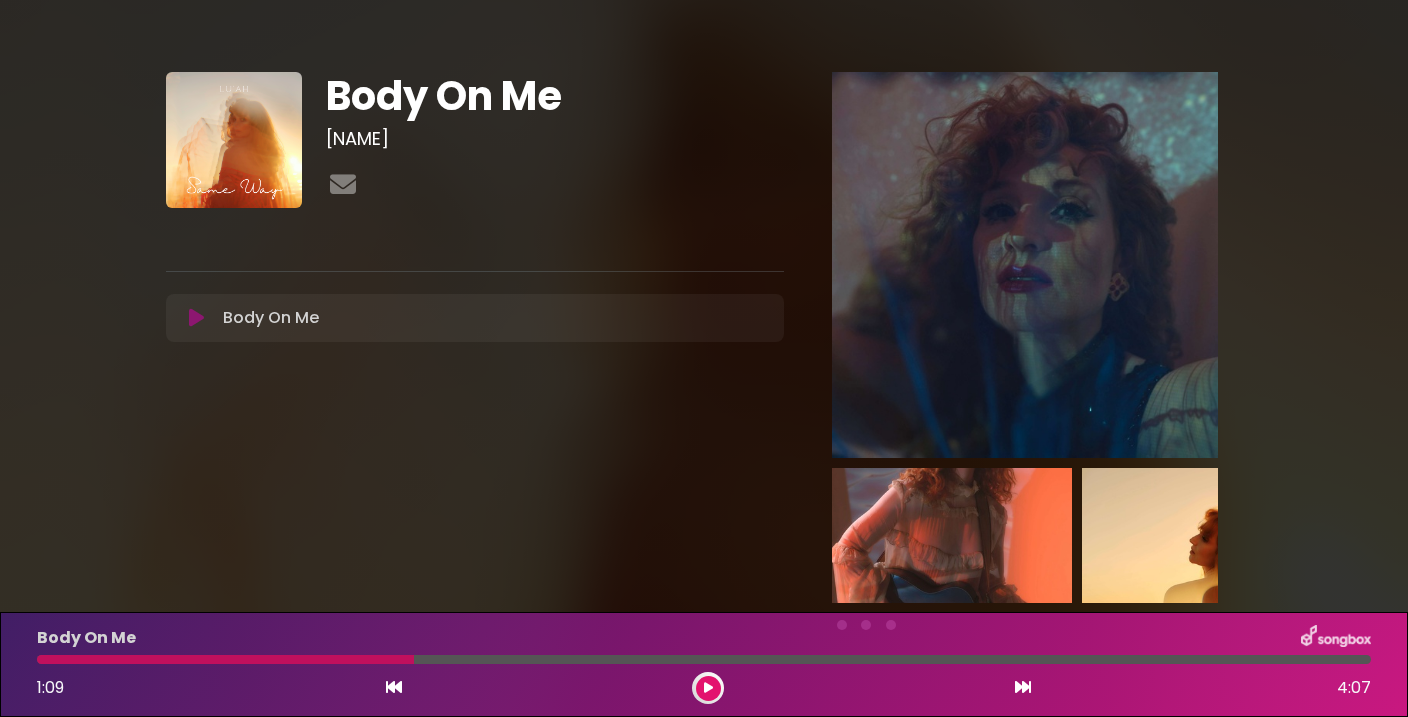 click at bounding box center (708, 688) 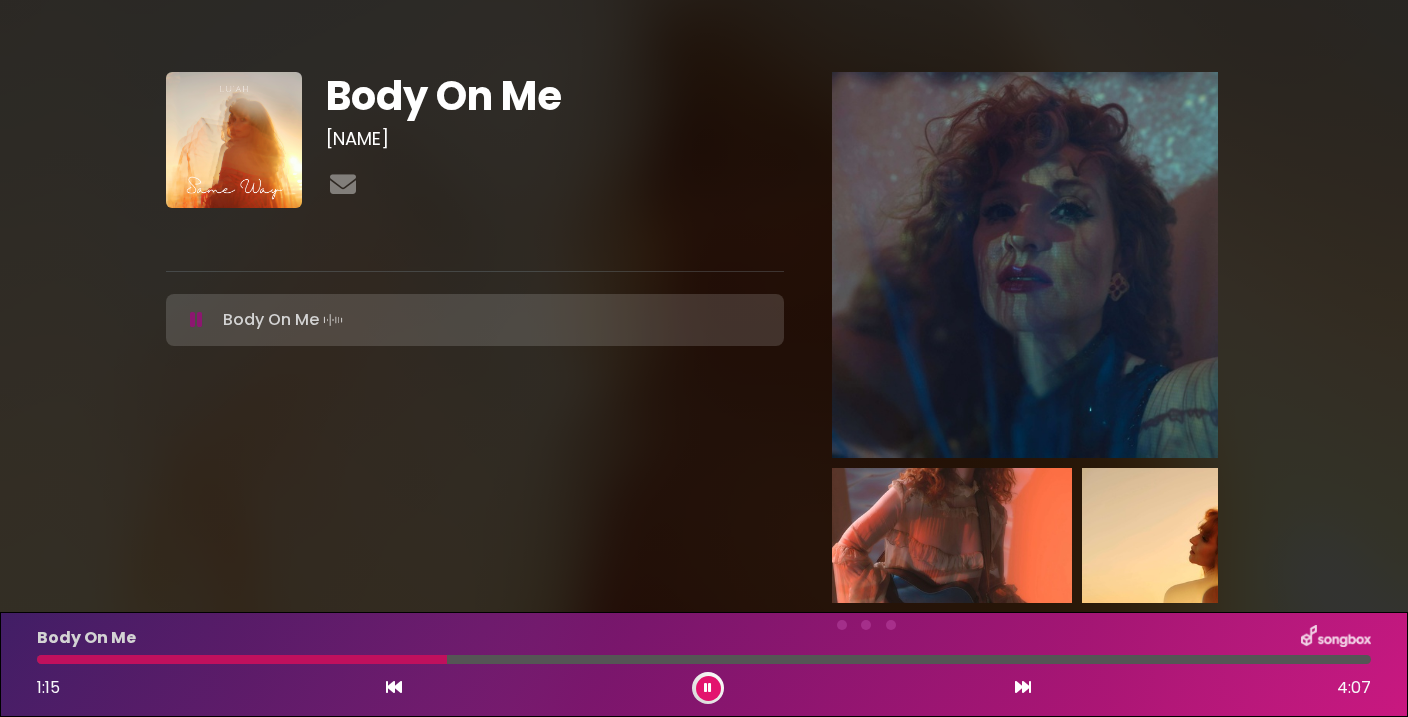 click at bounding box center (708, 688) 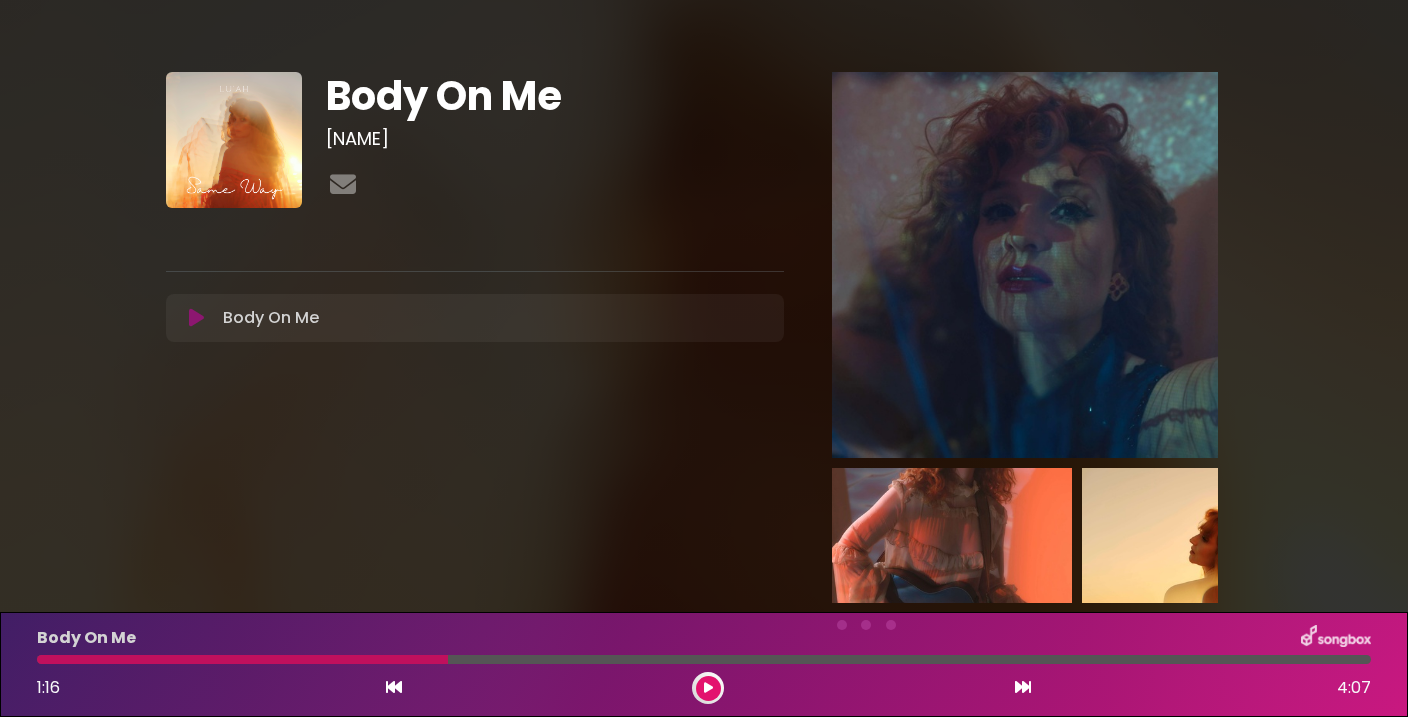click at bounding box center (242, 659) 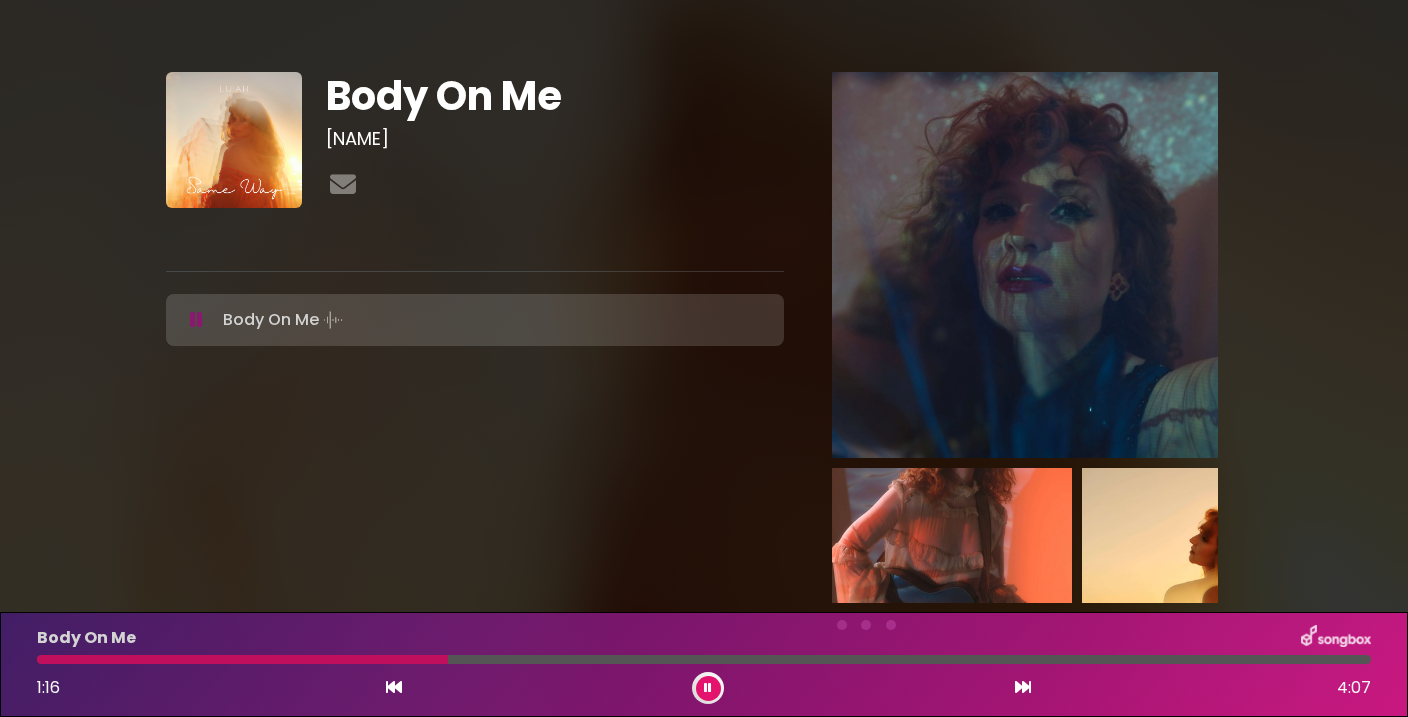 click at bounding box center [394, 687] 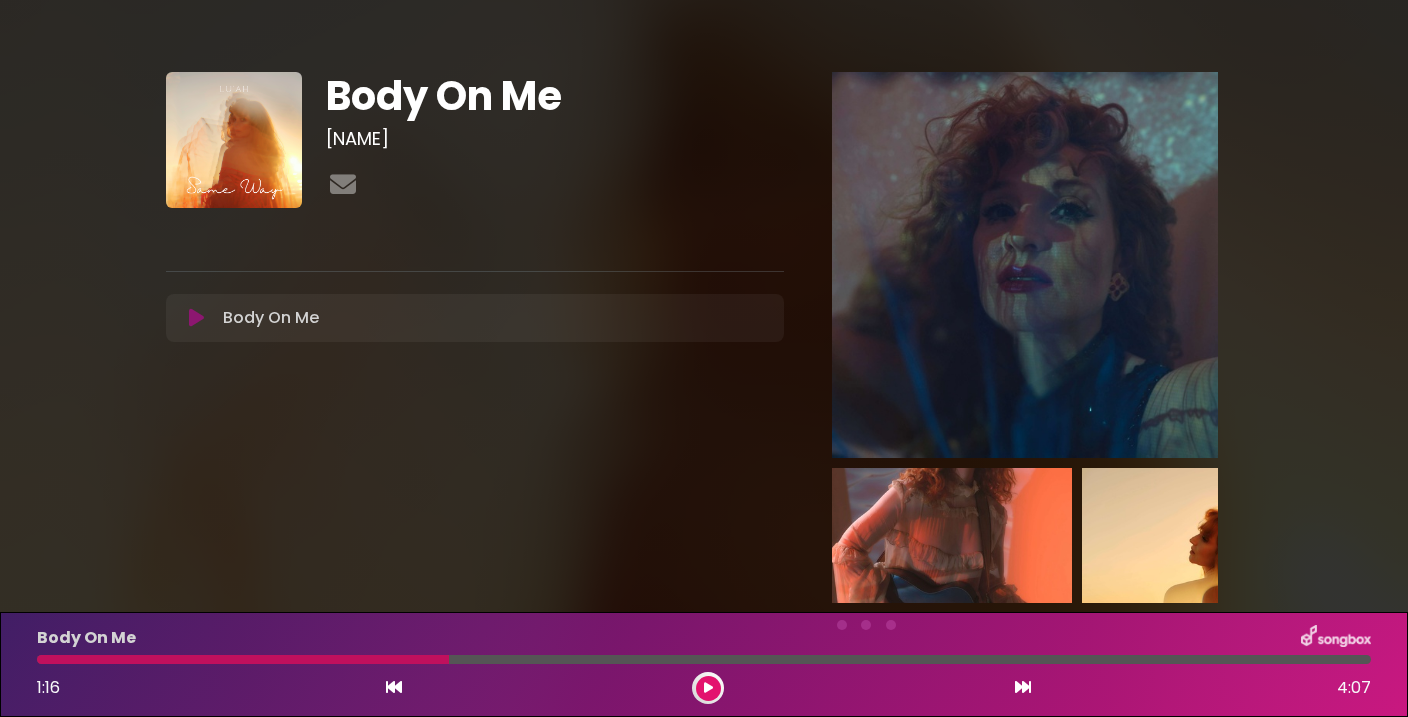 click at bounding box center [394, 687] 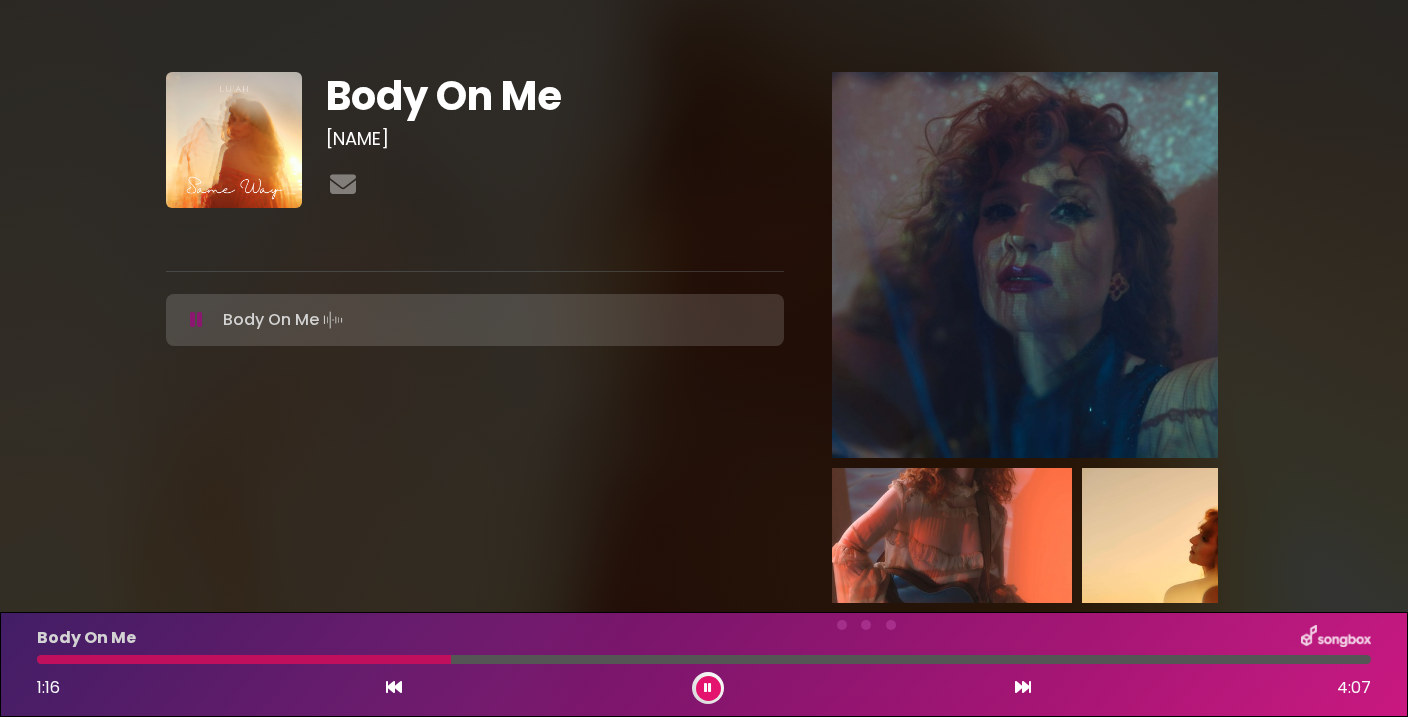 click at bounding box center (394, 687) 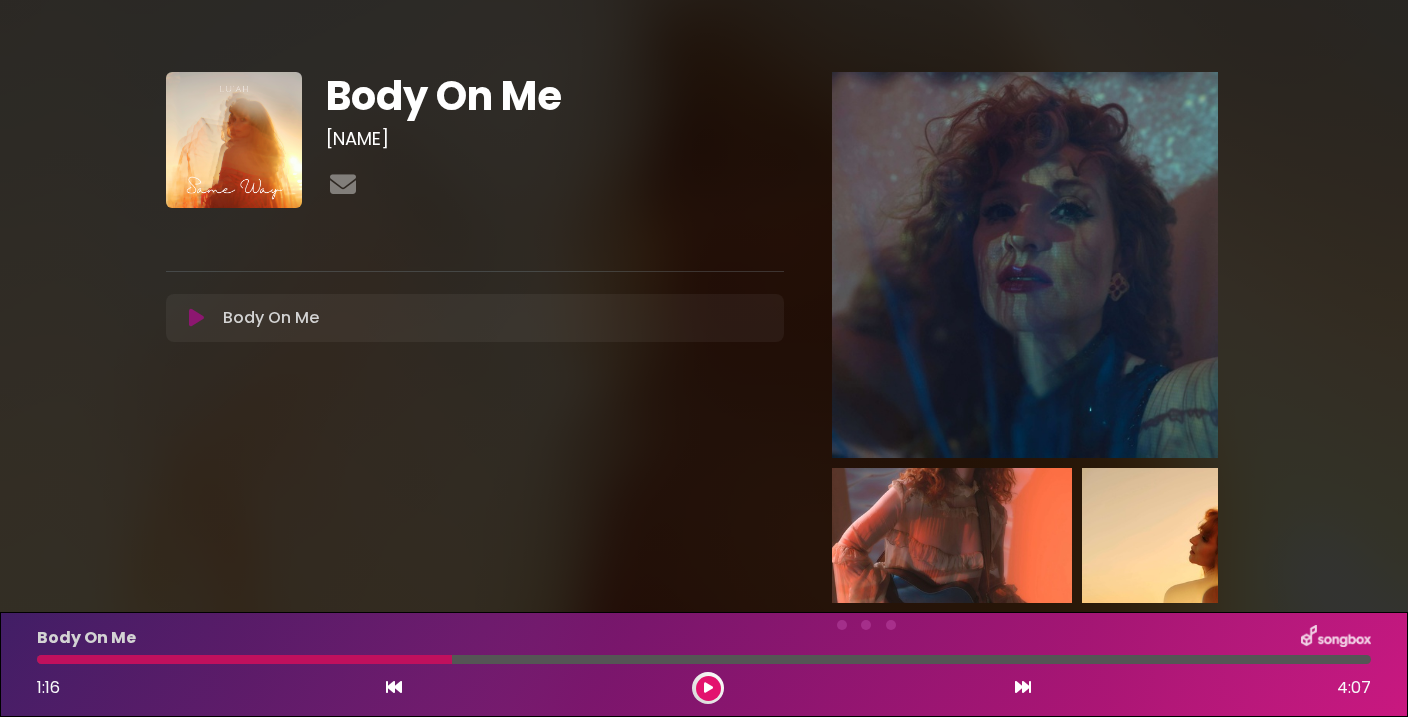 click at bounding box center (244, 659) 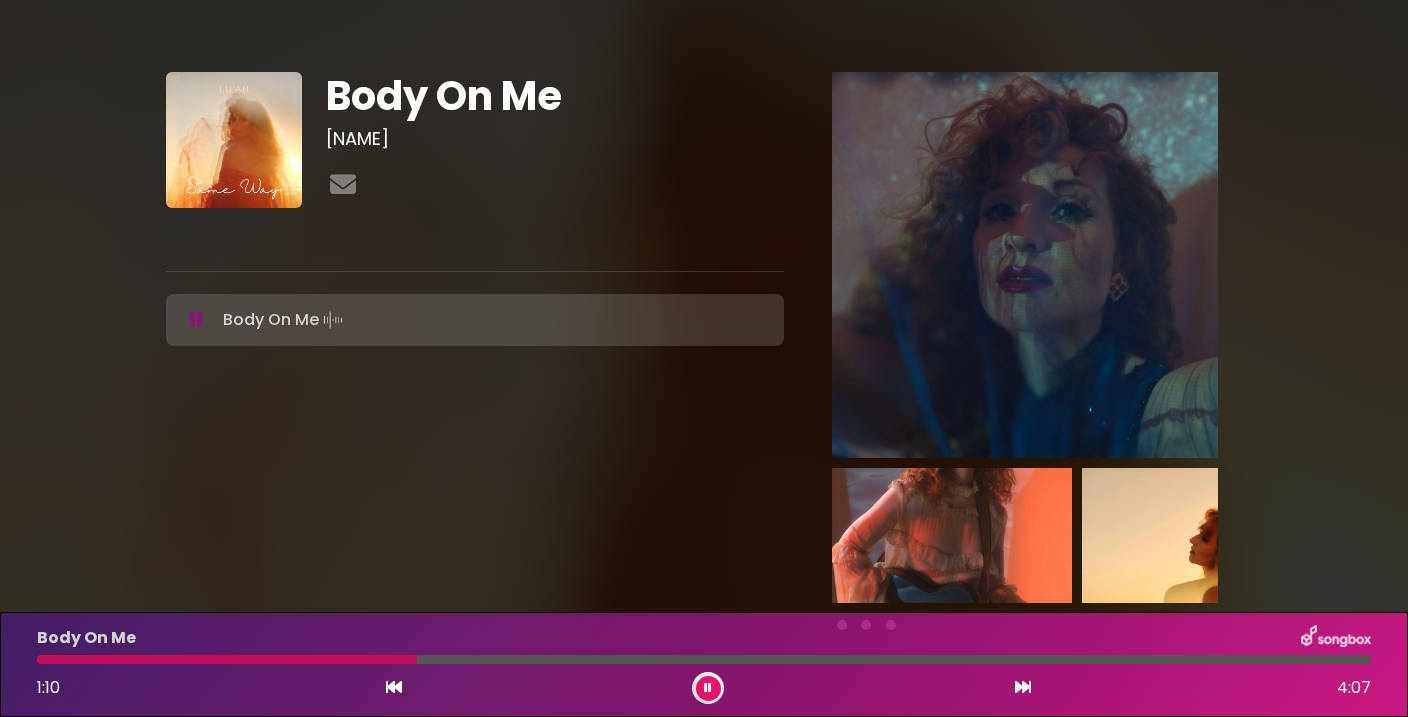 click at bounding box center [708, 688] 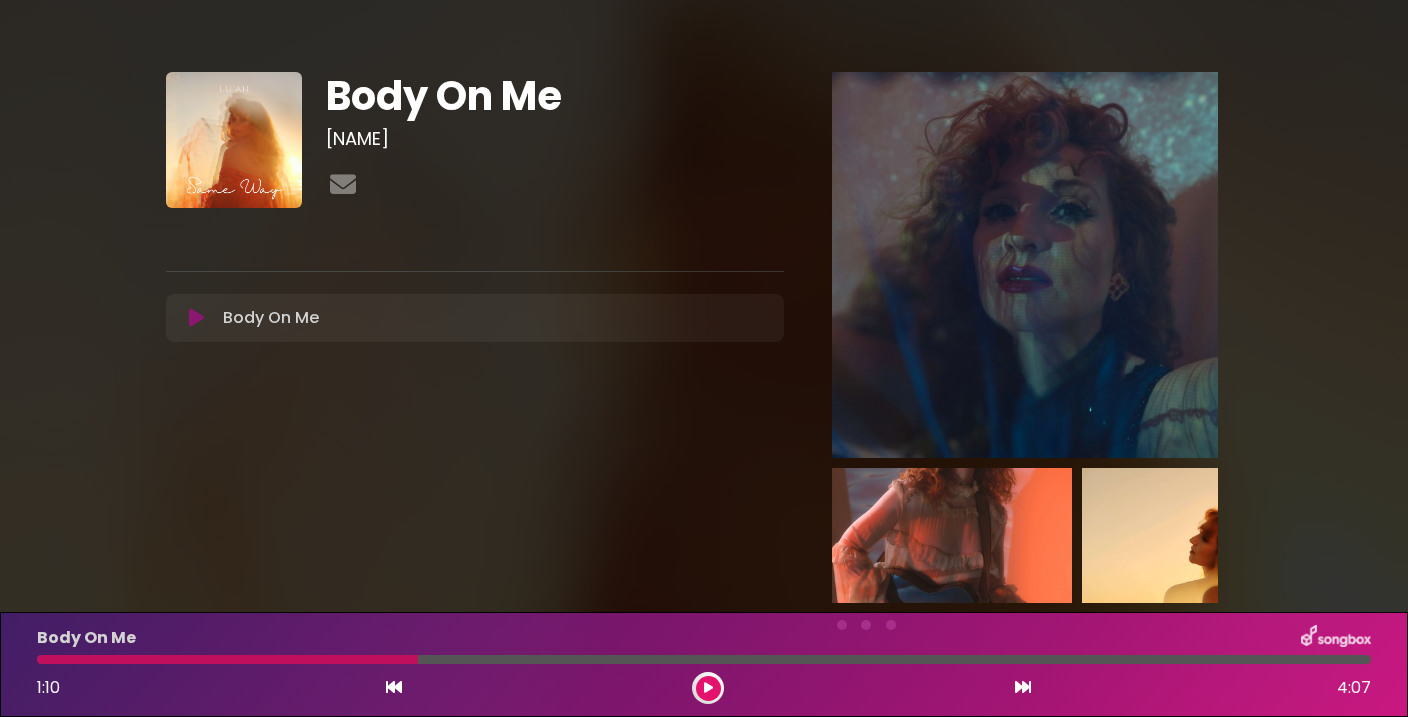 click at bounding box center [708, 688] 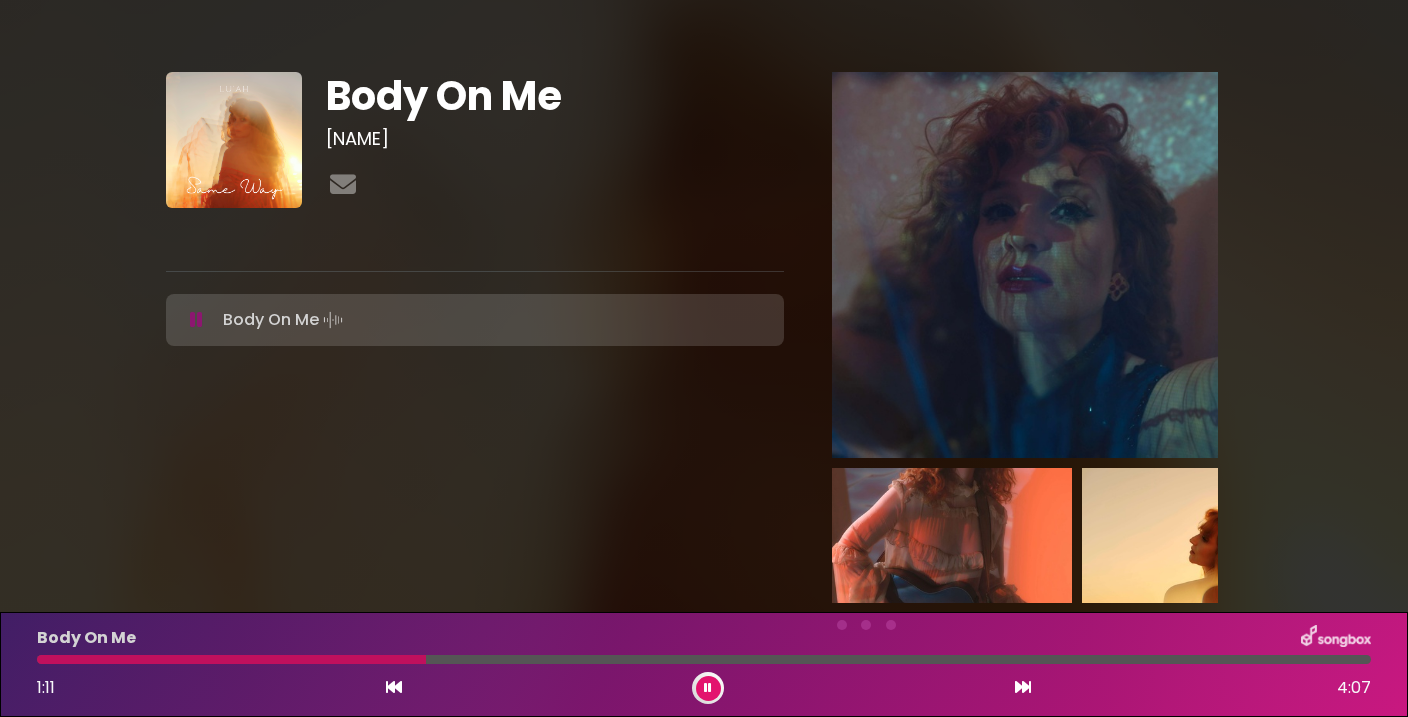 click at bounding box center [708, 688] 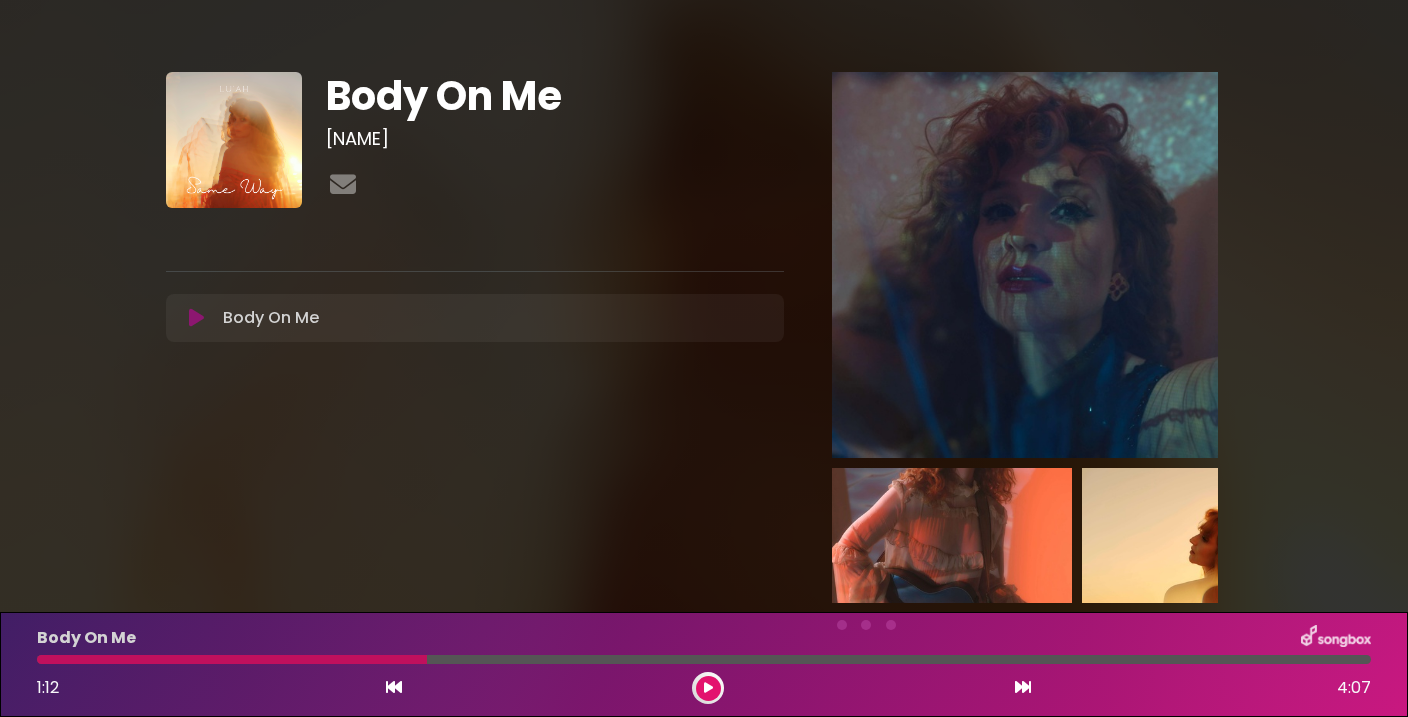 click at bounding box center [708, 688] 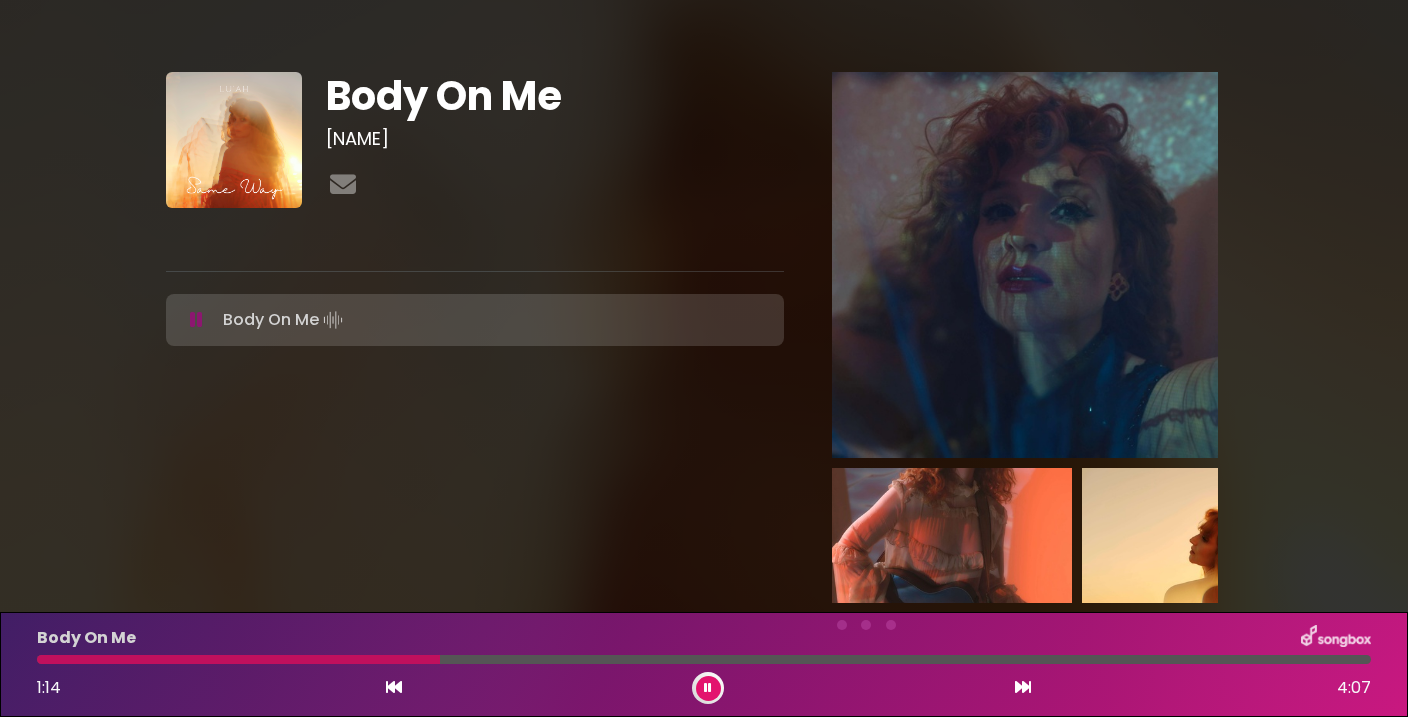 click at bounding box center (708, 688) 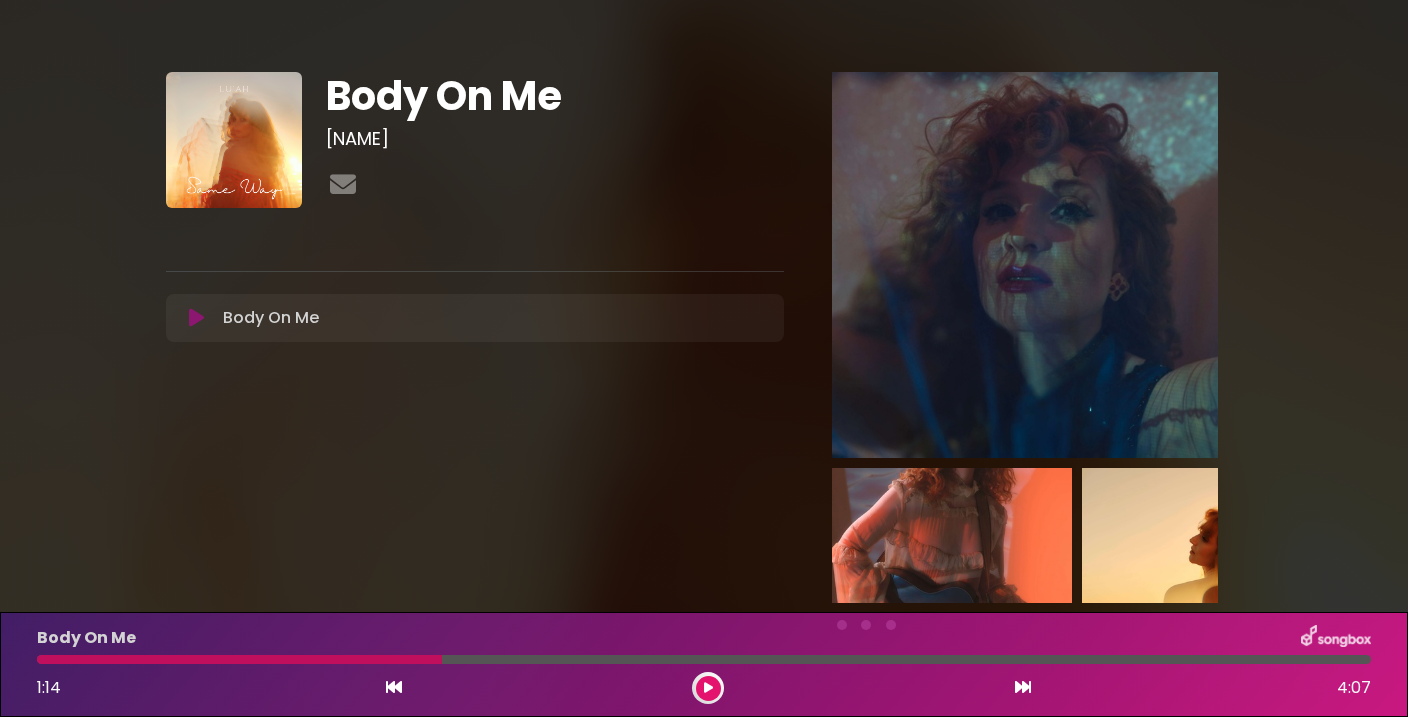 click at bounding box center (708, 688) 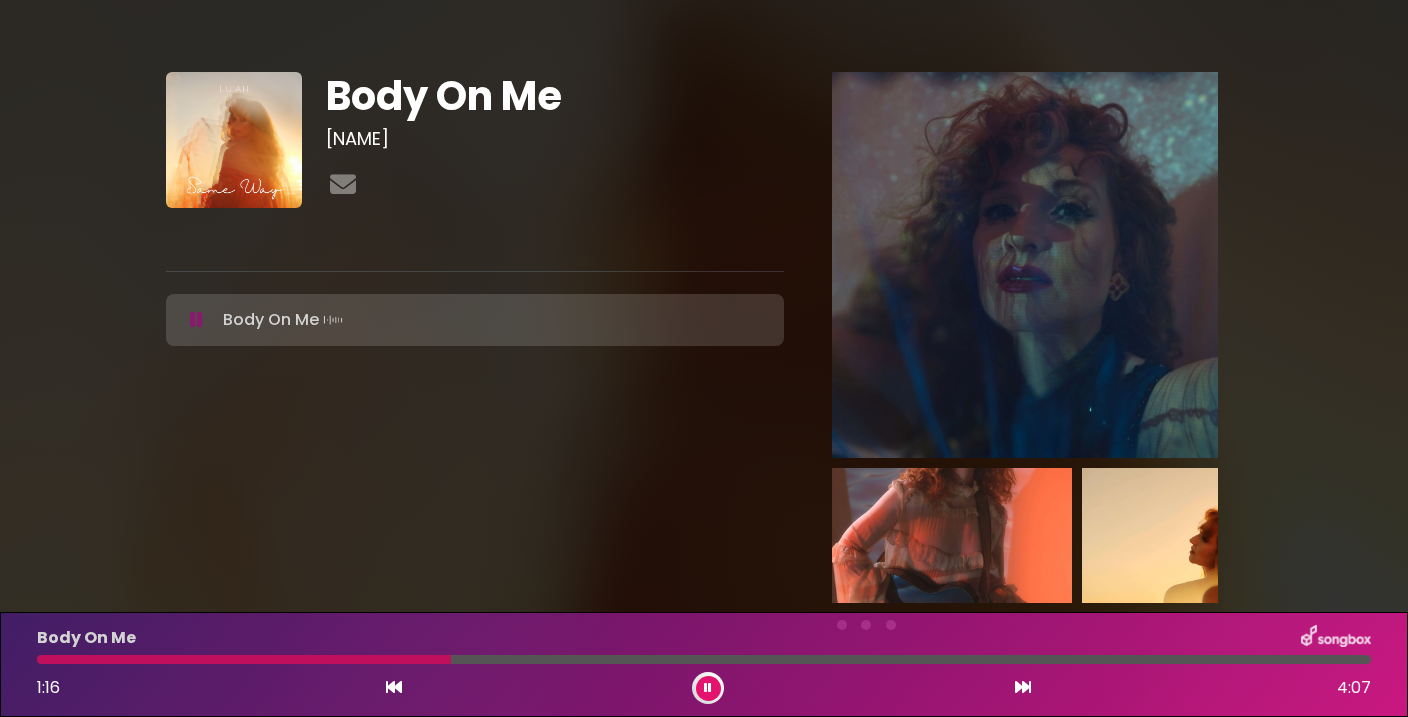click at bounding box center [708, 688] 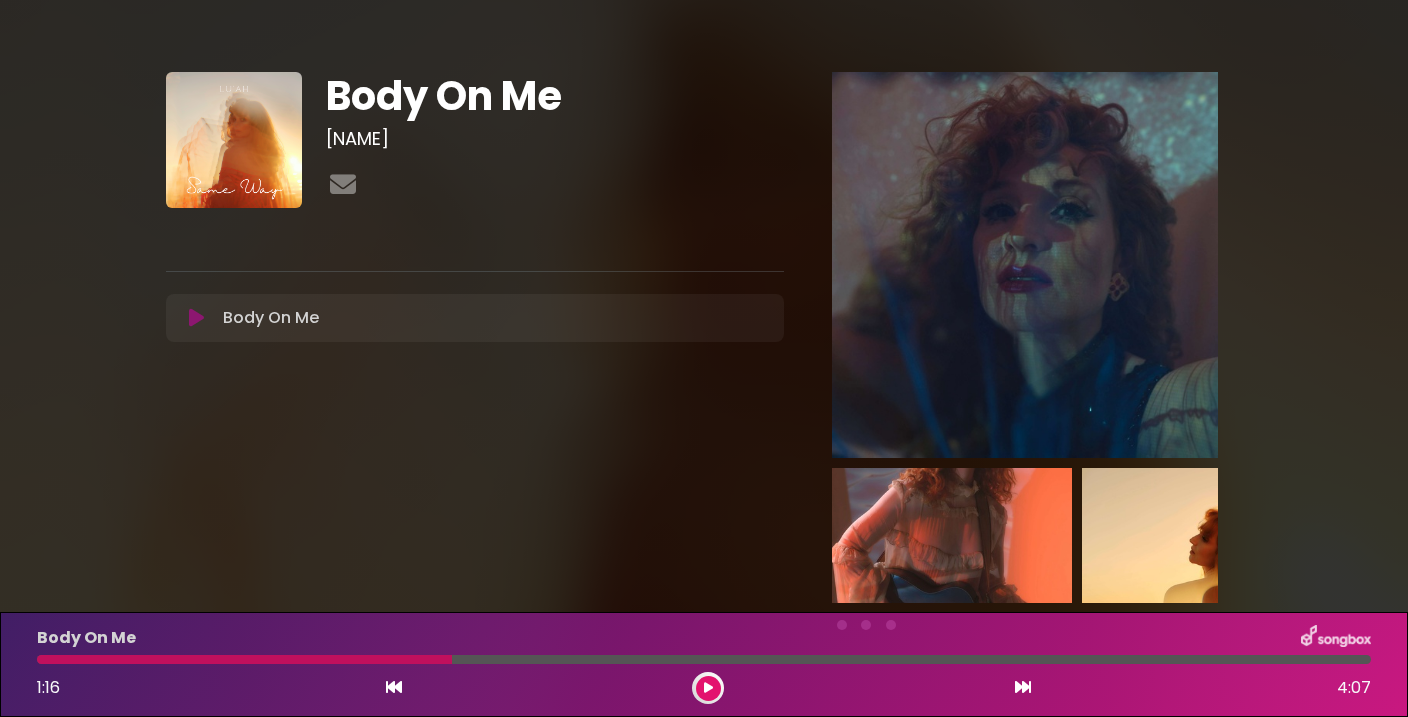 click at bounding box center (394, 687) 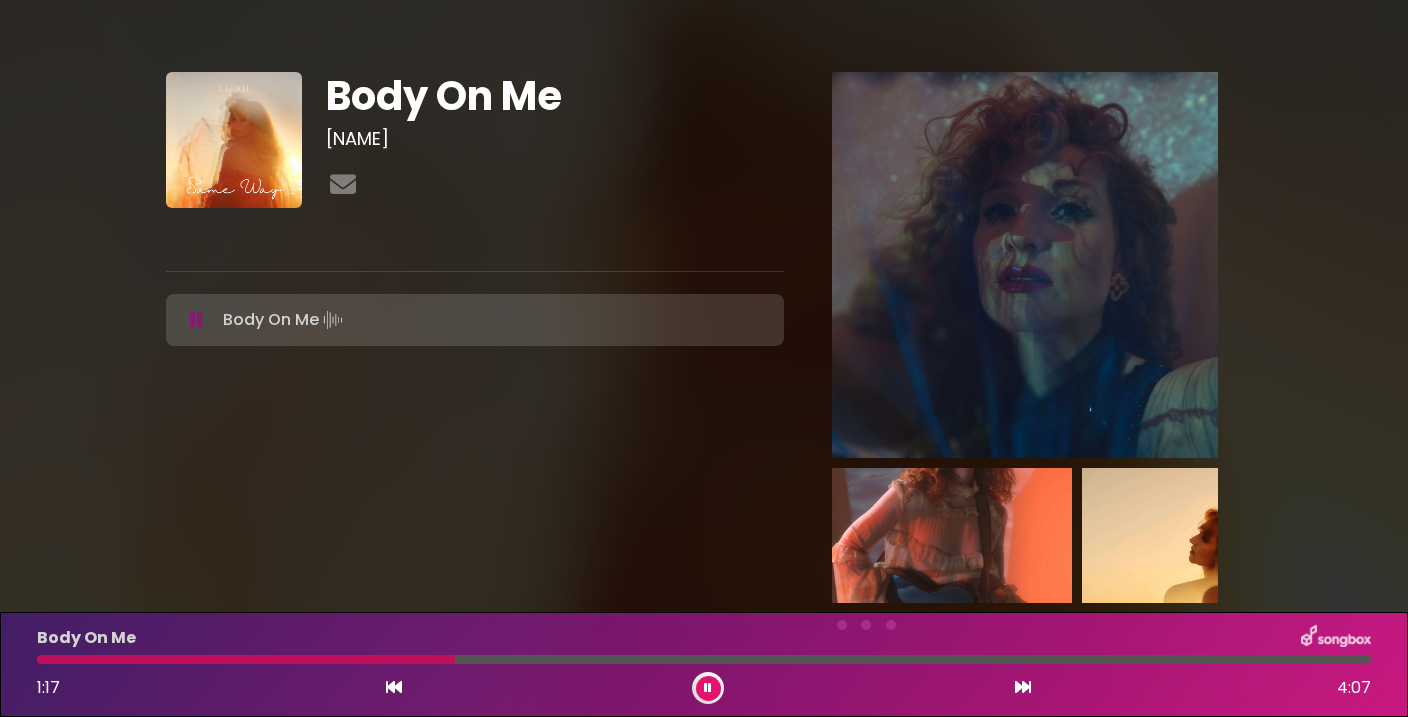 click at bounding box center (394, 687) 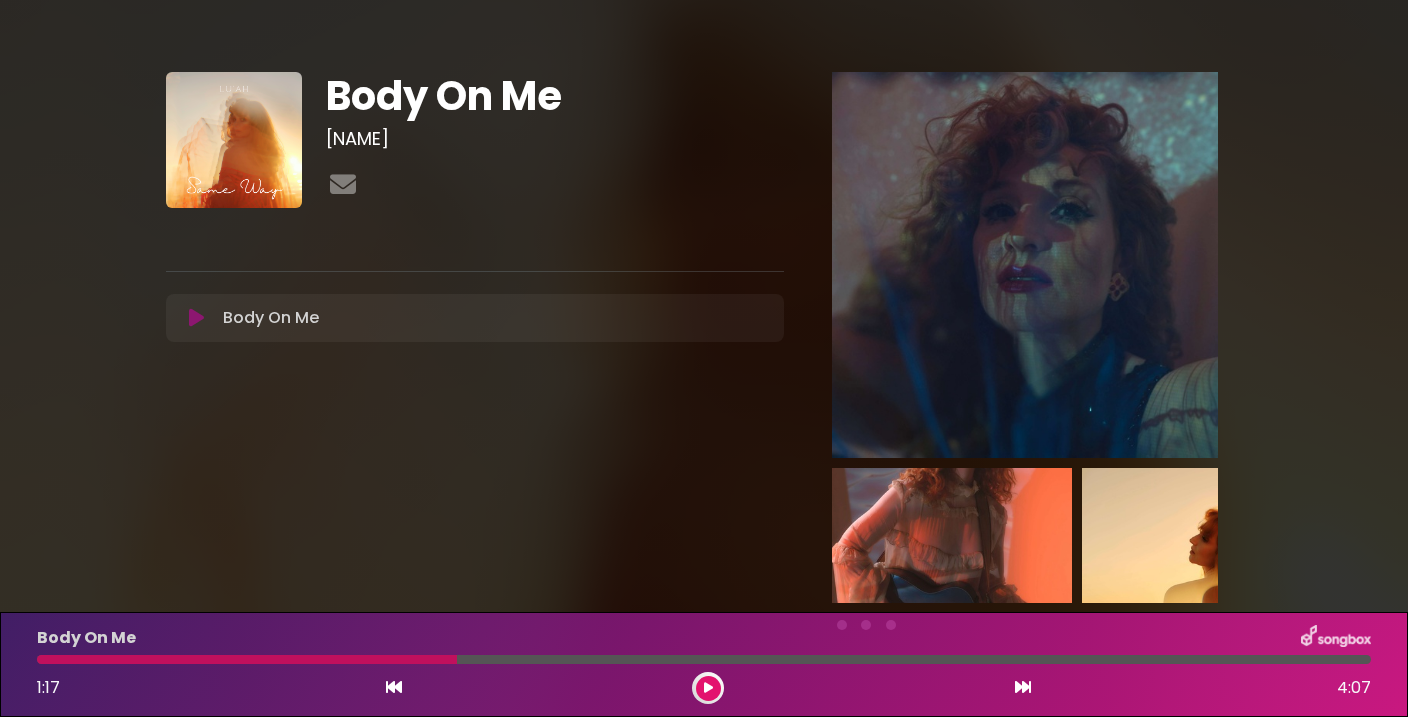 click at bounding box center (247, 659) 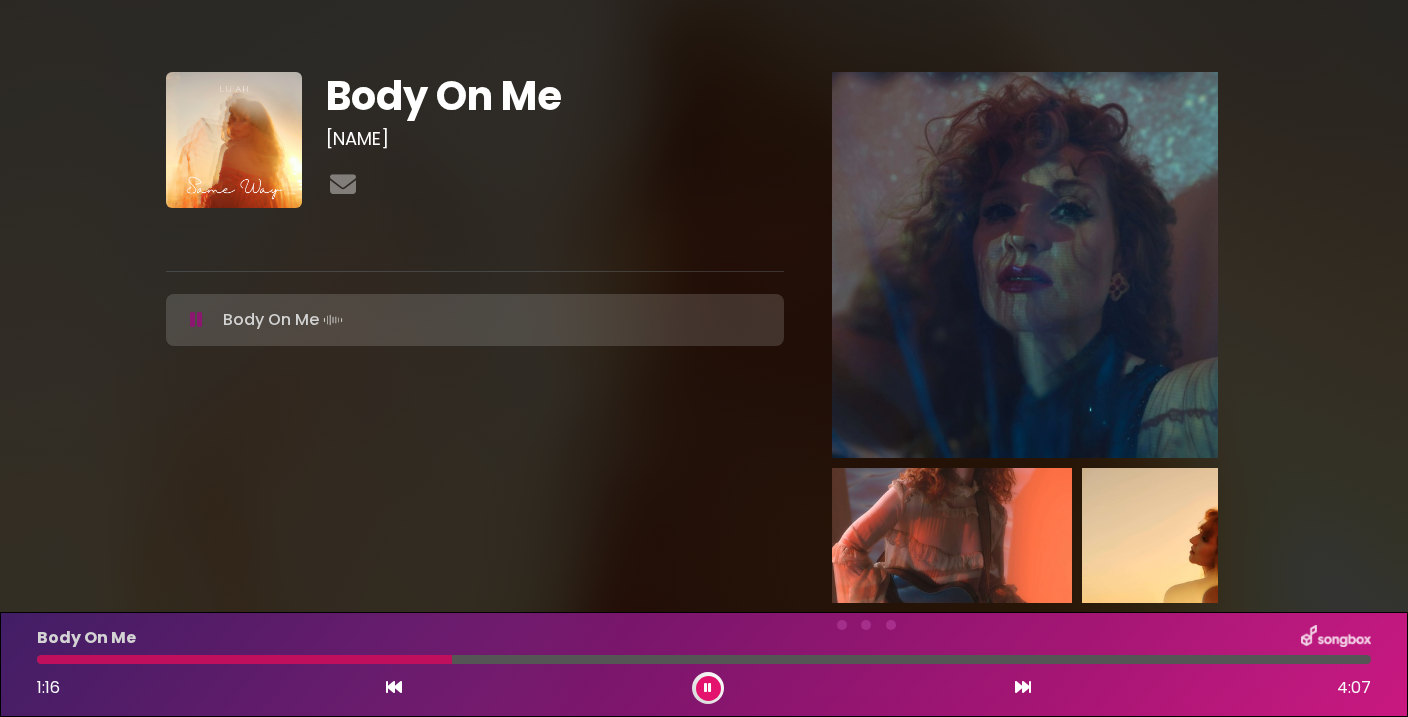 click at bounding box center [244, 659] 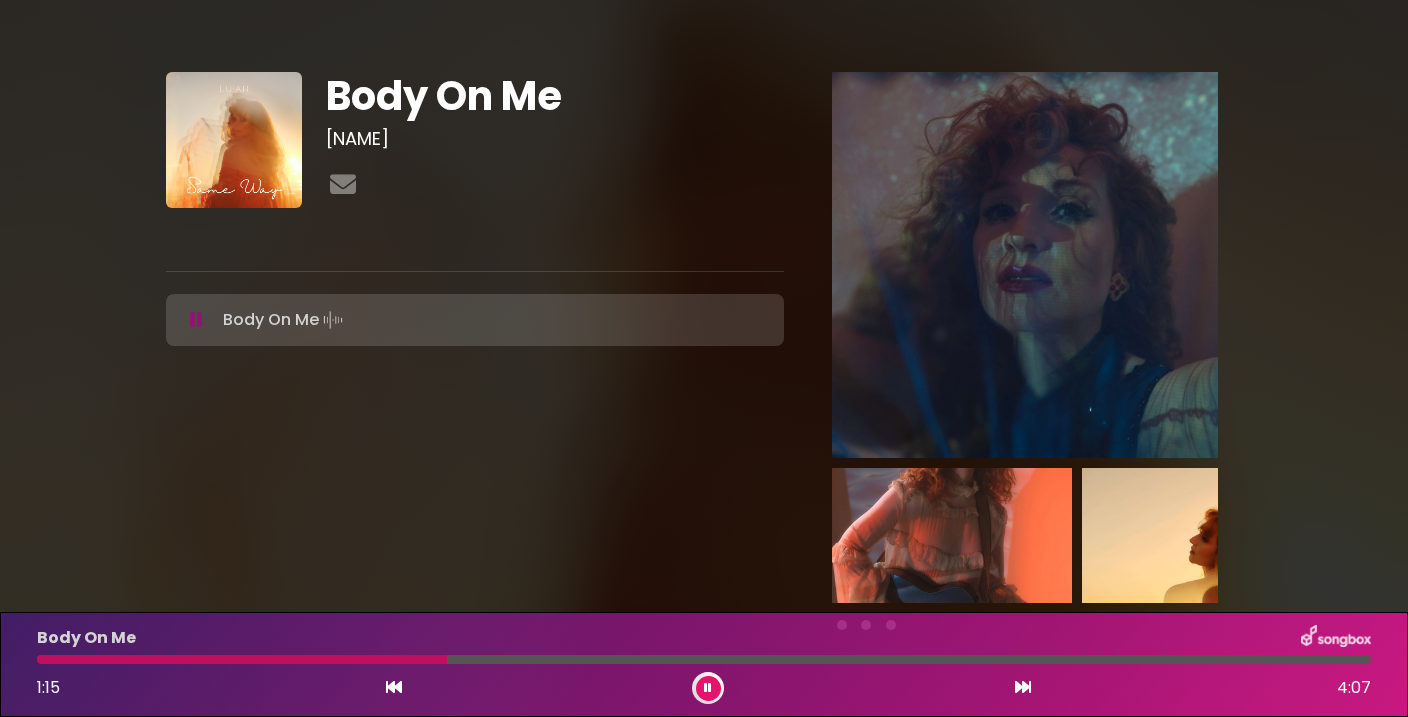 click at bounding box center (708, 688) 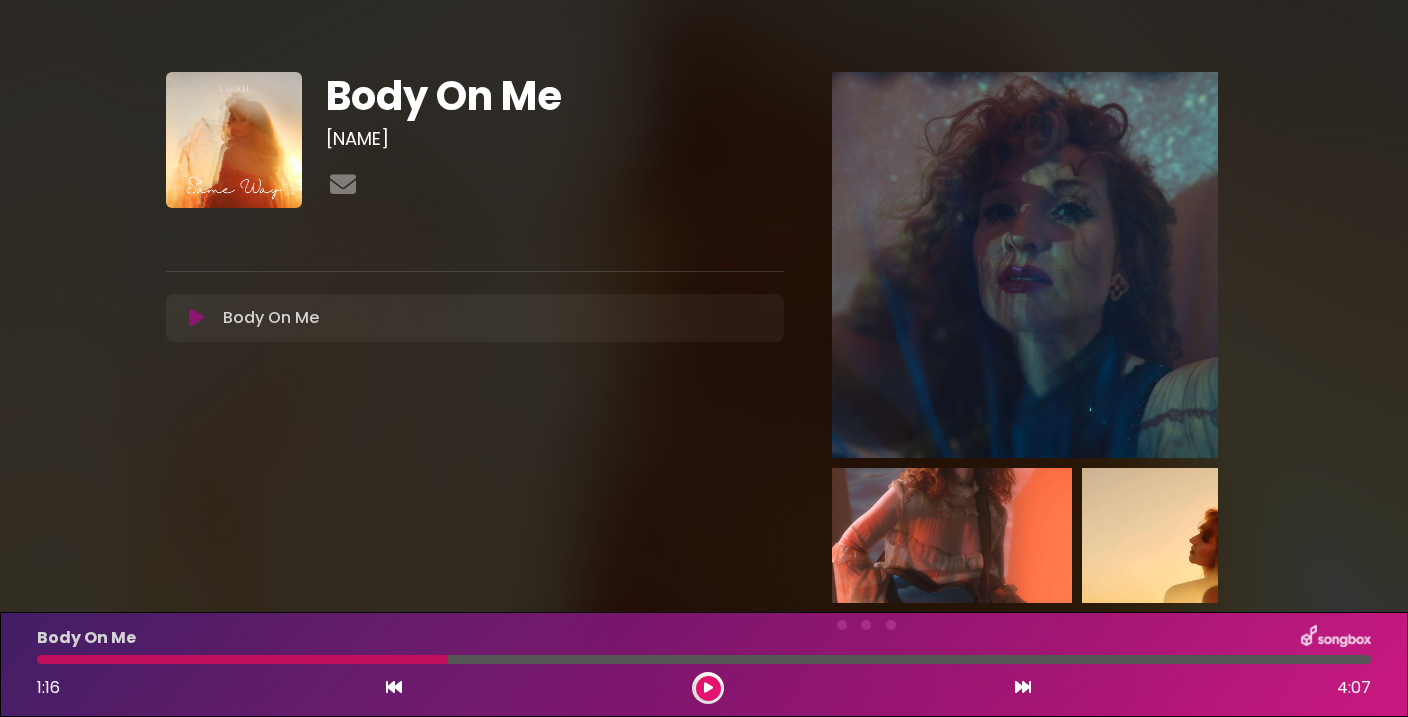click at bounding box center [196, 318] 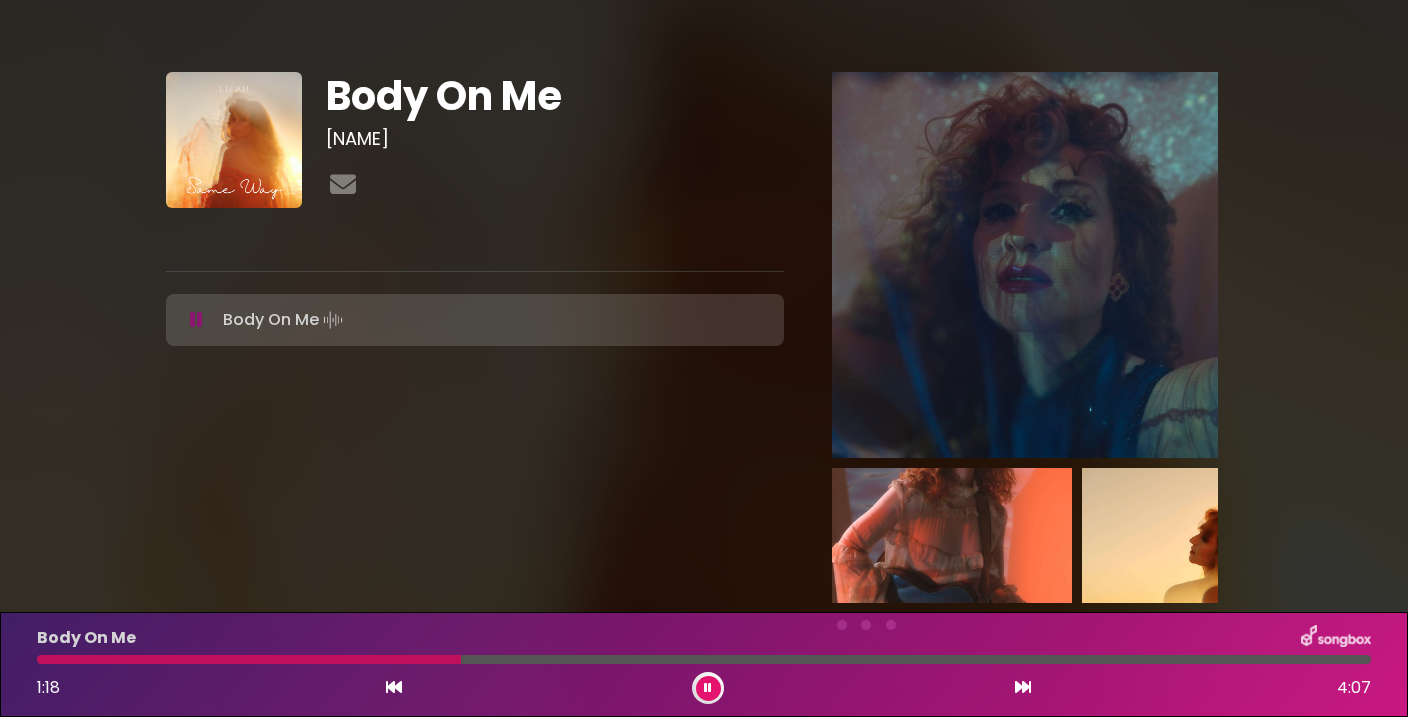 click at bounding box center [196, 320] 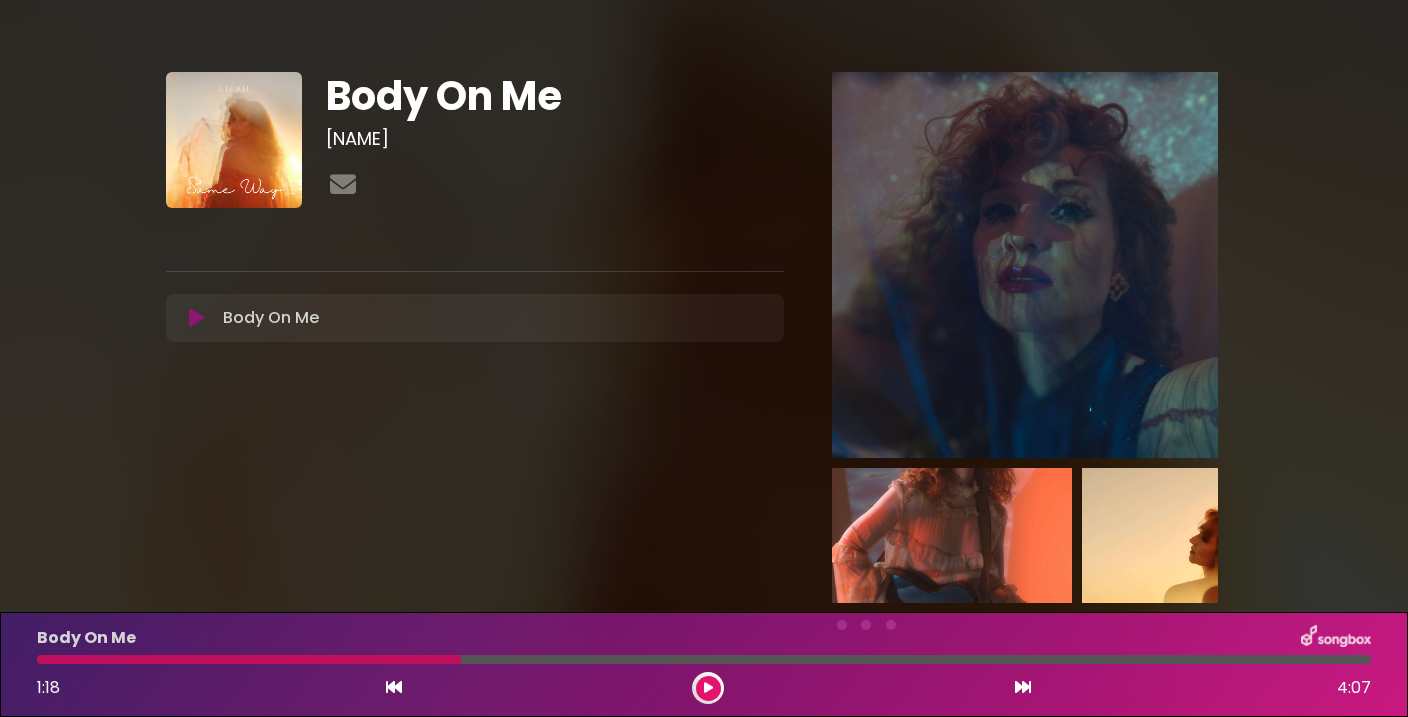 click at bounding box center [249, 659] 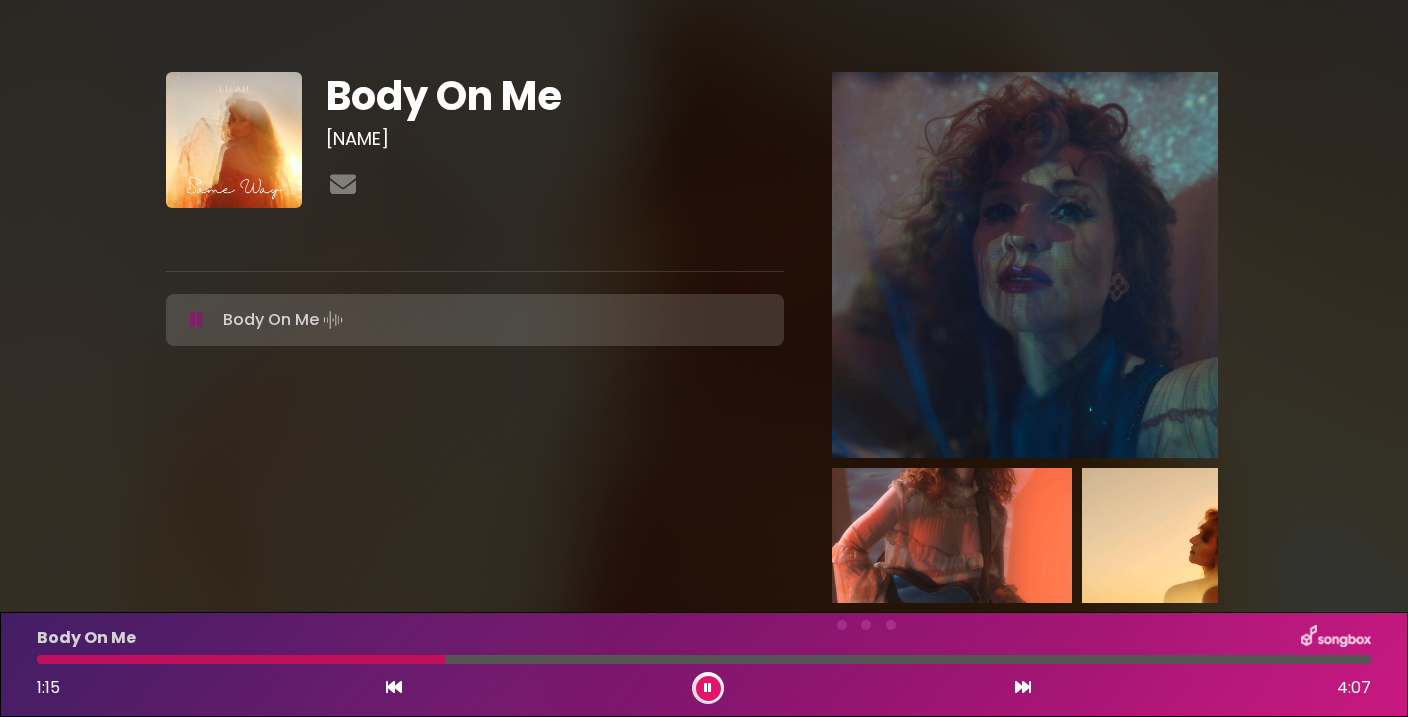 click at bounding box center [394, 687] 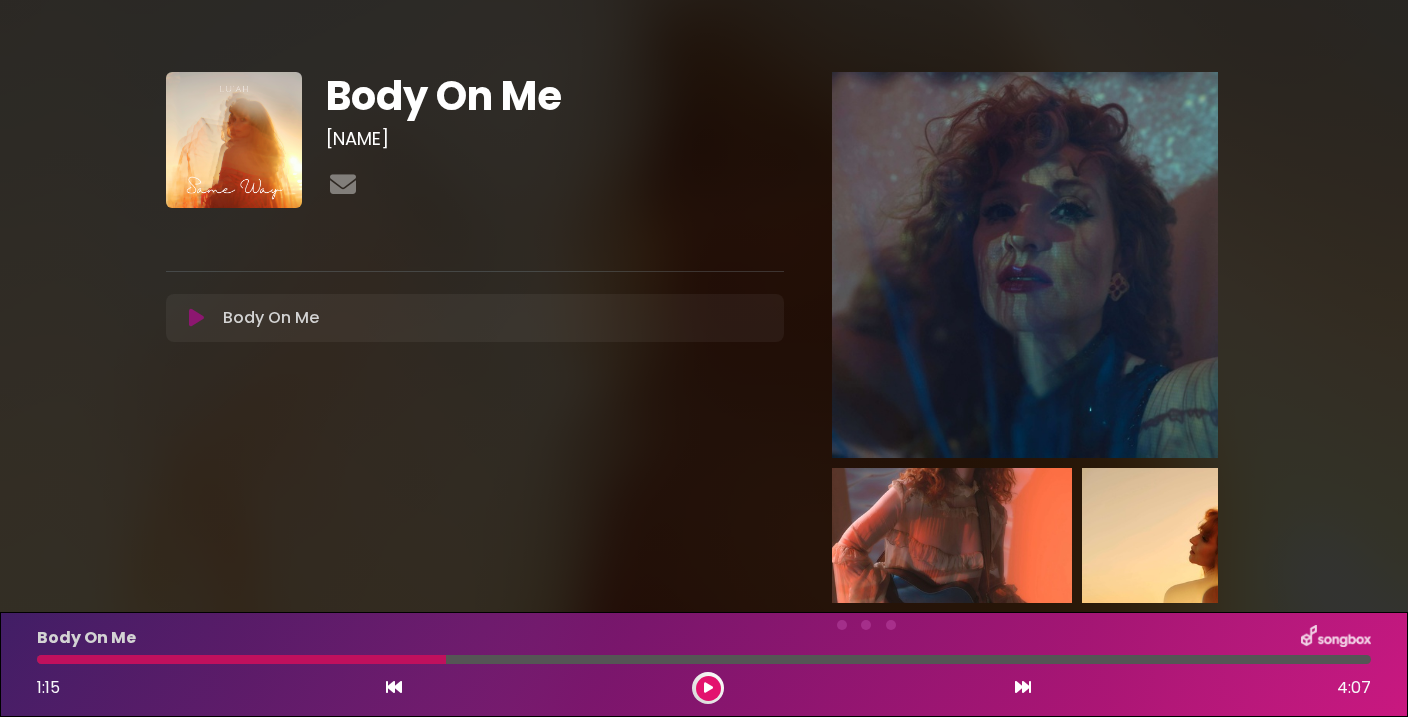 click at bounding box center (241, 659) 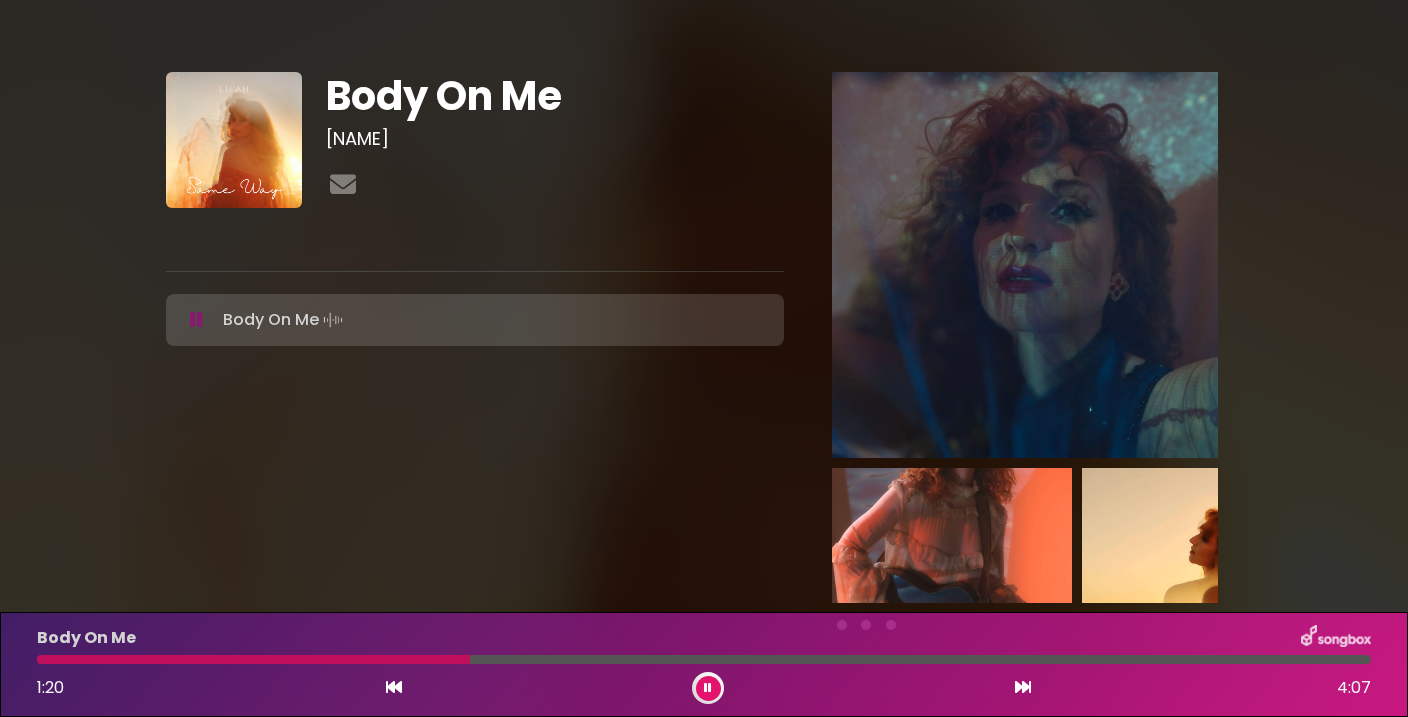 click at bounding box center (708, 688) 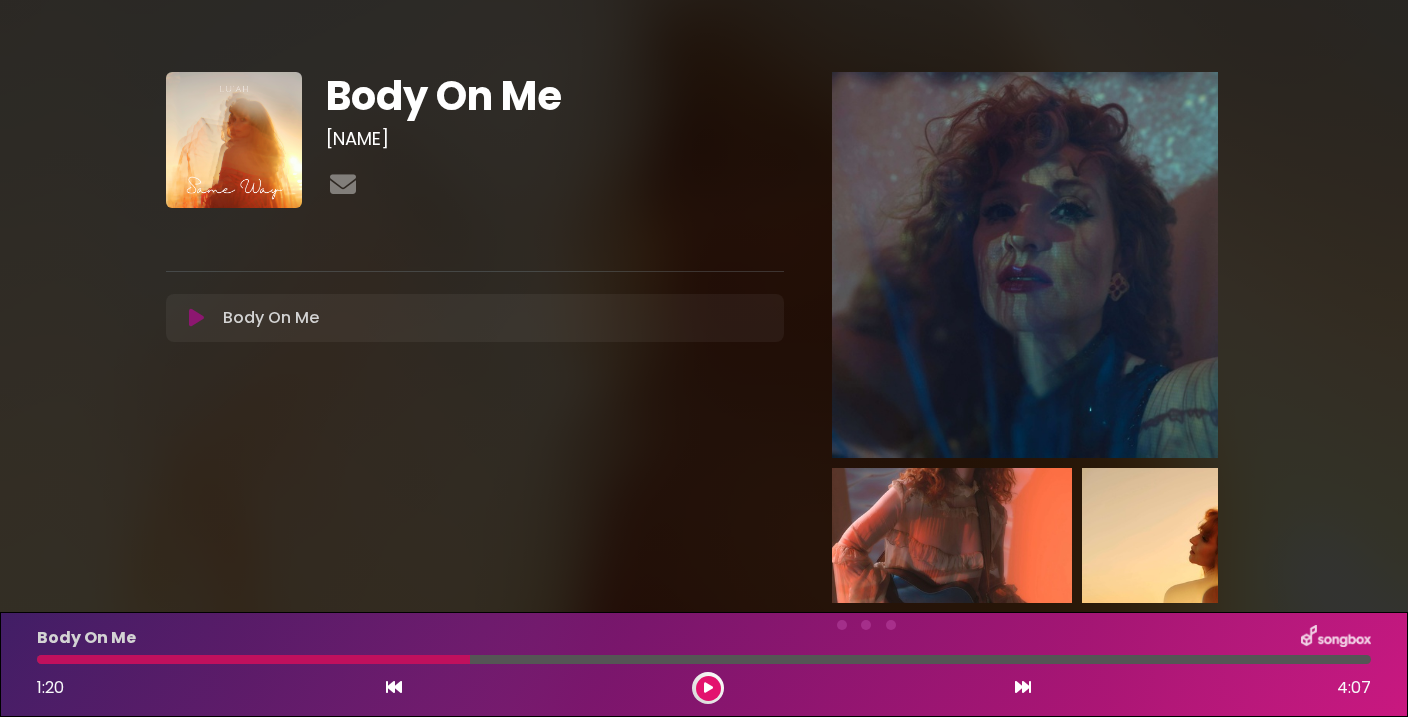 click at bounding box center (708, 688) 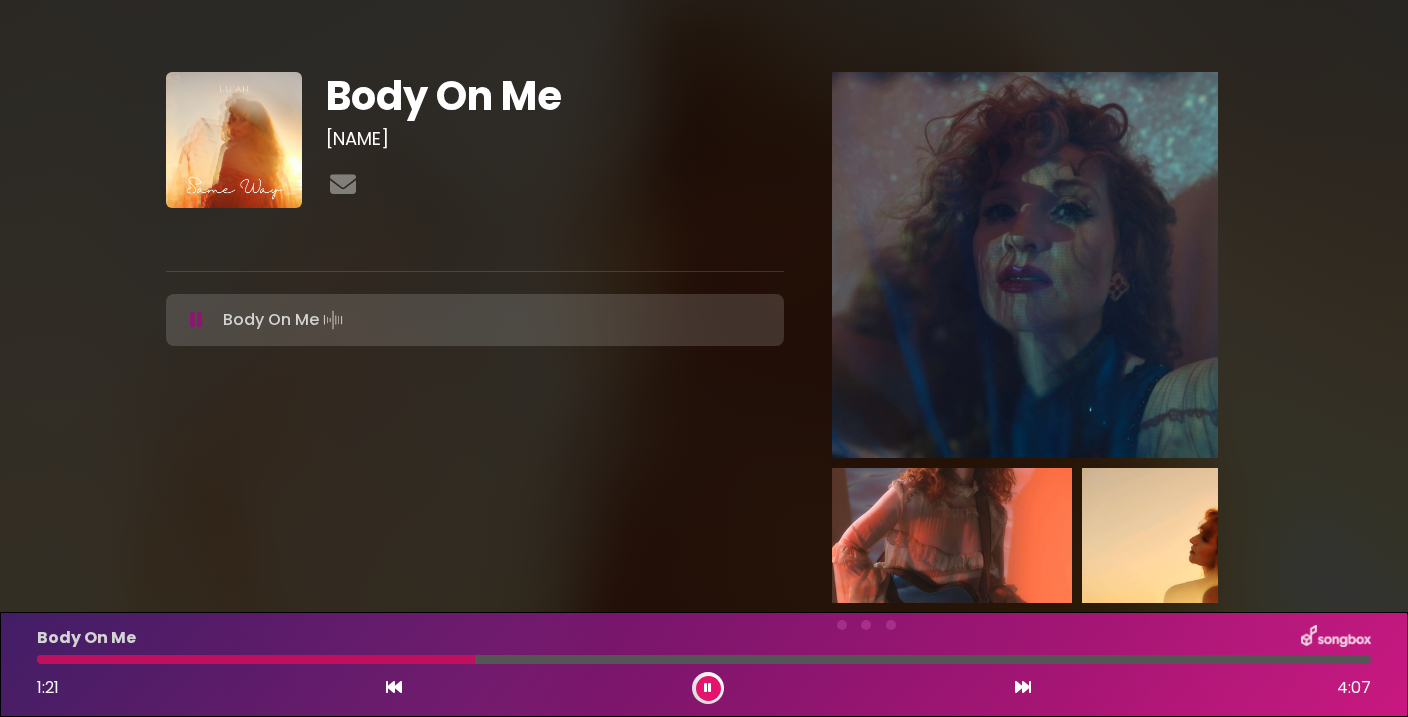 click at bounding box center [708, 688] 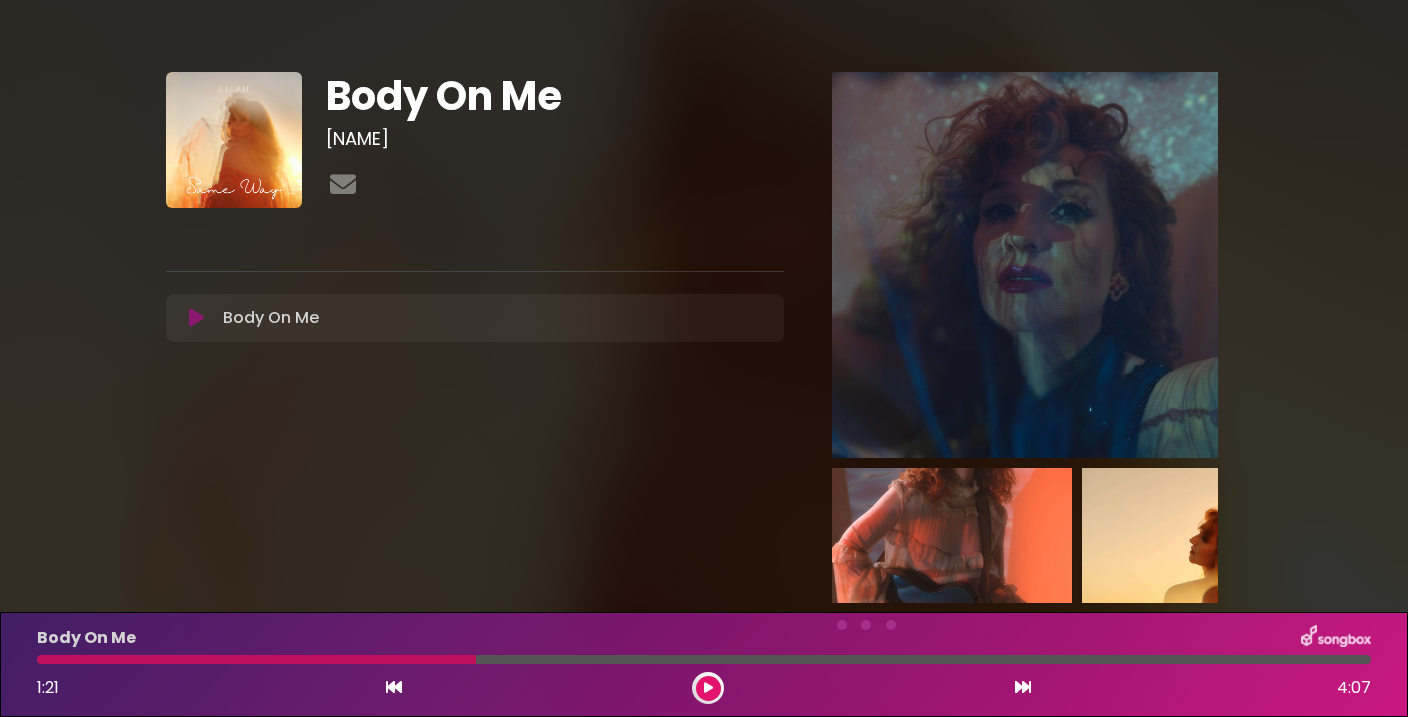 click at bounding box center [708, 688] 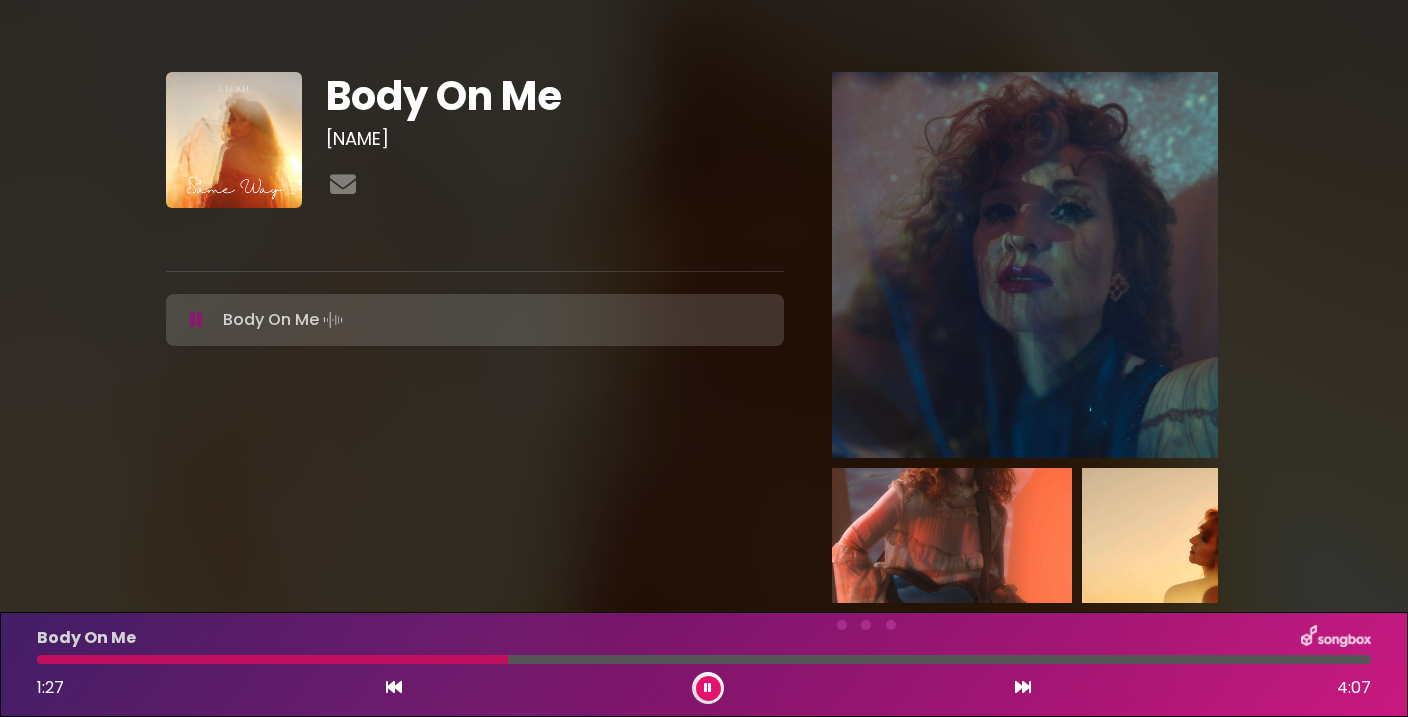 click at bounding box center (708, 688) 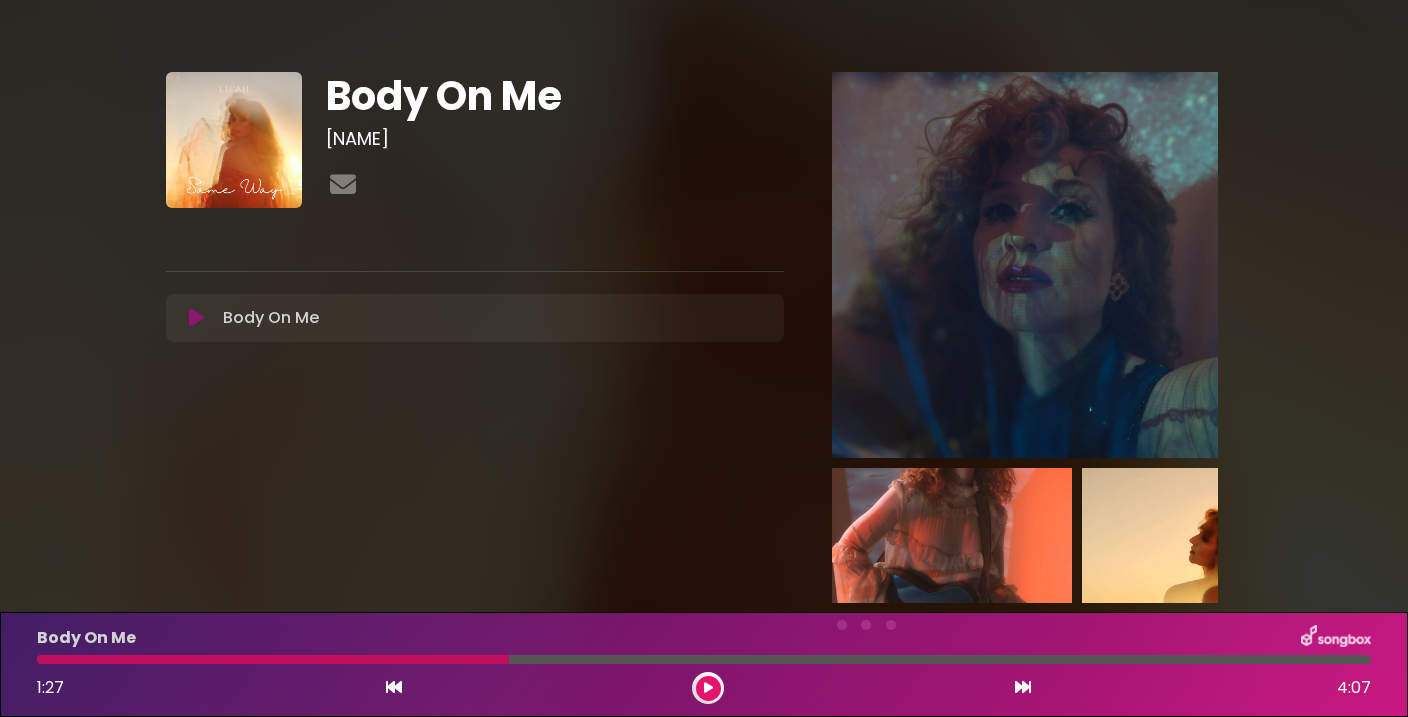 click at bounding box center (394, 687) 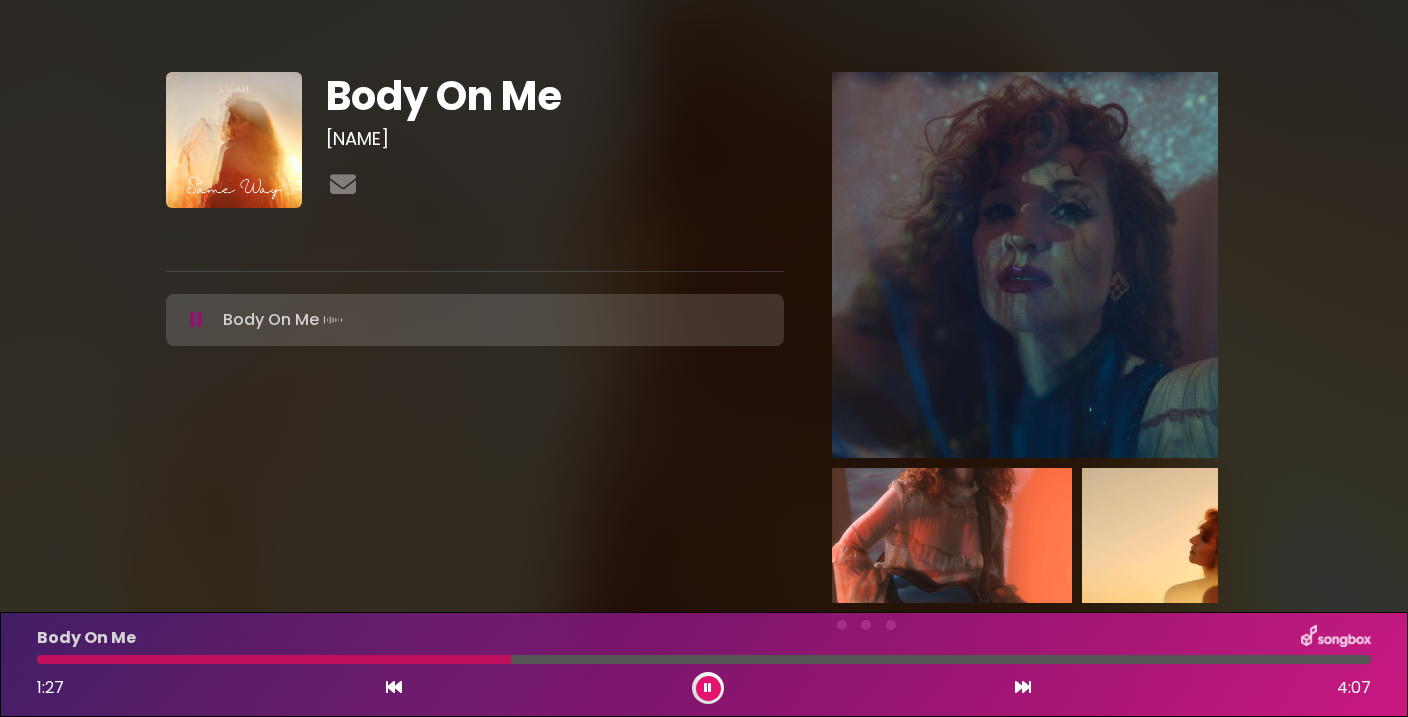 click at bounding box center [394, 687] 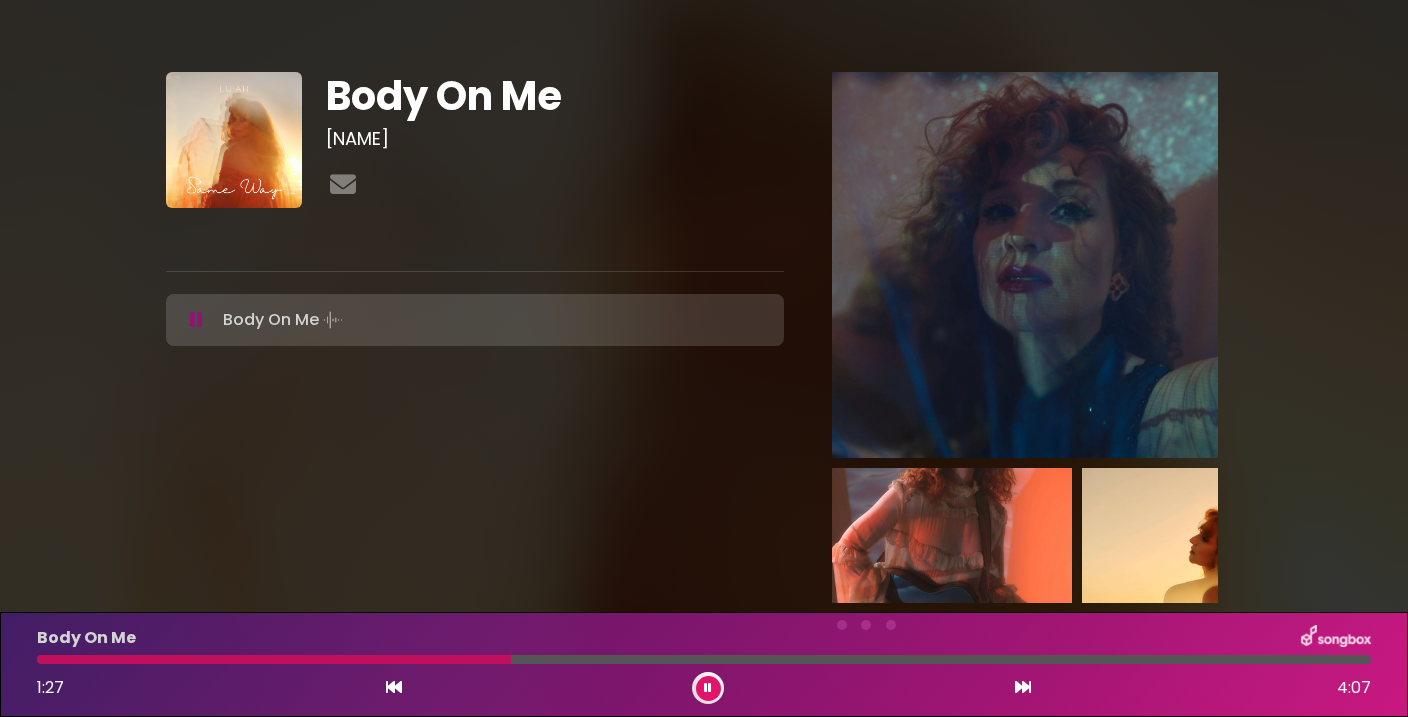 click at bounding box center (394, 687) 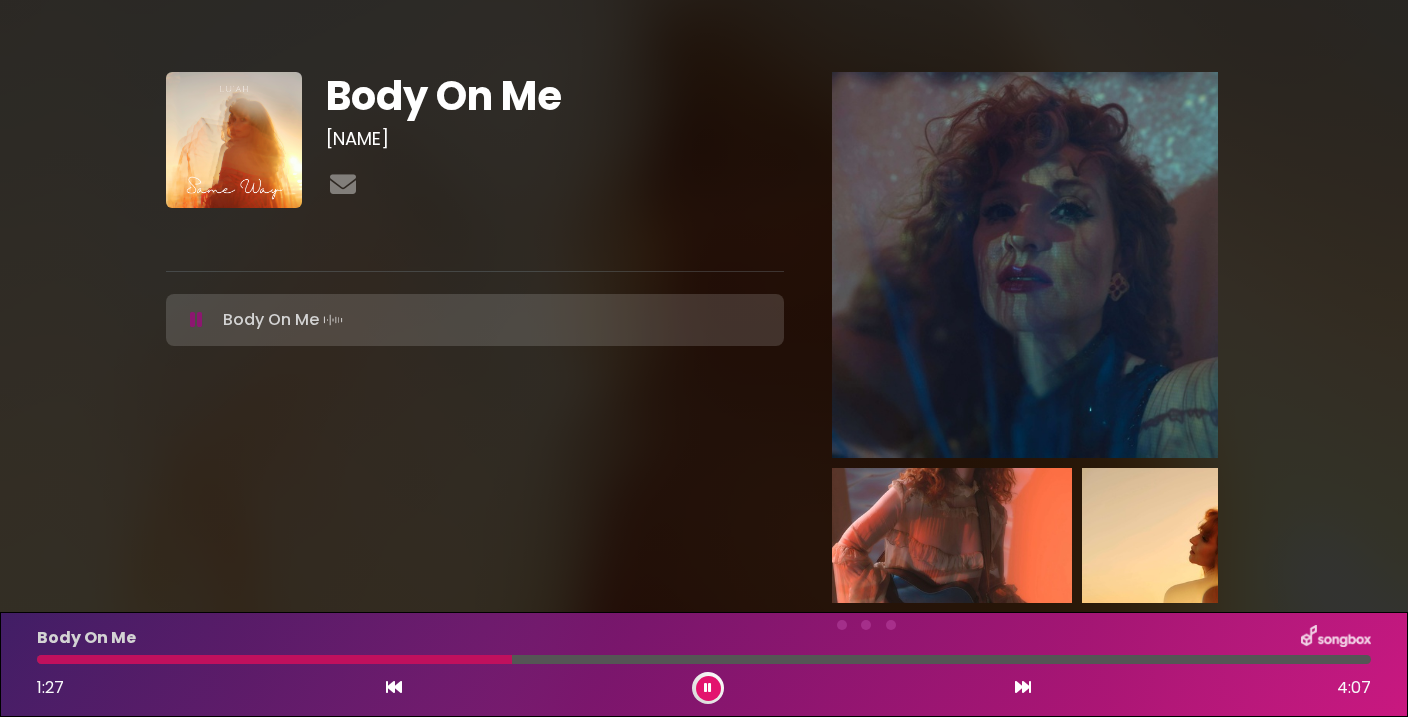 click at bounding box center (394, 687) 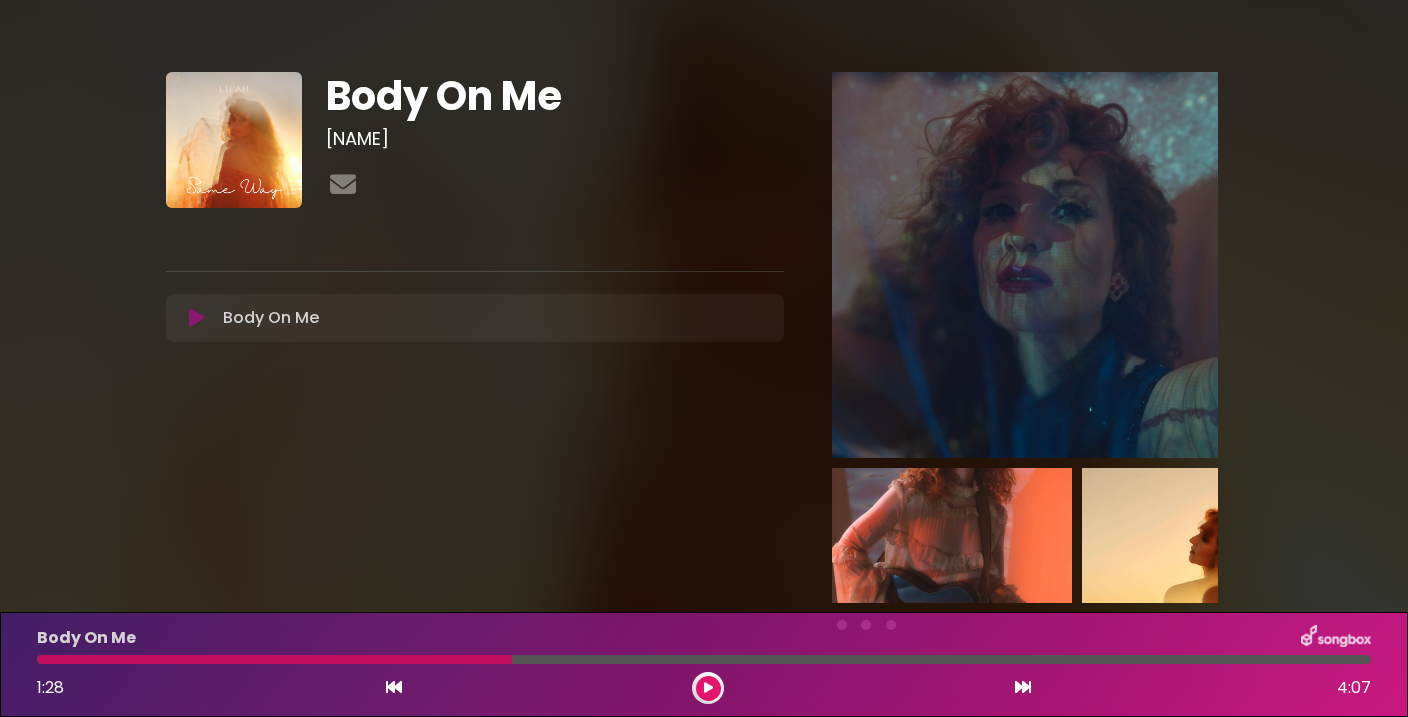 click at bounding box center [394, 687] 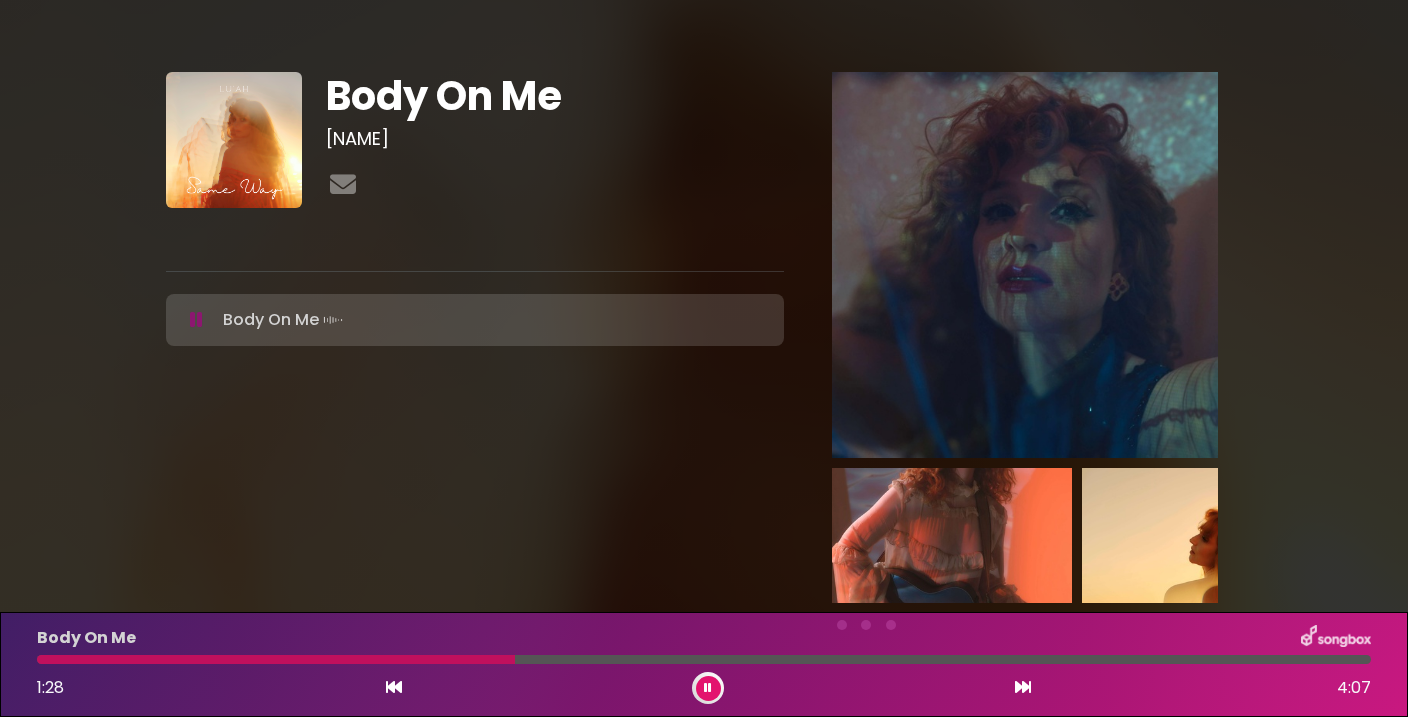click on "Body On Me
1:28
4:07" at bounding box center (704, 664) 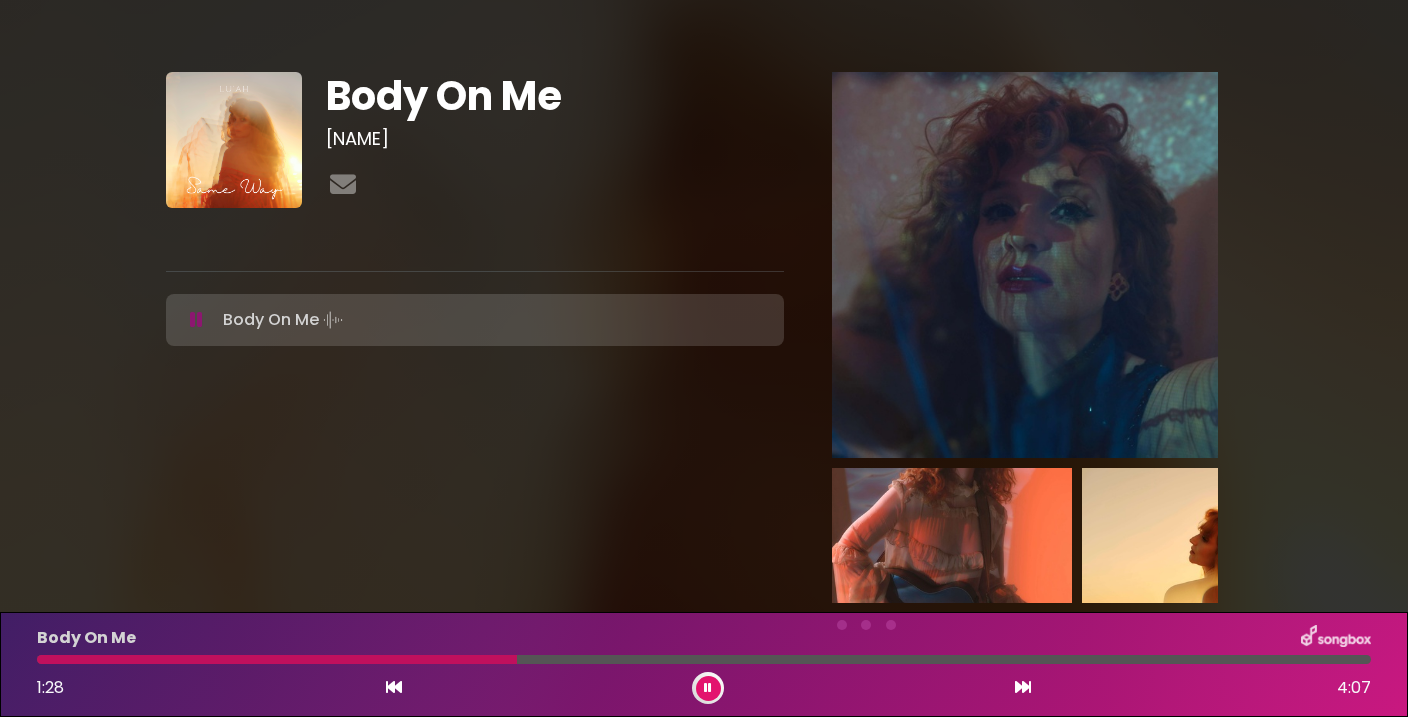 click at bounding box center (277, 659) 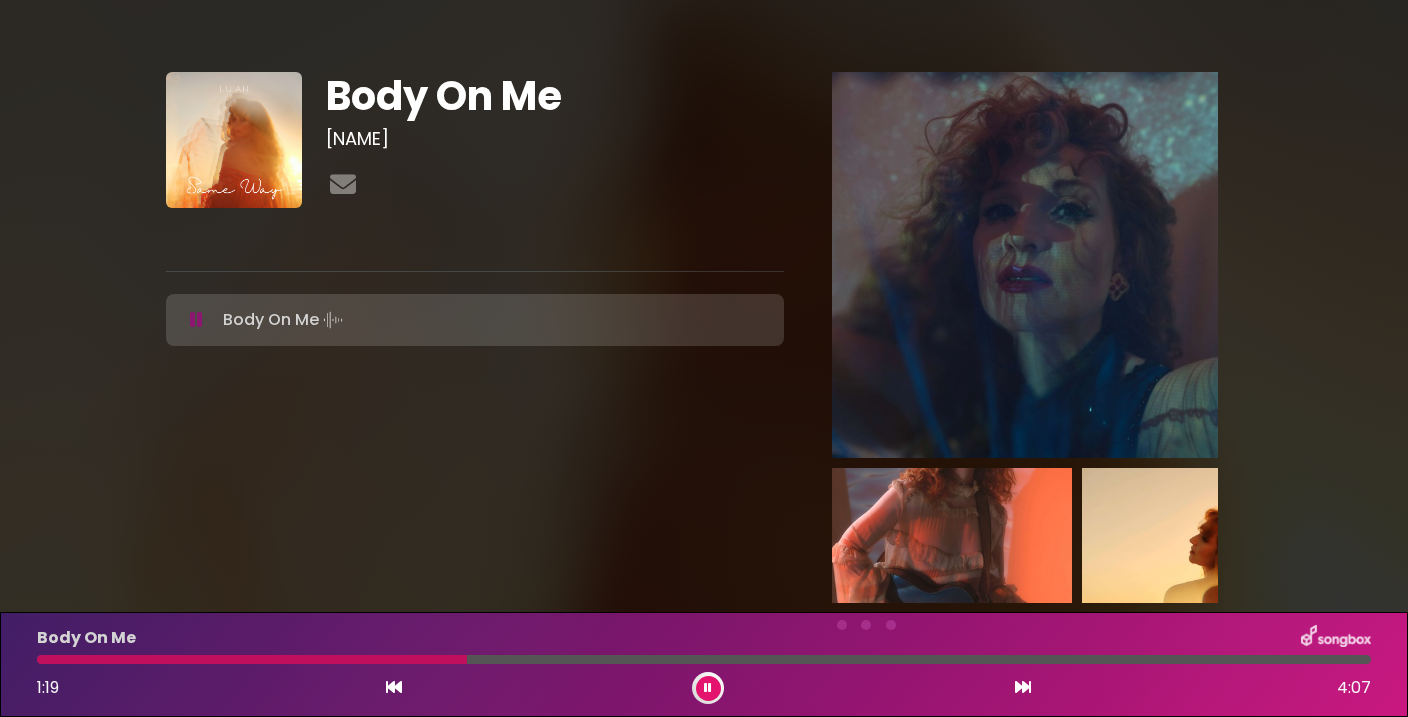 click at bounding box center [708, 688] 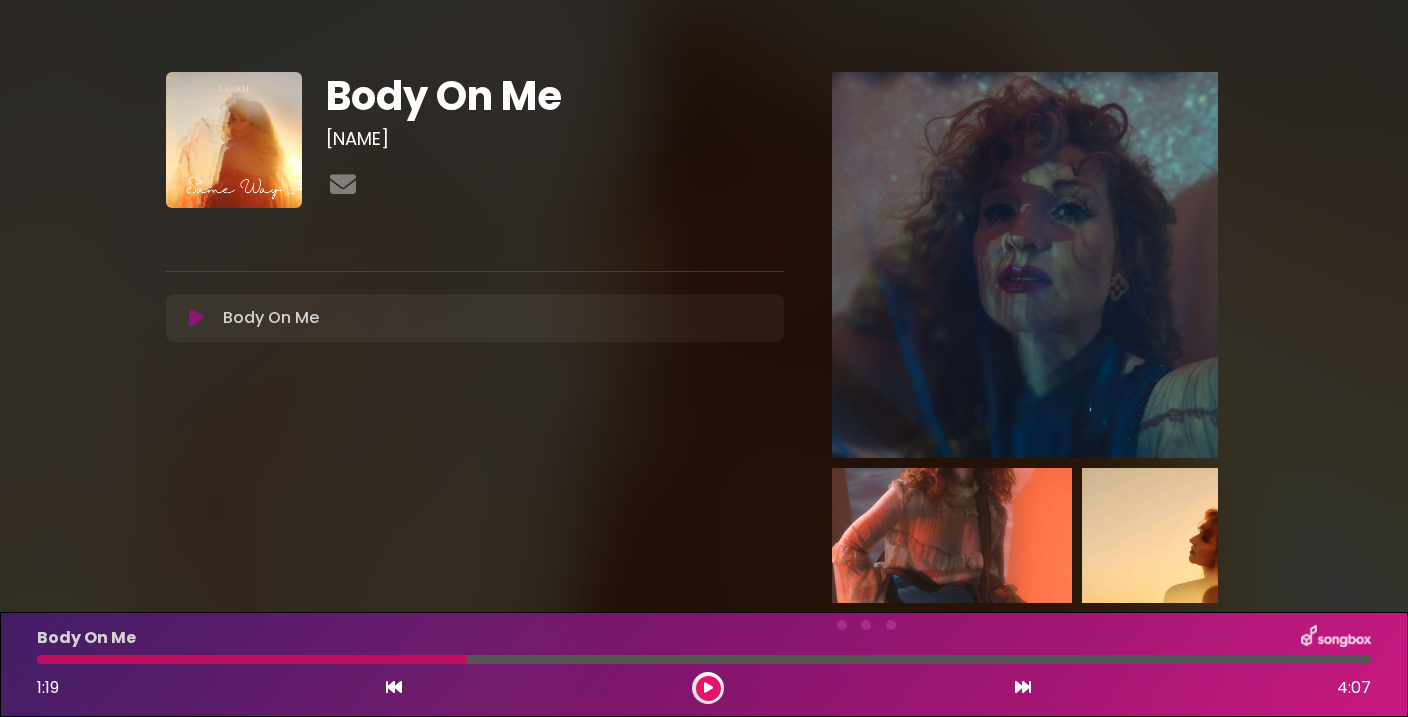 click at bounding box center (394, 687) 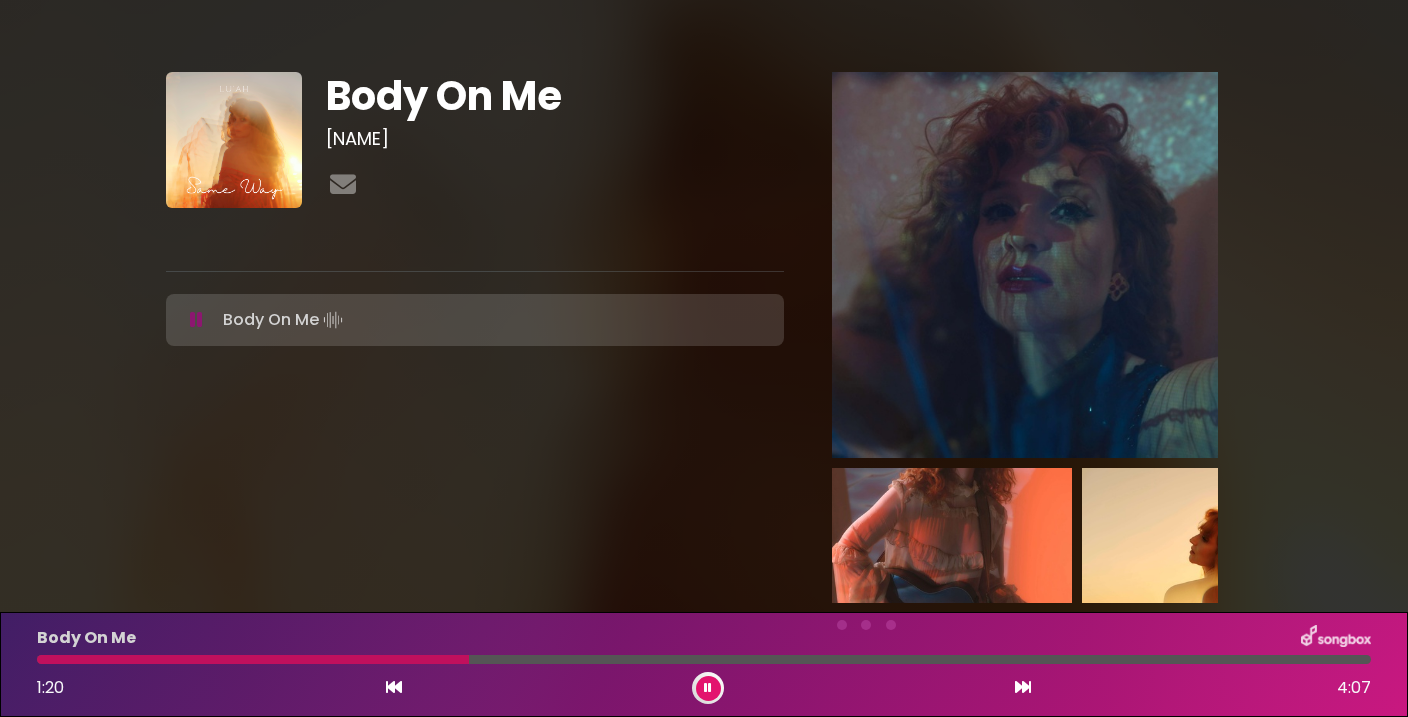 click at bounding box center [394, 688] 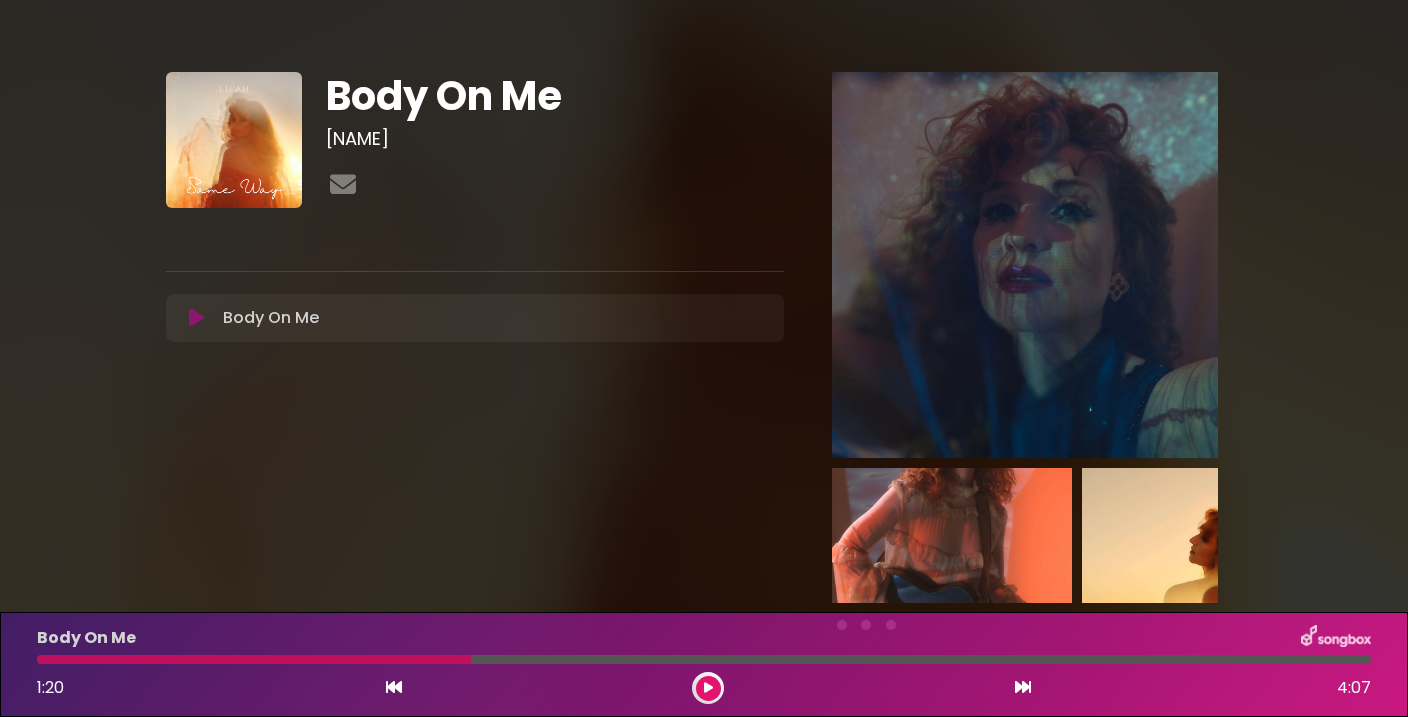 click at bounding box center [394, 688] 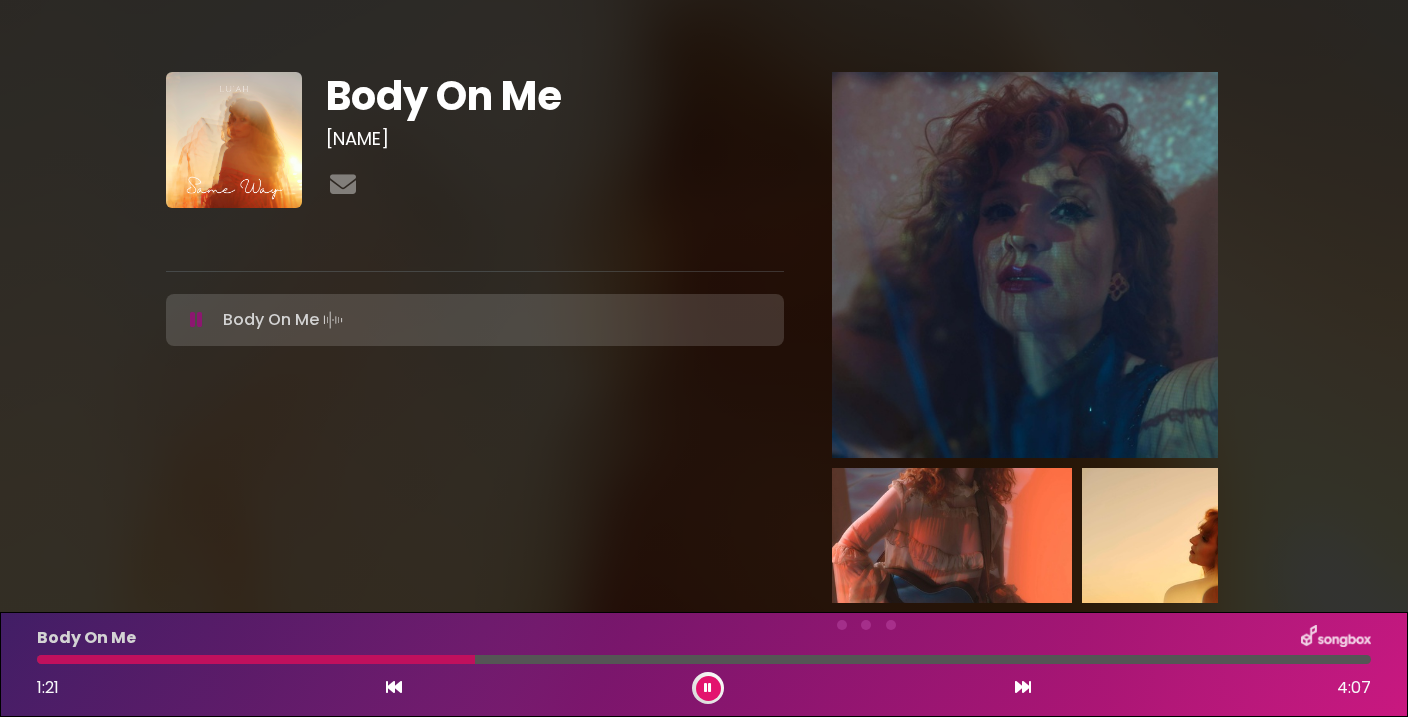 click at bounding box center (704, 659) 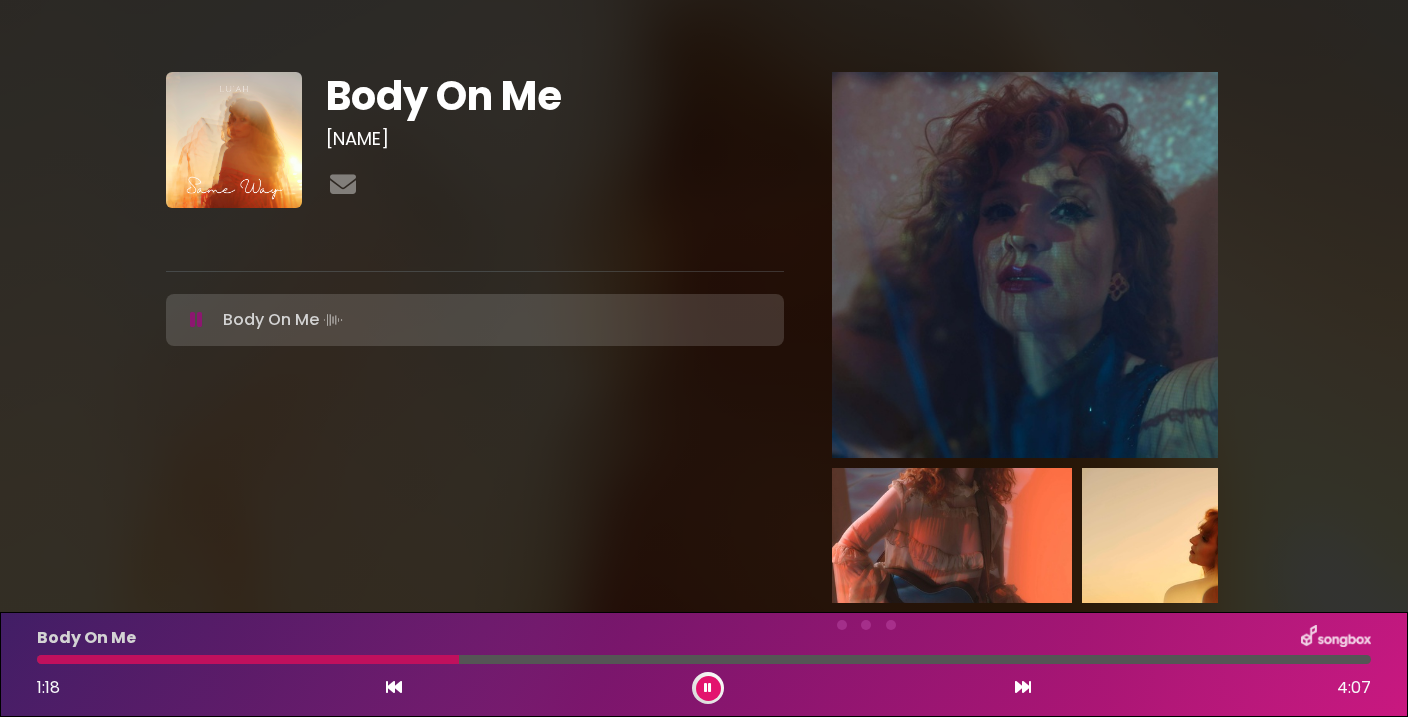 click at bounding box center [248, 659] 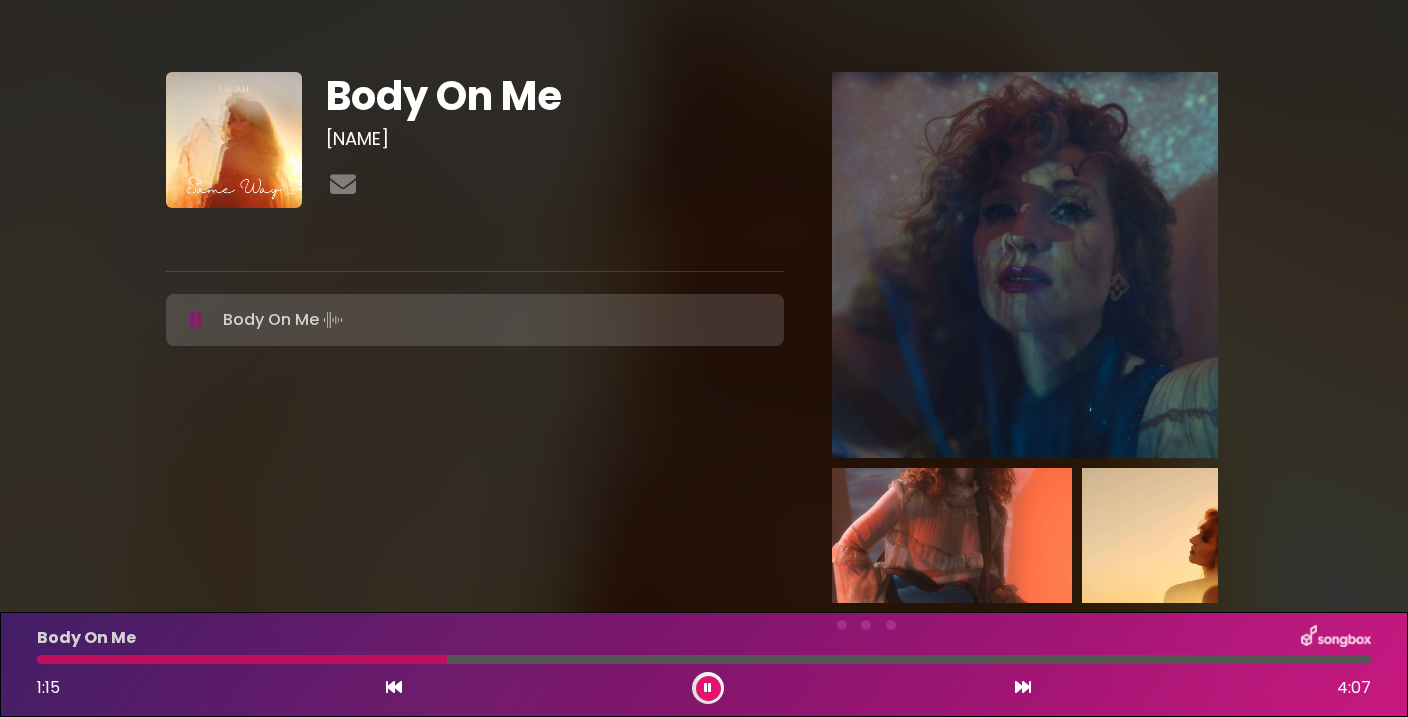 click at bounding box center (708, 688) 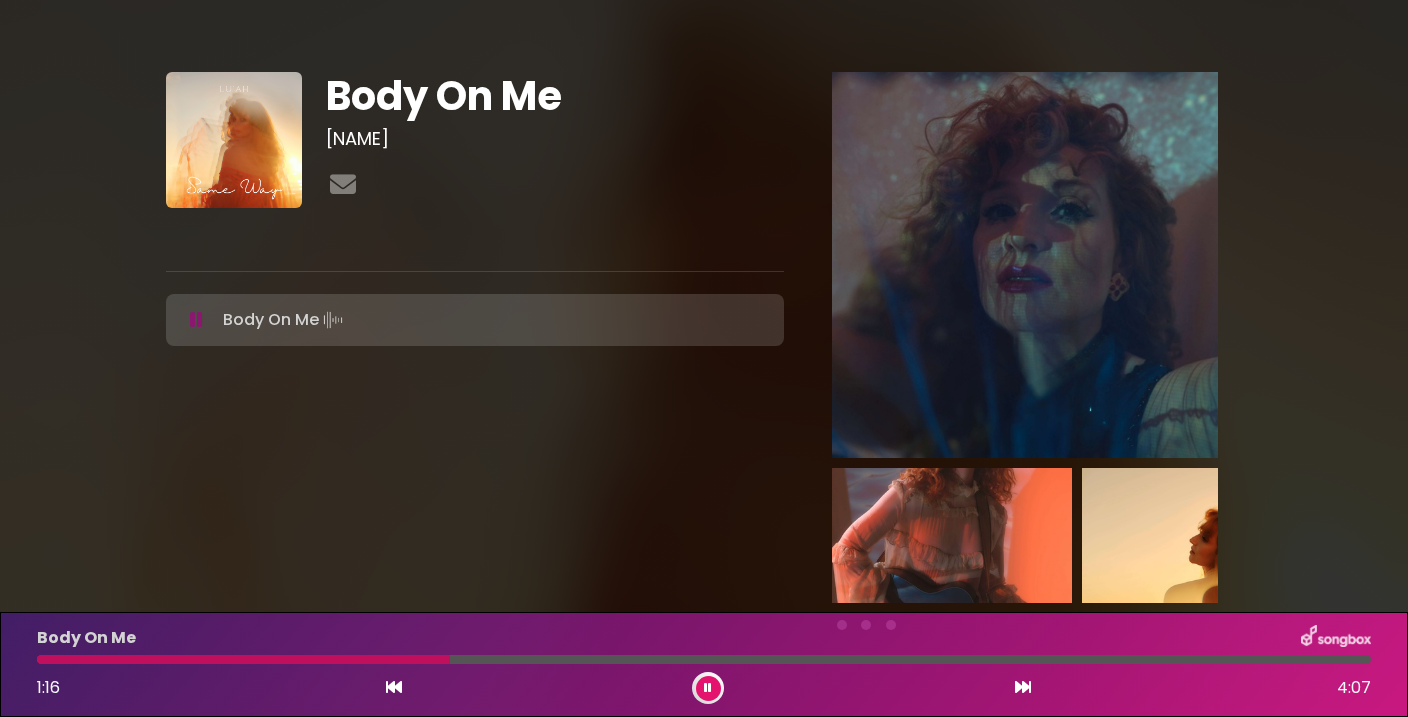 click at bounding box center [708, 688] 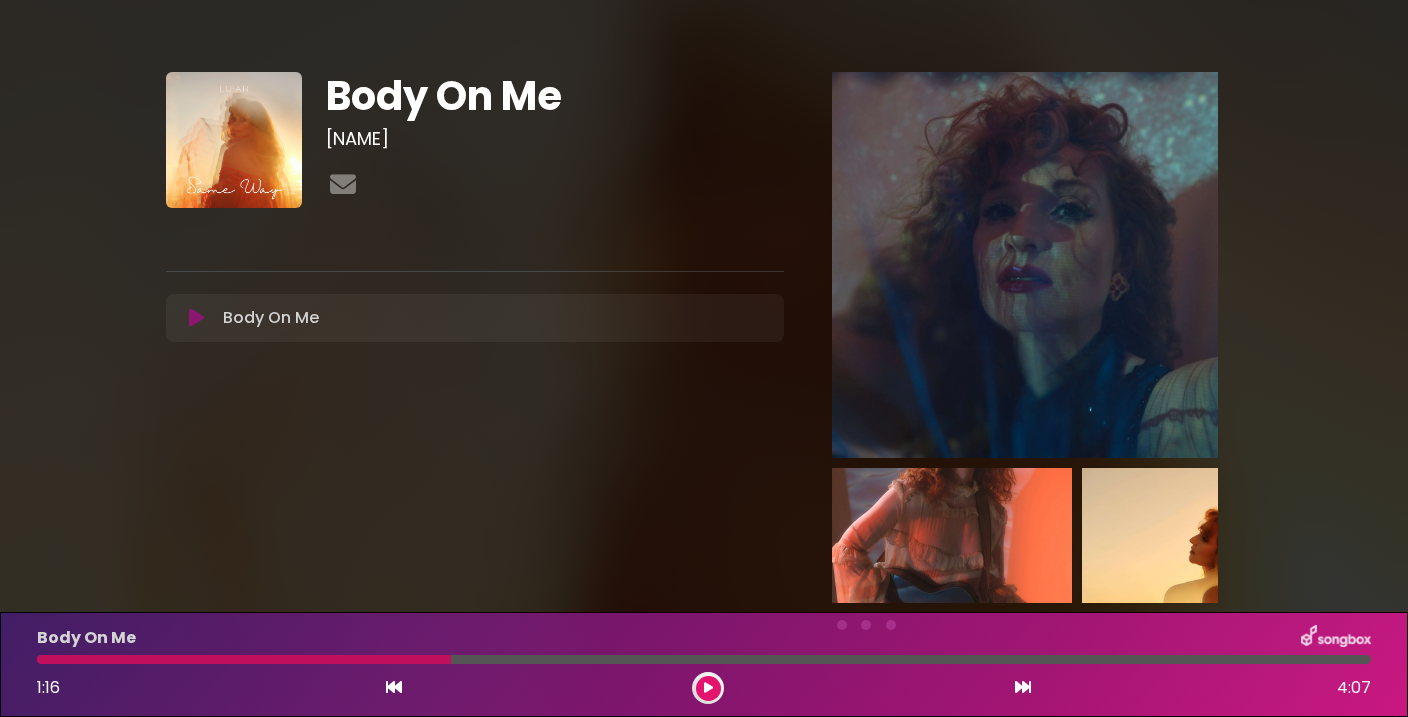 click at bounding box center (394, 687) 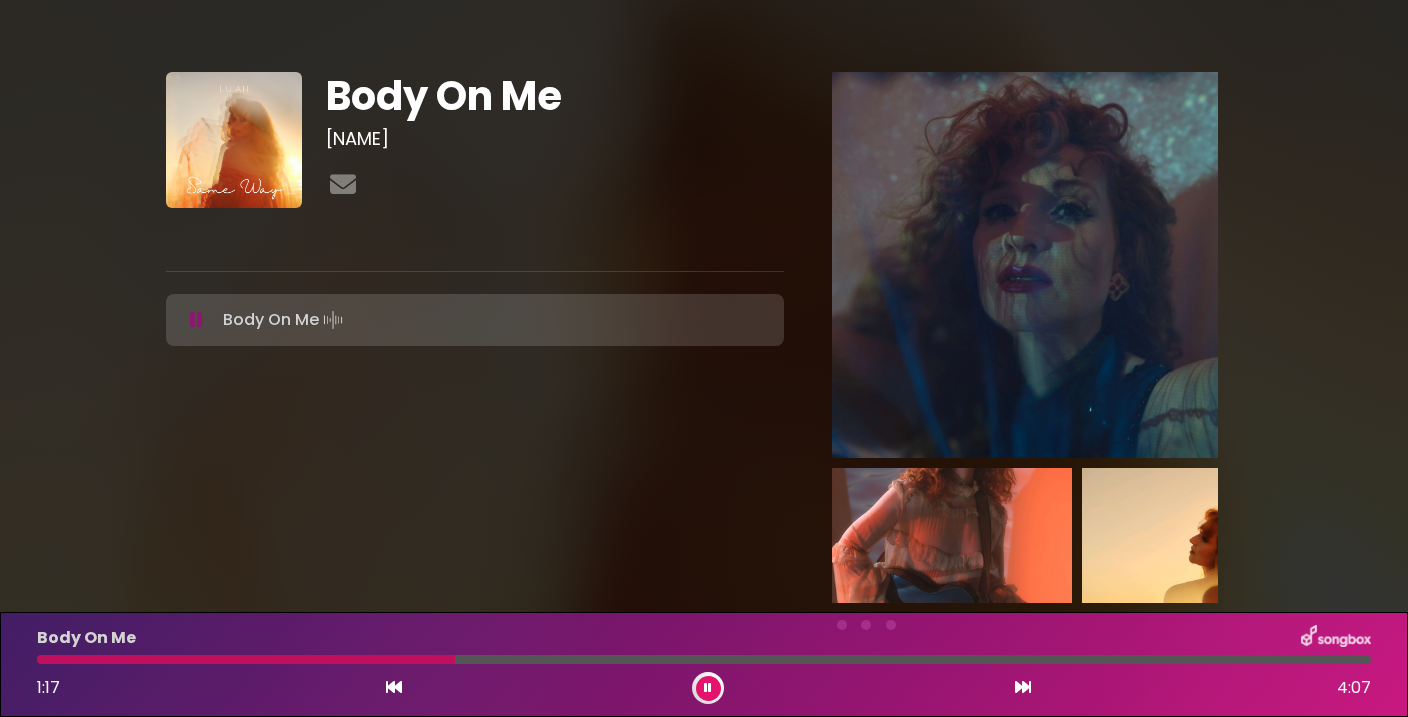 click at bounding box center [704, 659] 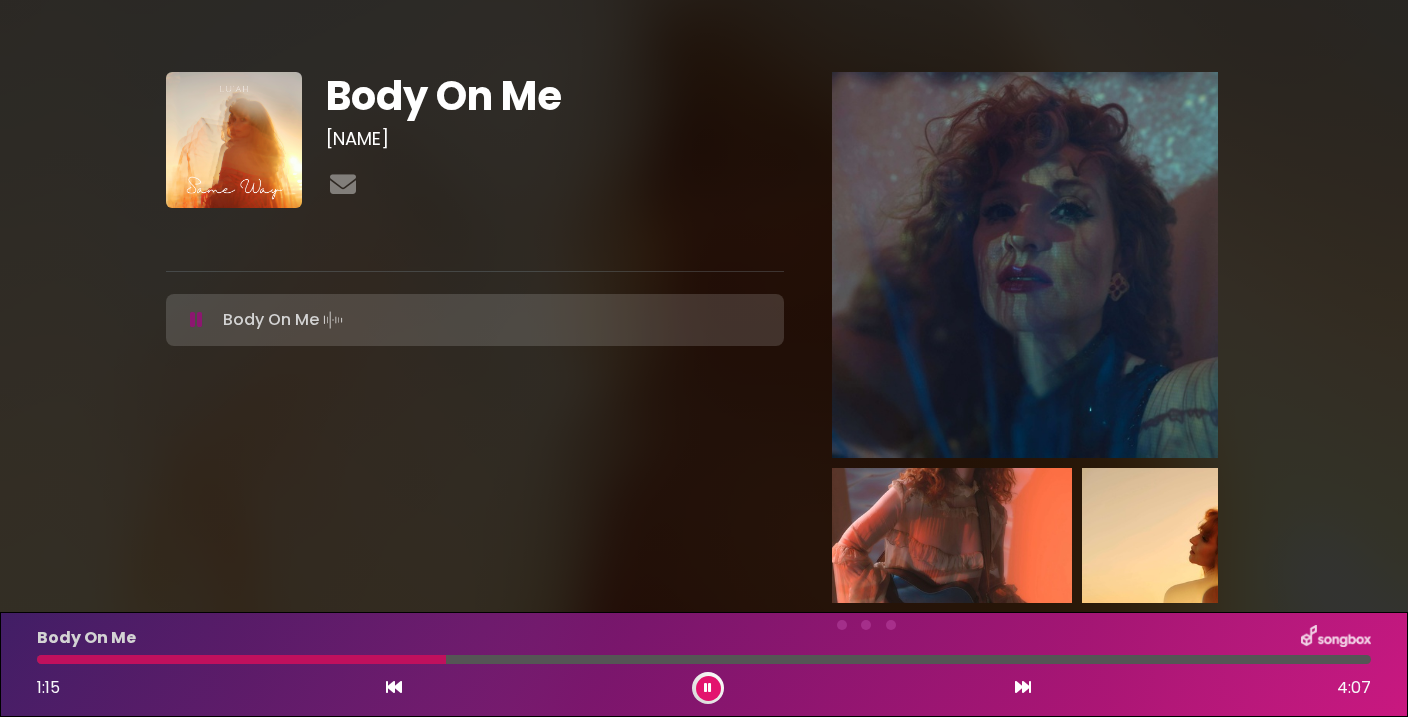 click at bounding box center [708, 688] 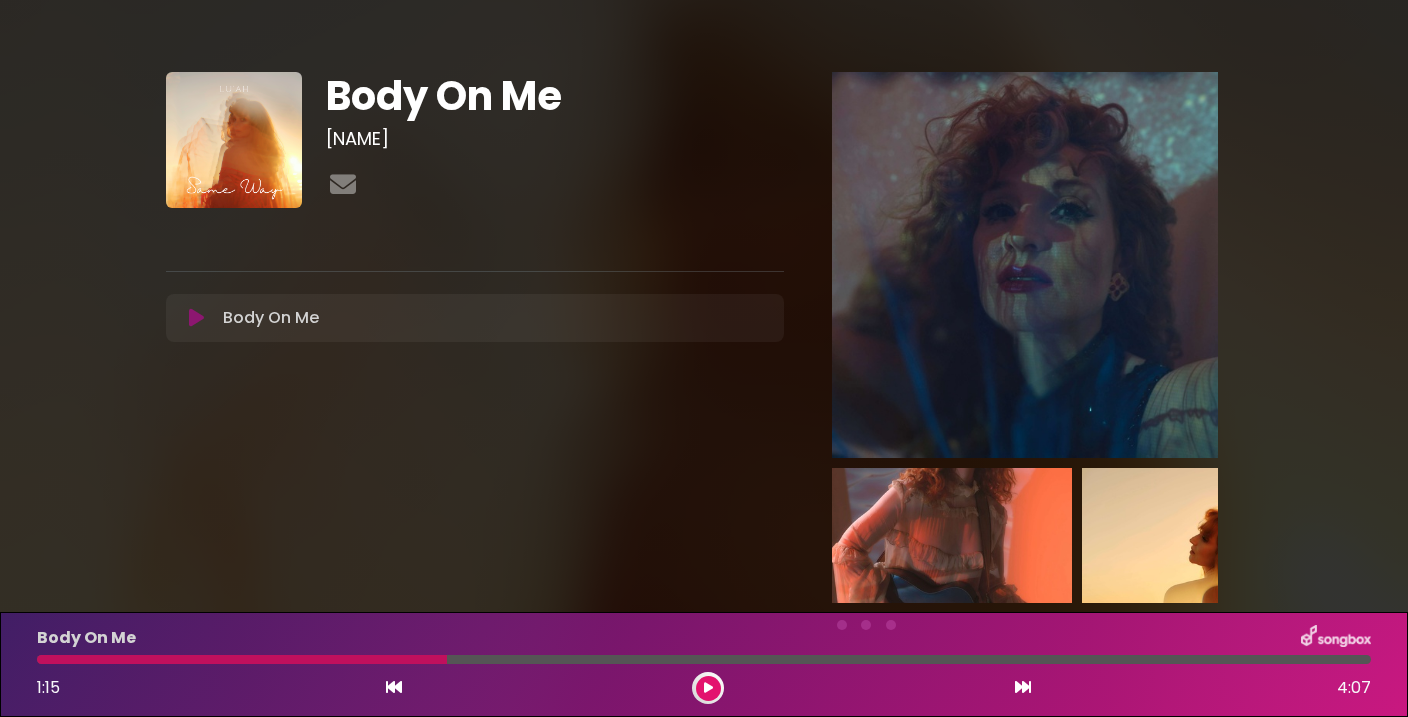 click at bounding box center [708, 688] 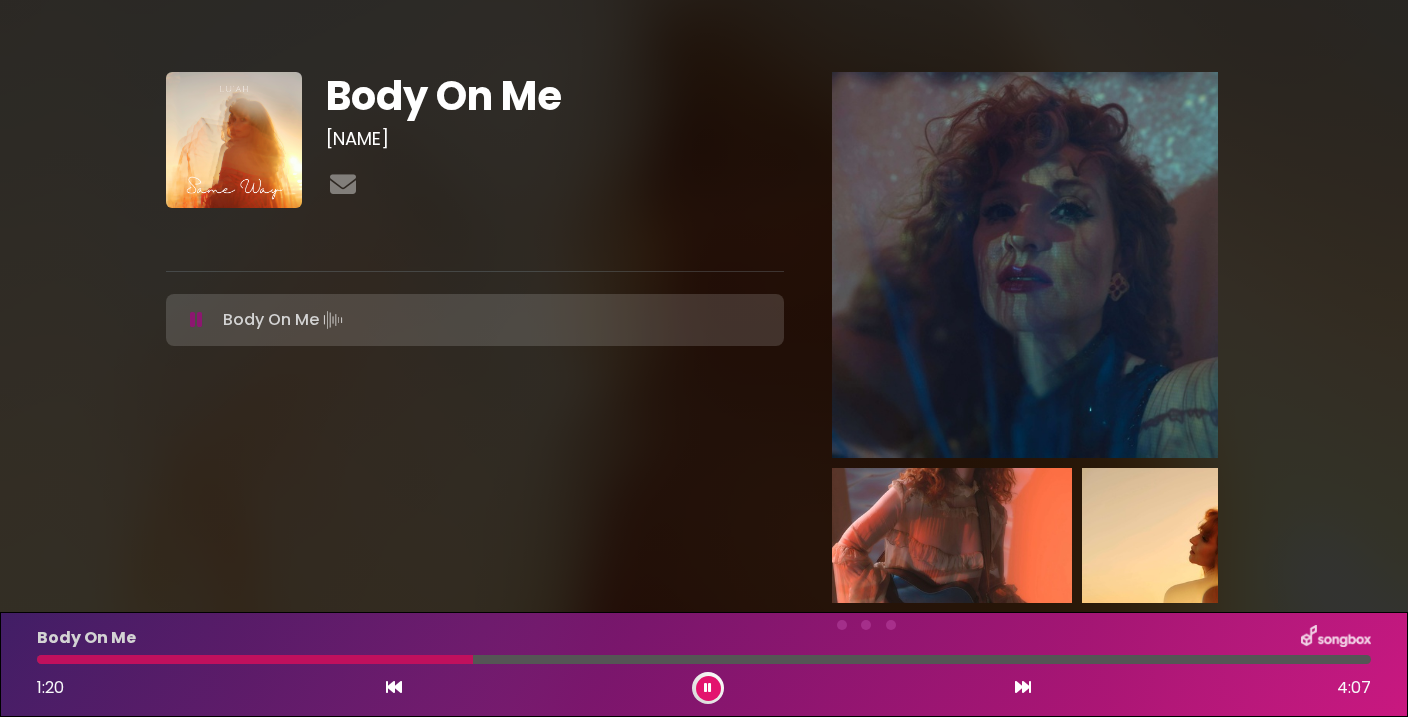 click at bounding box center (708, 688) 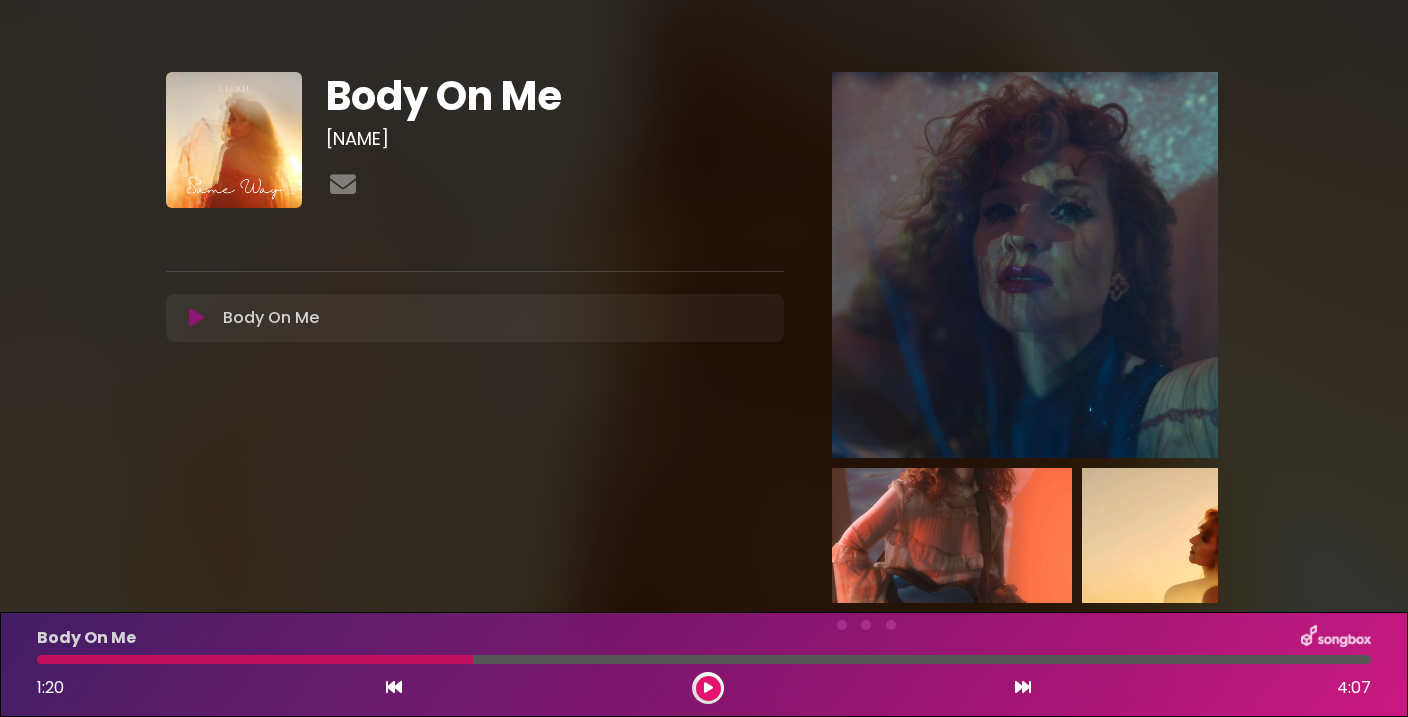 click at bounding box center [394, 687] 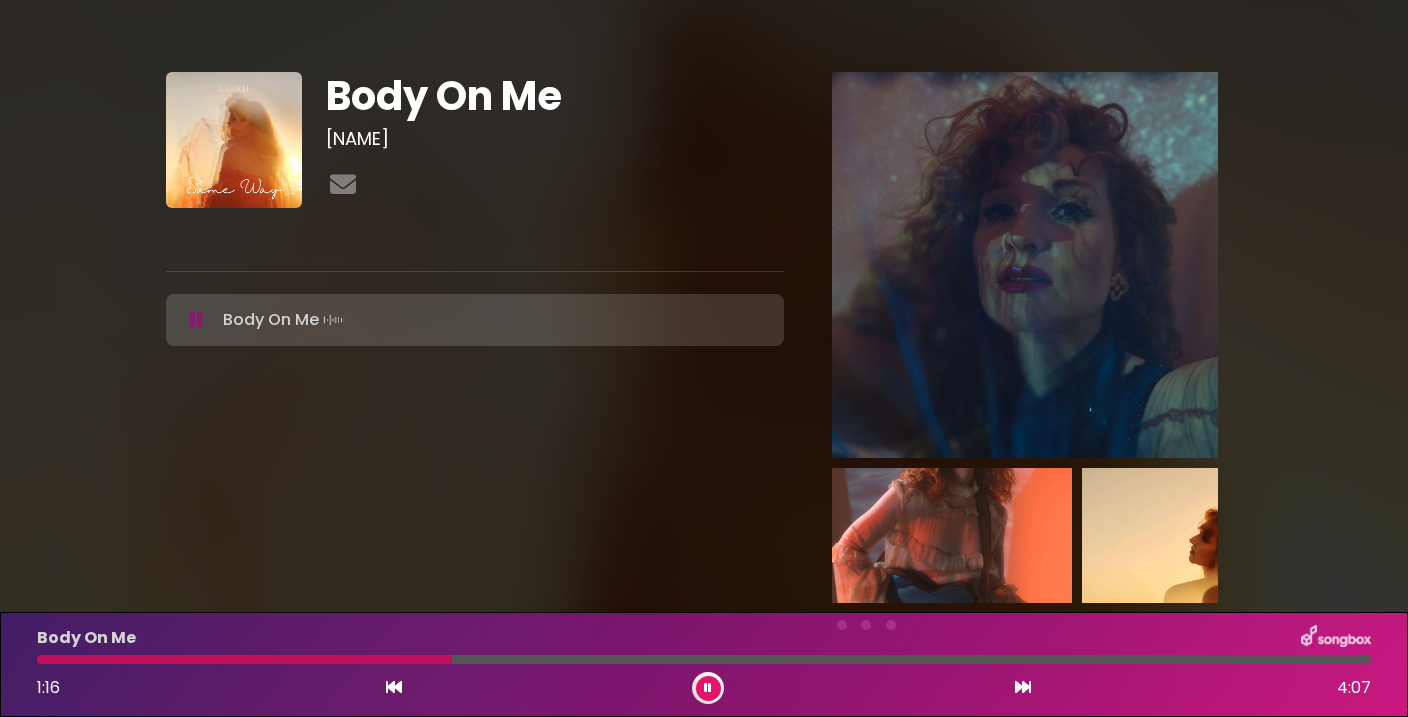 click at bounding box center (704, 659) 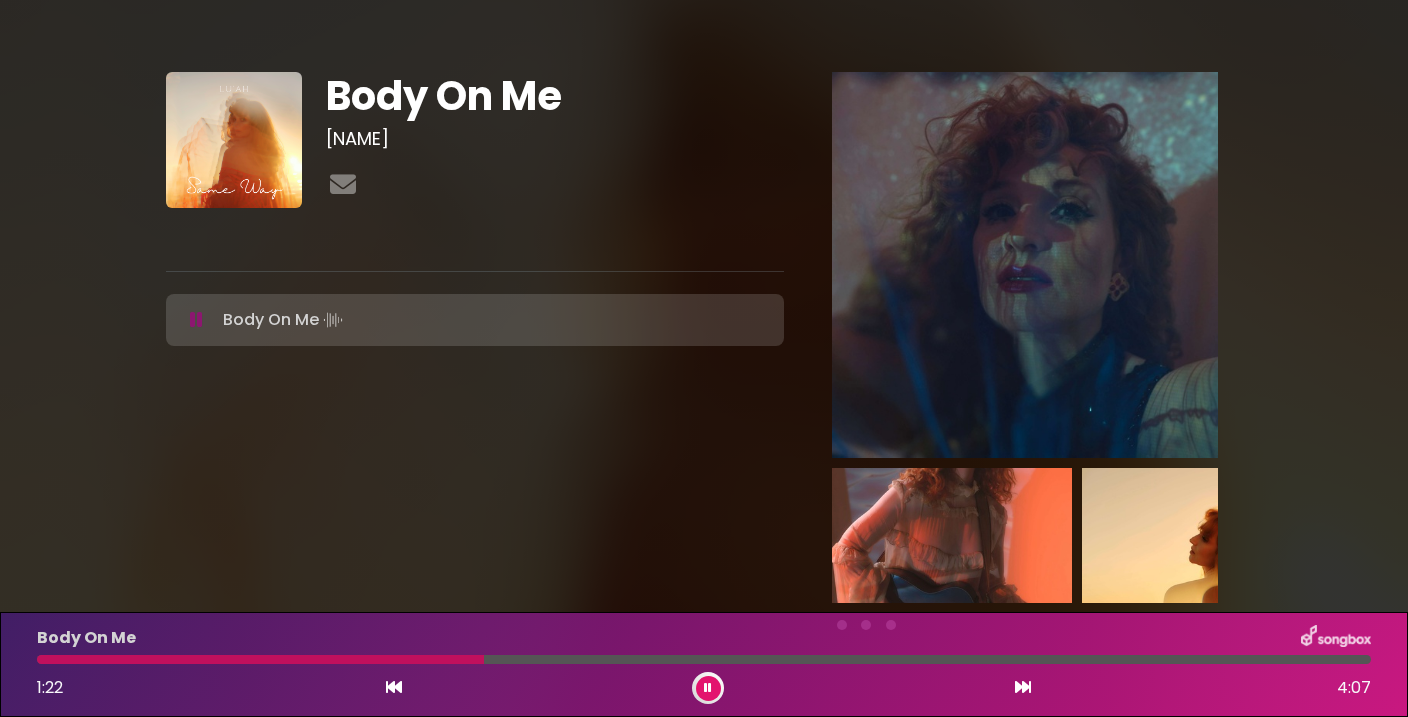 click at bounding box center [708, 688] 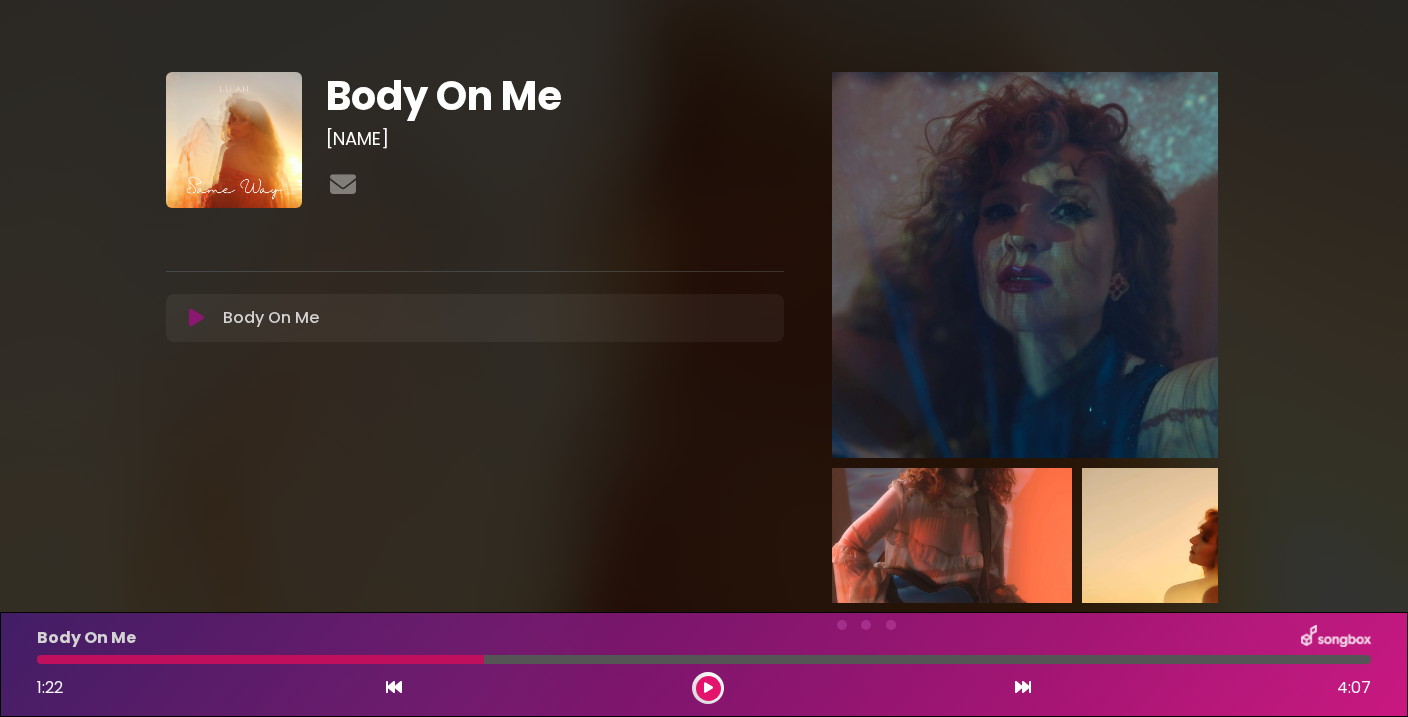click at bounding box center (708, 688) 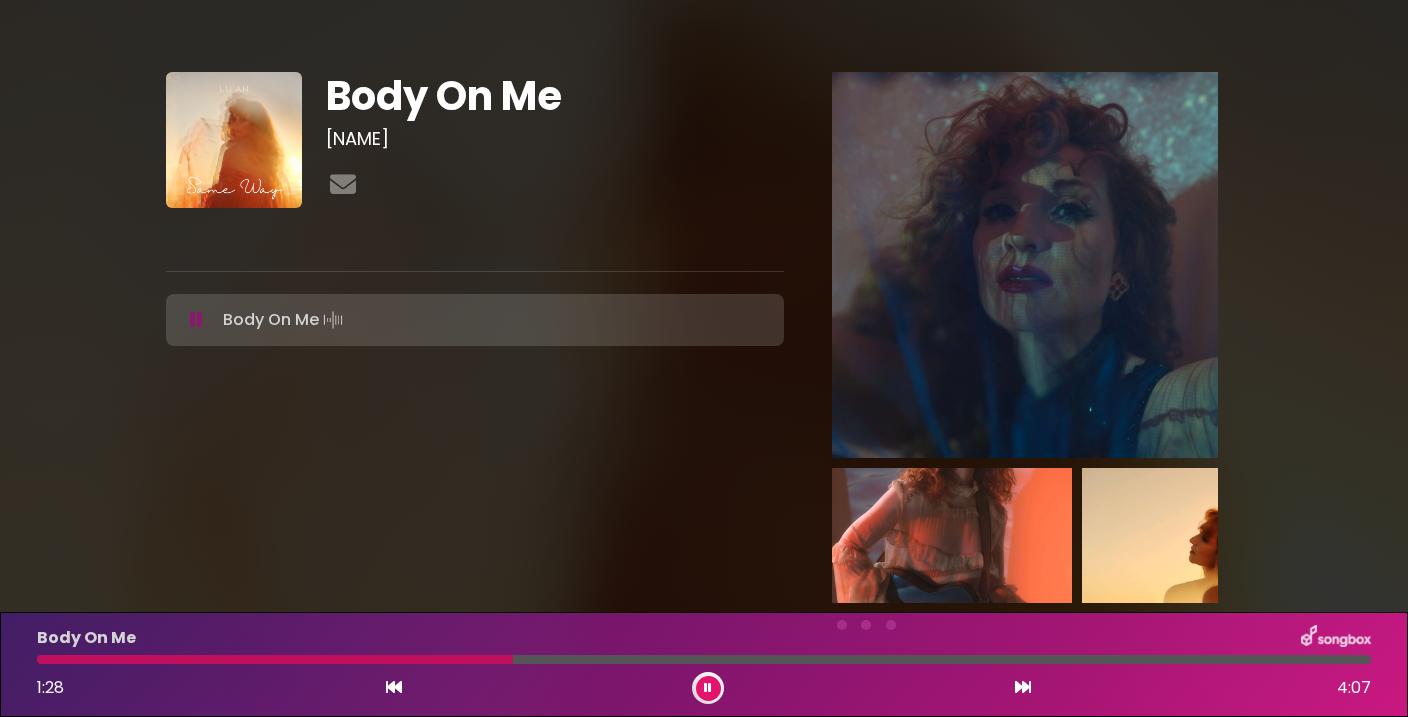 click at bounding box center (708, 688) 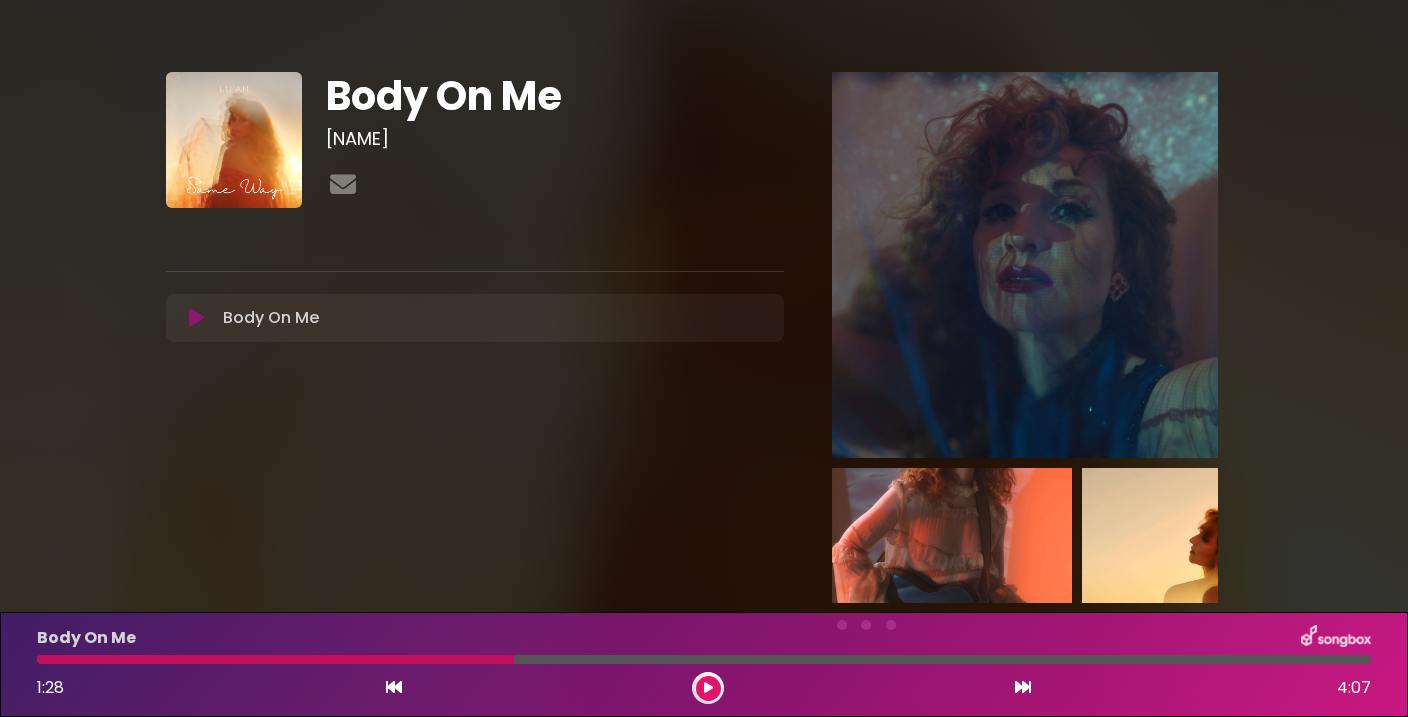 click on "Body On Me
1:28
4:07" at bounding box center [704, 664] 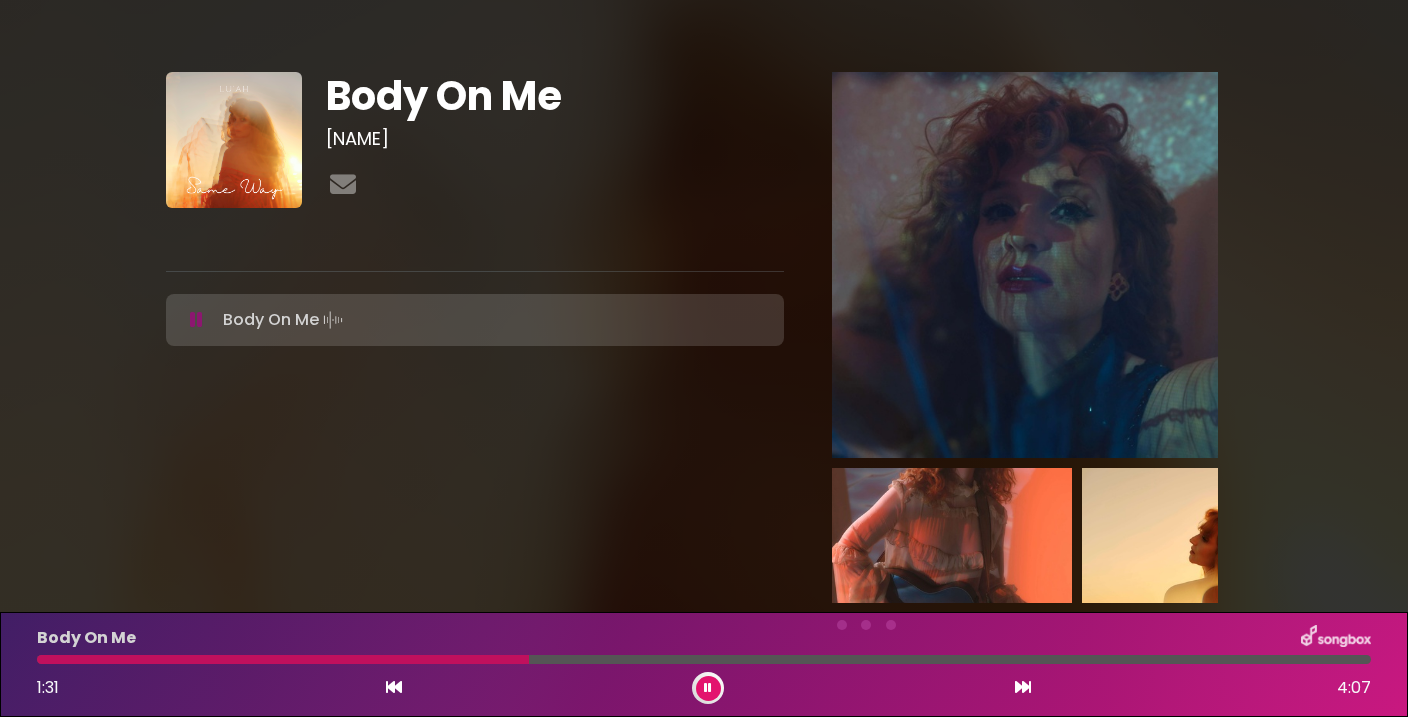 click at bounding box center [708, 688] 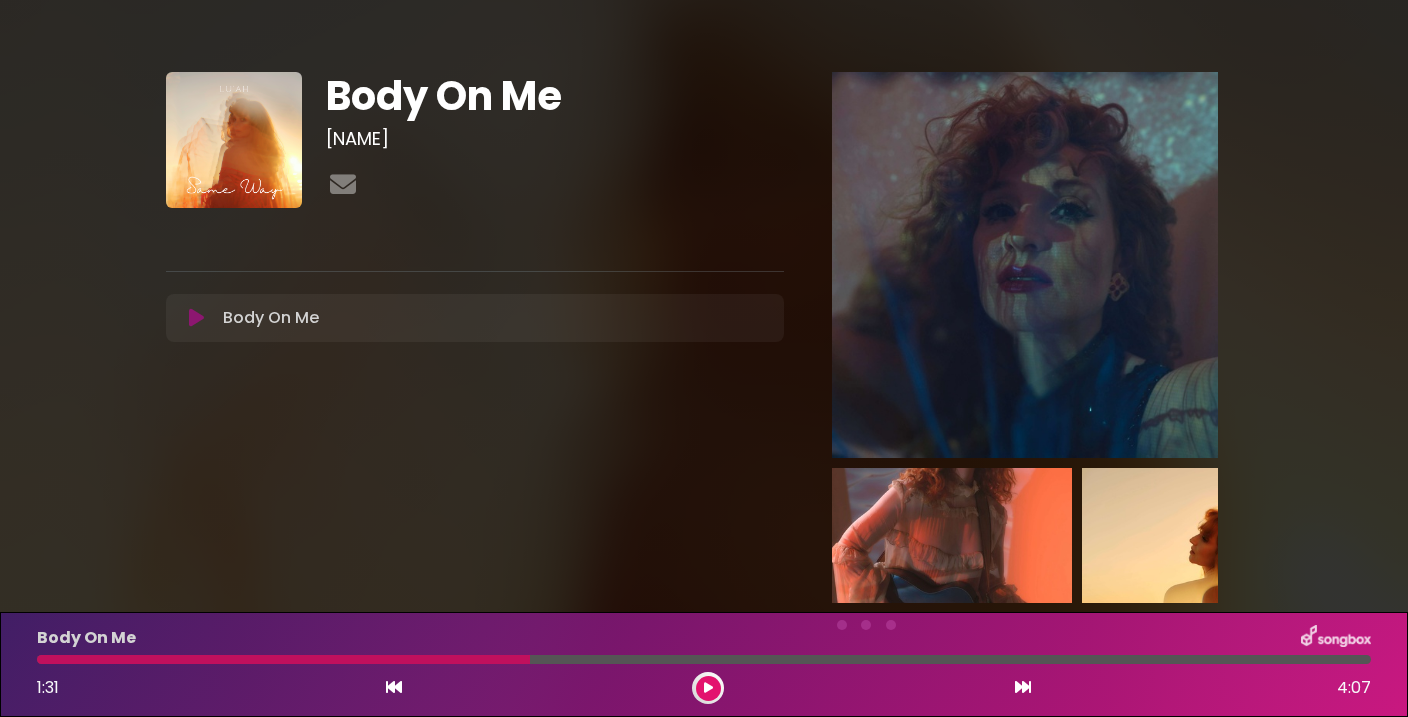 click at bounding box center (708, 688) 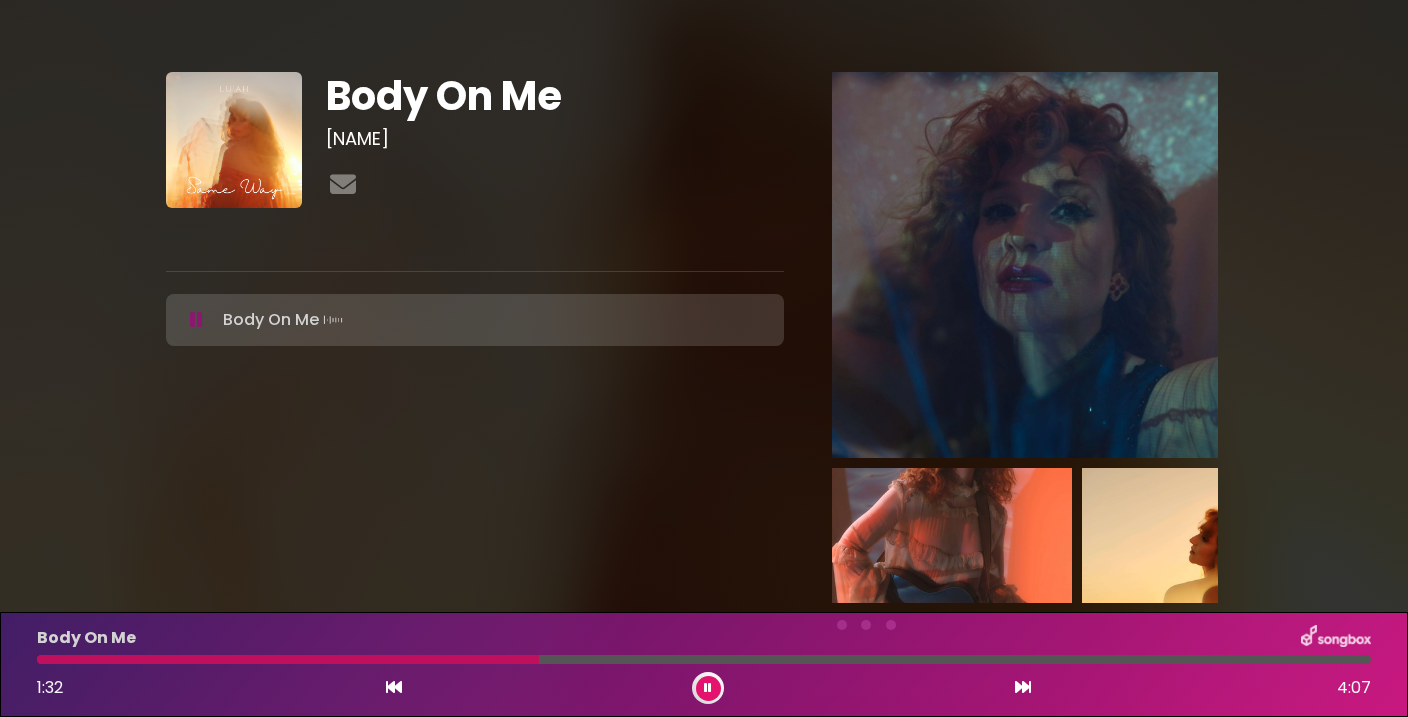 click at bounding box center (708, 688) 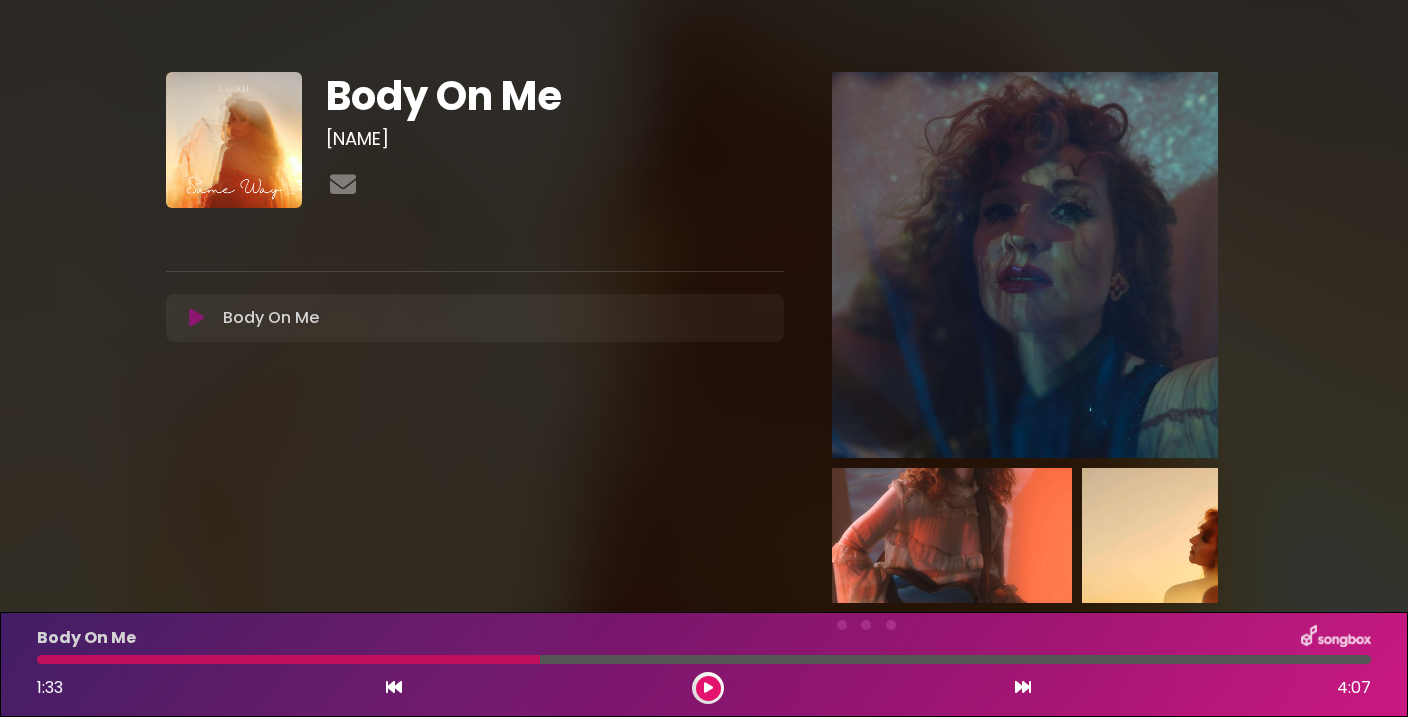 click at bounding box center (708, 688) 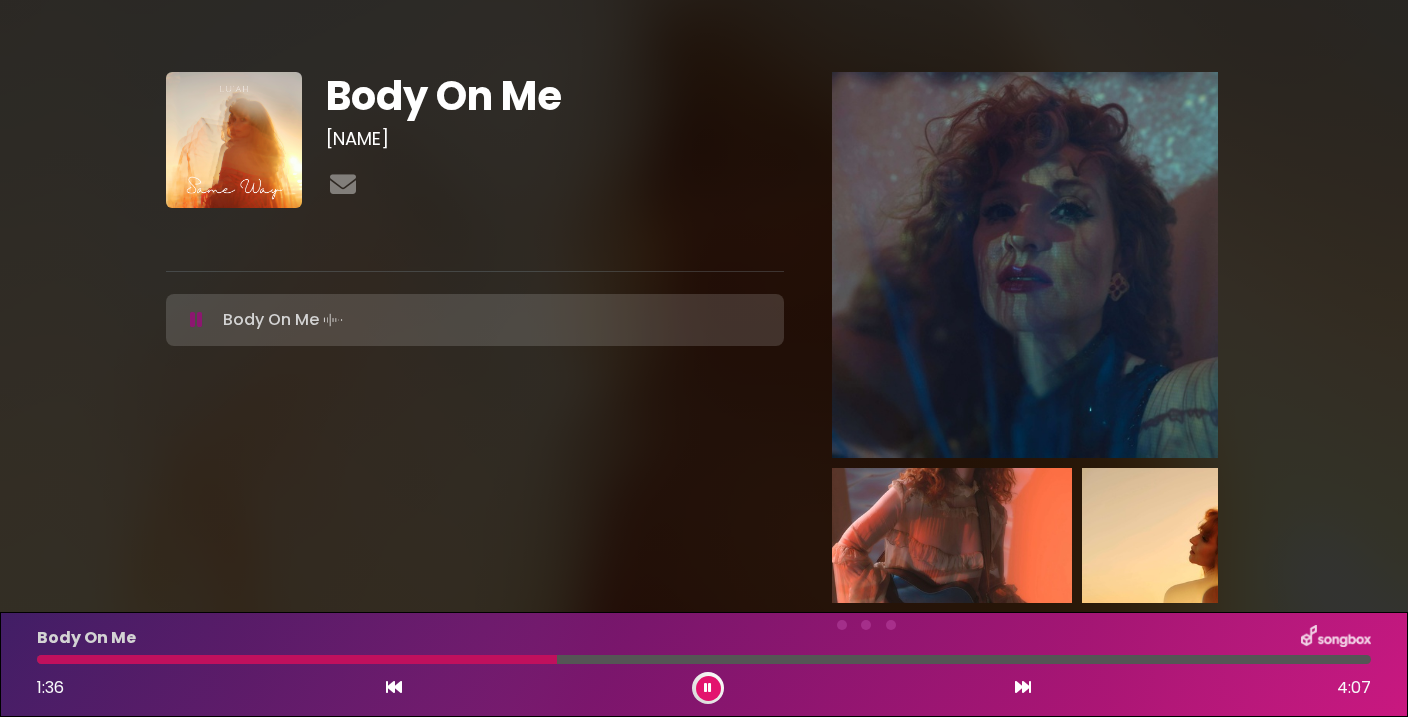 click at bounding box center [708, 688] 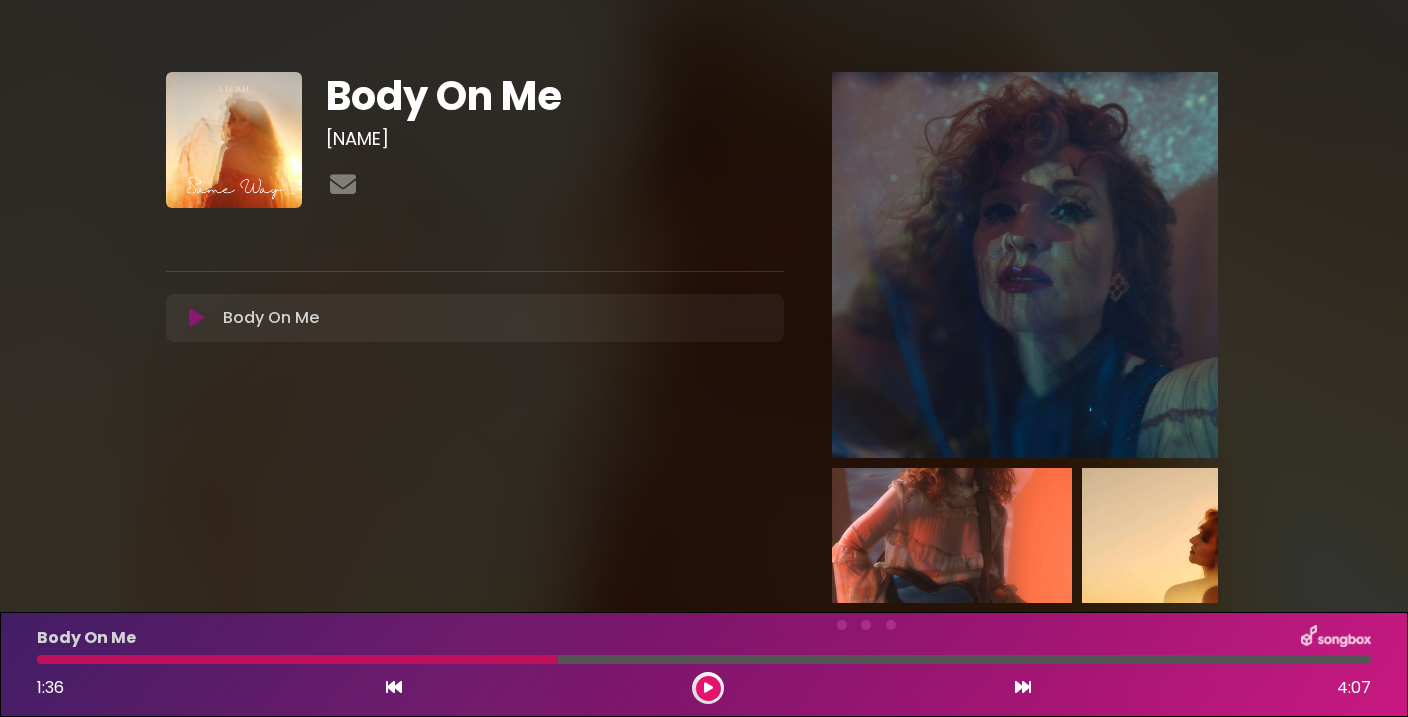 click at bounding box center [708, 688] 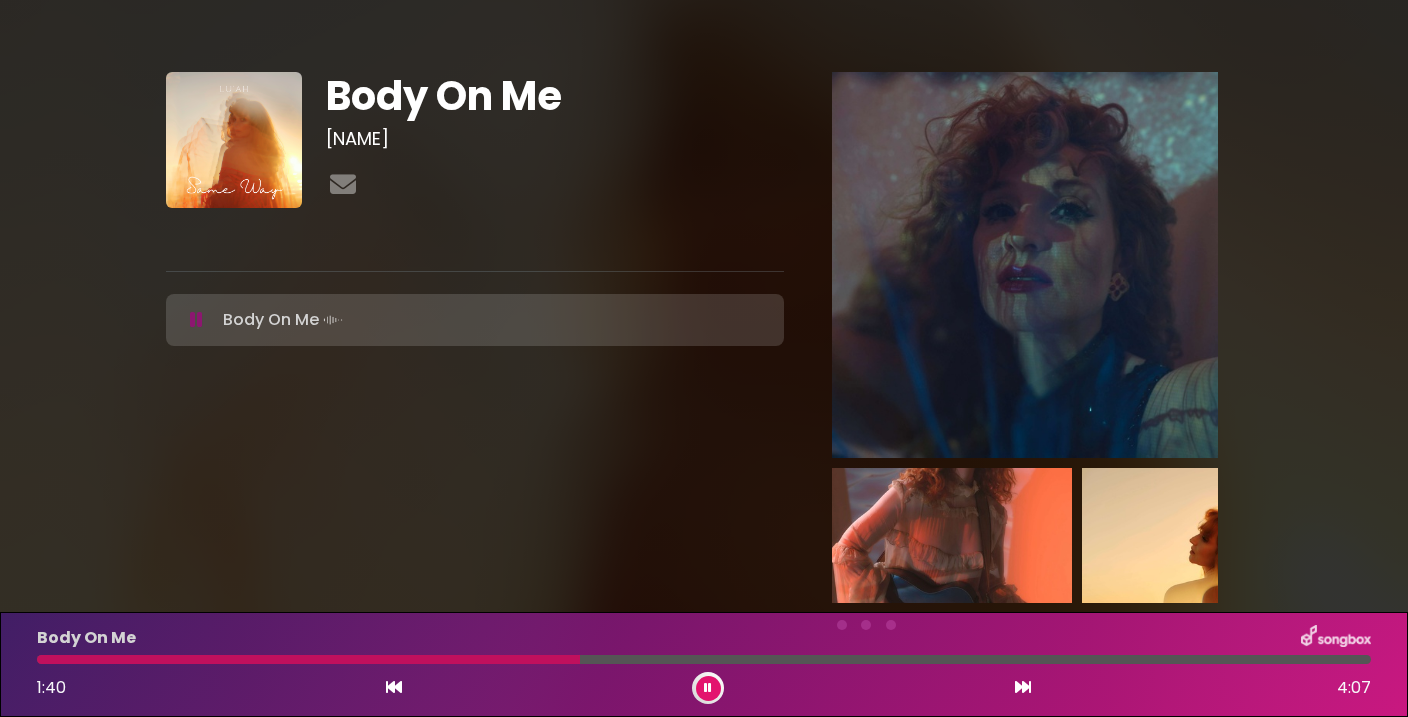 click at bounding box center [708, 688] 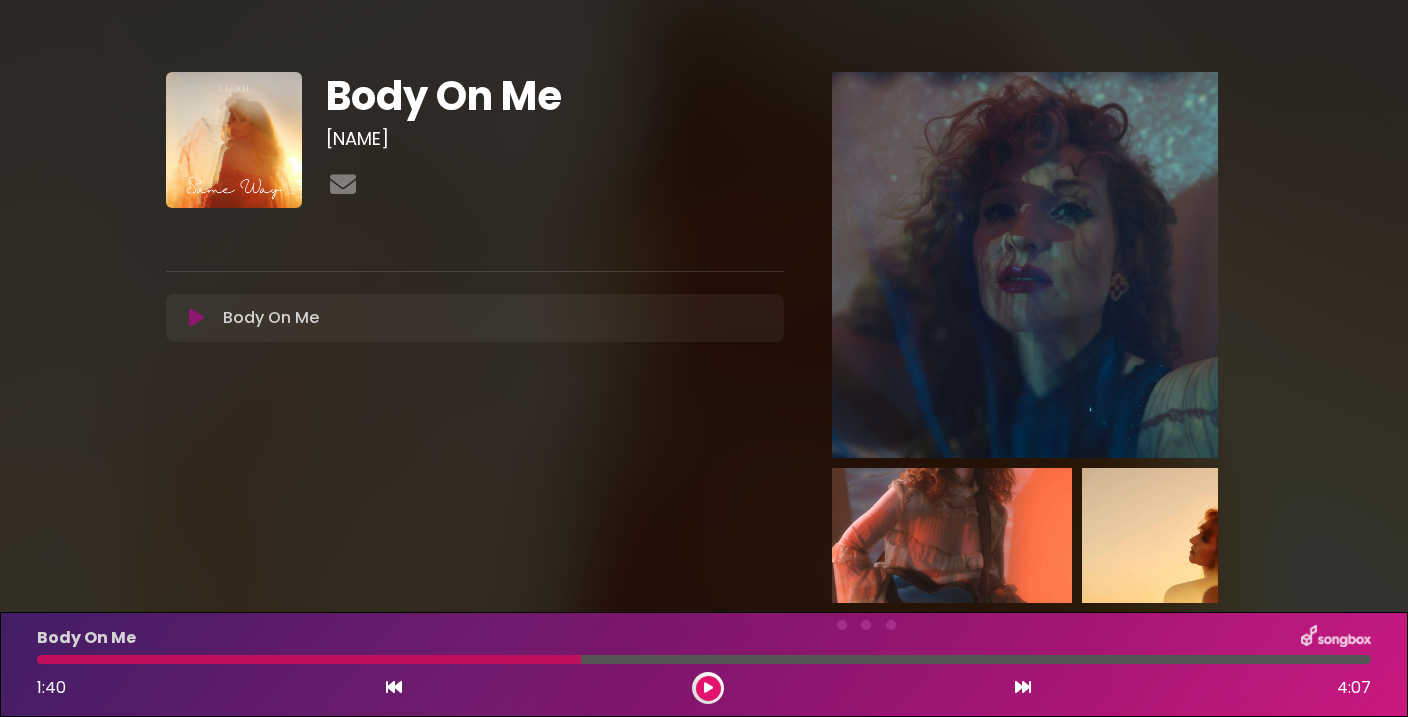 click at bounding box center (708, 688) 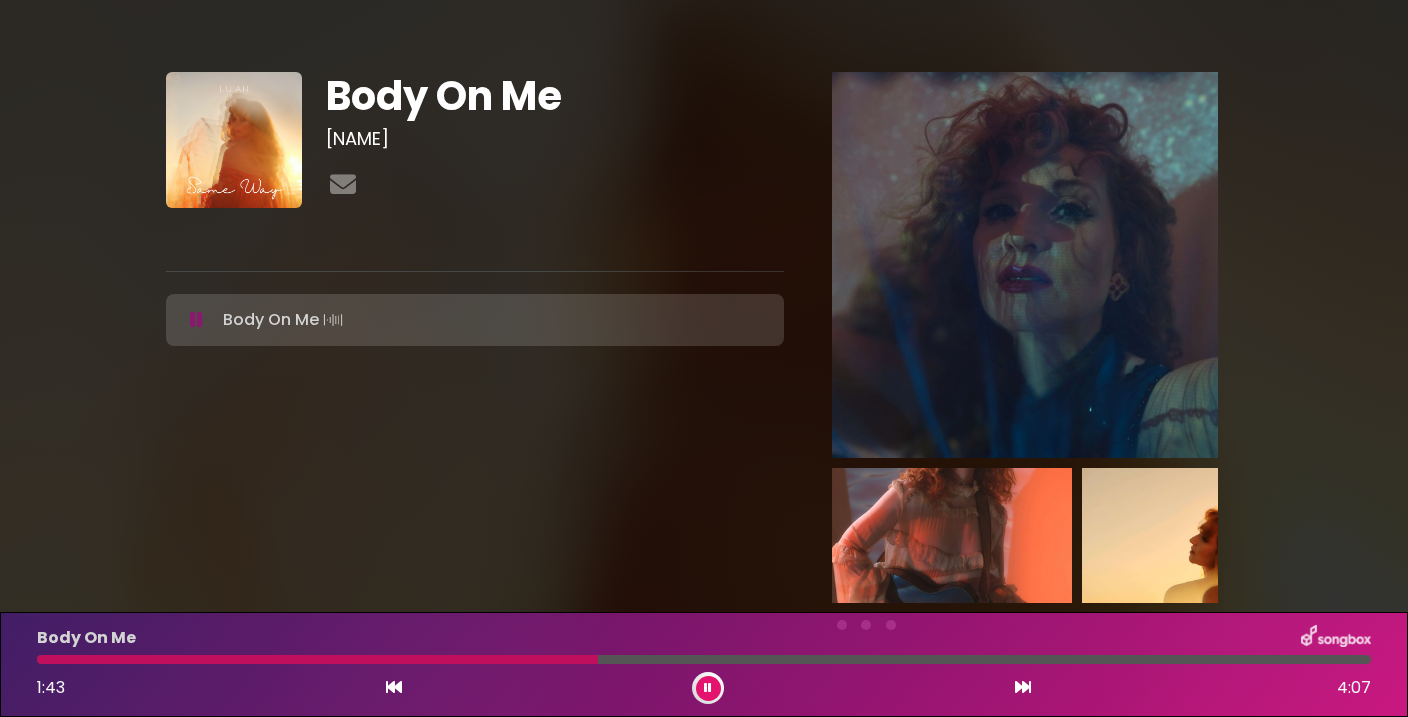 click at bounding box center (708, 688) 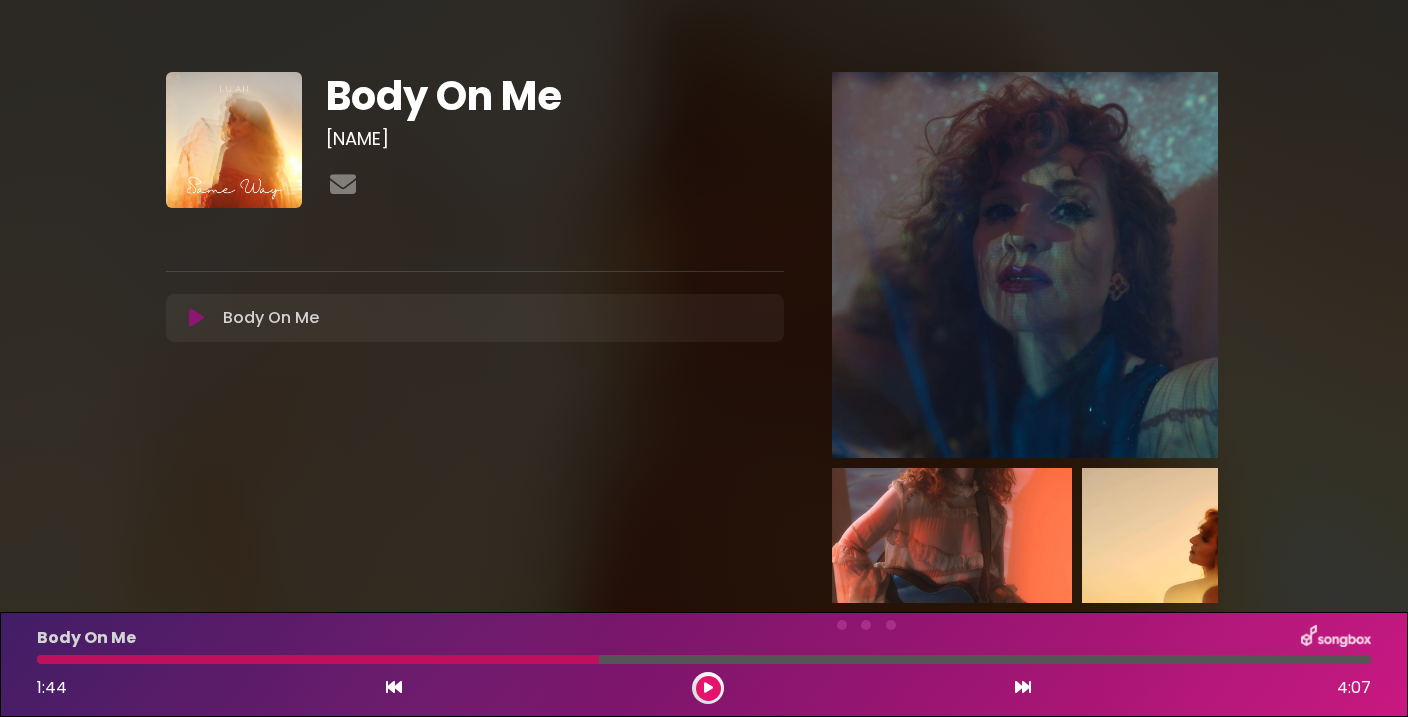 click at bounding box center (708, 688) 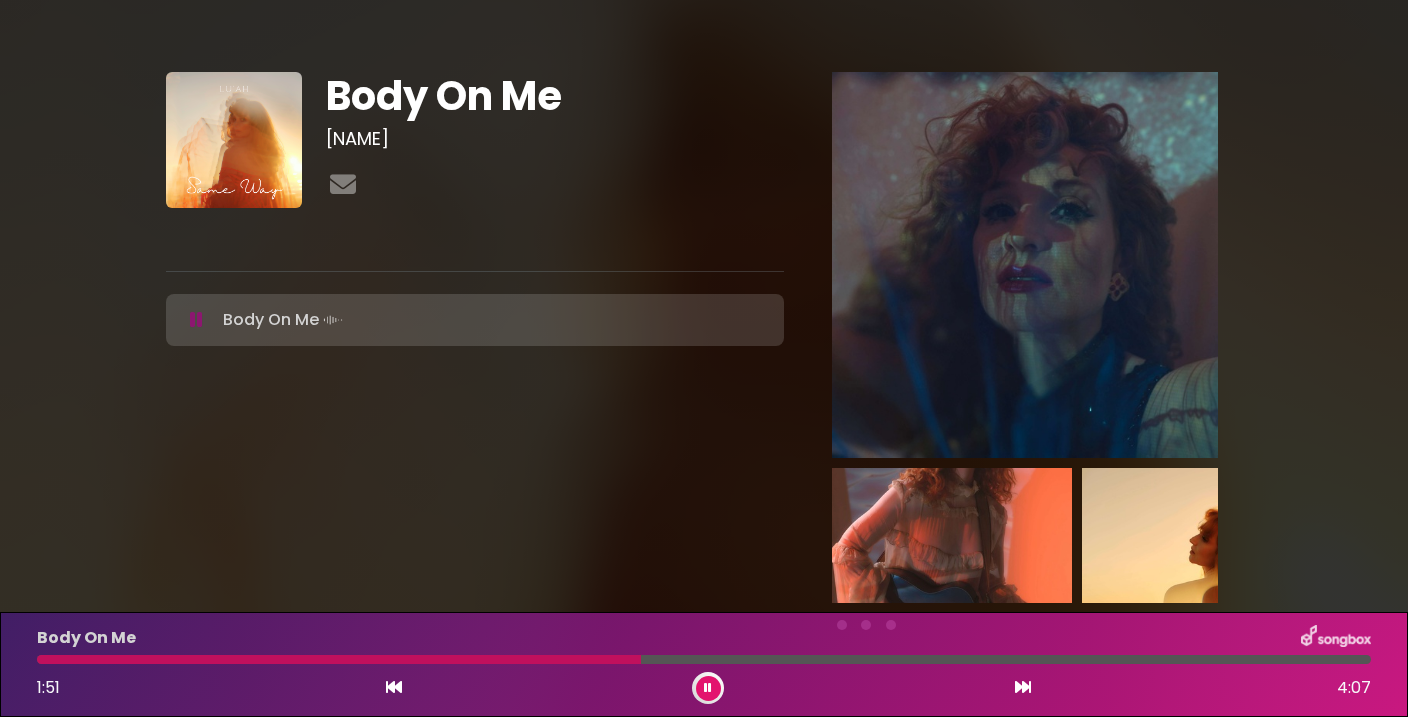 click at bounding box center (708, 688) 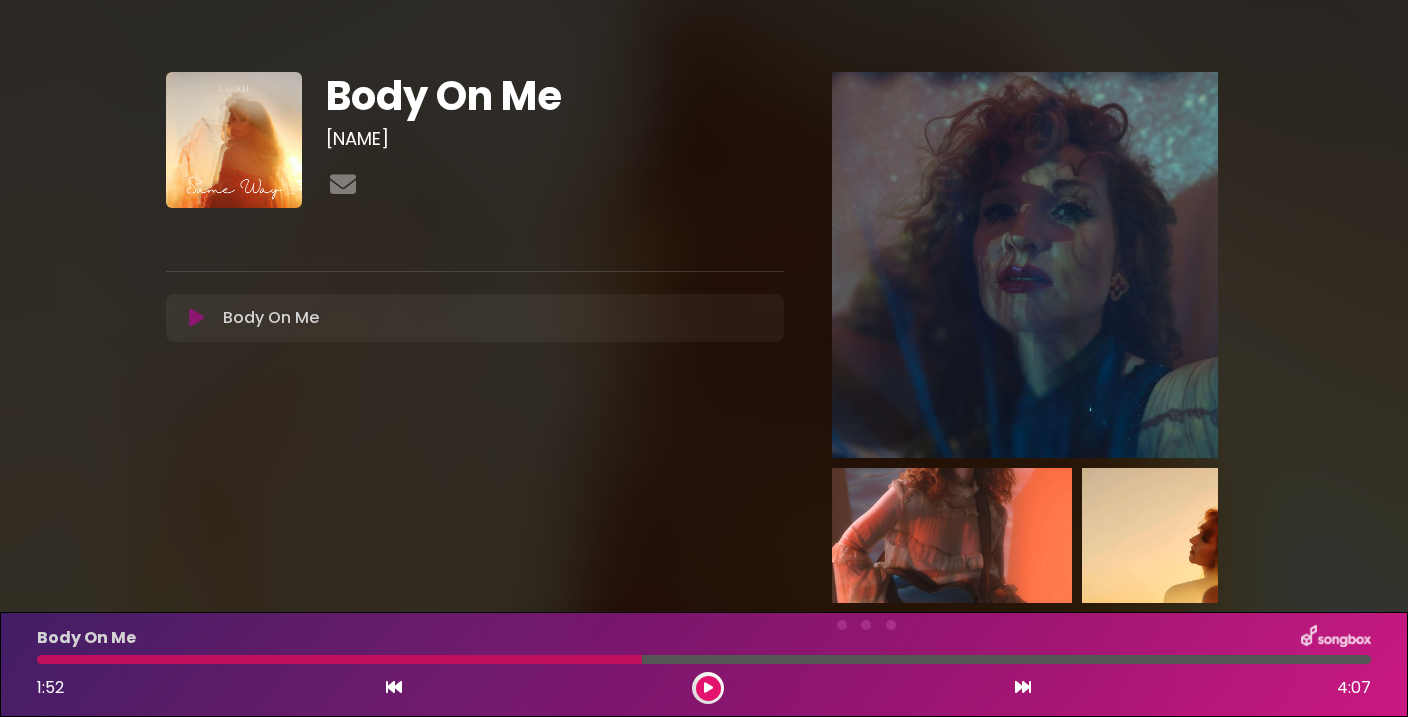 click at bounding box center [708, 688] 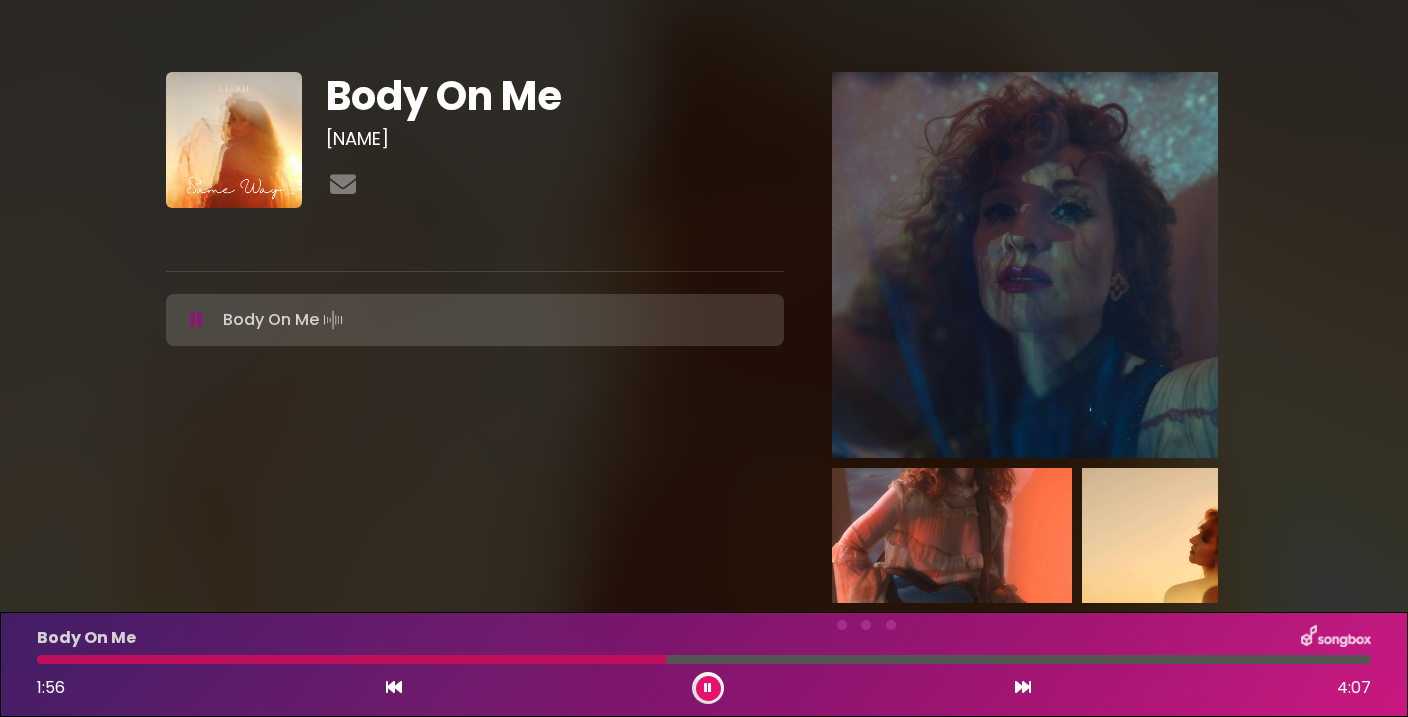 click at bounding box center [708, 688] 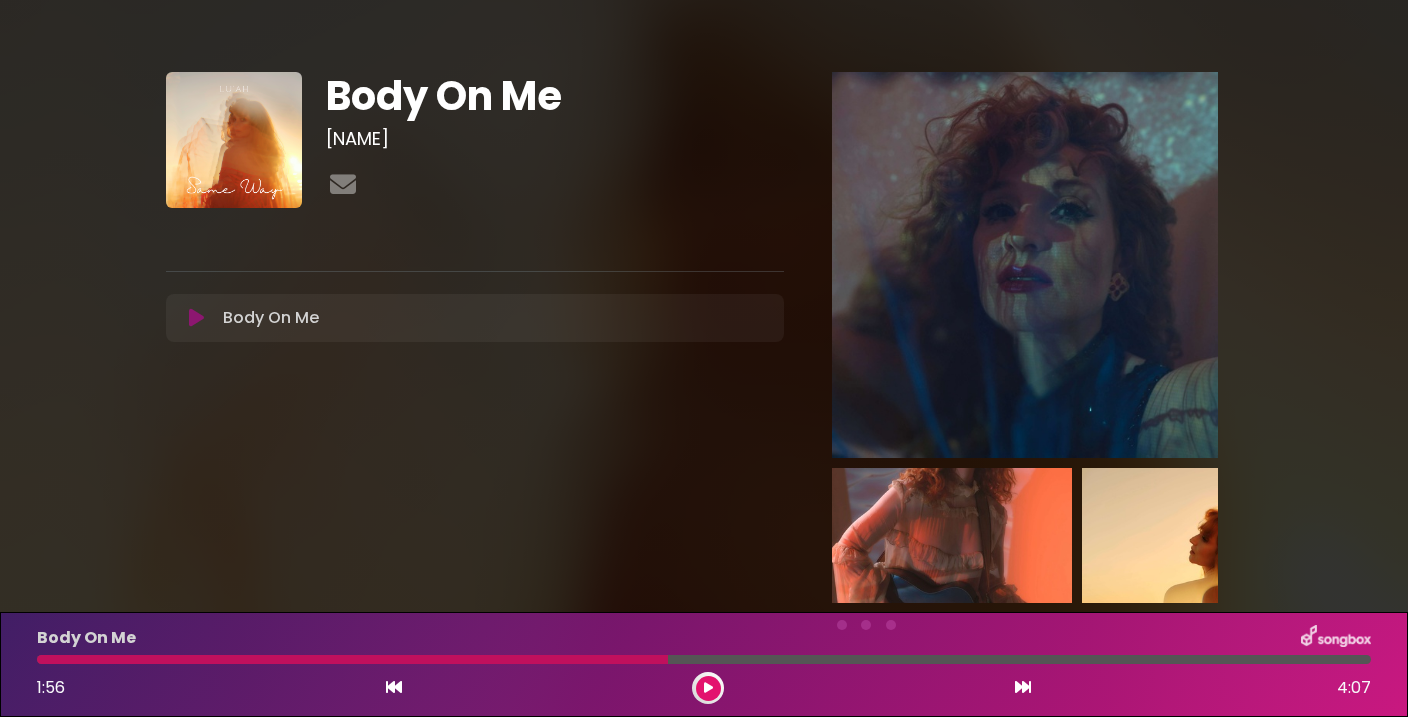 click at bounding box center [708, 688] 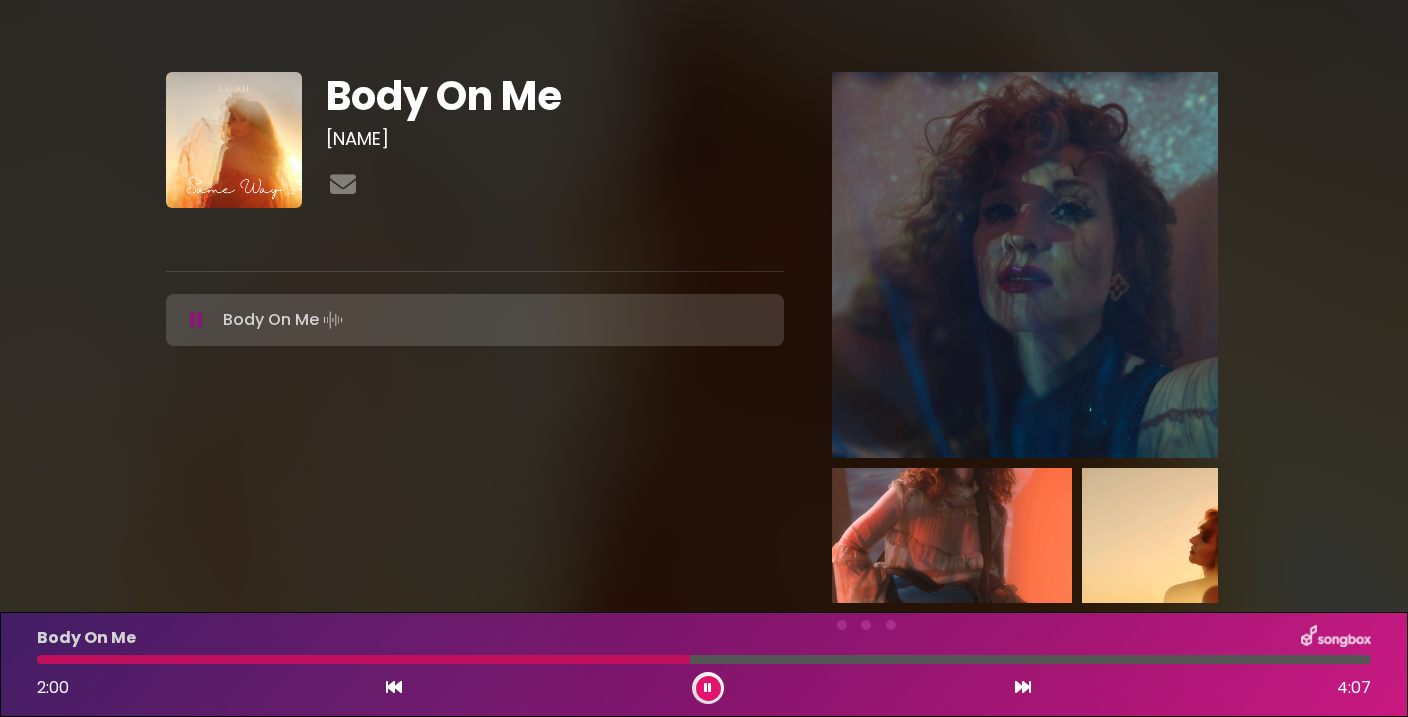 click at bounding box center (708, 688) 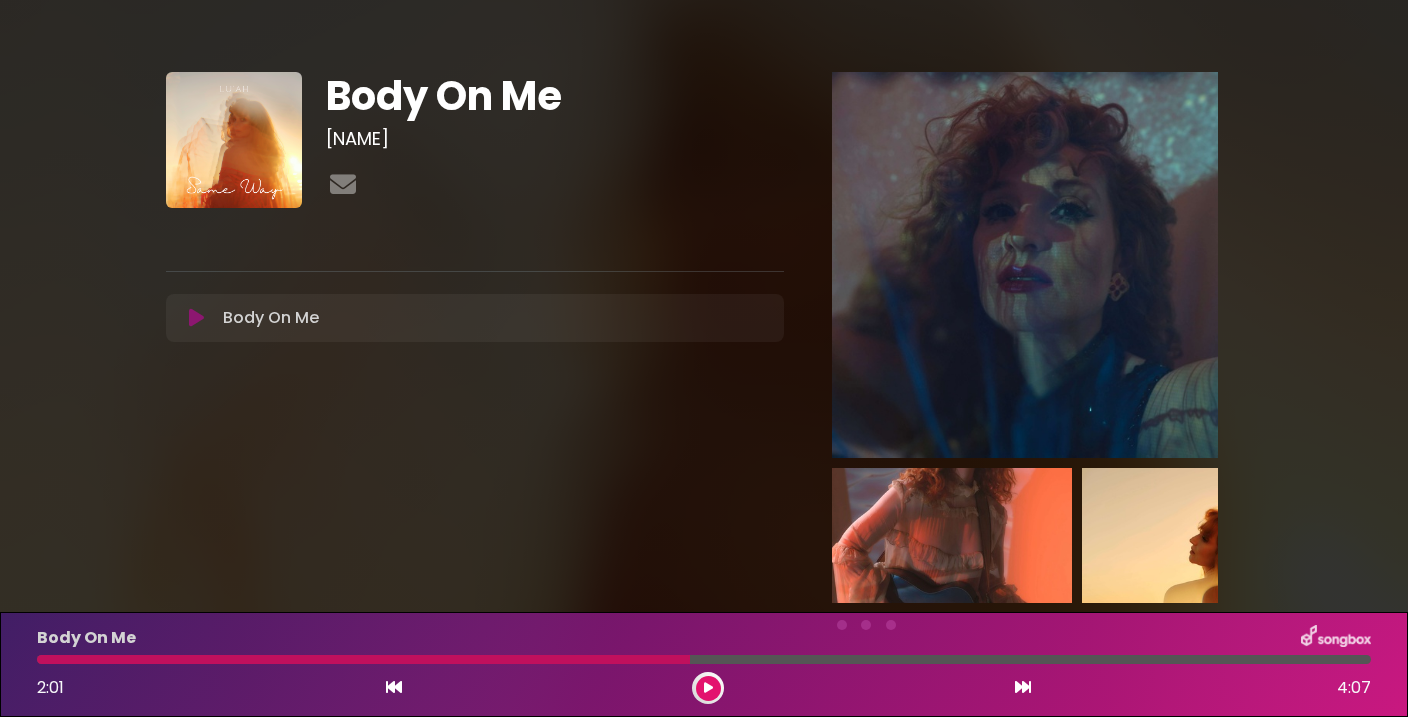 click at bounding box center (363, 659) 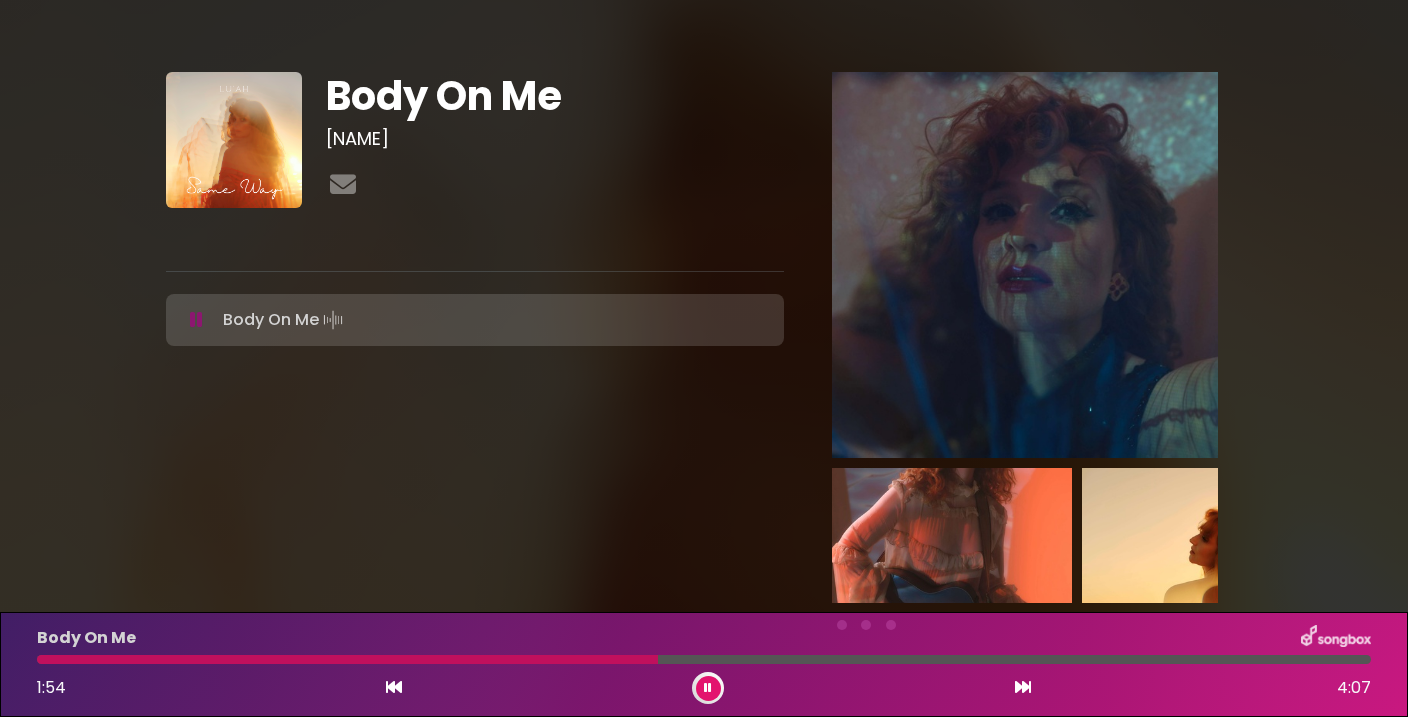 click at bounding box center (708, 688) 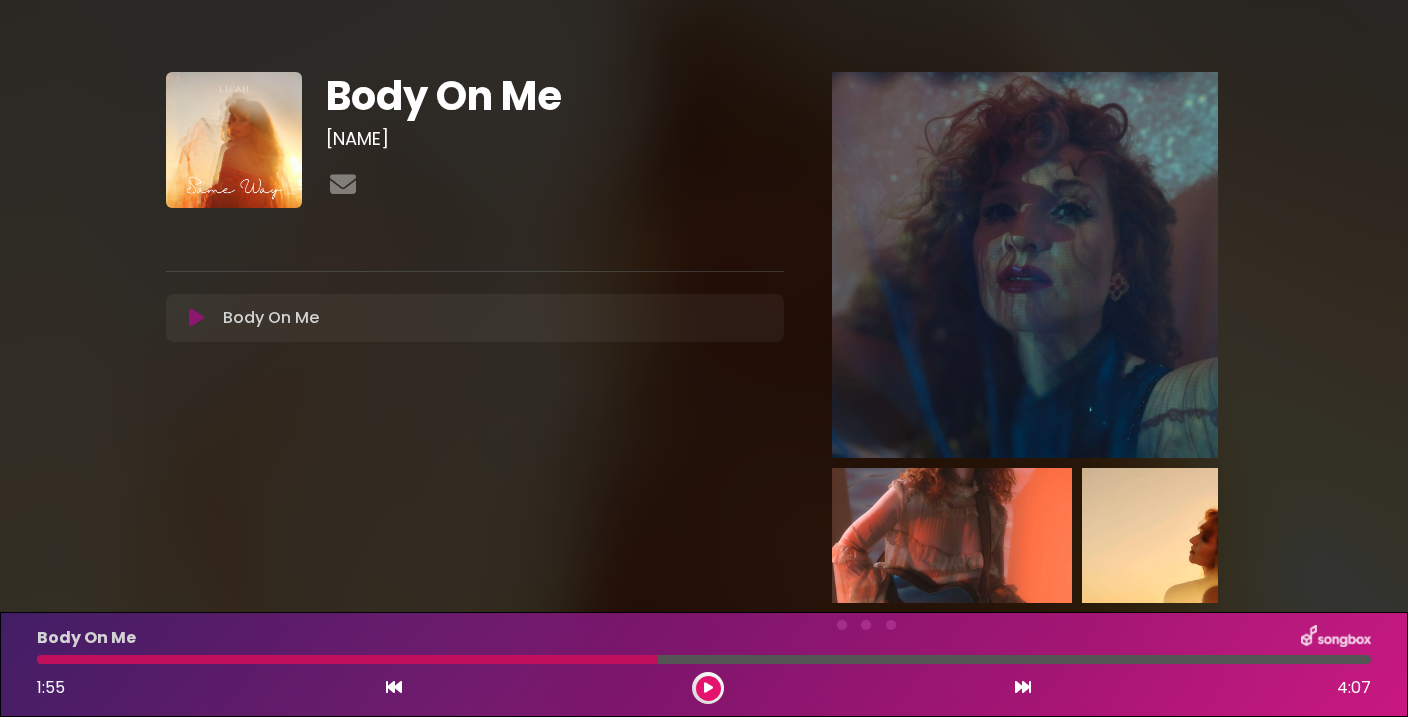 click at bounding box center (347, 659) 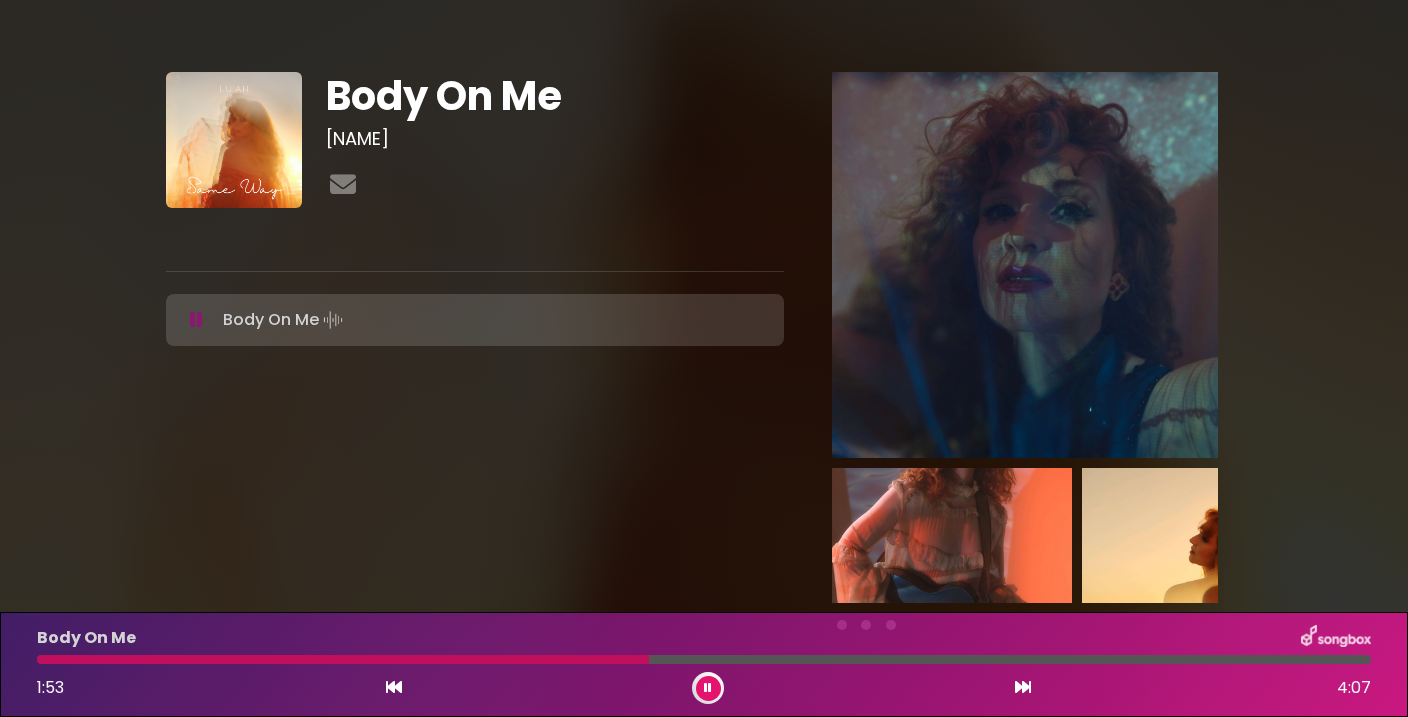 click at bounding box center (343, 659) 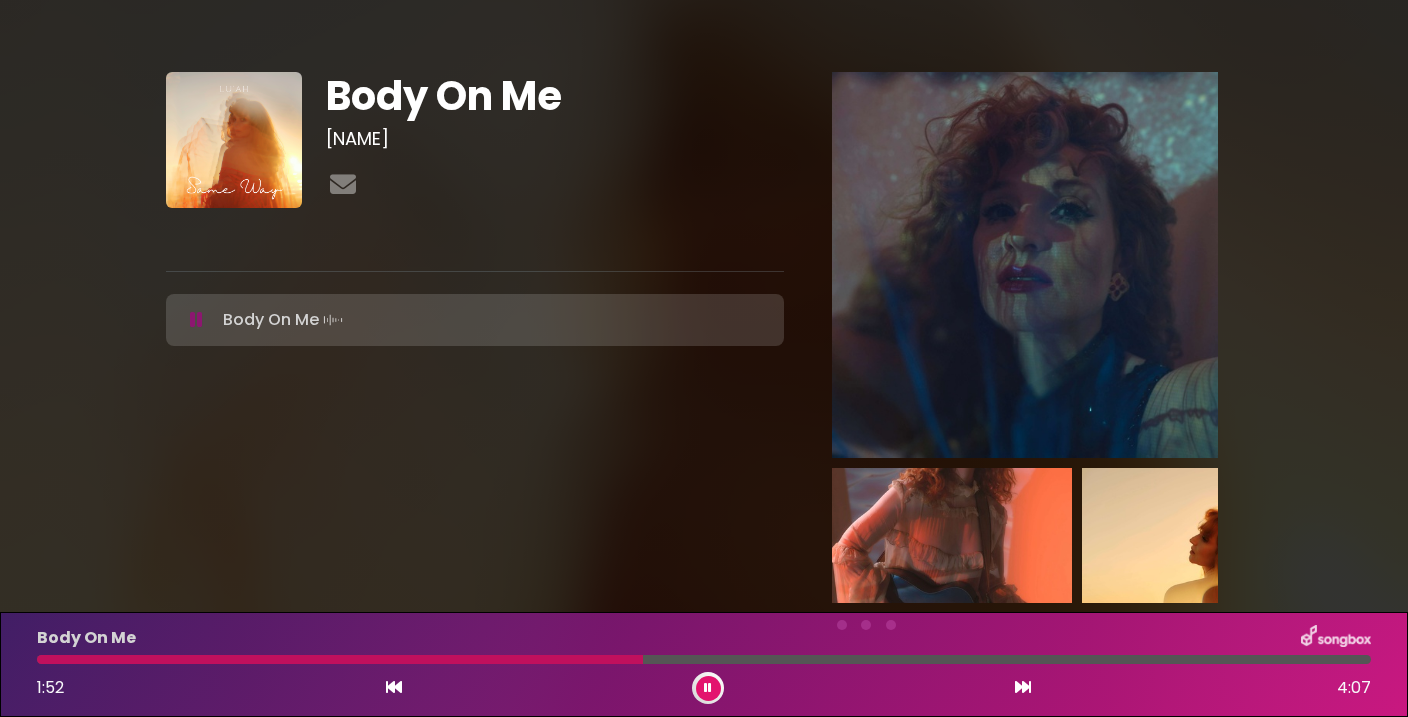 click on "Body On Me
1:52
4:07" at bounding box center [704, 664] 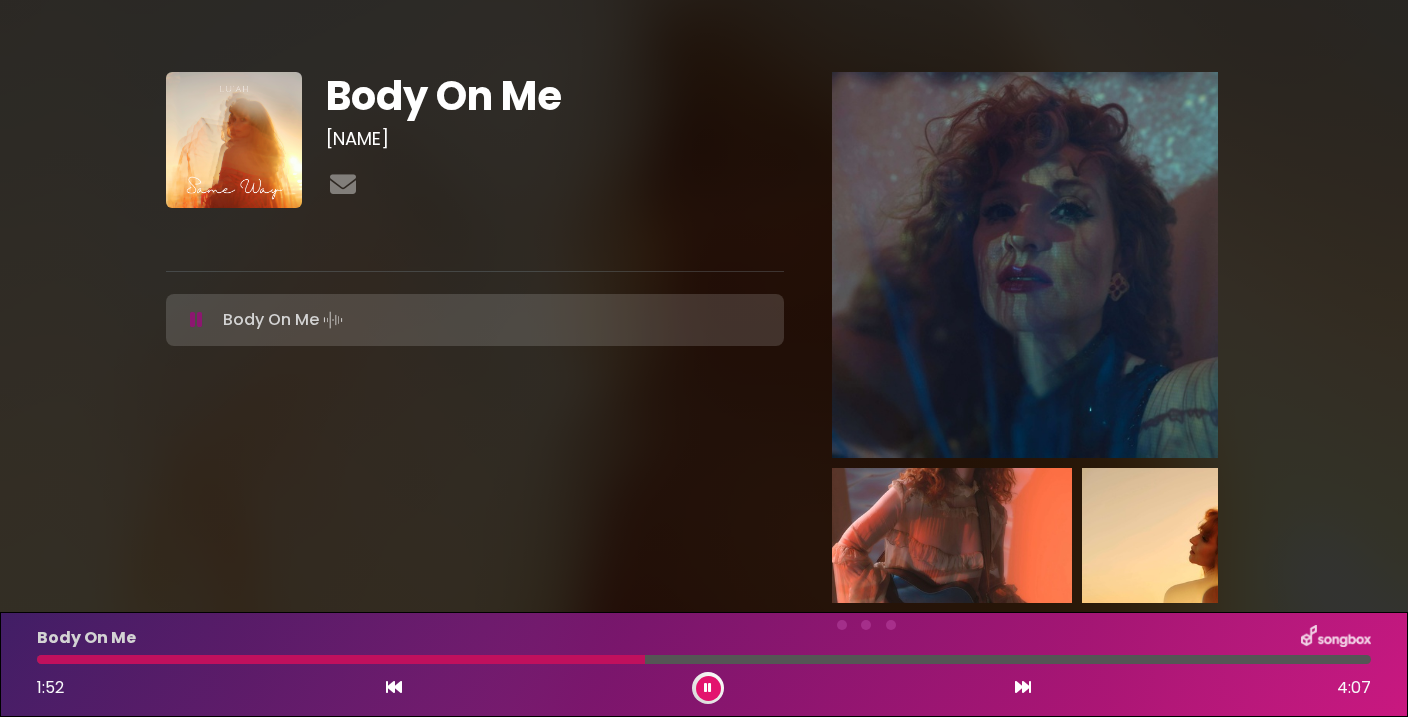click at bounding box center (341, 659) 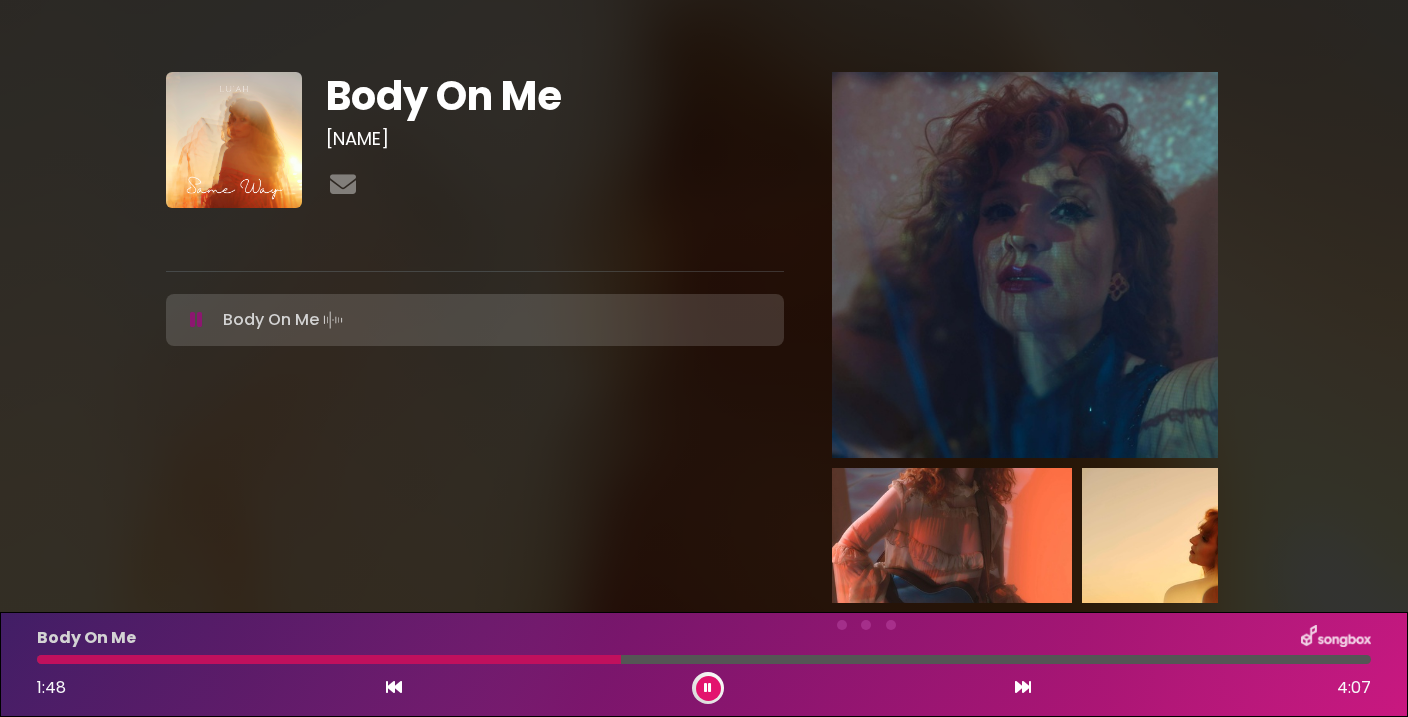 click at bounding box center (329, 659) 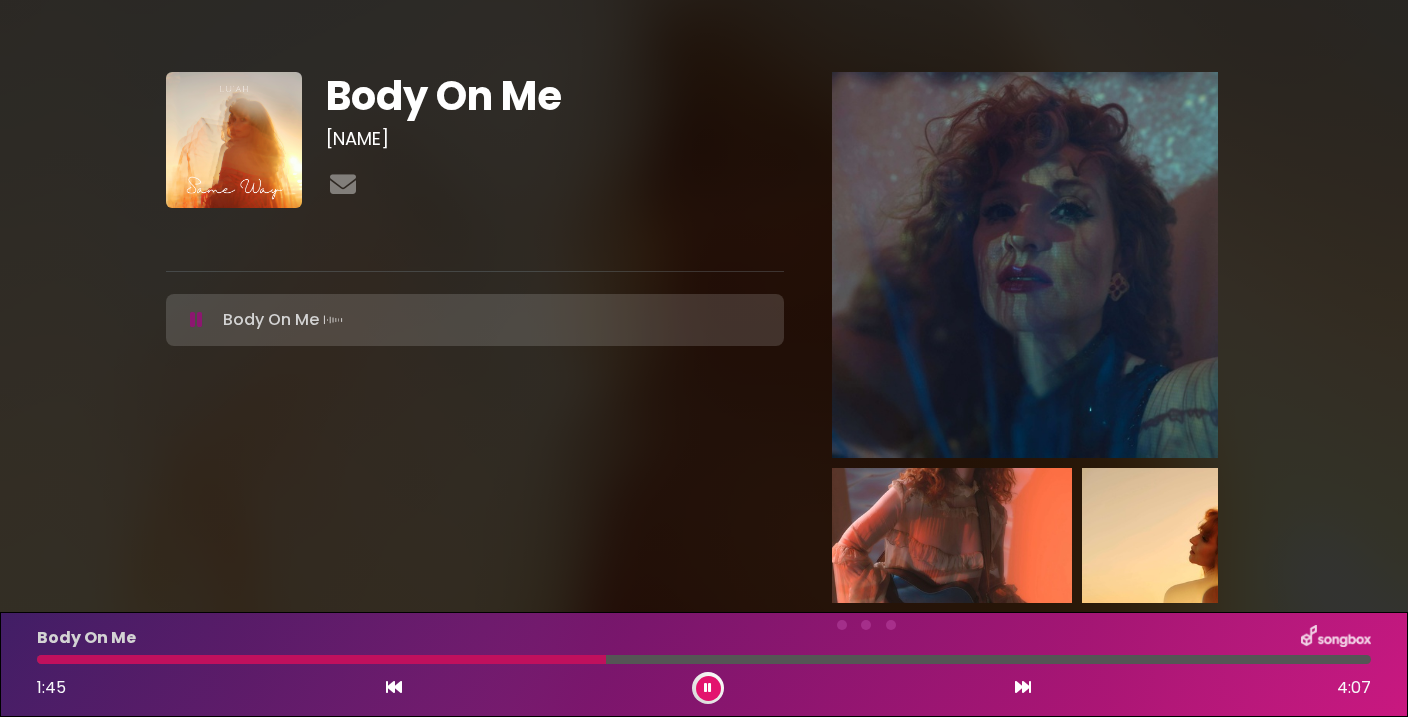 click at bounding box center [704, 659] 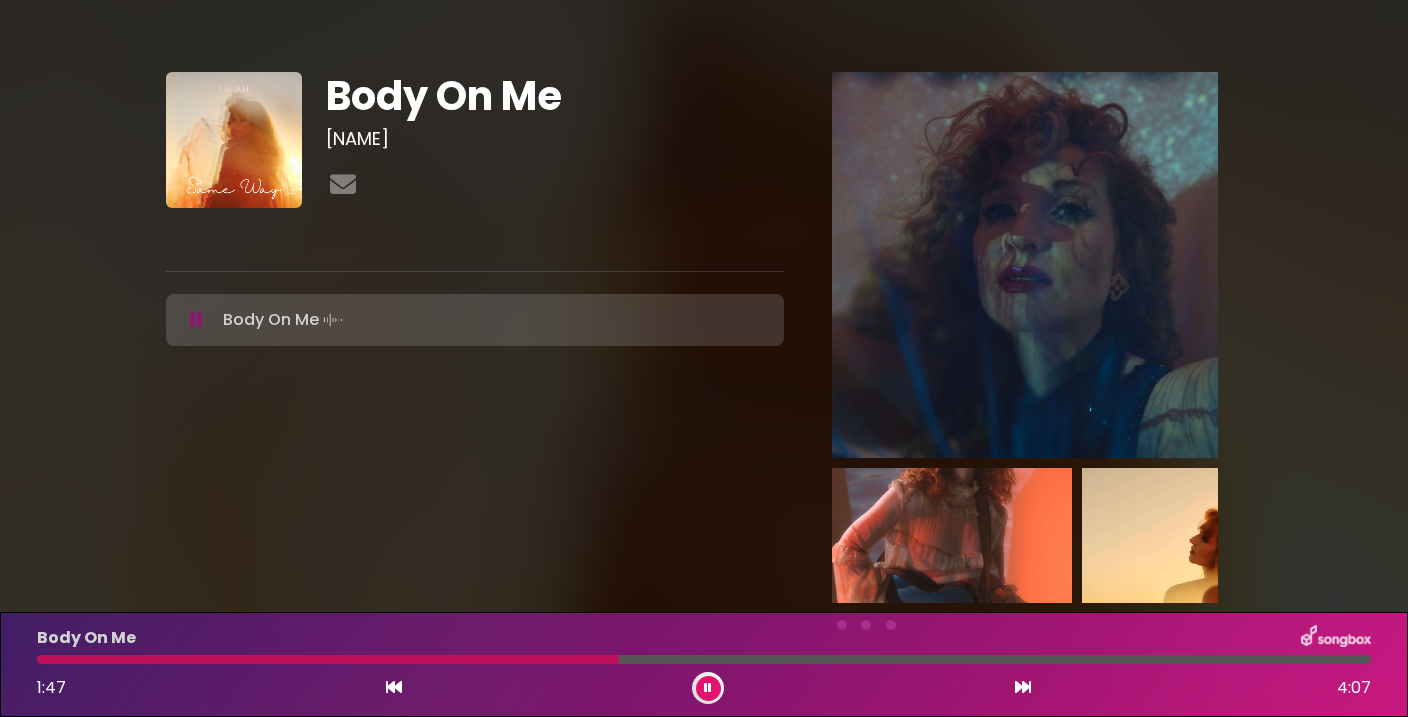 click at bounding box center [328, 659] 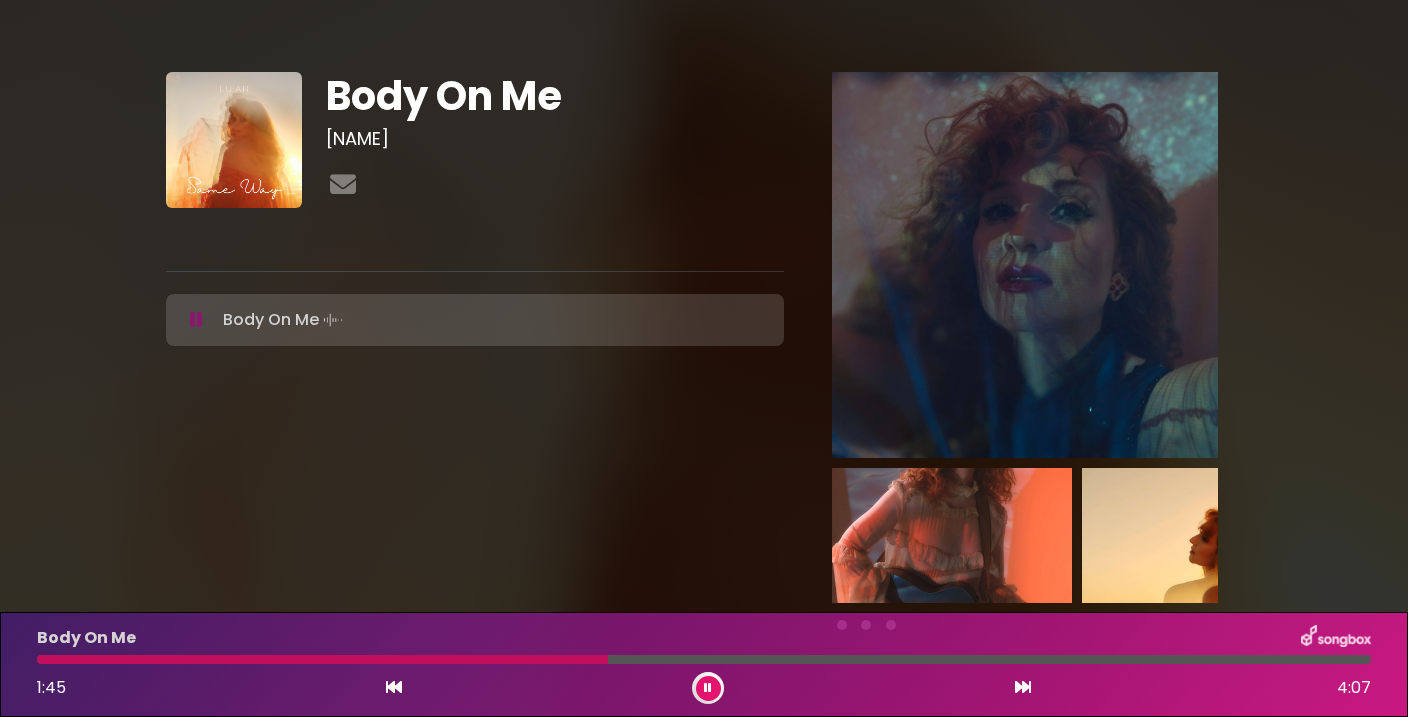 click at bounding box center [322, 659] 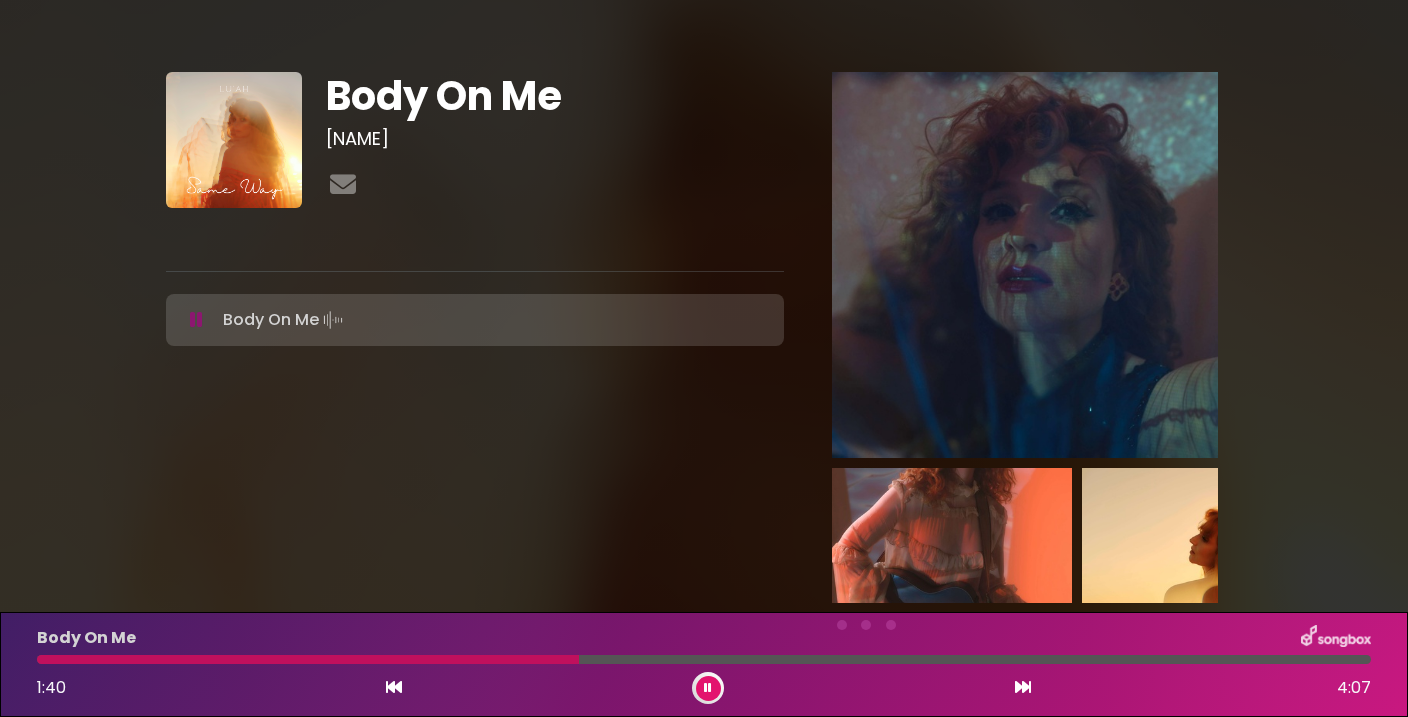 click at bounding box center [308, 659] 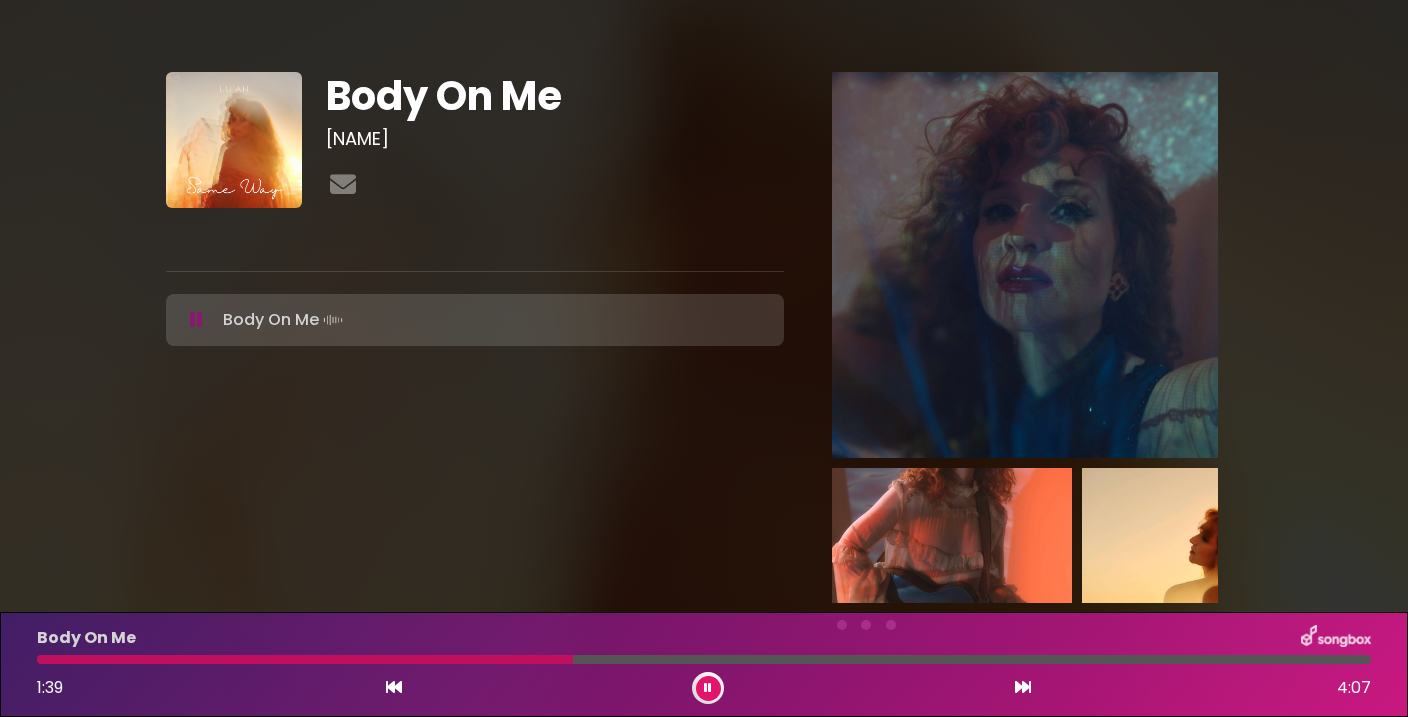click at bounding box center [708, 688] 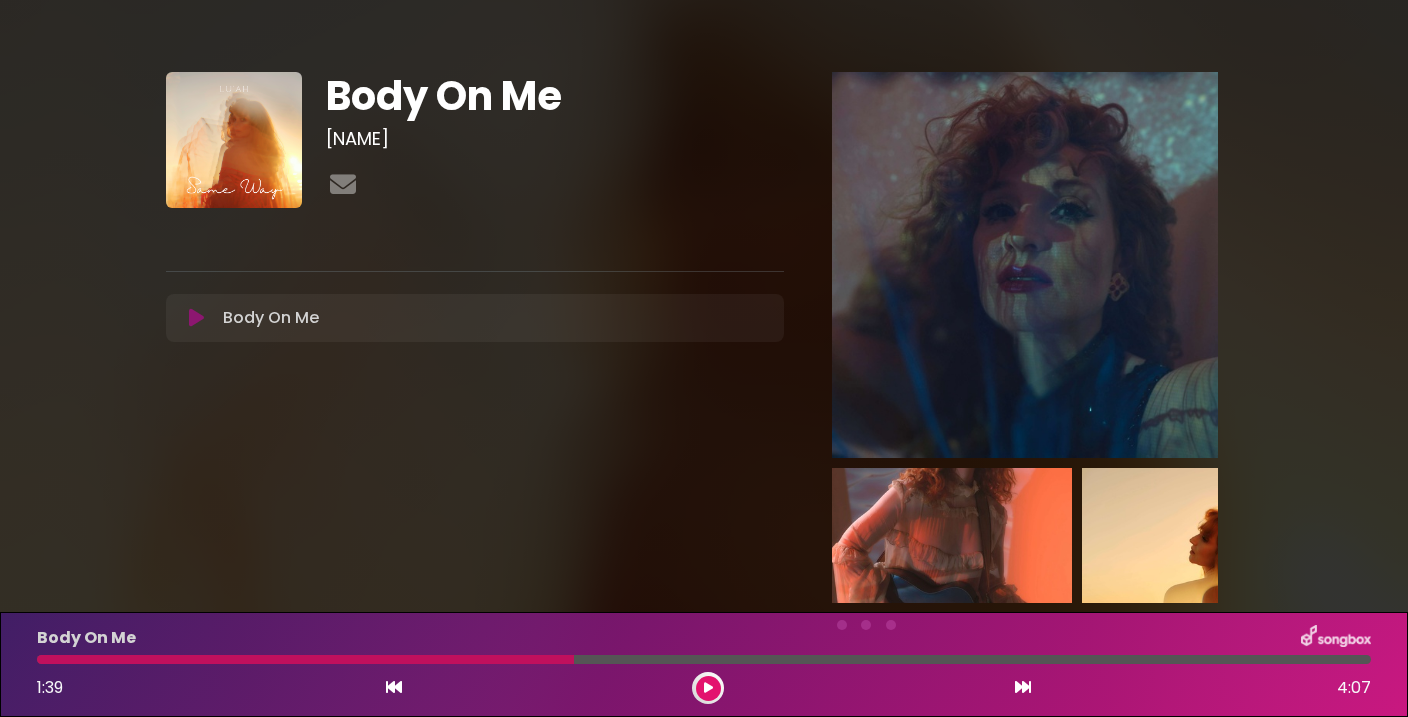 click at bounding box center (708, 688) 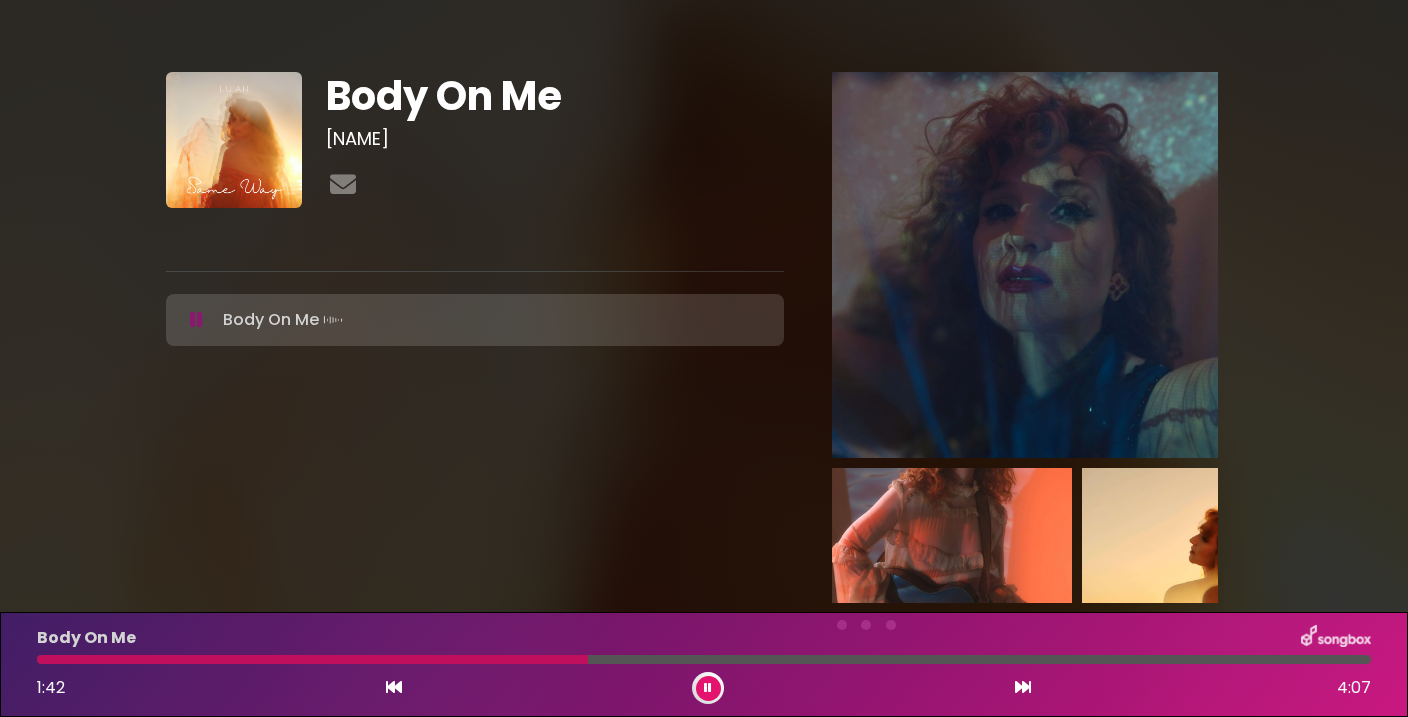 click at bounding box center [708, 688] 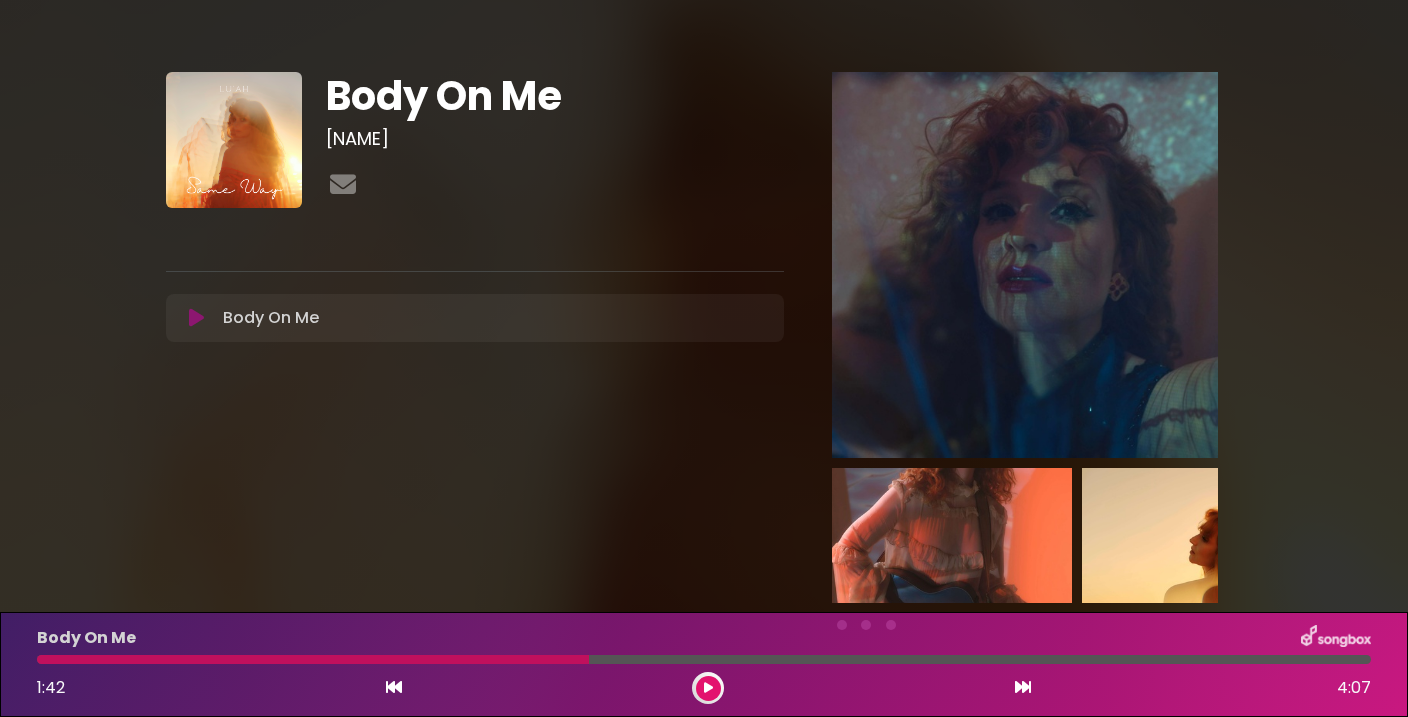 click at bounding box center [708, 688] 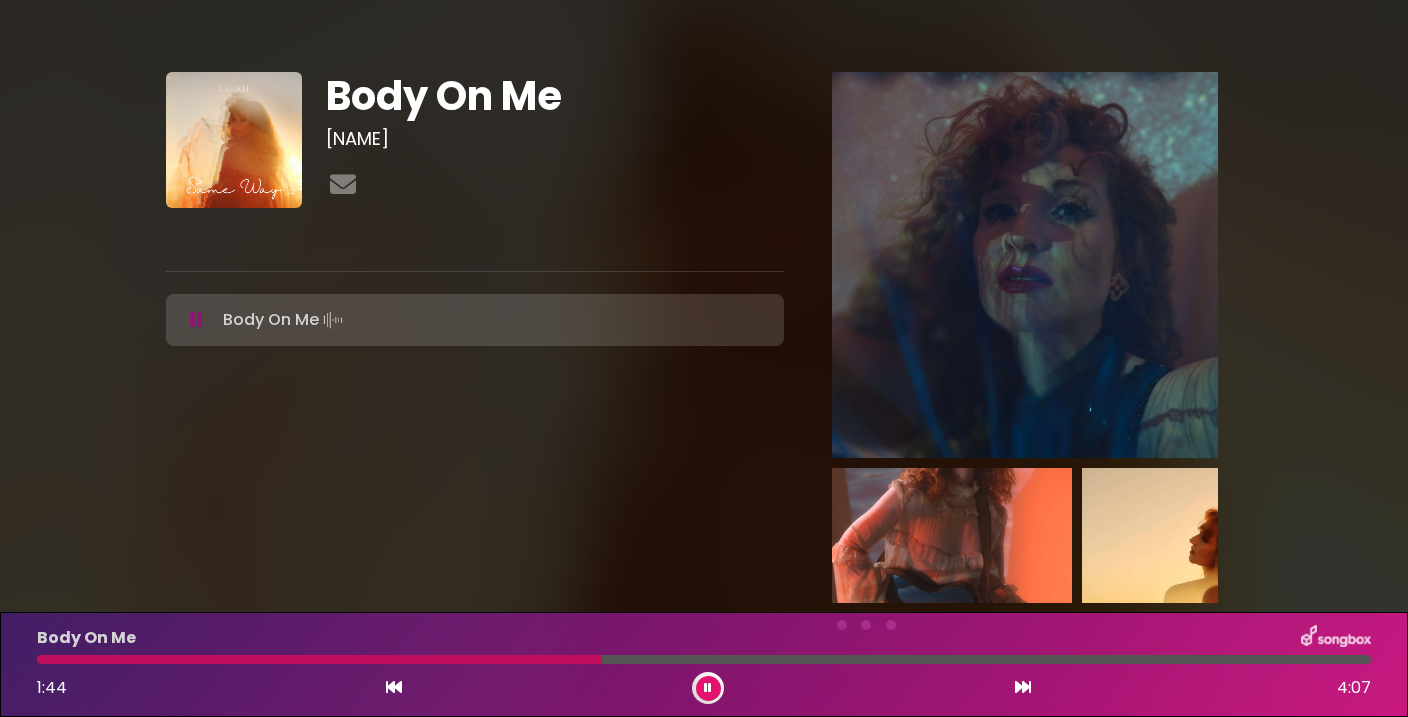 click at bounding box center (708, 688) 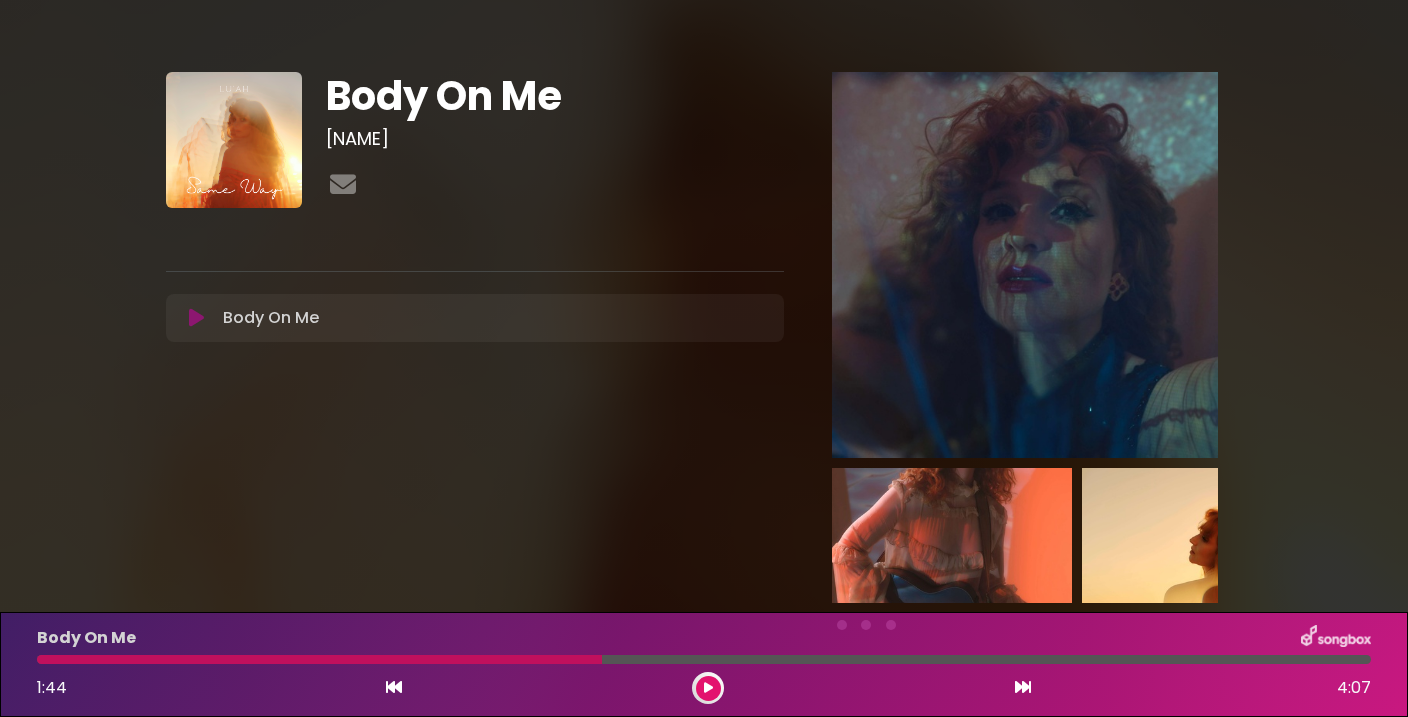 click at bounding box center (708, 688) 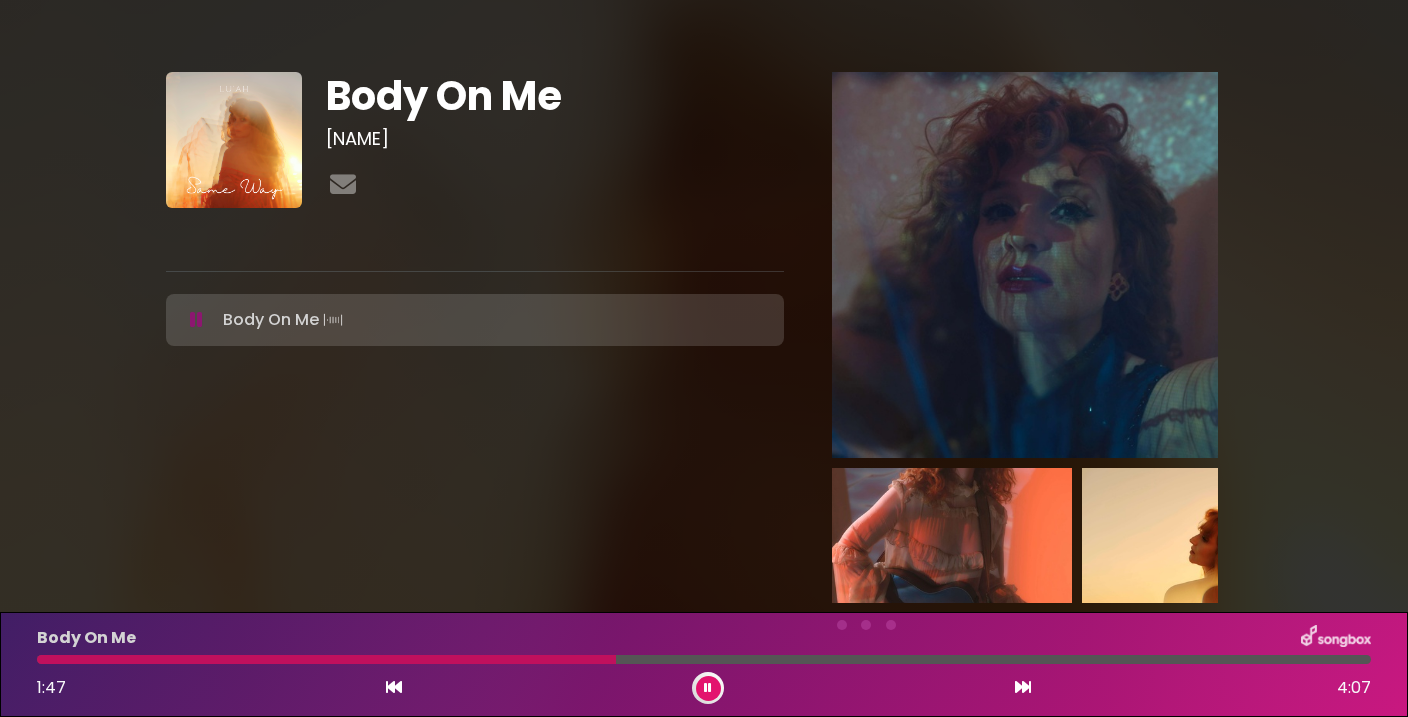 click at bounding box center [708, 688] 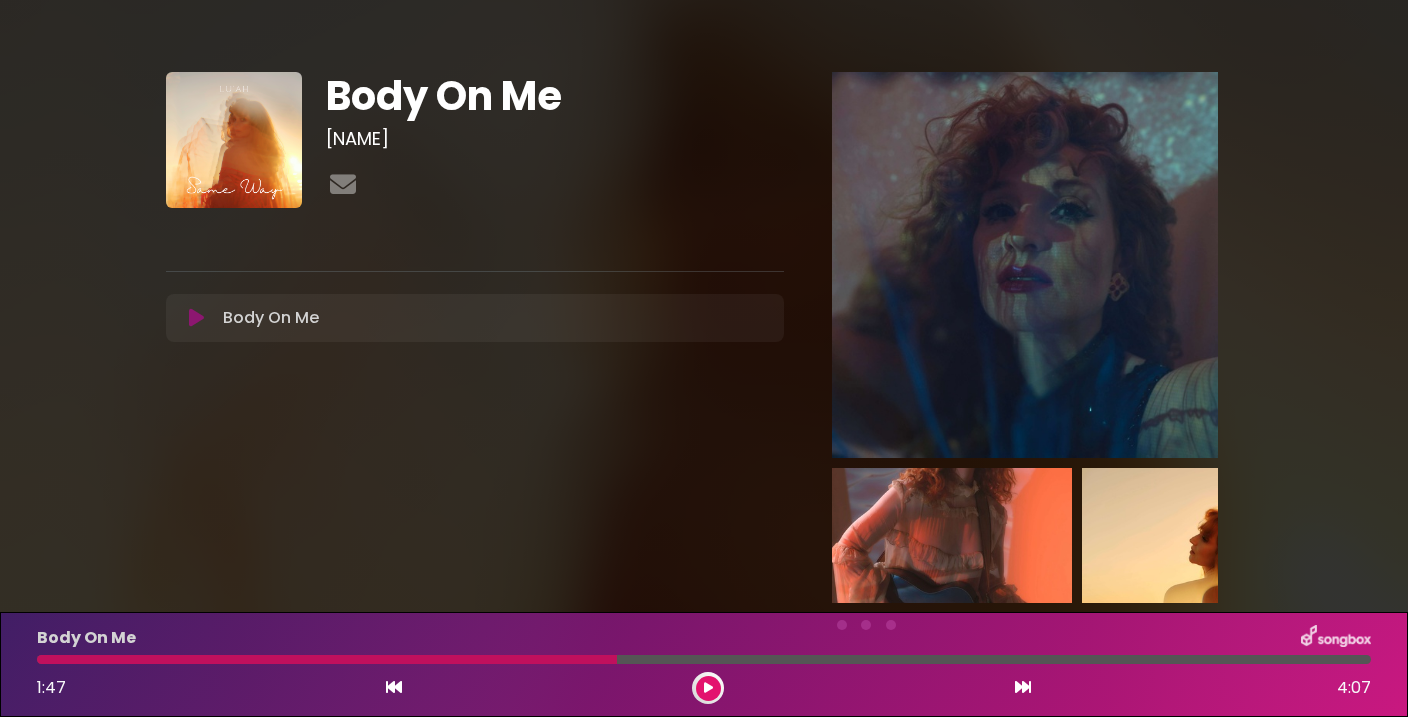click at bounding box center (708, 688) 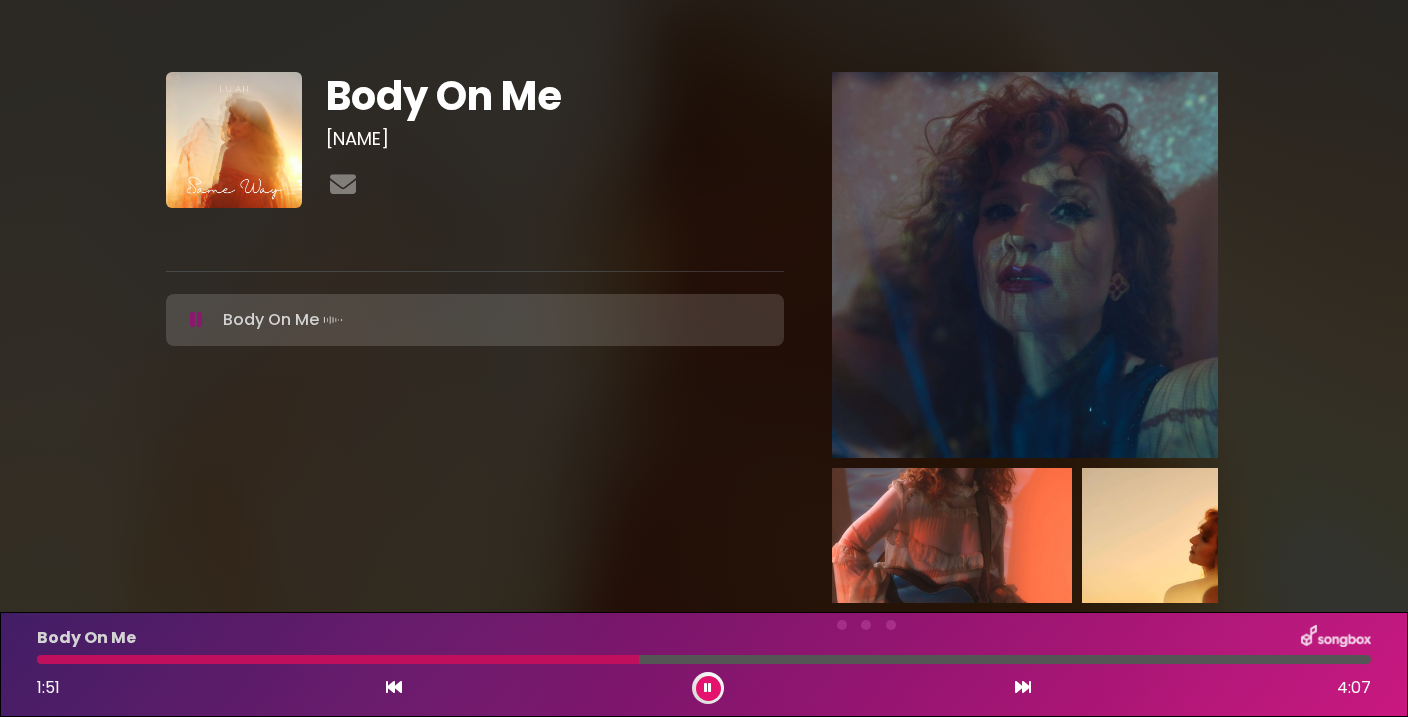 click at bounding box center (708, 688) 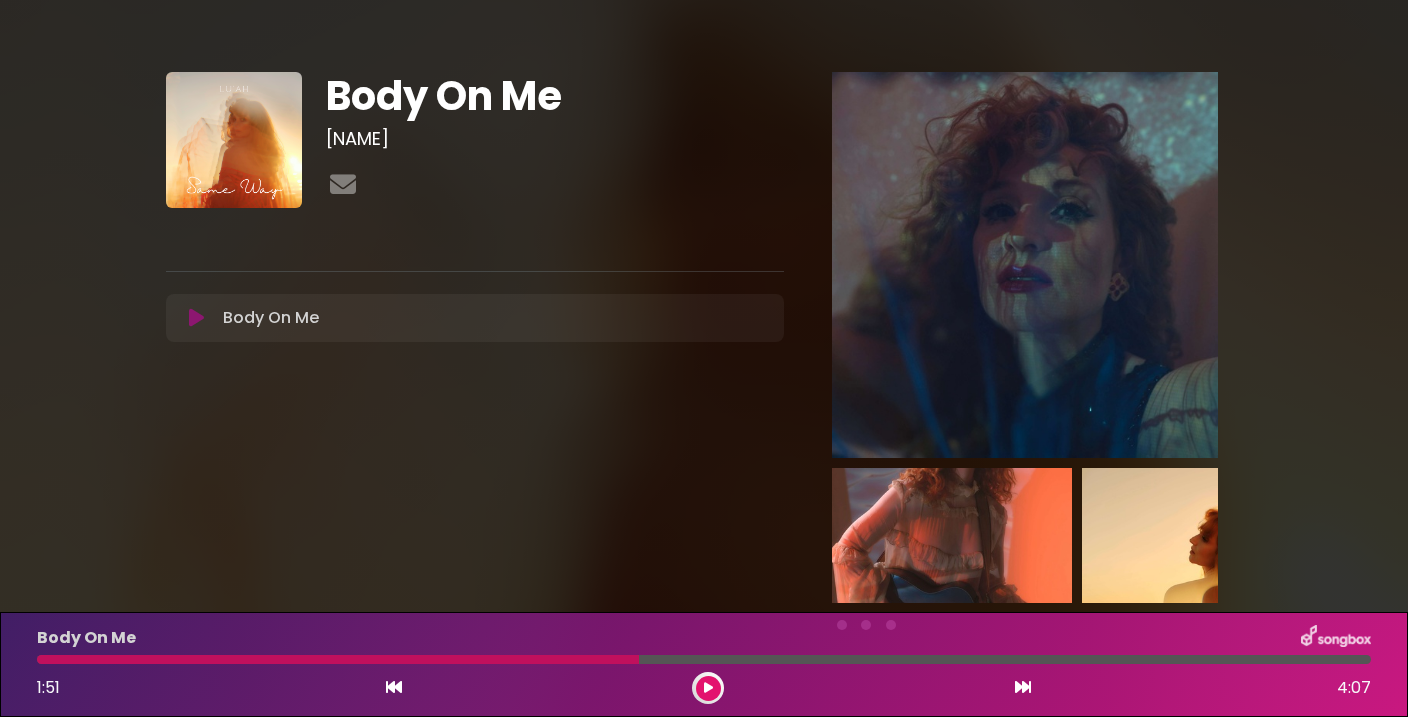 click at bounding box center [708, 688] 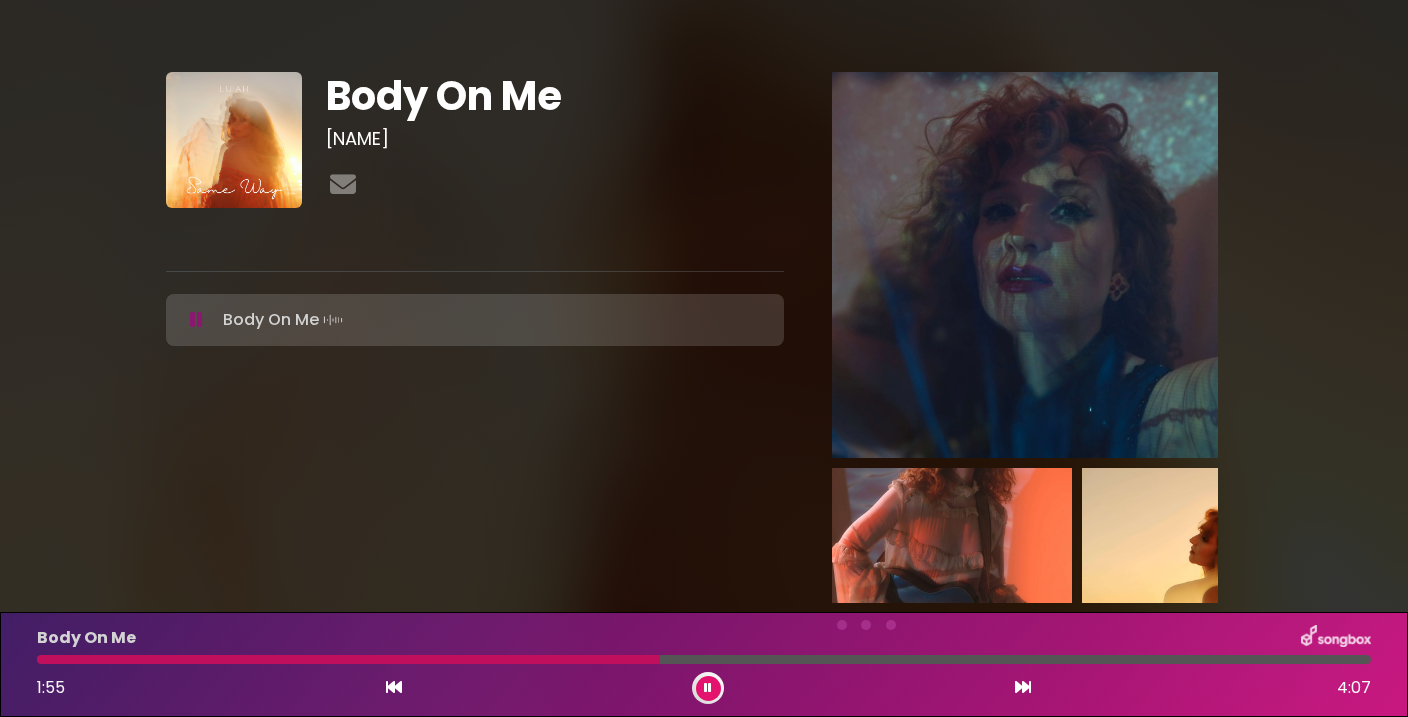 click at bounding box center (708, 688) 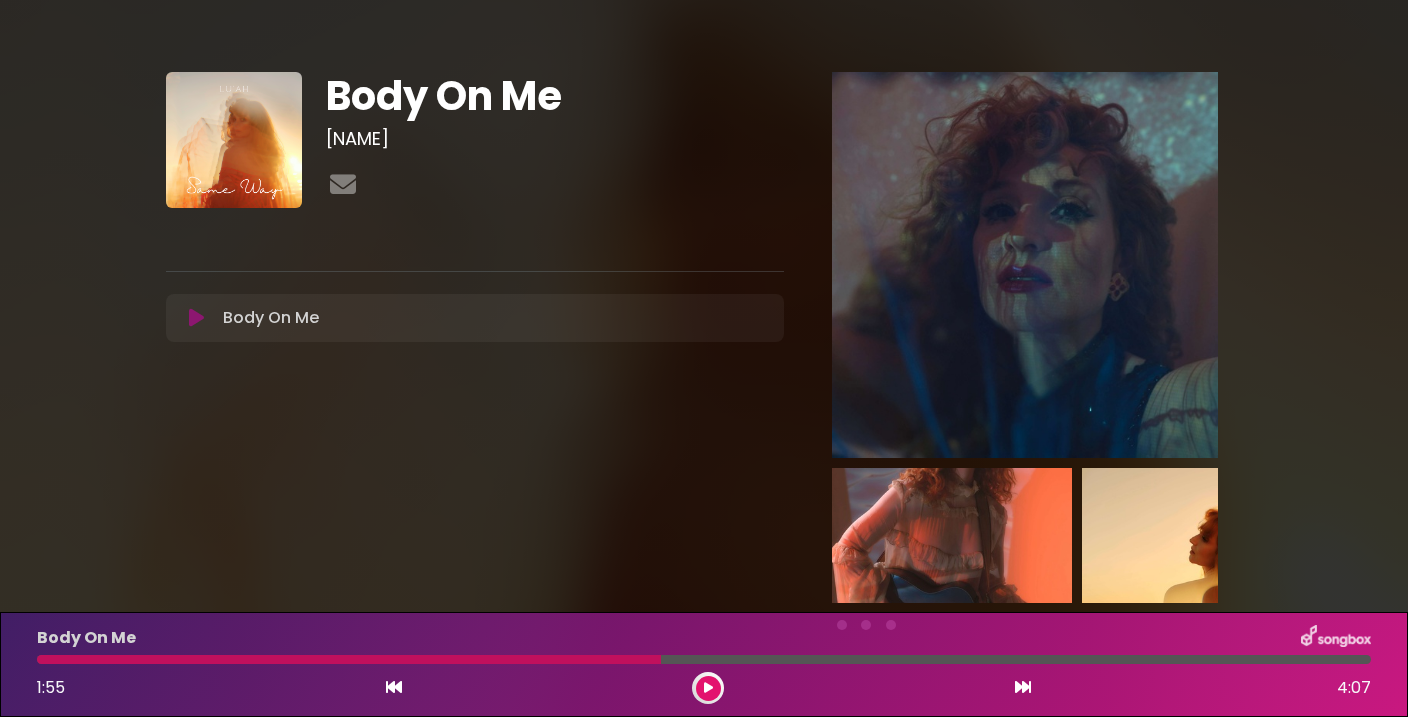 click at bounding box center [708, 688] 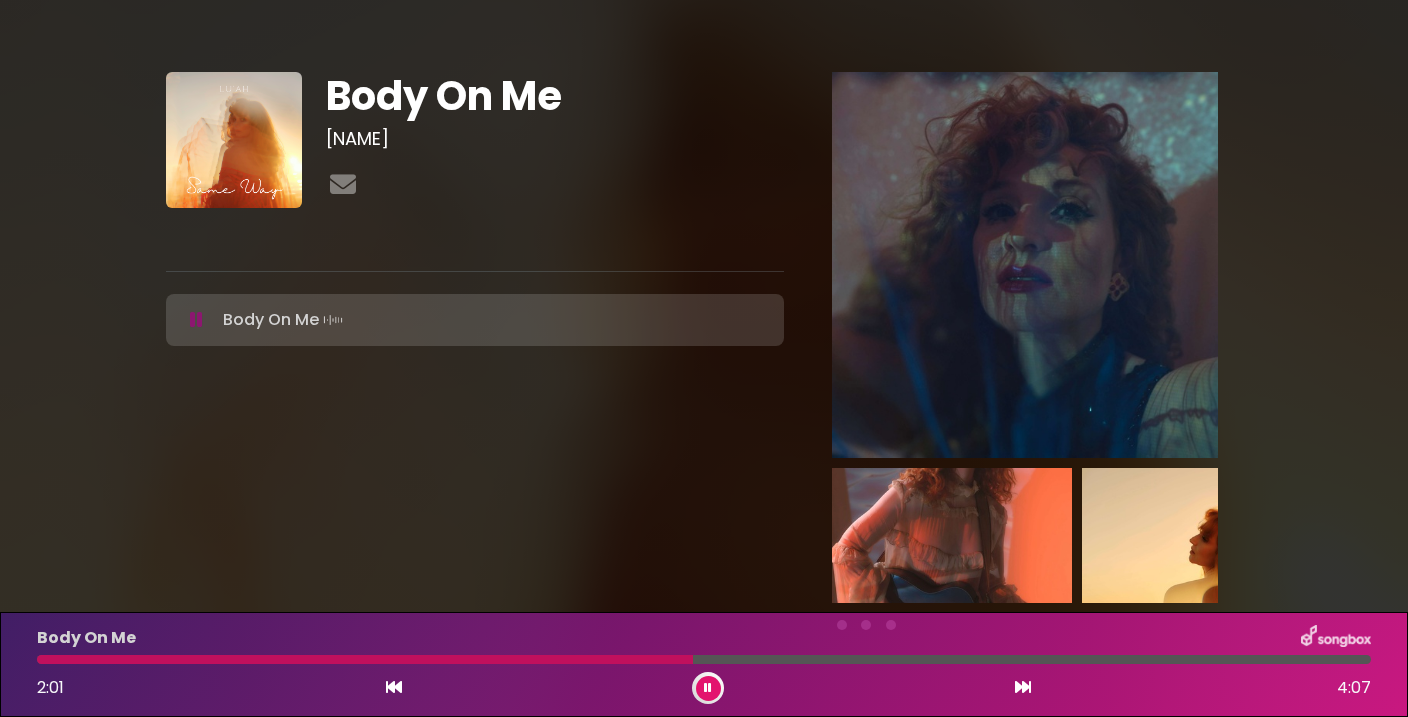 click at bounding box center (708, 688) 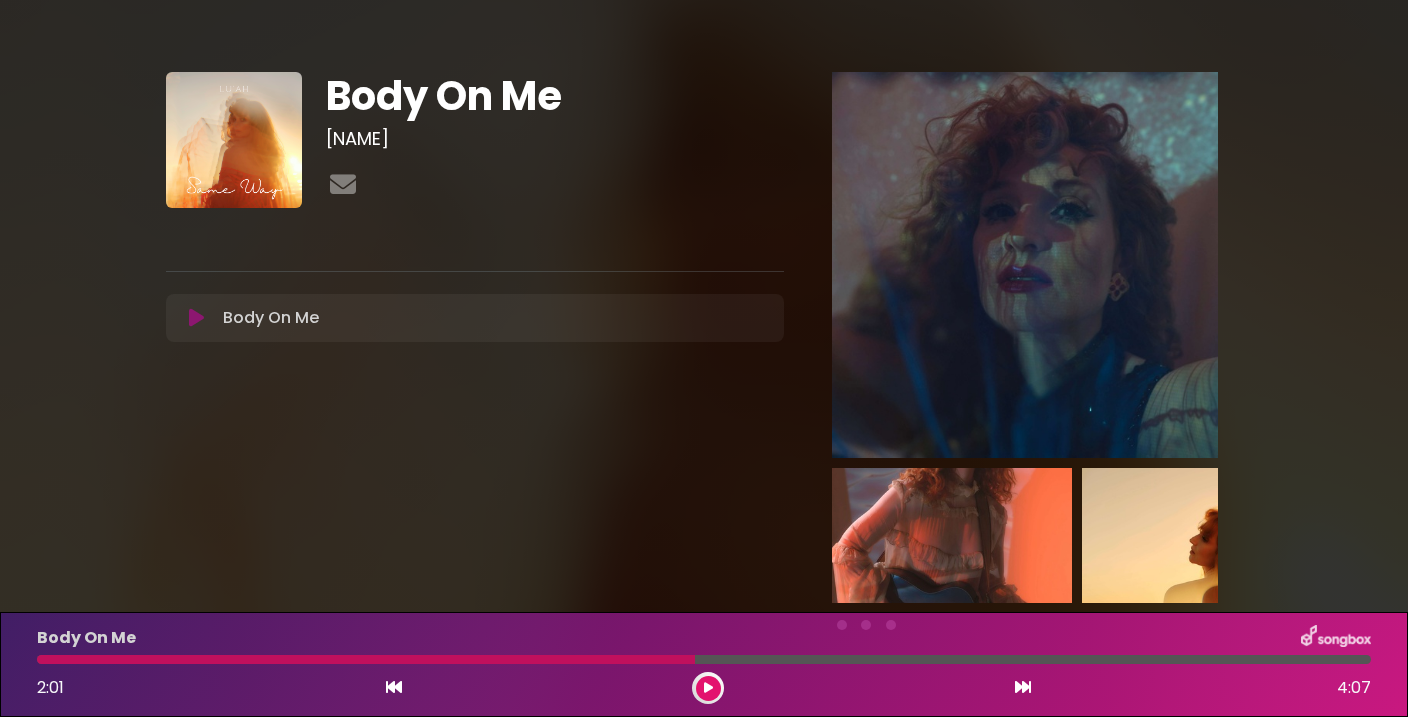 click at bounding box center (708, 688) 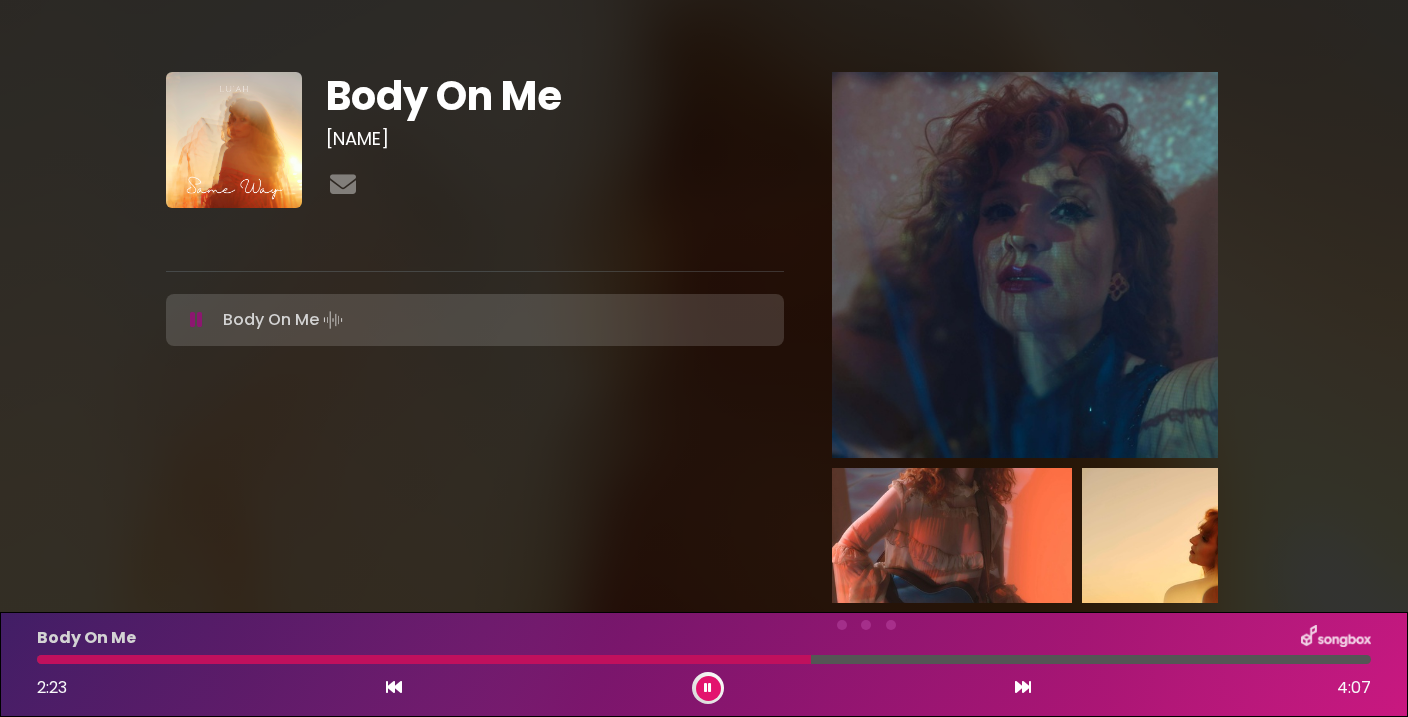 click at bounding box center (708, 688) 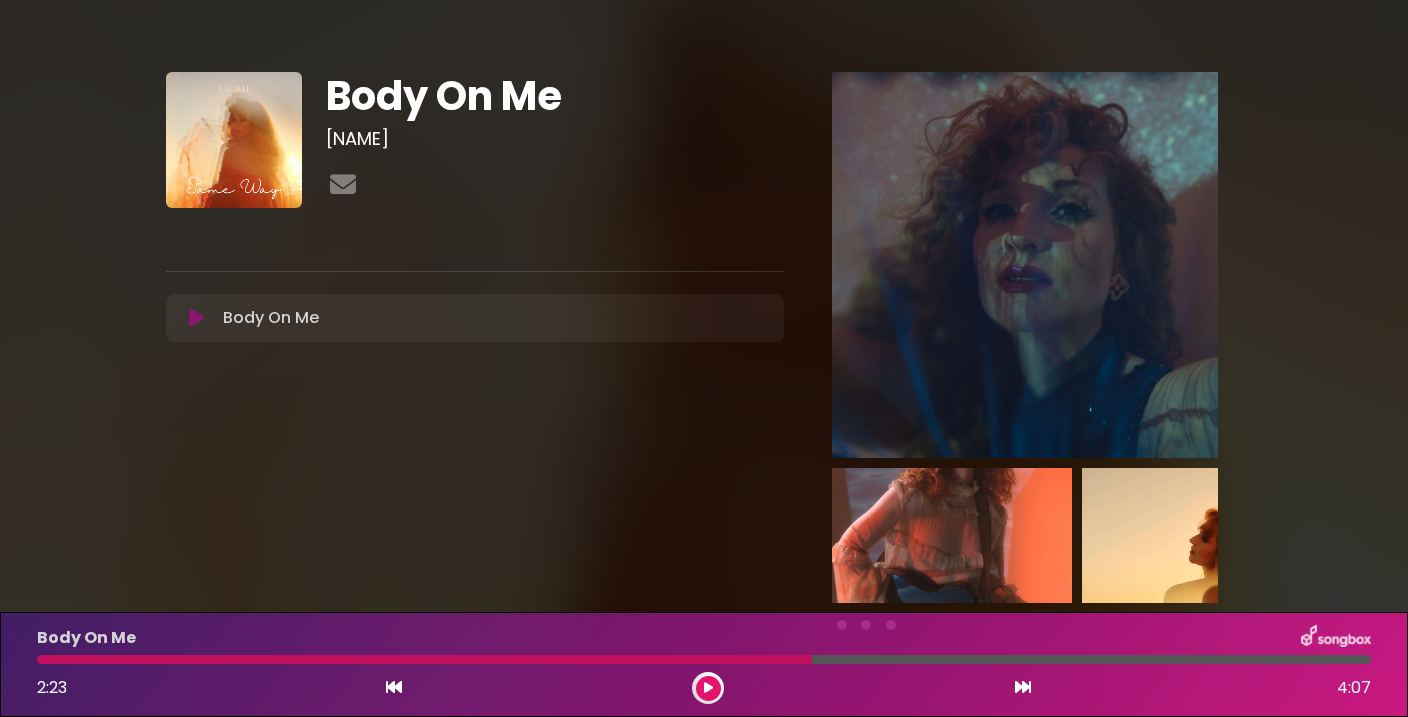 click at bounding box center (708, 688) 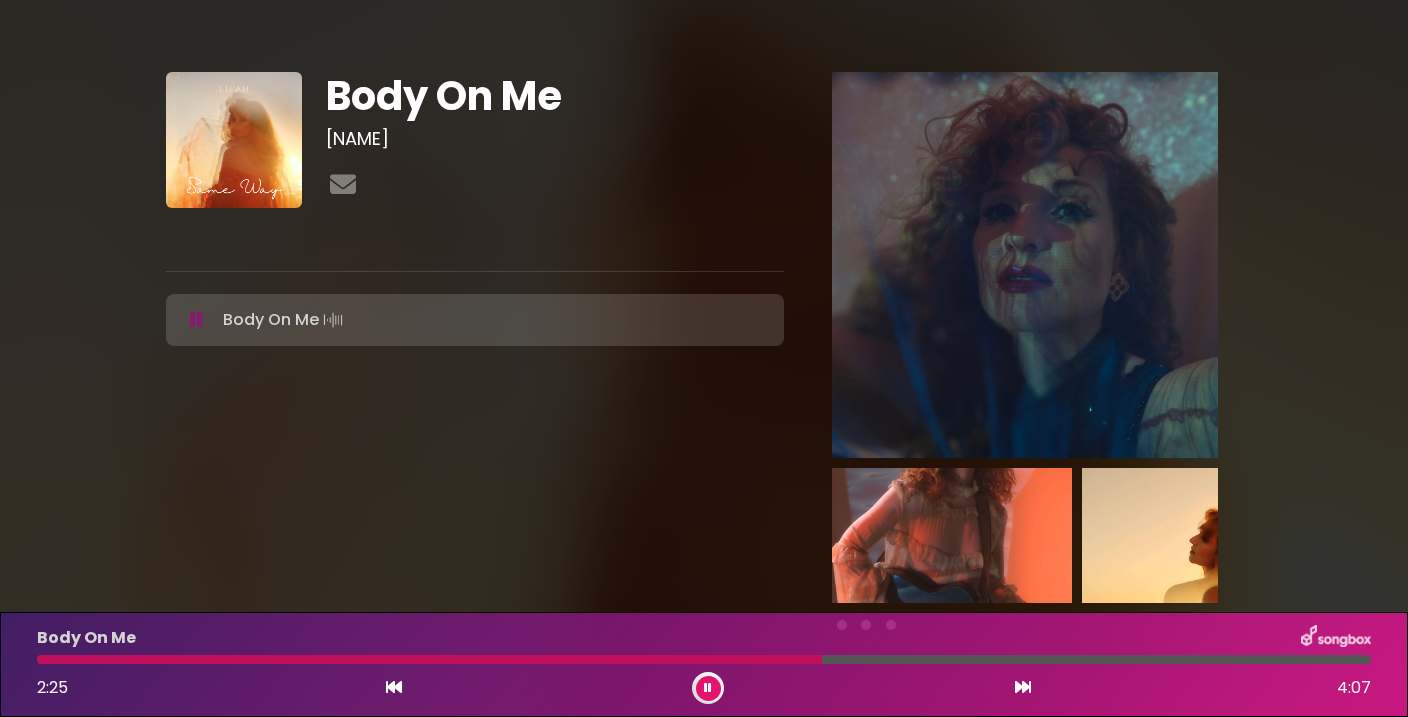 click at bounding box center [708, 688] 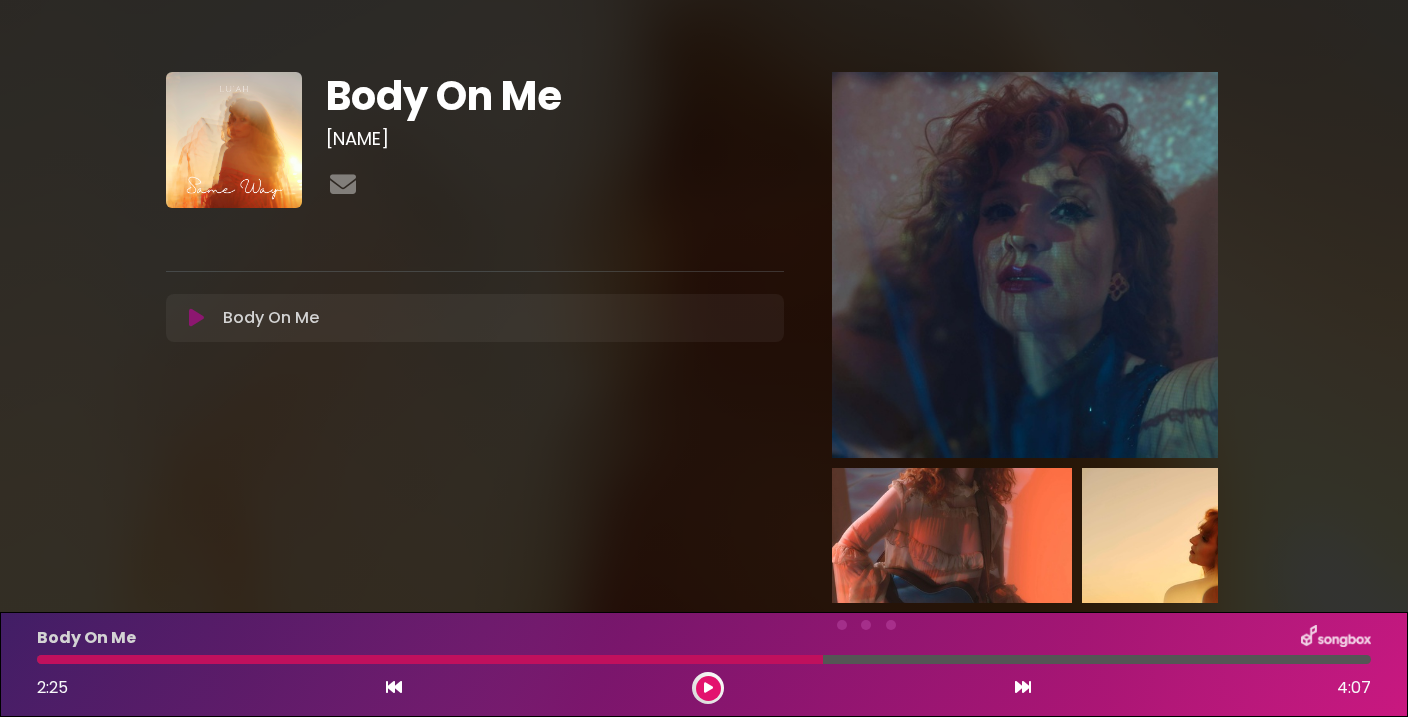 click at bounding box center [430, 659] 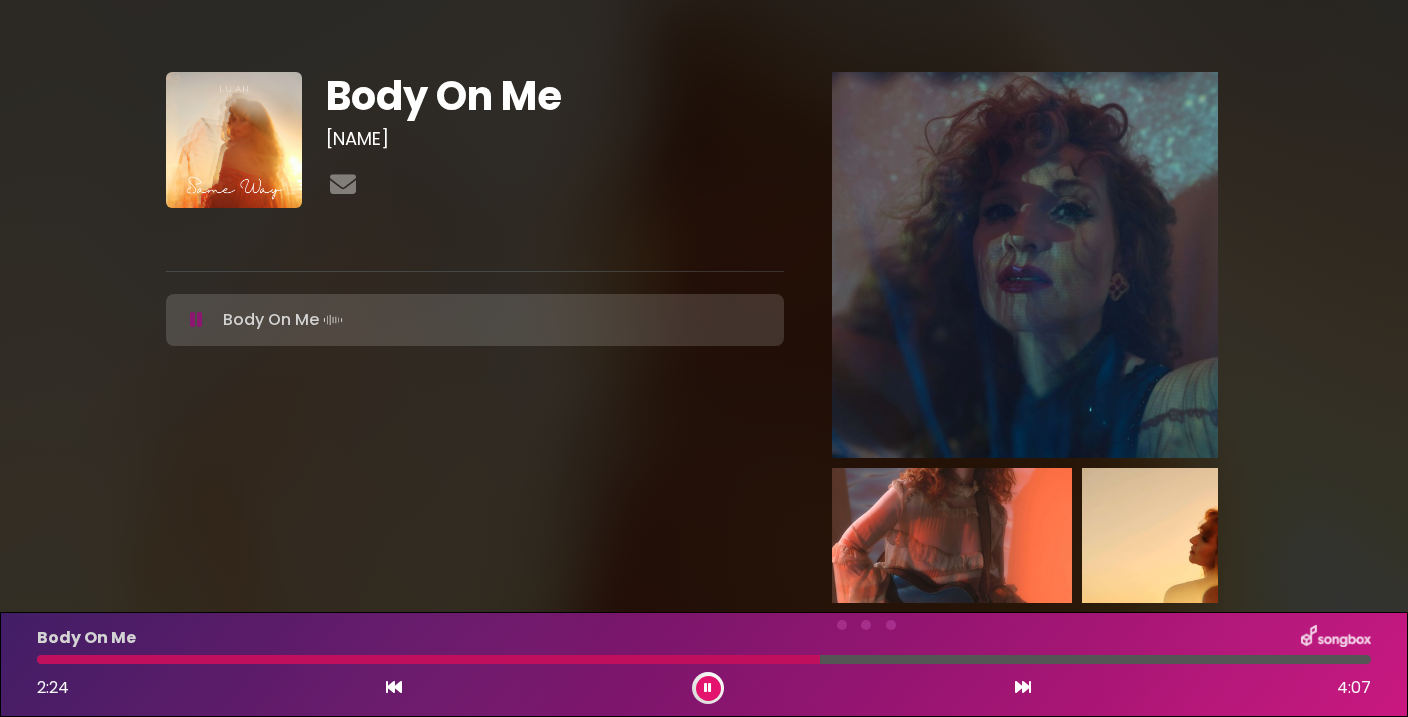 click on "Body On Me
2:24
4:07" at bounding box center (704, 664) 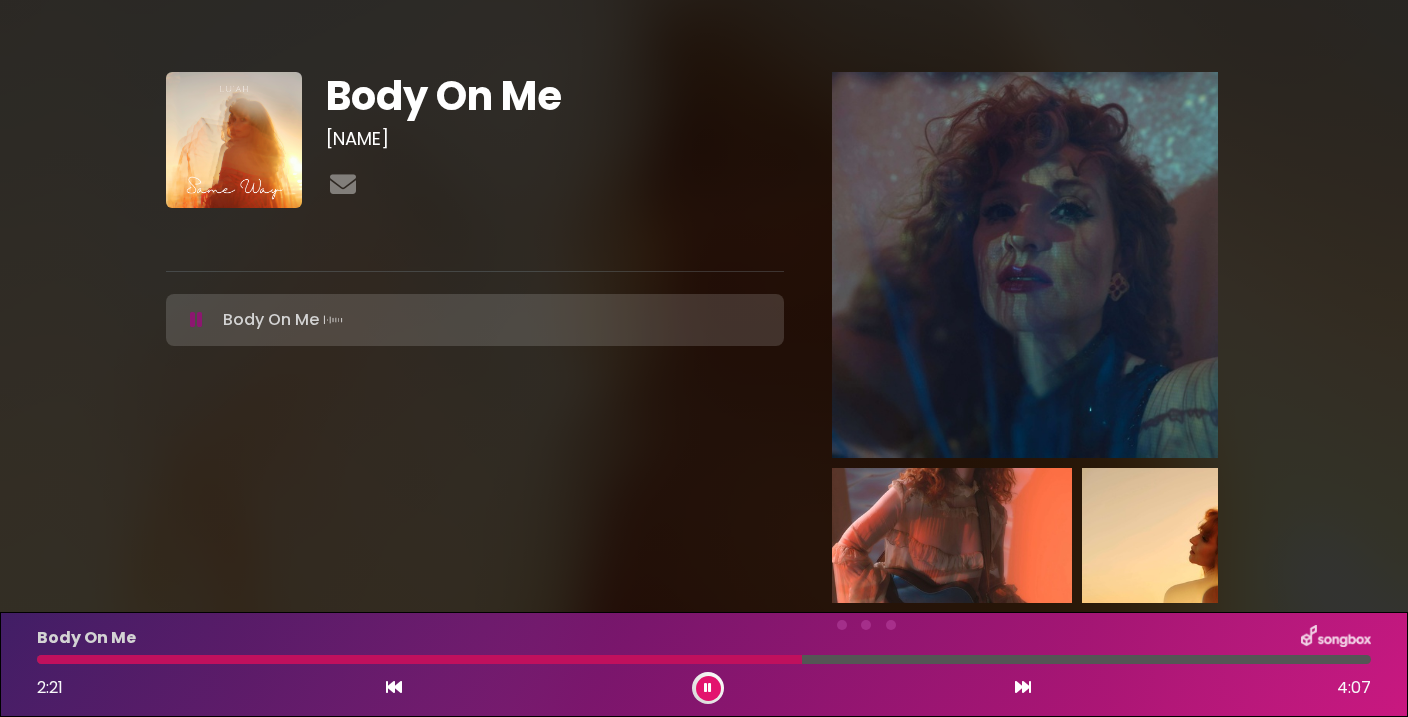 click at bounding box center [704, 659] 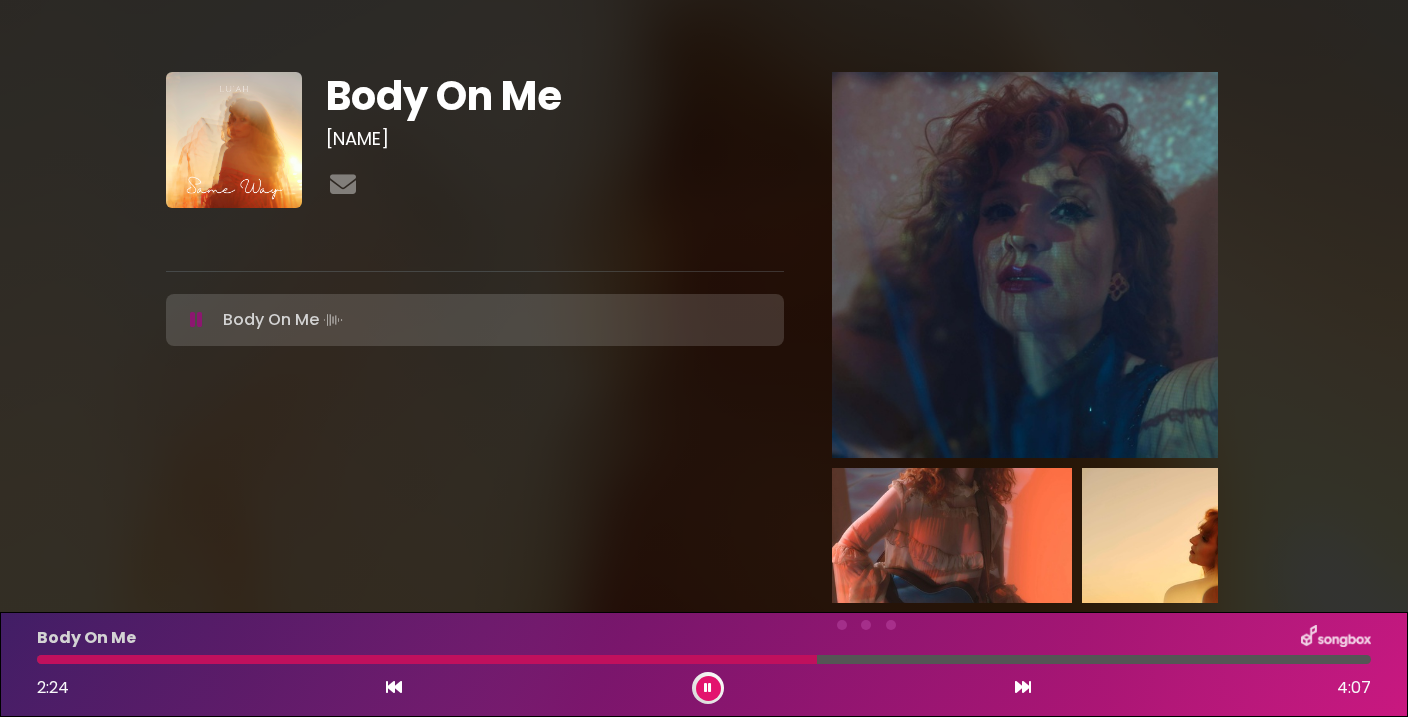 click at bounding box center [708, 688] 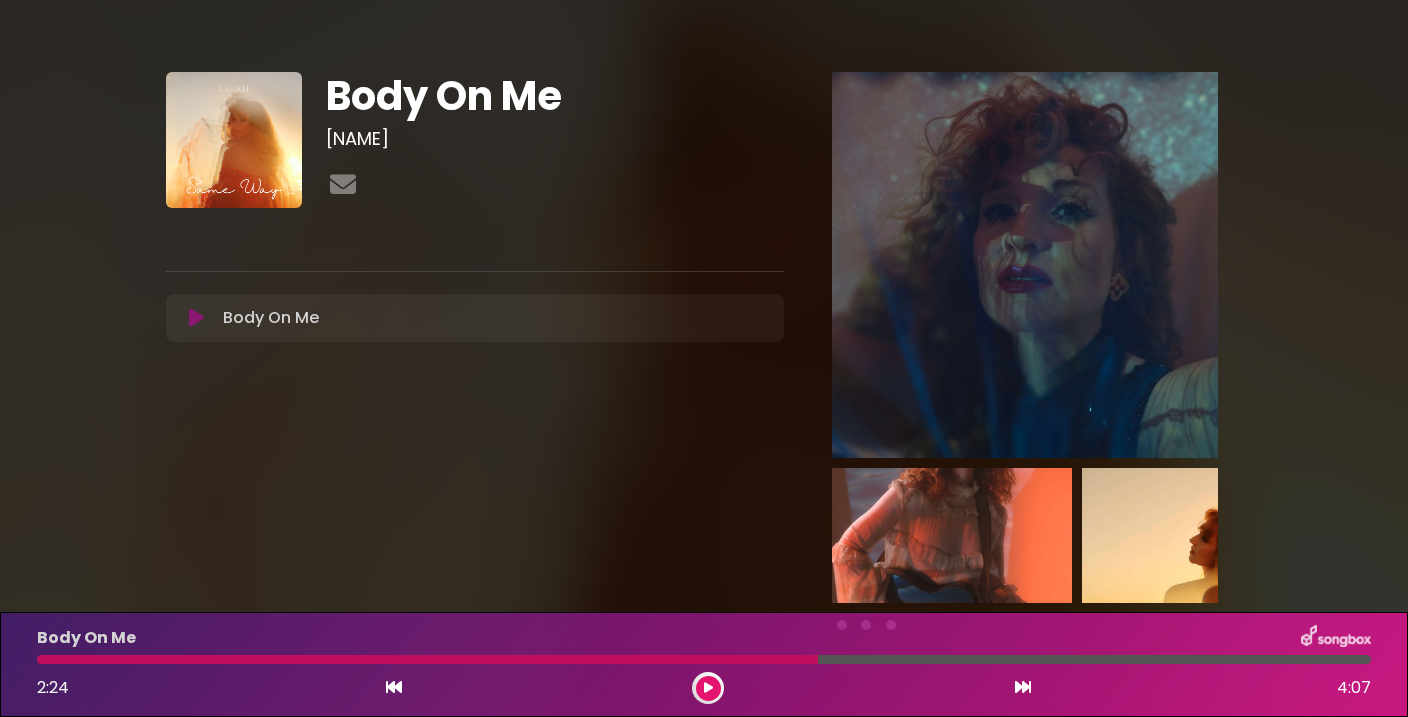 click at bounding box center (708, 688) 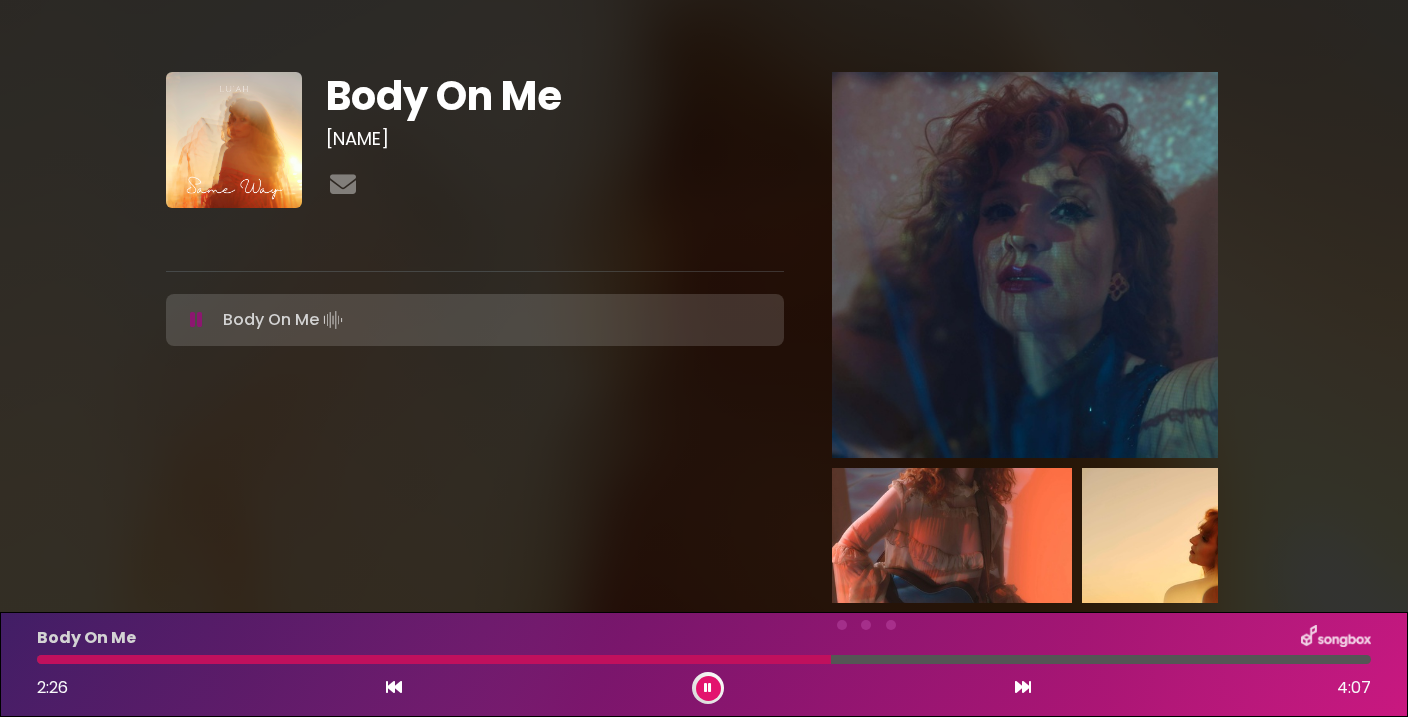 click at bounding box center (708, 688) 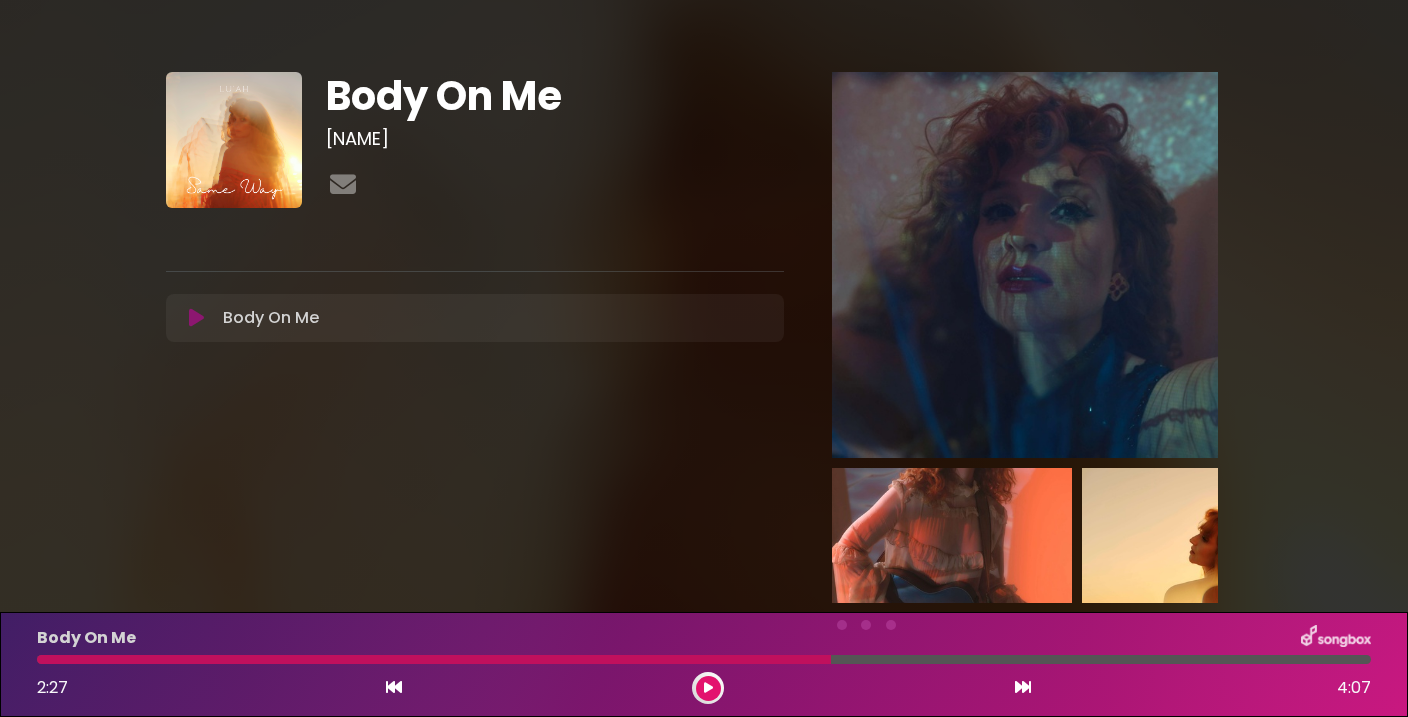click at bounding box center [708, 688] 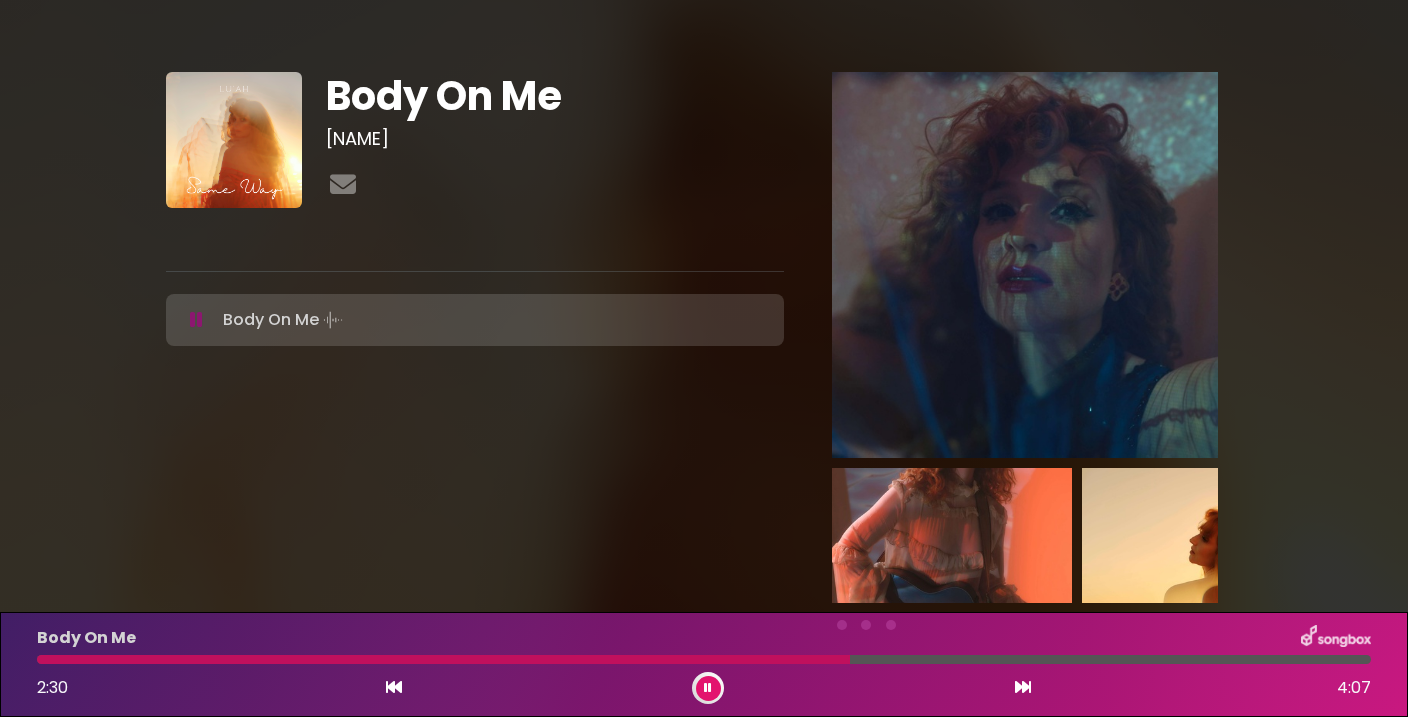 click at bounding box center (708, 688) 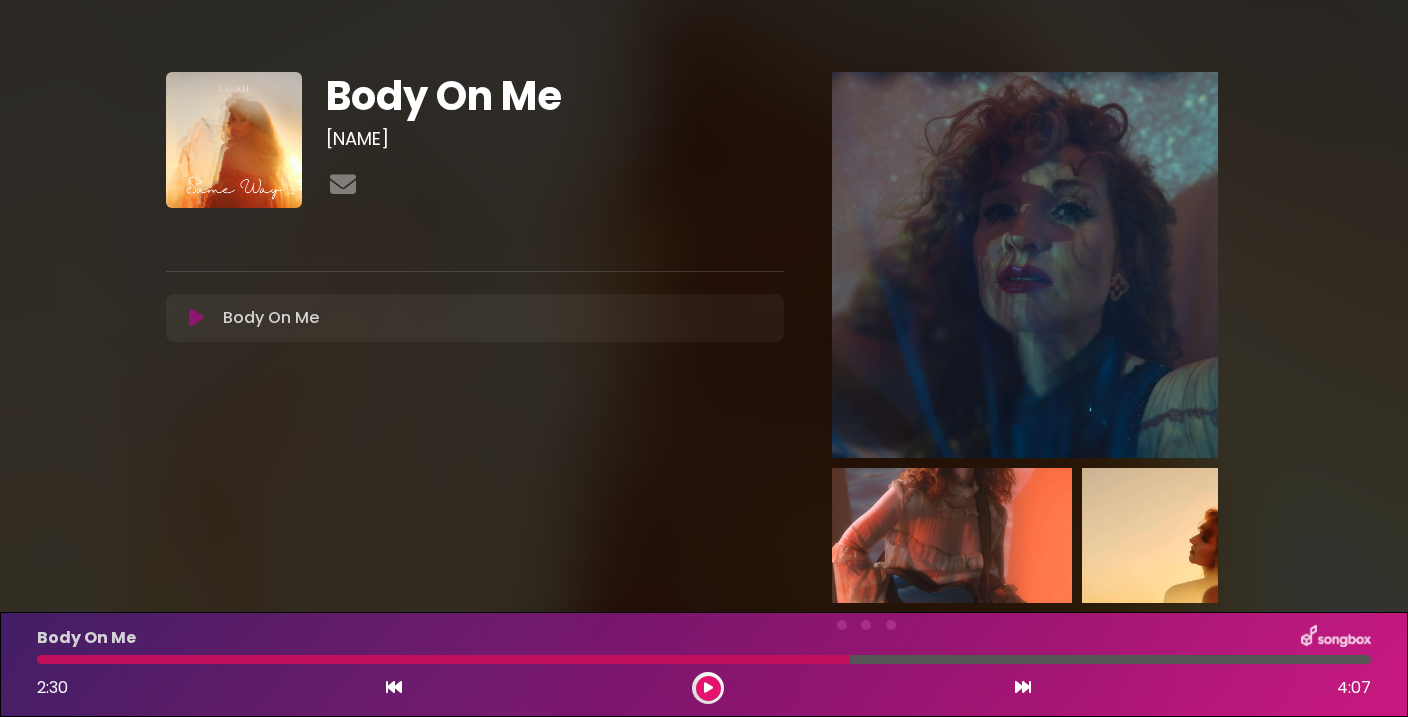 click at bounding box center [708, 688] 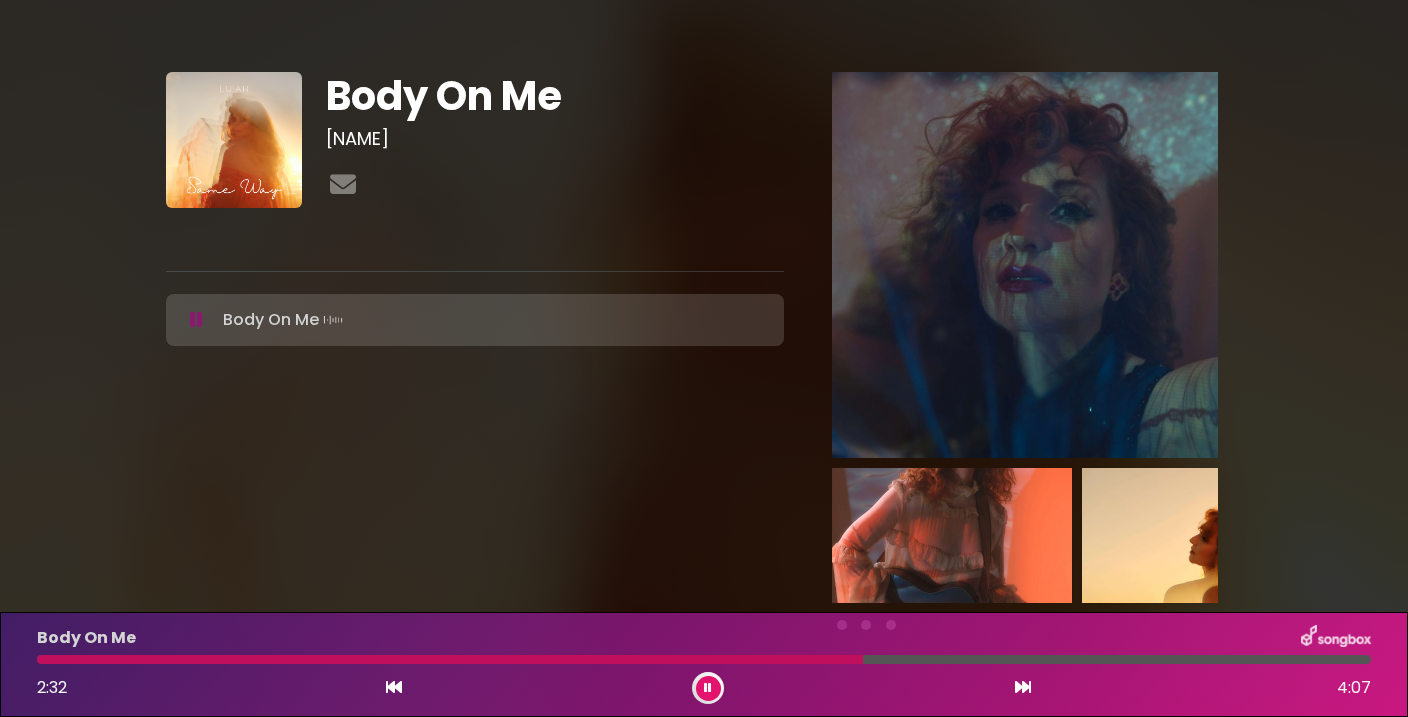 click at bounding box center (708, 688) 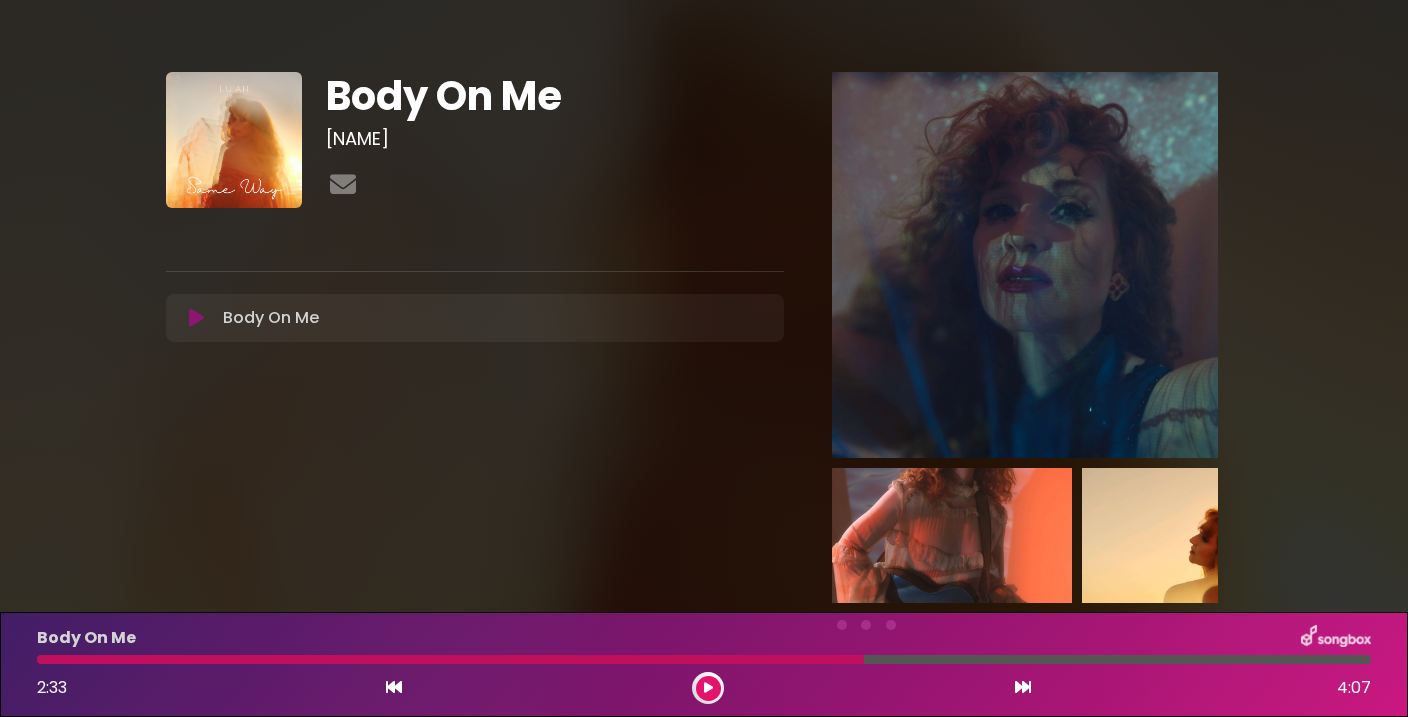click at bounding box center [708, 688] 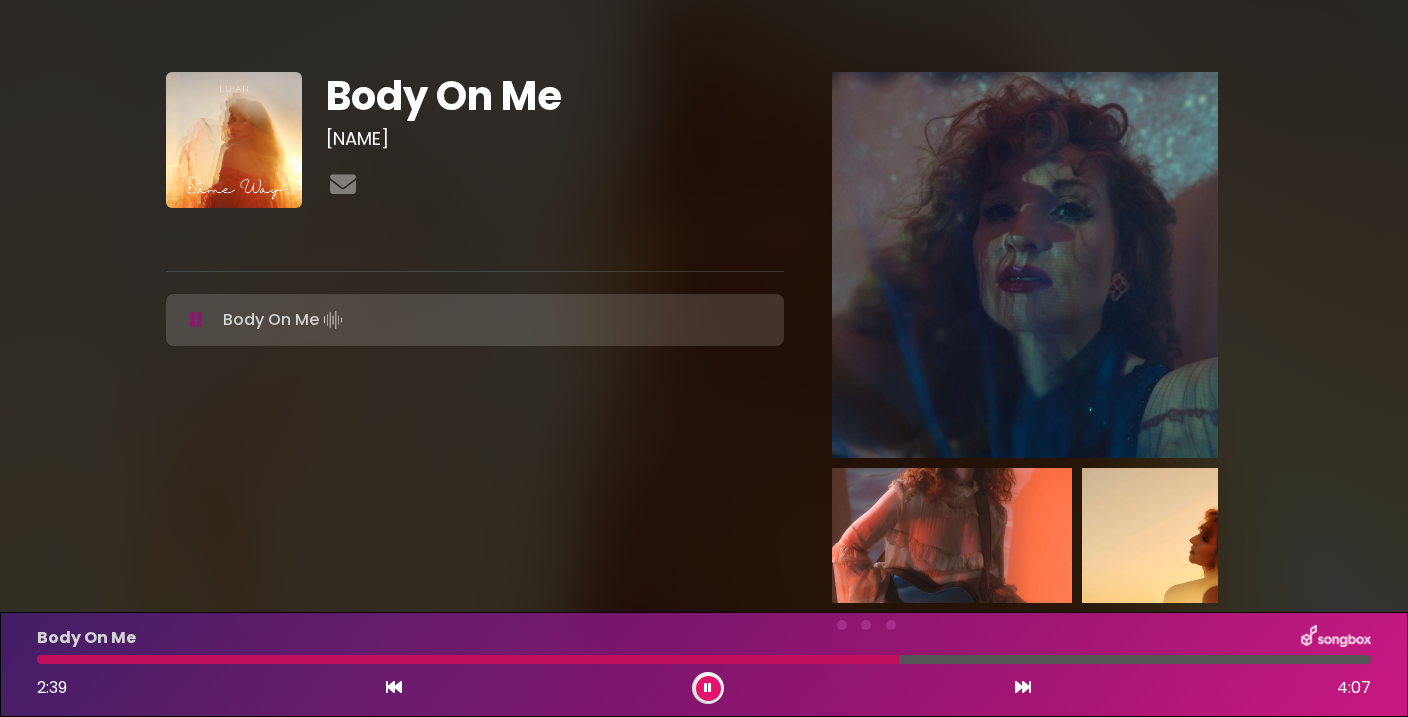 click at bounding box center (708, 688) 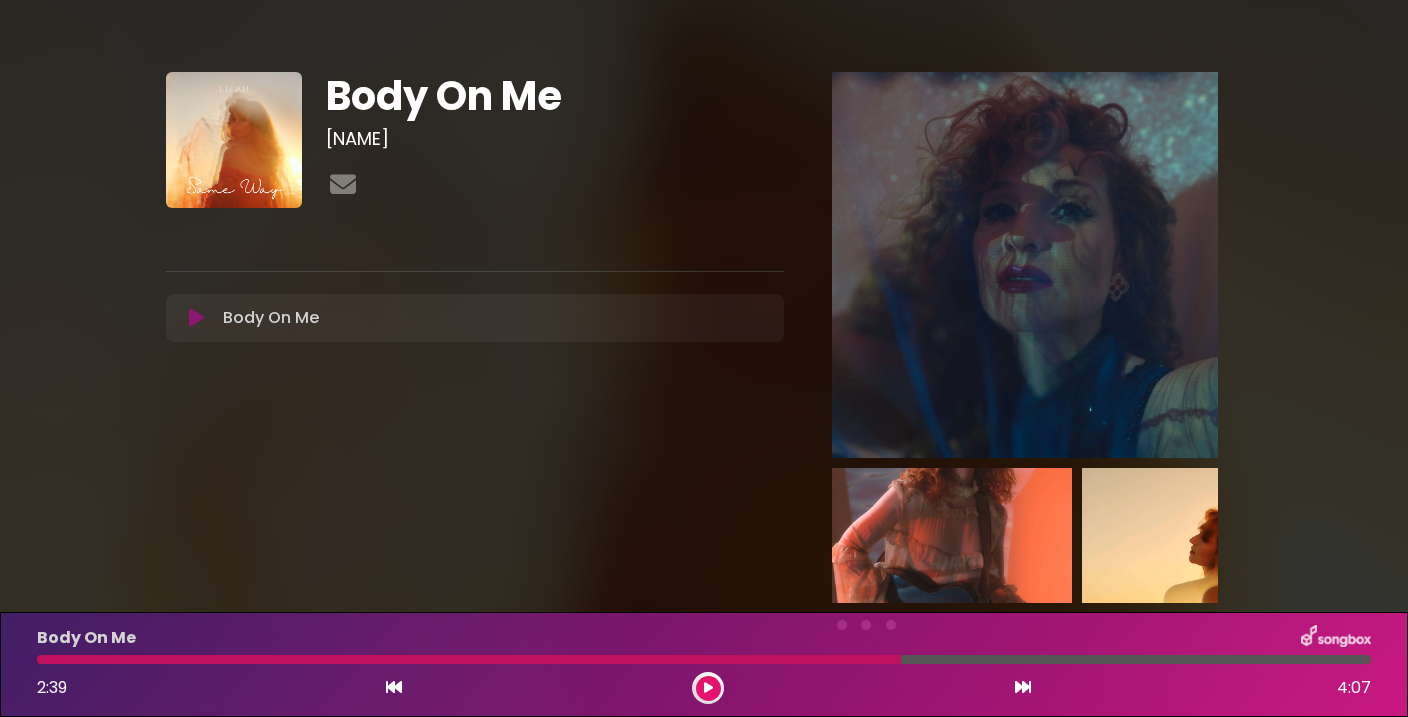 click at bounding box center [469, 659] 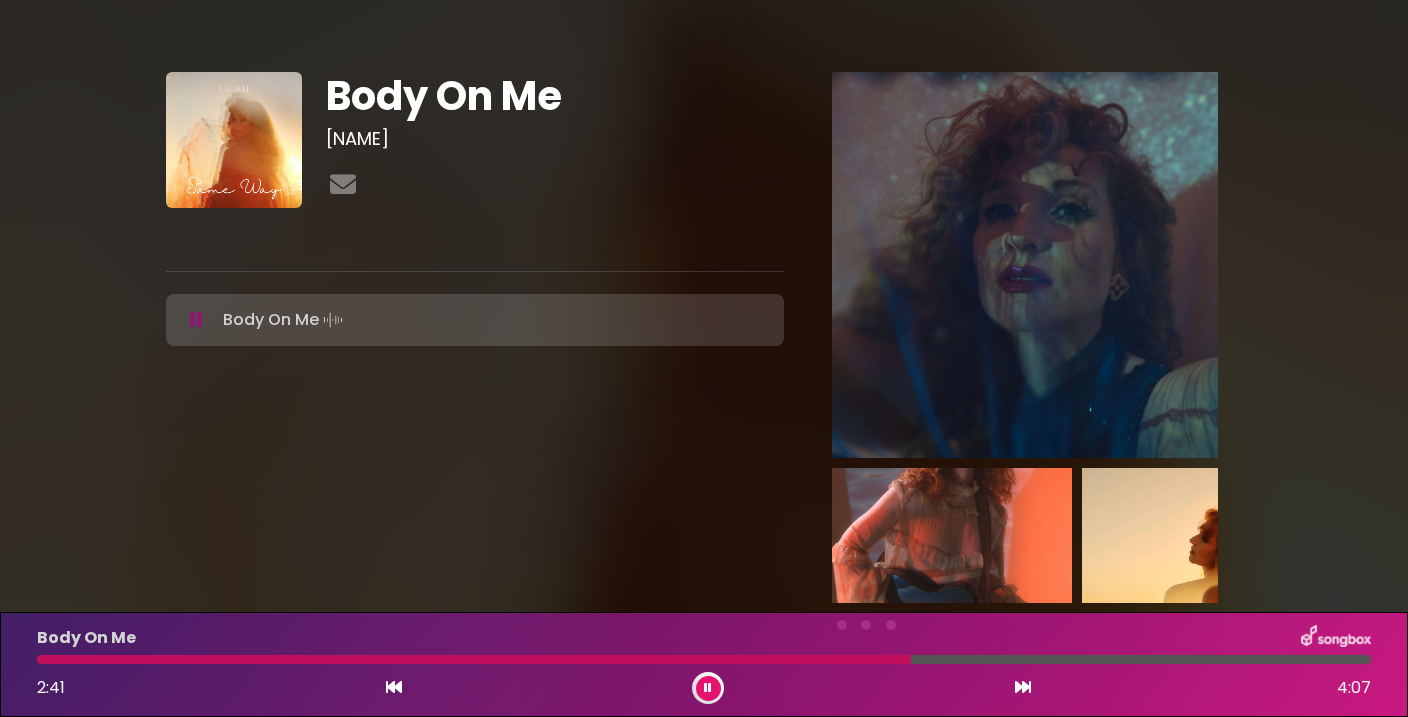 click at bounding box center (394, 687) 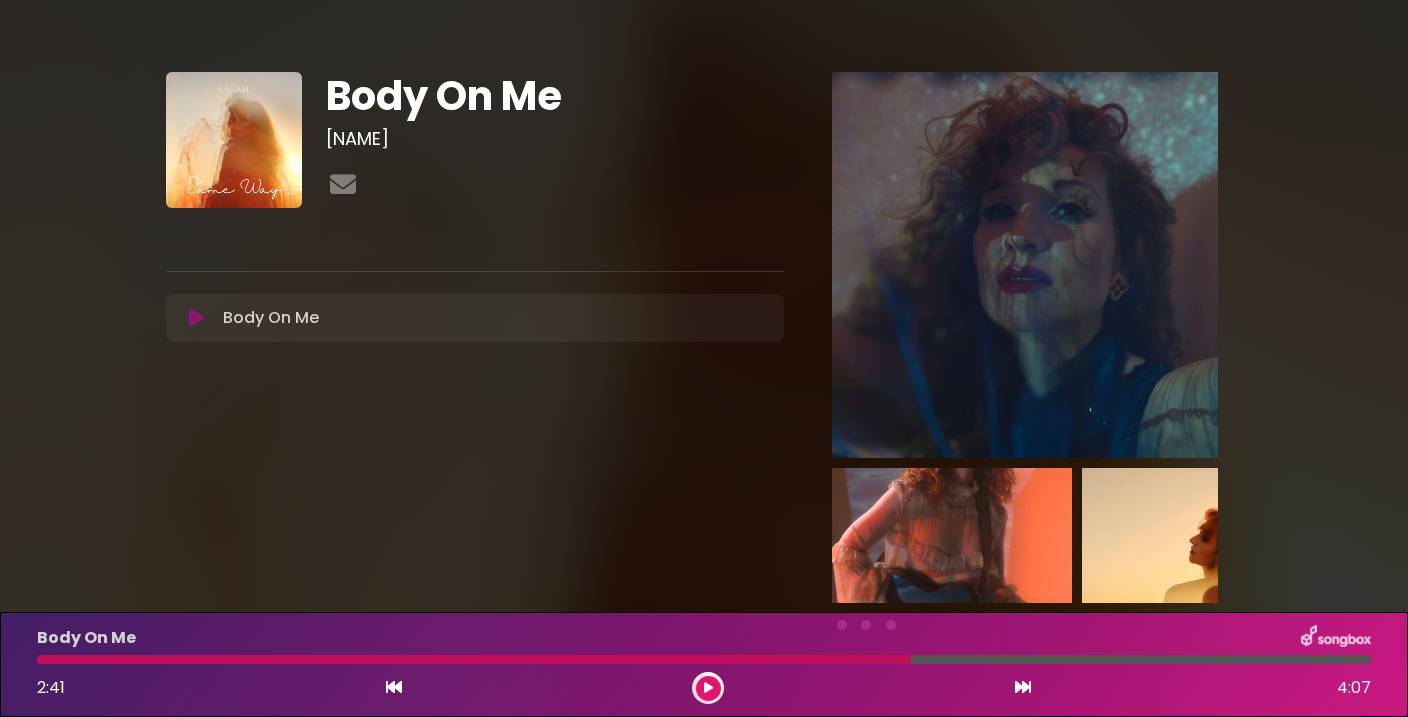 click at bounding box center [394, 687] 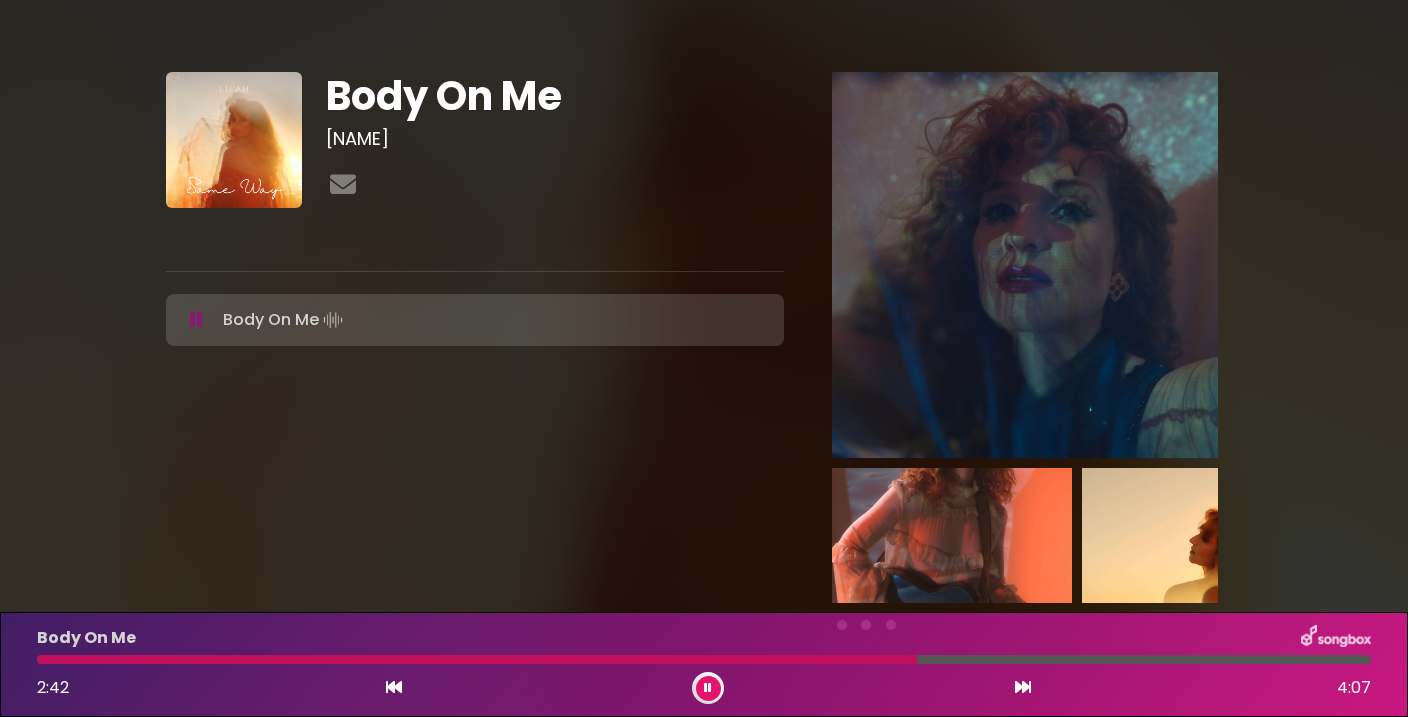 click at bounding box center (477, 659) 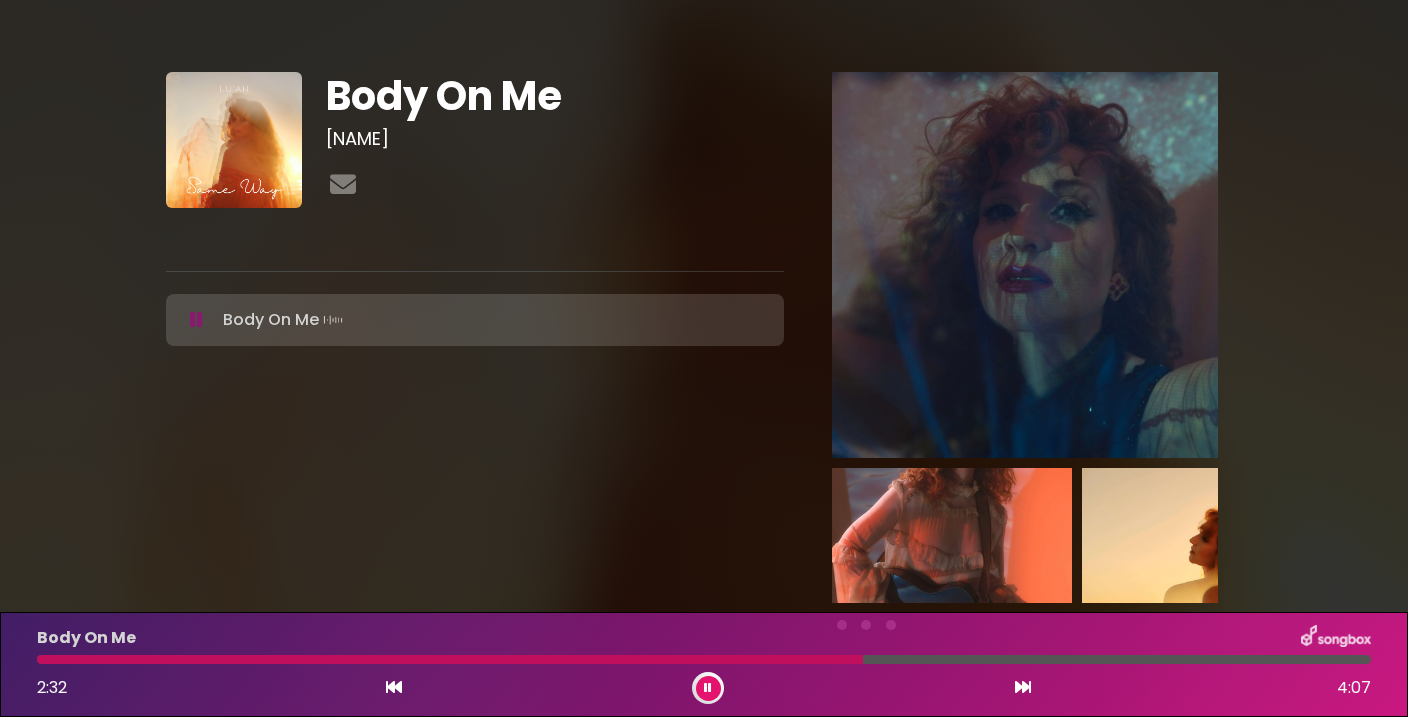 click at bounding box center (450, 659) 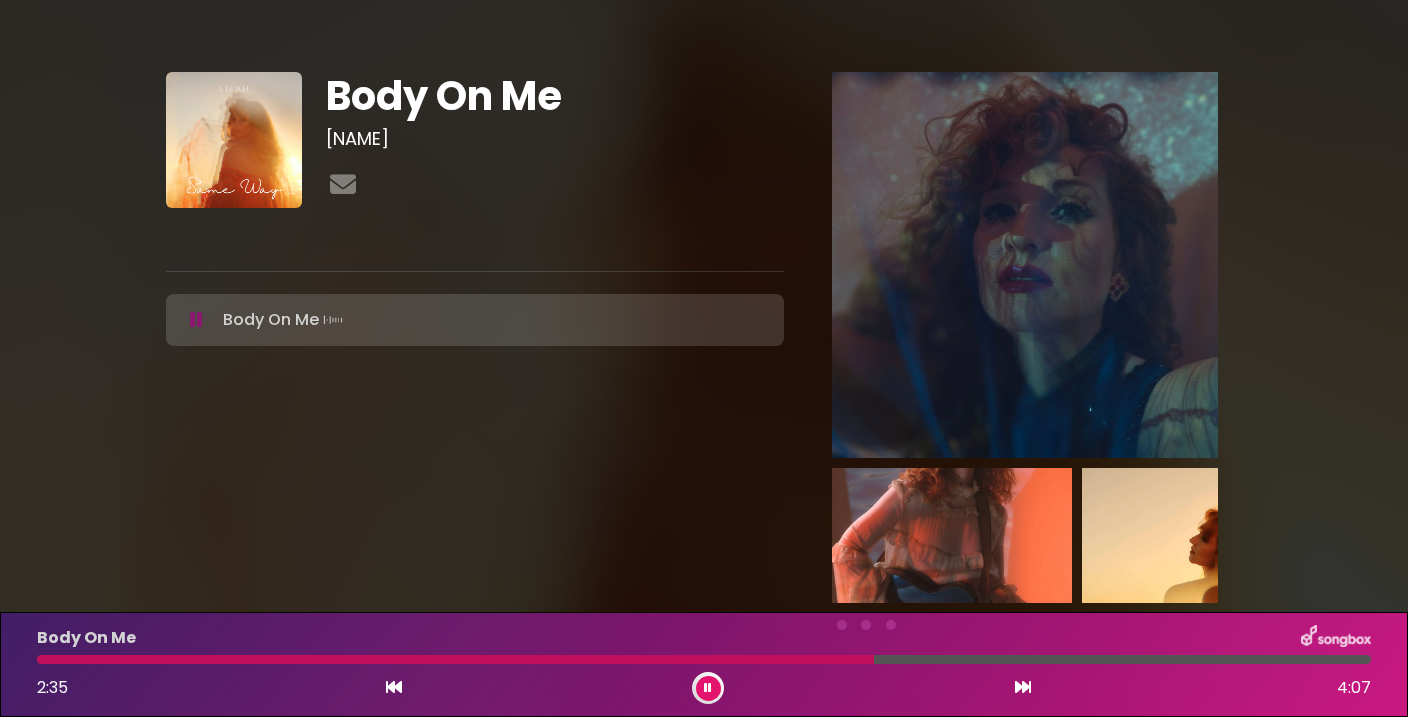 click at bounding box center [708, 688] 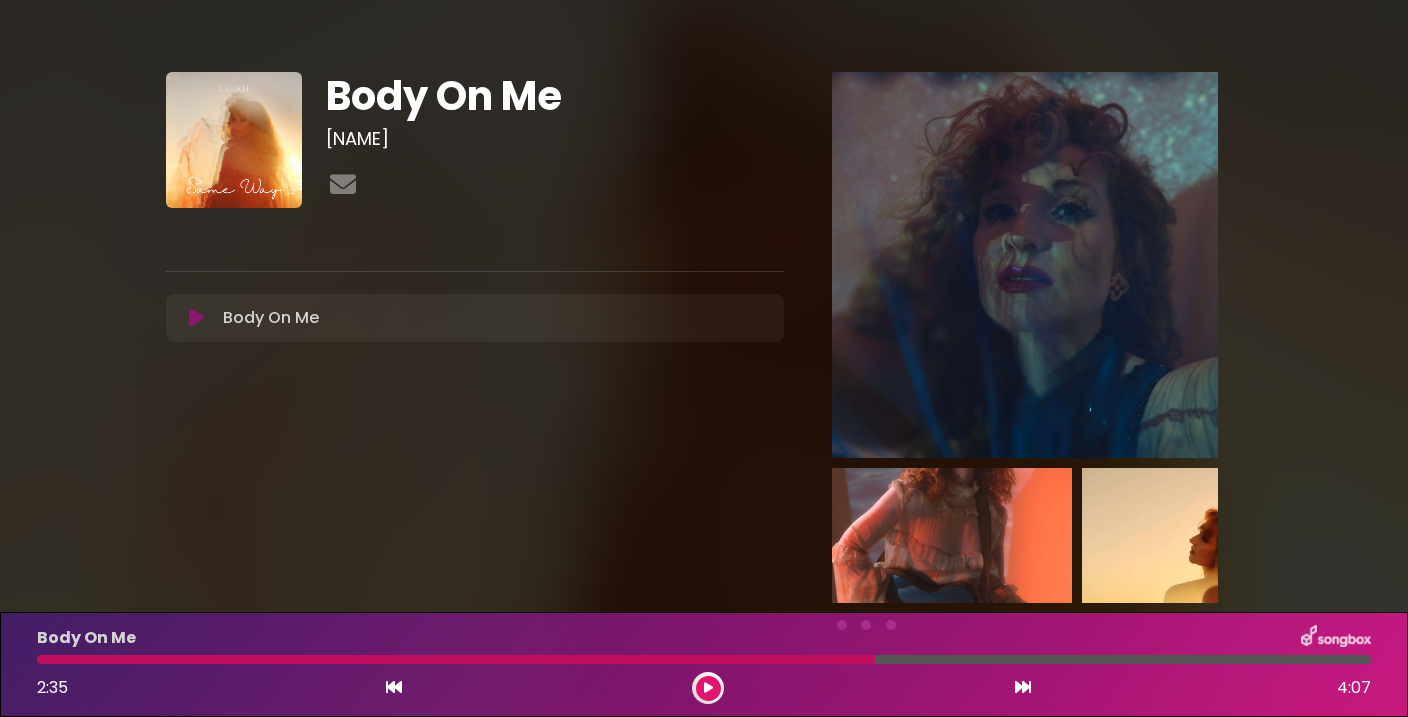click at bounding box center (708, 688) 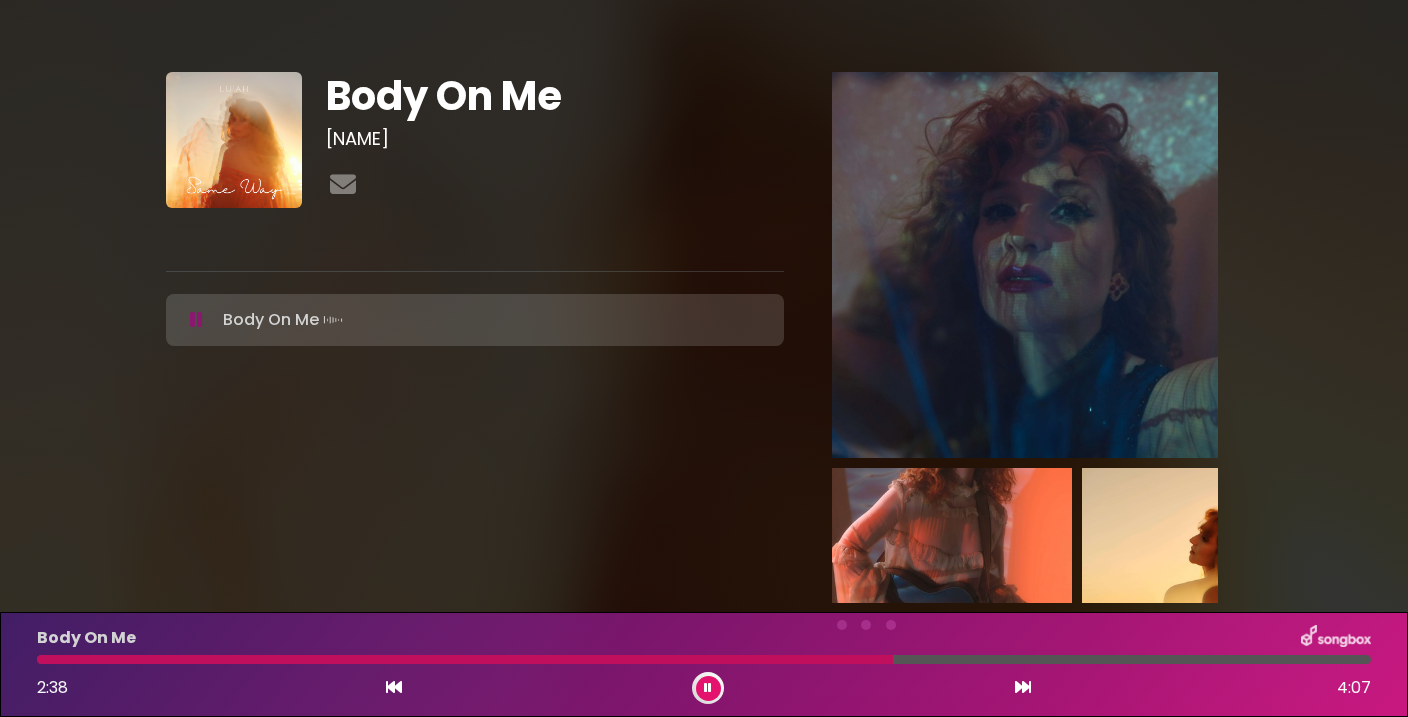 click at bounding box center [708, 688] 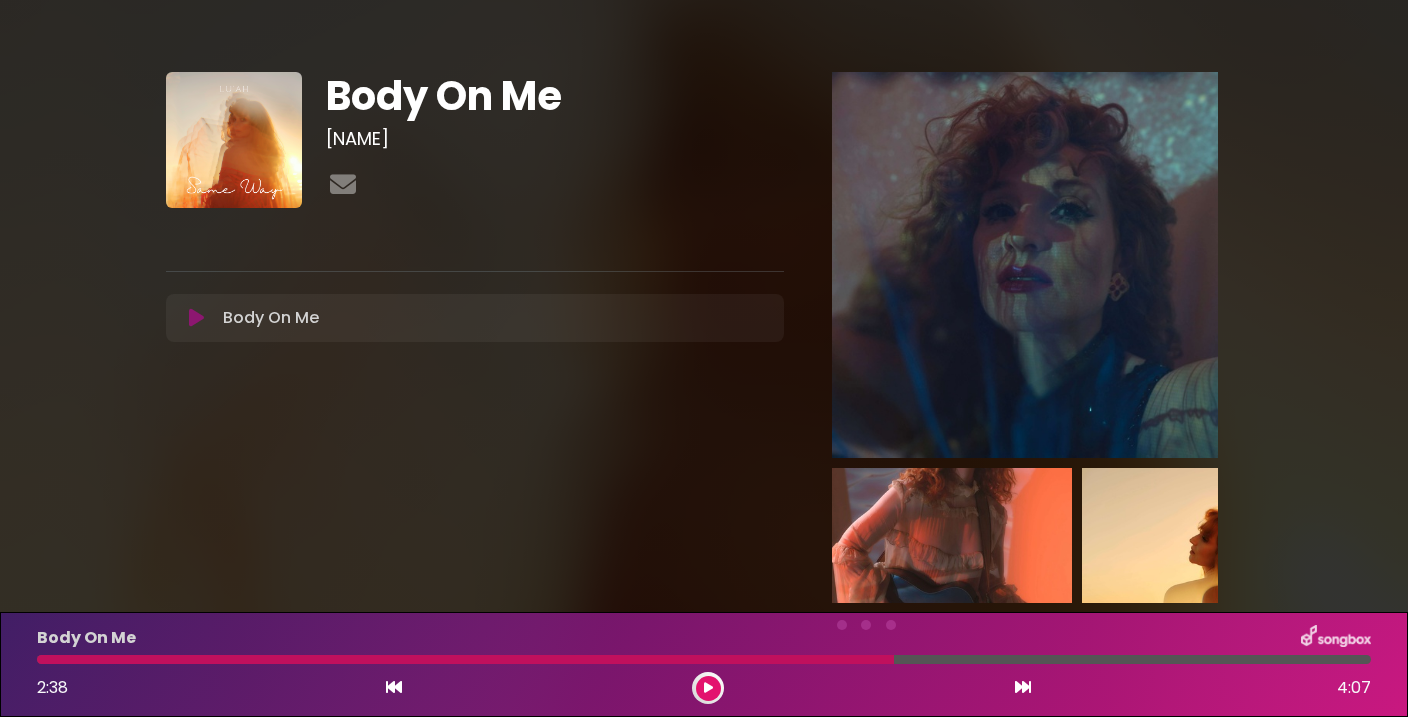 click at bounding box center (708, 688) 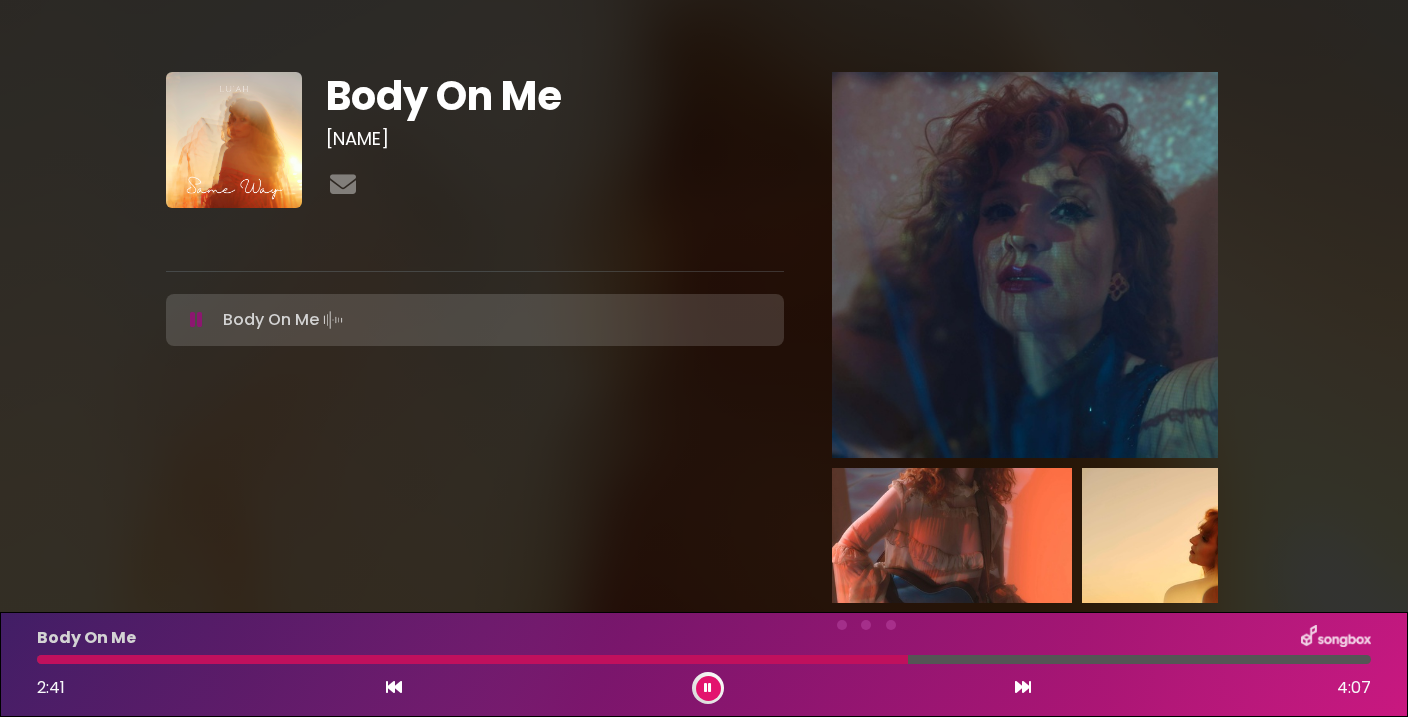 click at bounding box center [708, 688] 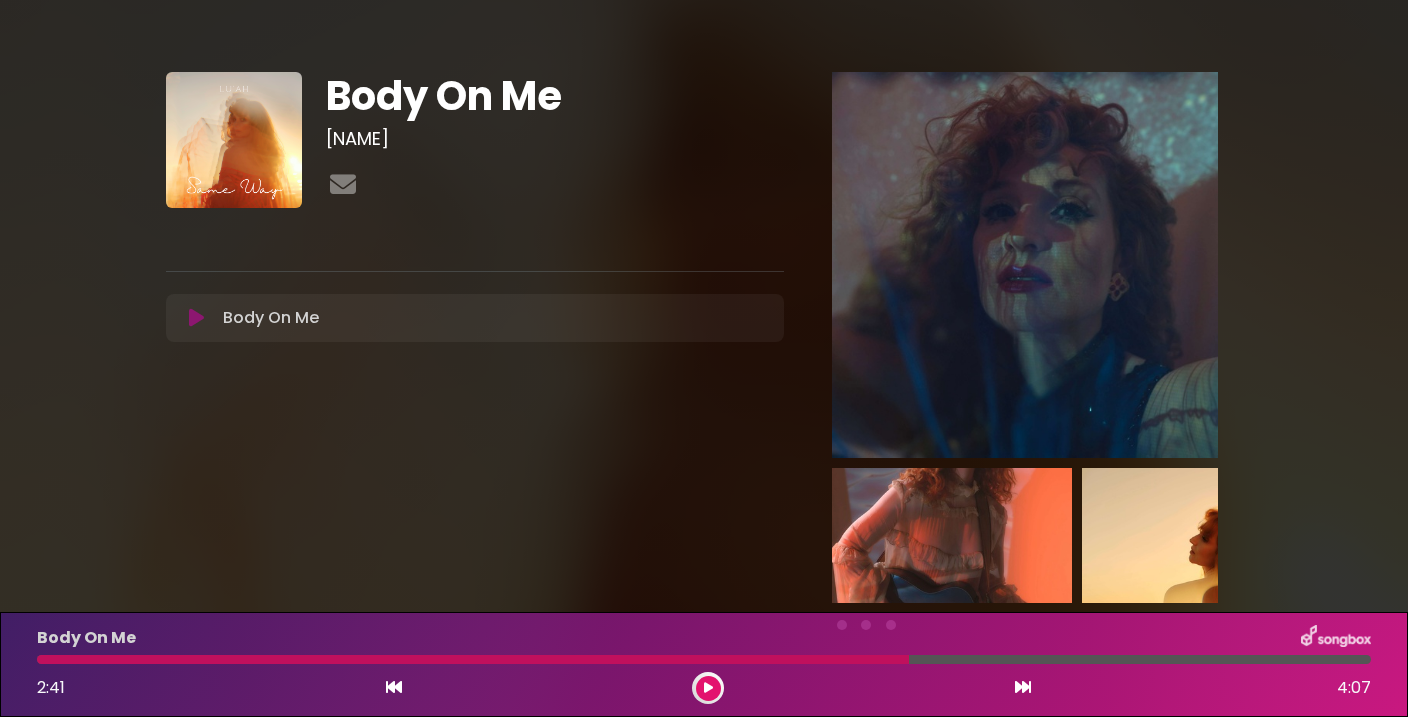 click at bounding box center [708, 688] 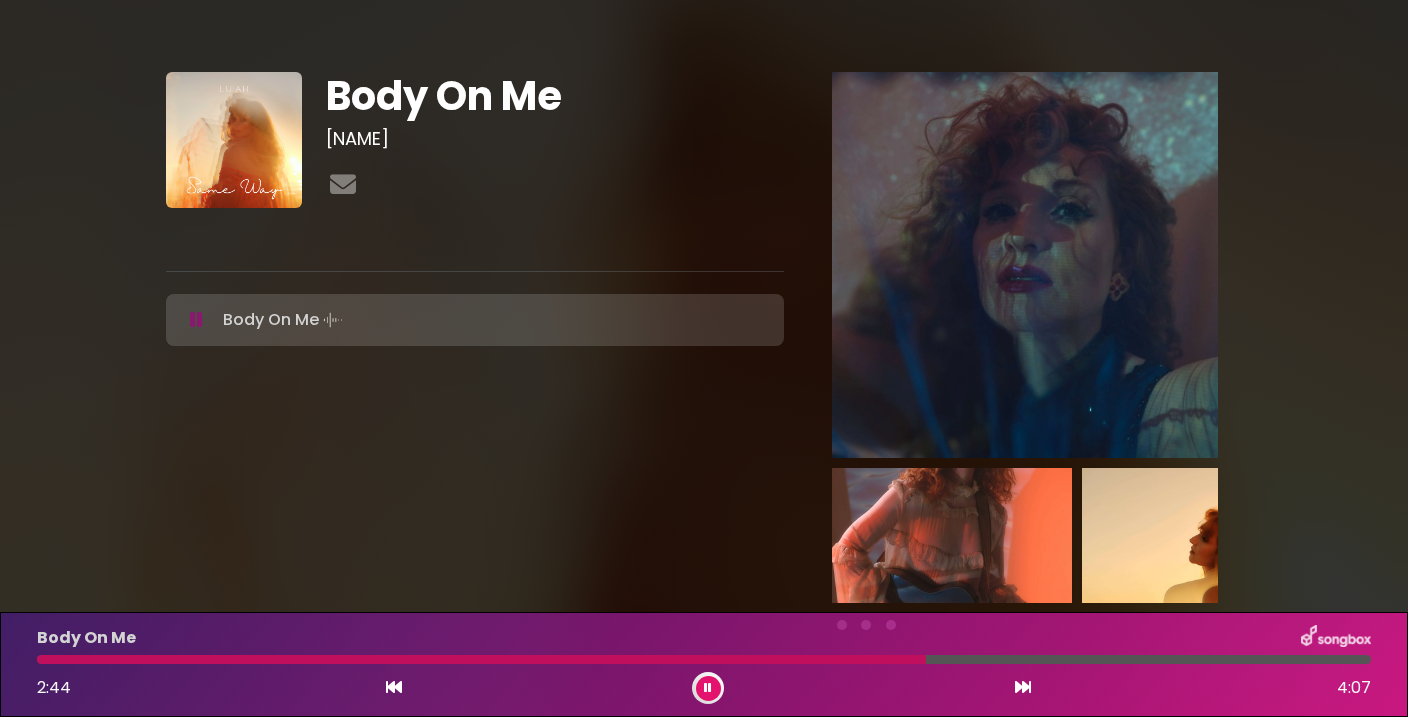 click at bounding box center [708, 688] 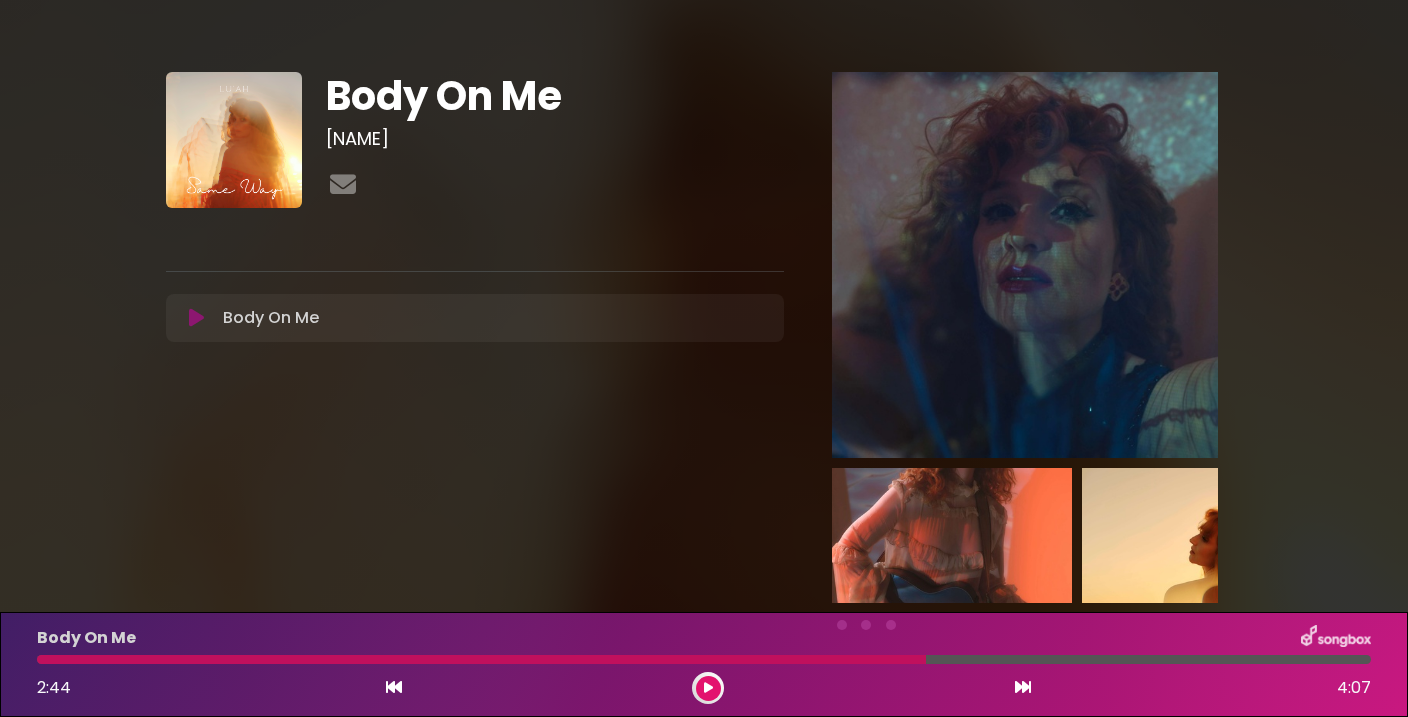 click at bounding box center (708, 688) 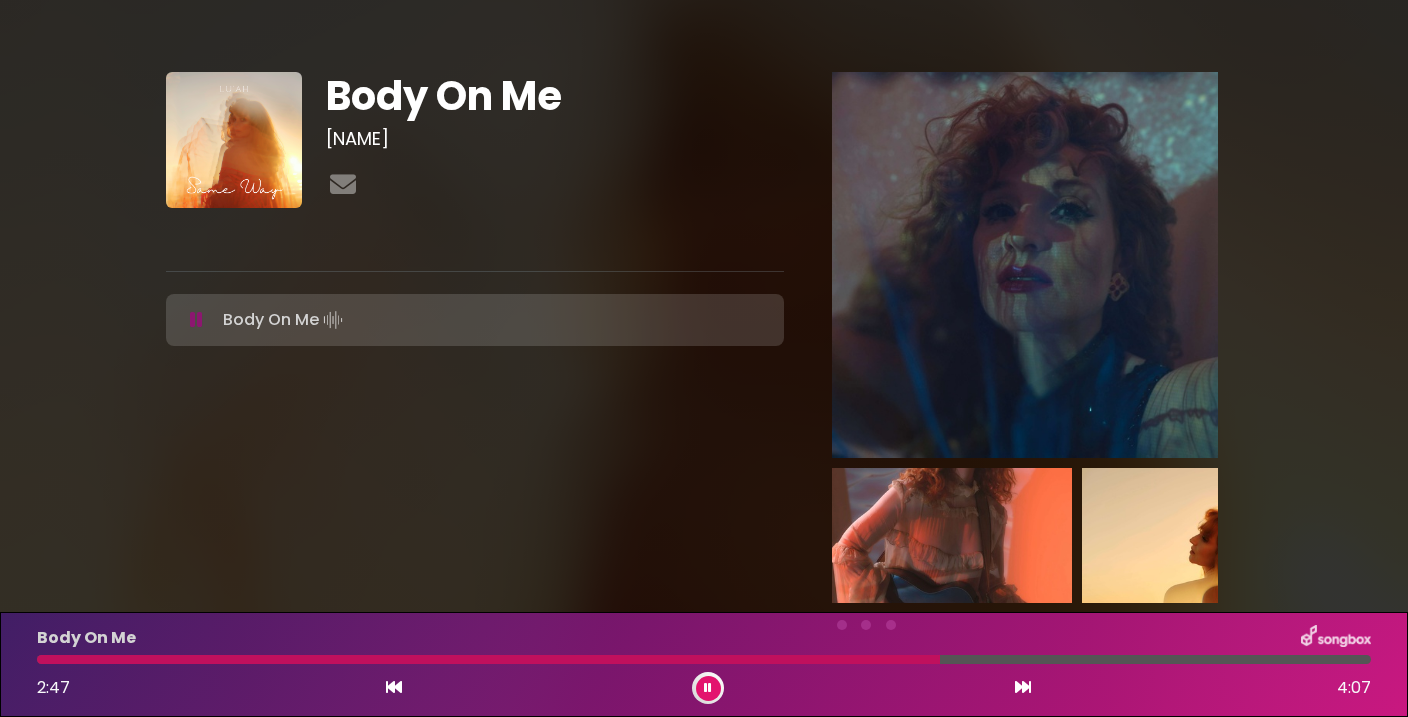 click at bounding box center [708, 688] 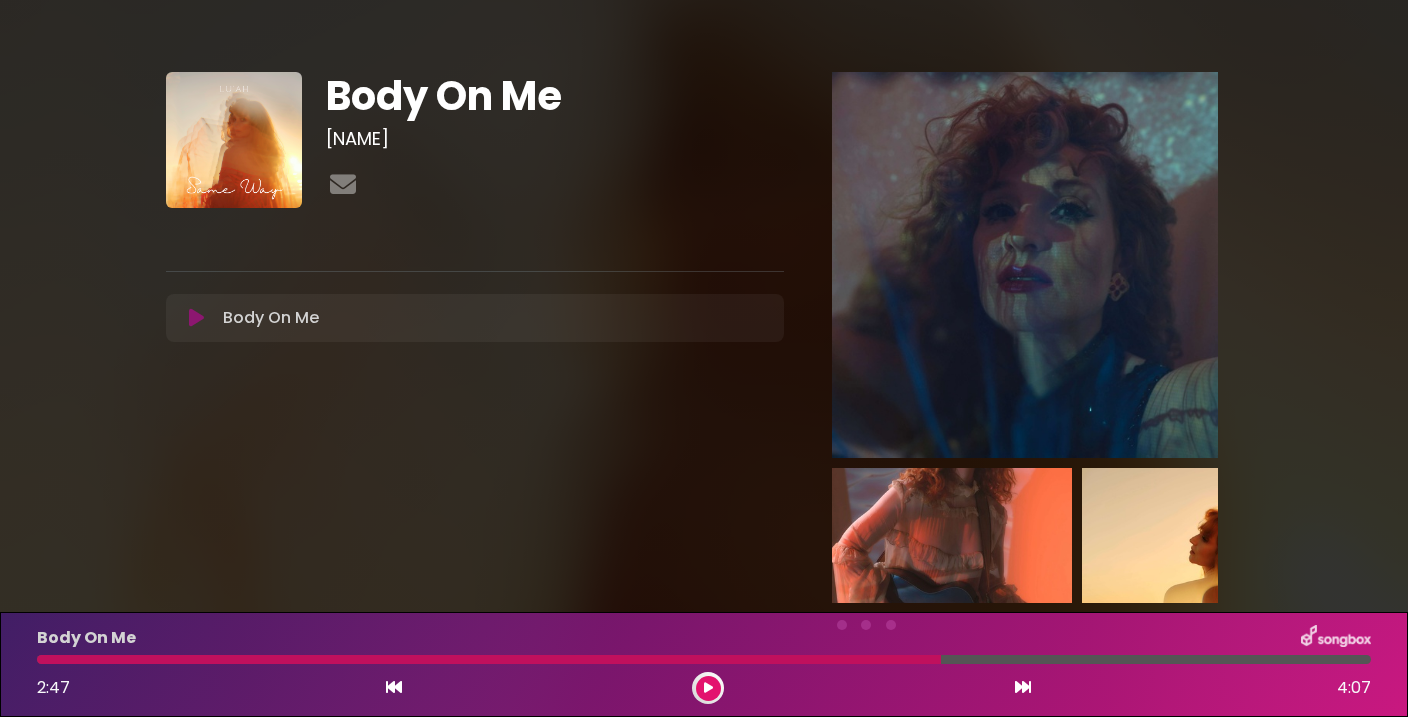 click at bounding box center (708, 688) 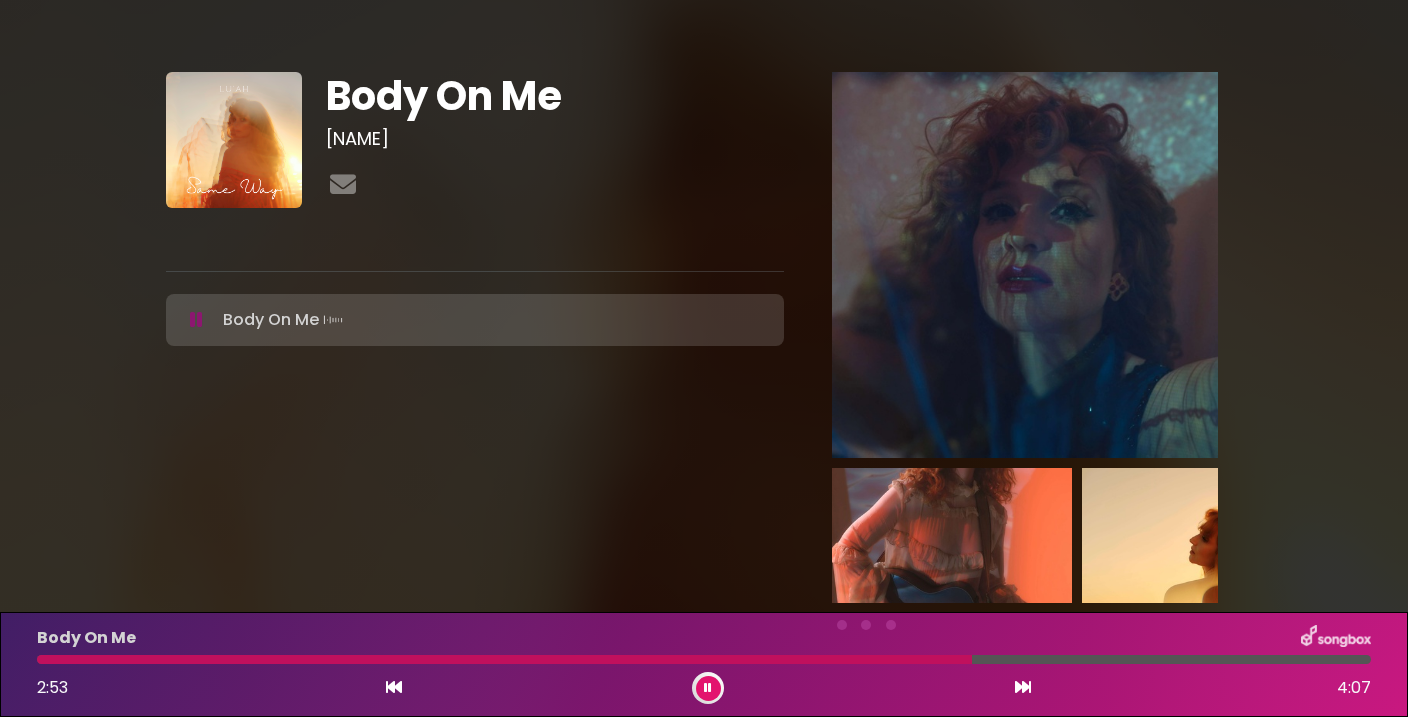 click at bounding box center [708, 688] 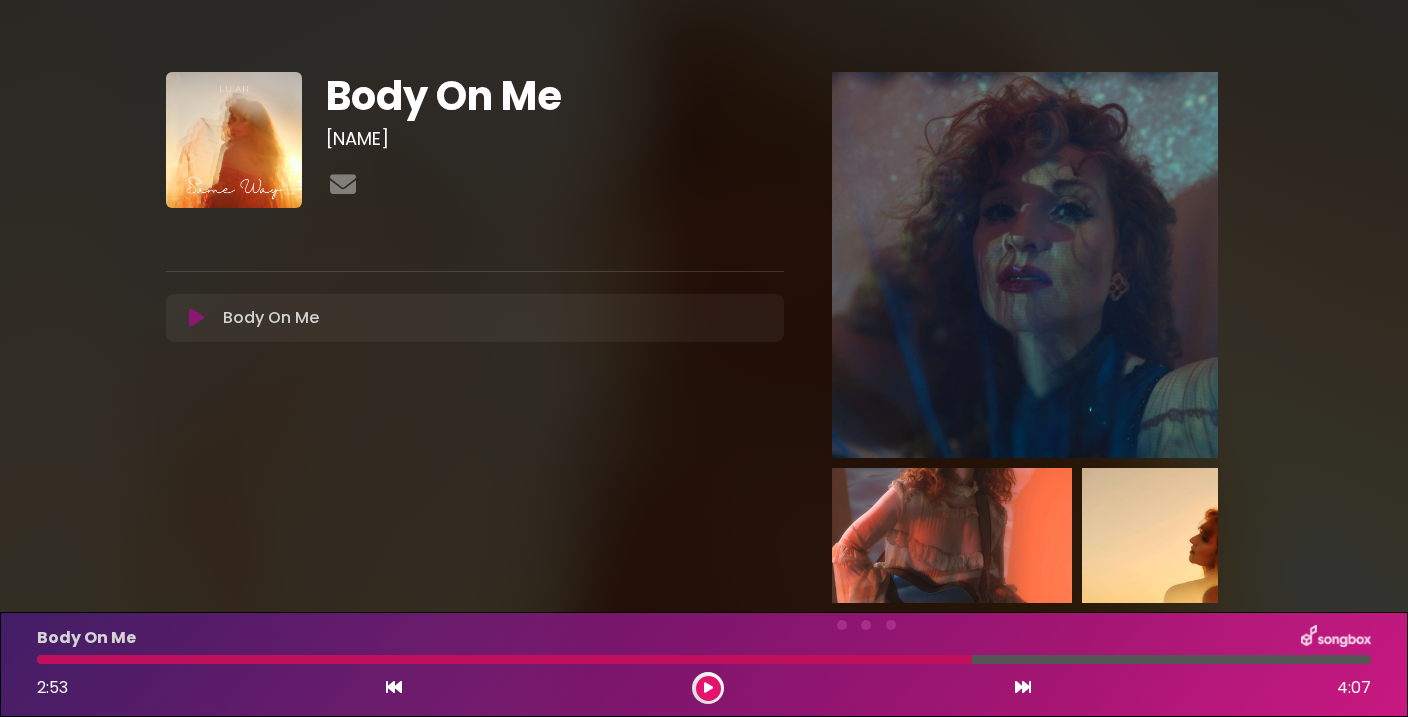 click at bounding box center (708, 688) 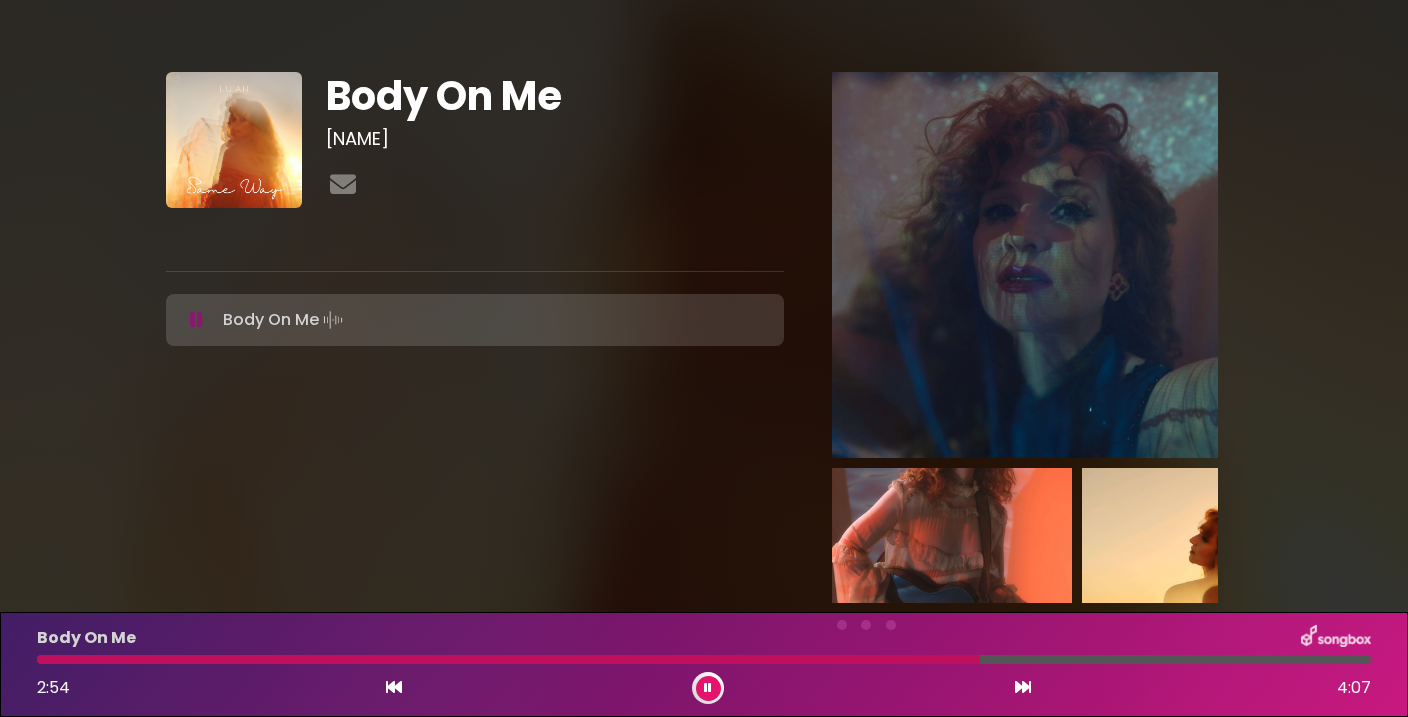 click at bounding box center [708, 688] 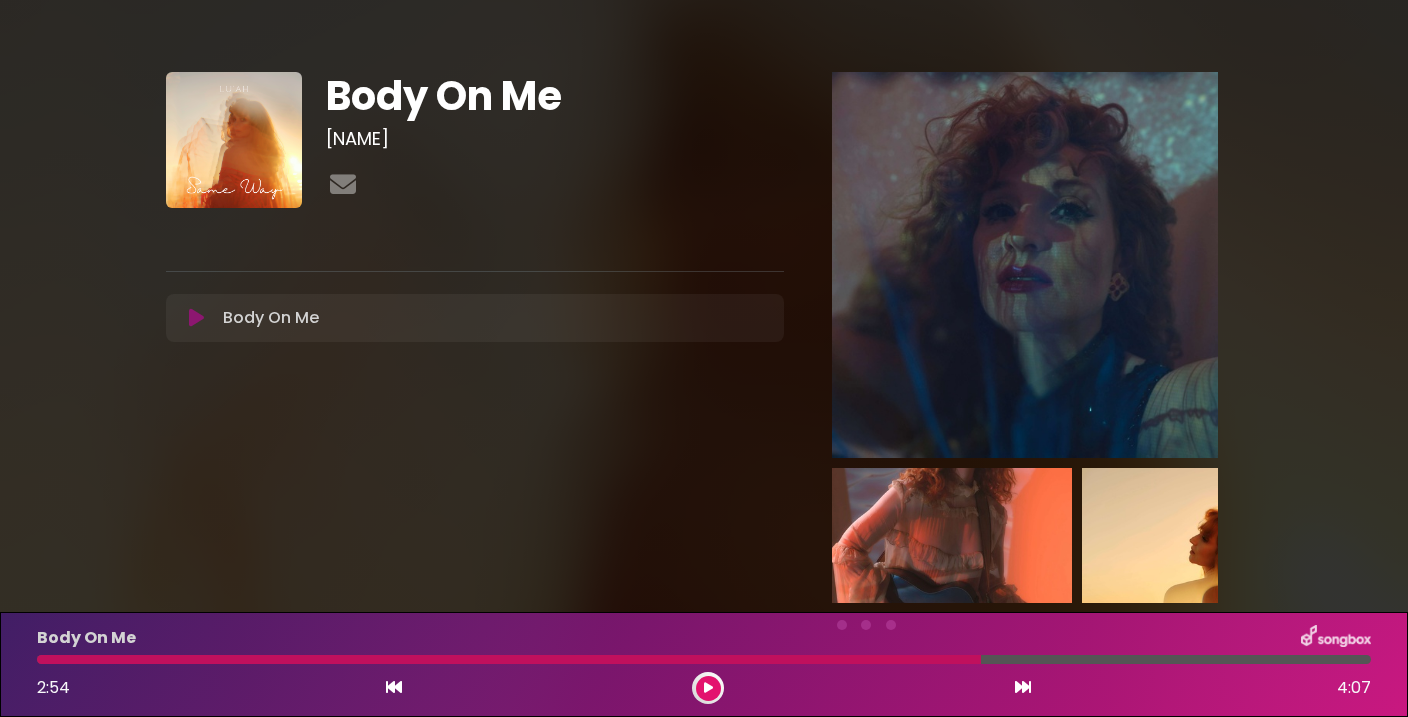 click at bounding box center (509, 659) 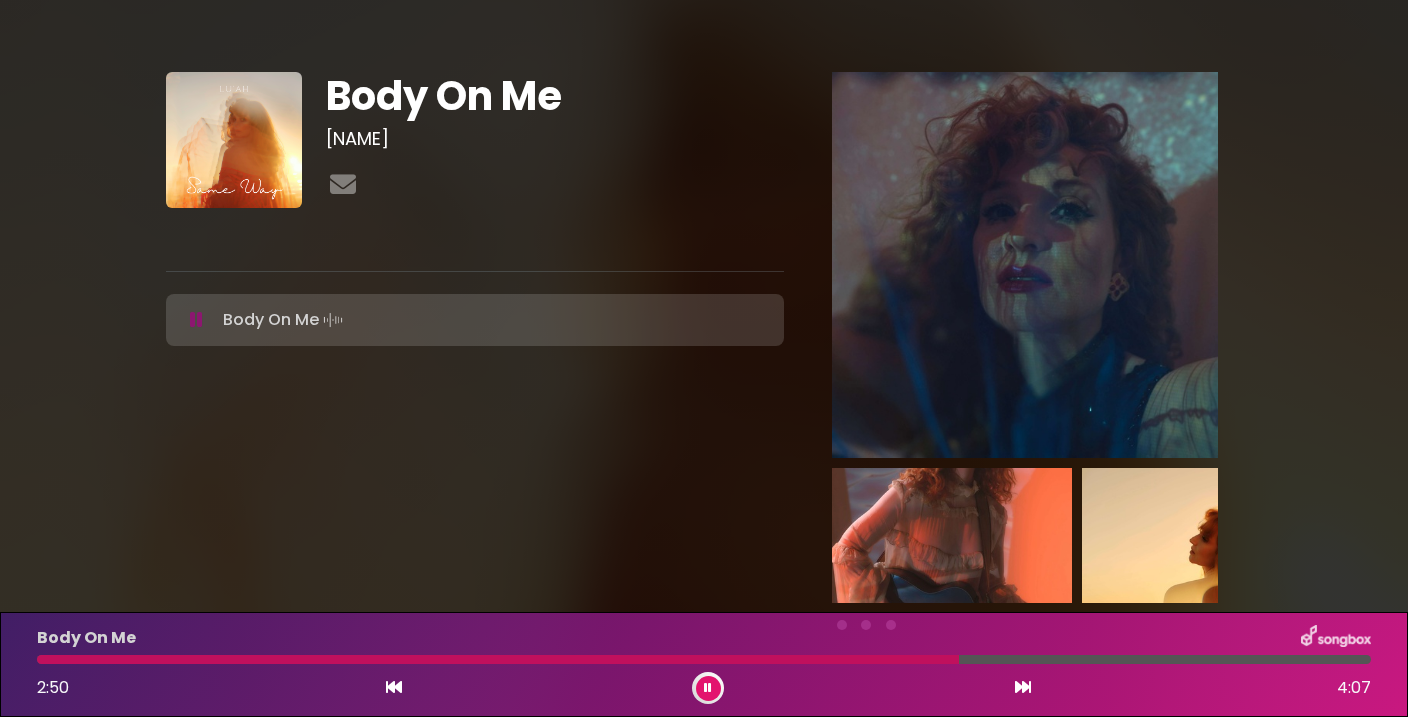 click at bounding box center (708, 688) 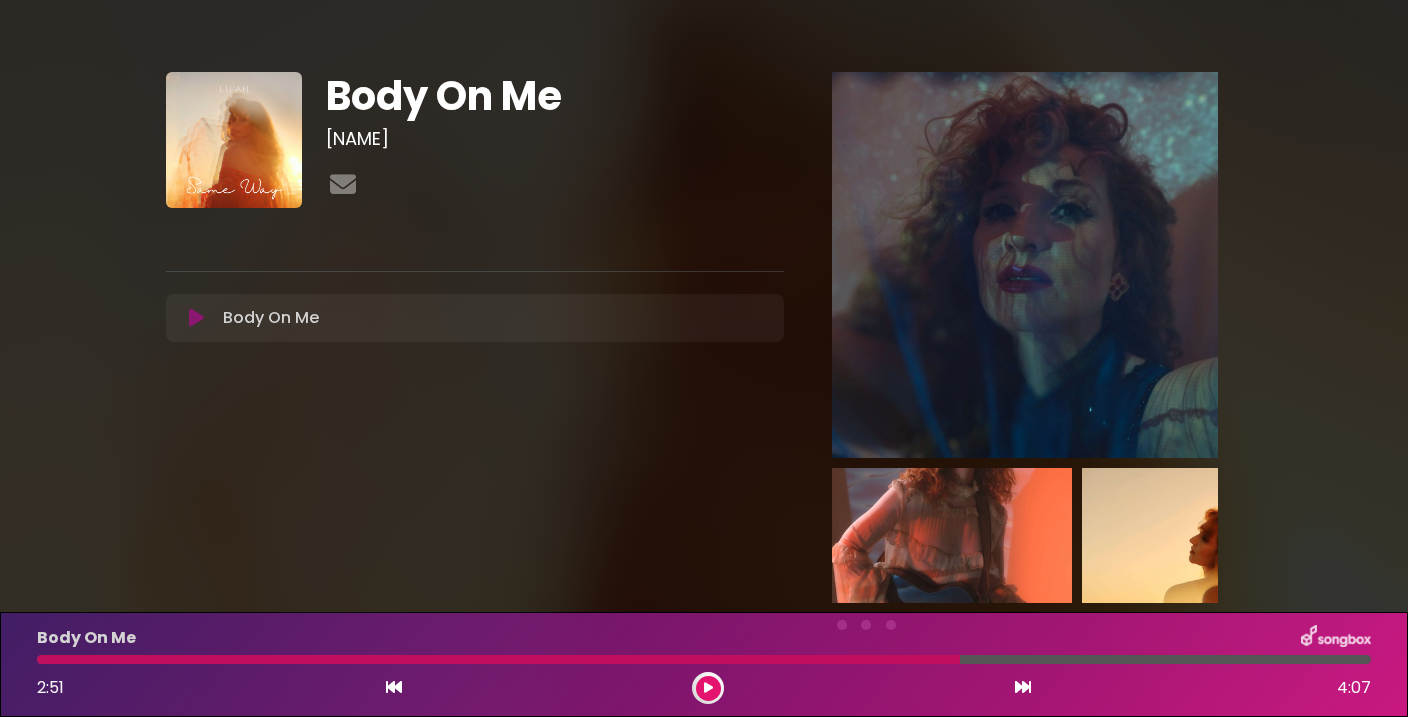 click at bounding box center [708, 688] 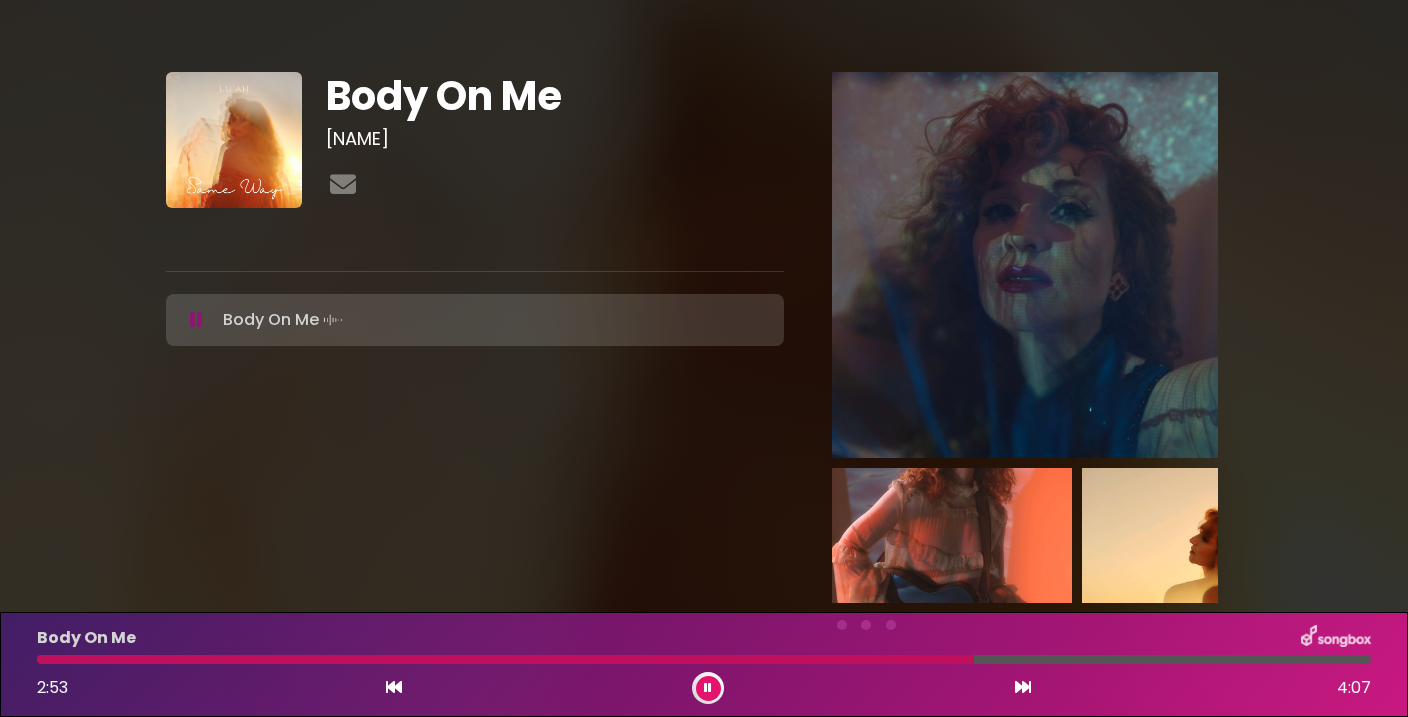 click at bounding box center [708, 688] 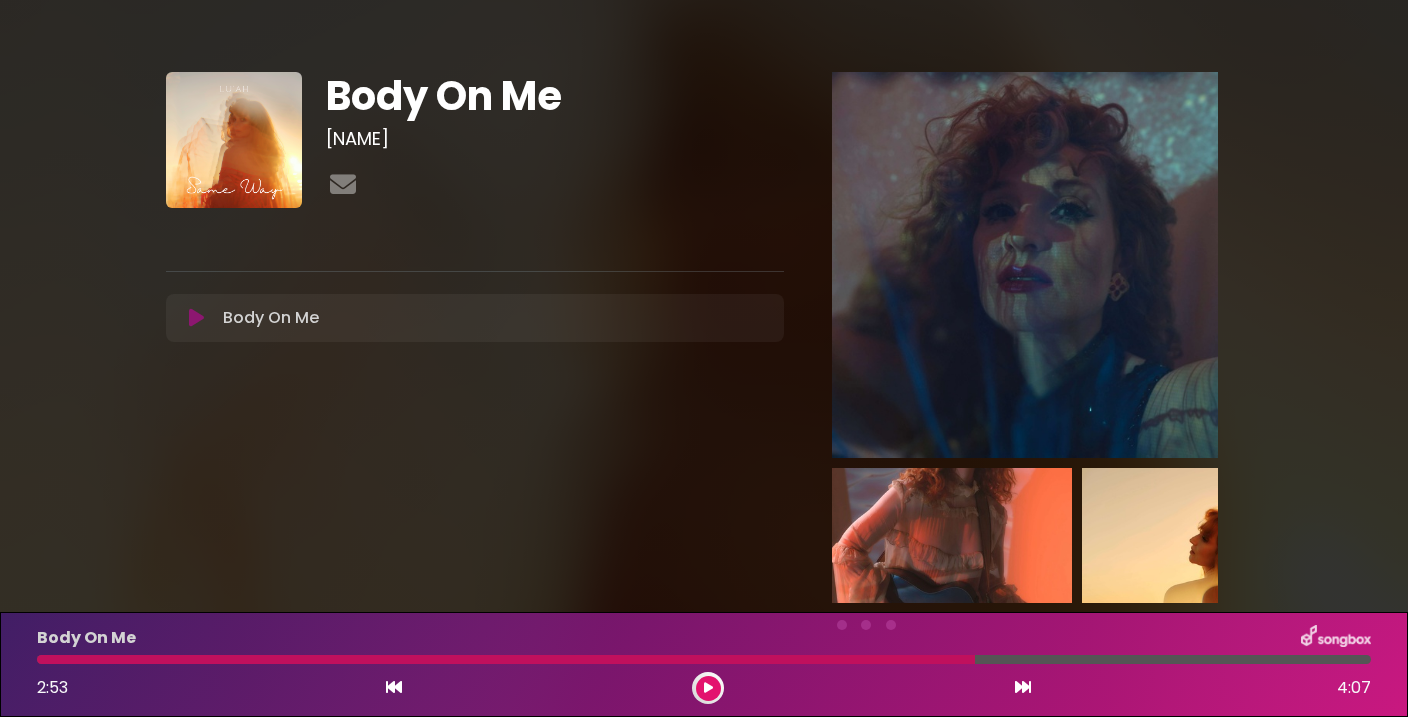 click at bounding box center [708, 688] 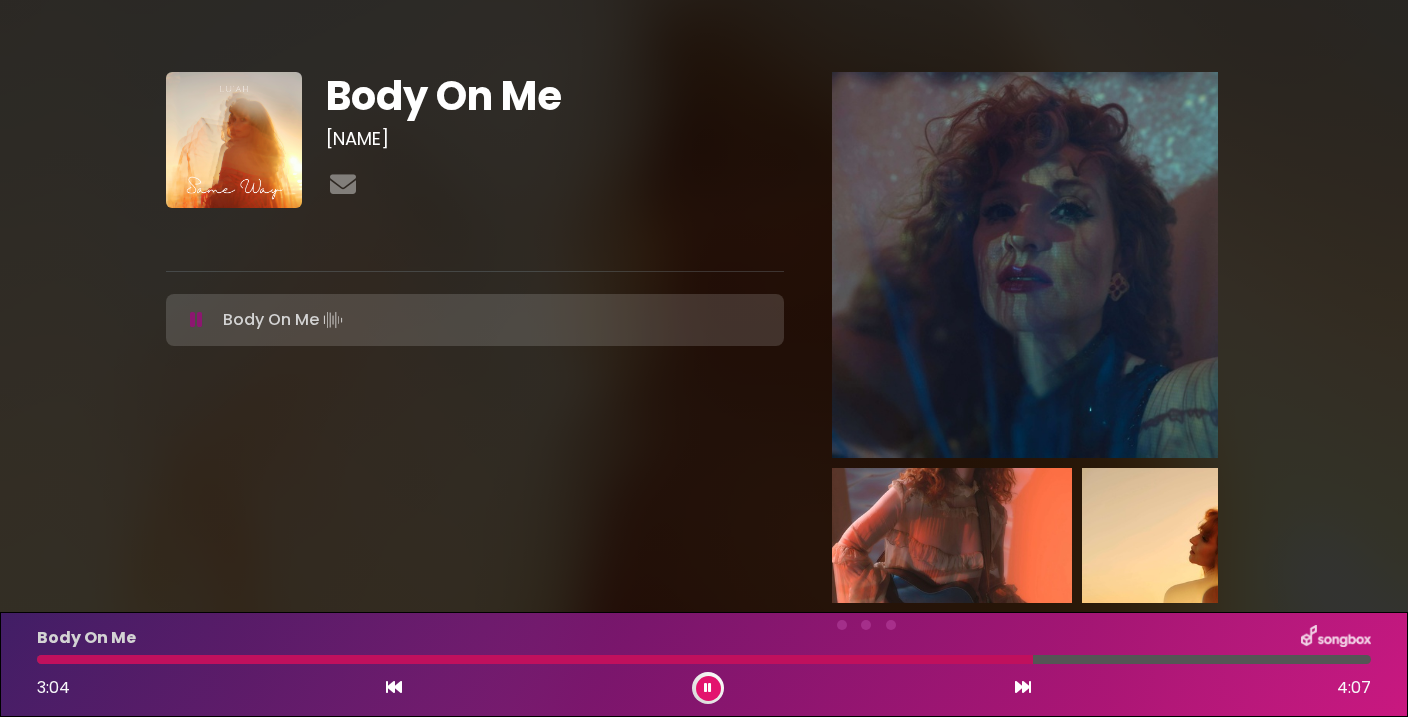 click at bounding box center [708, 688] 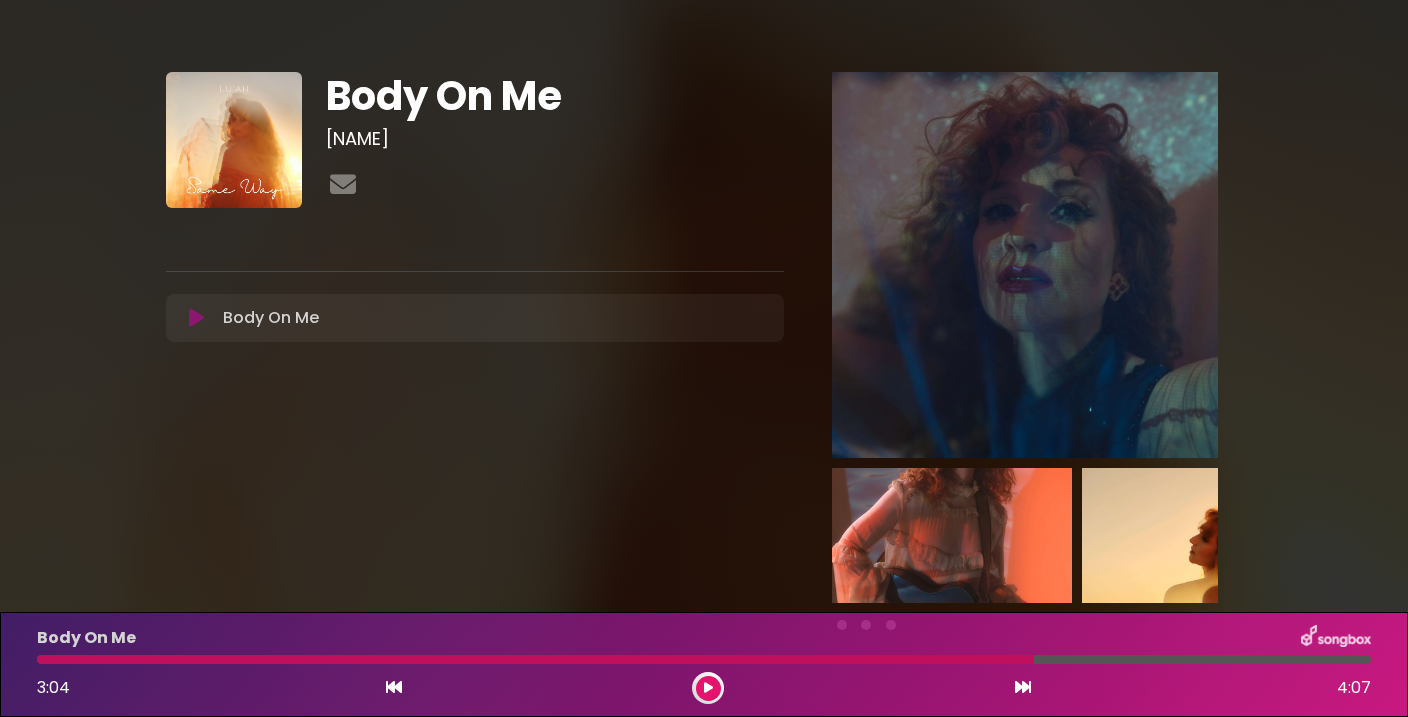 click at bounding box center [708, 688] 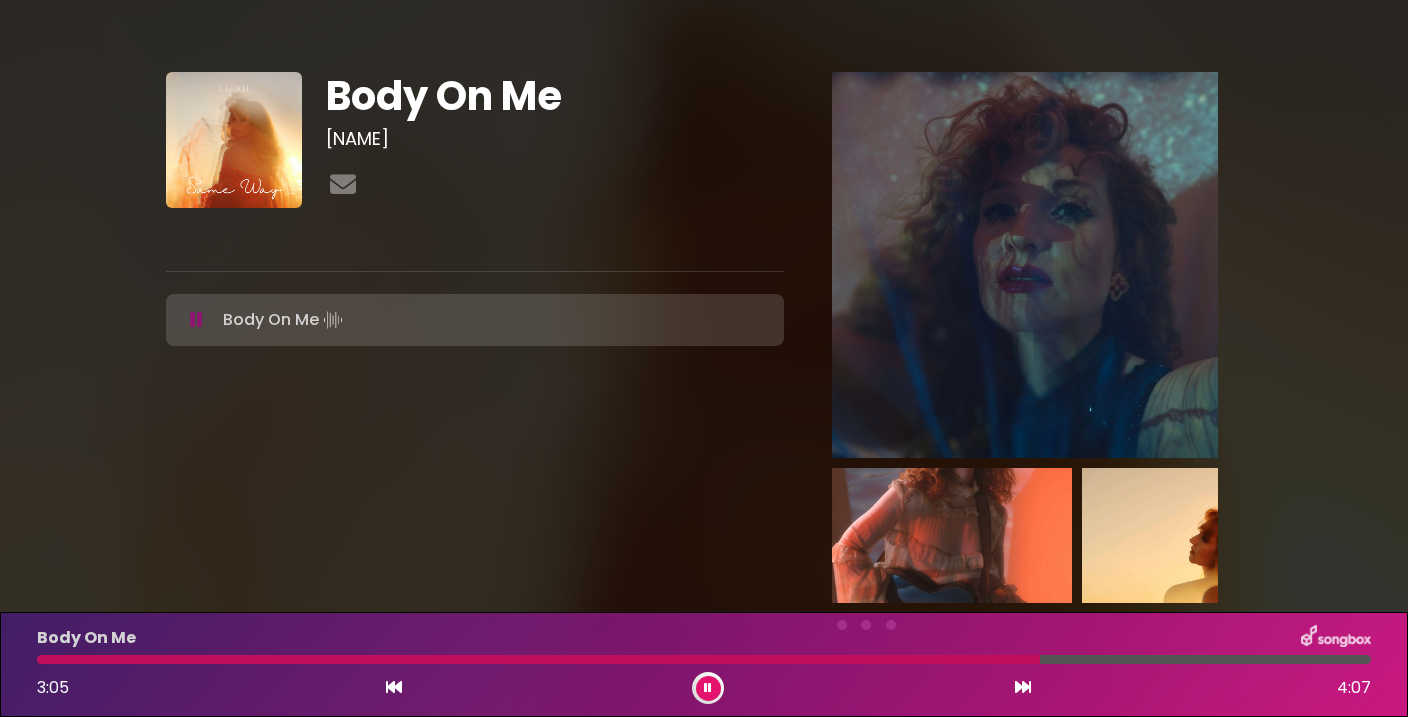 click at bounding box center (708, 688) 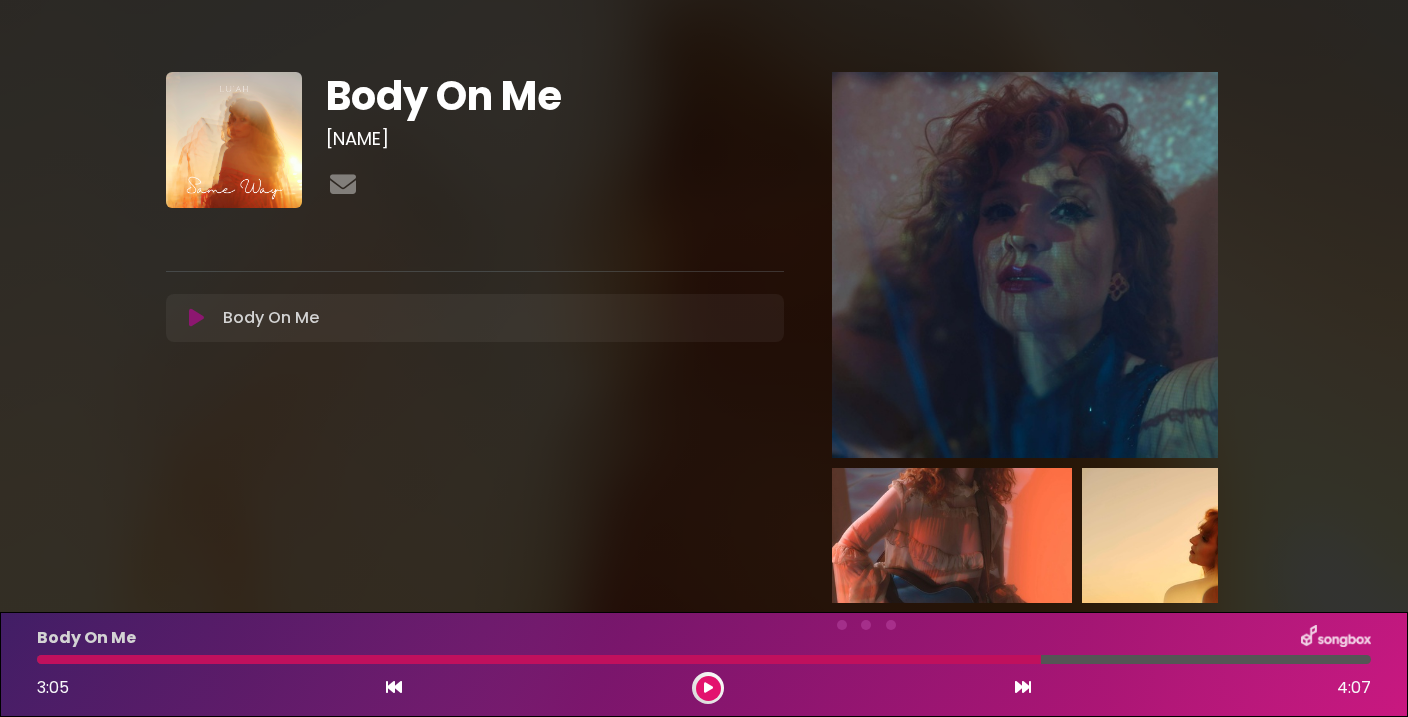click at bounding box center (708, 688) 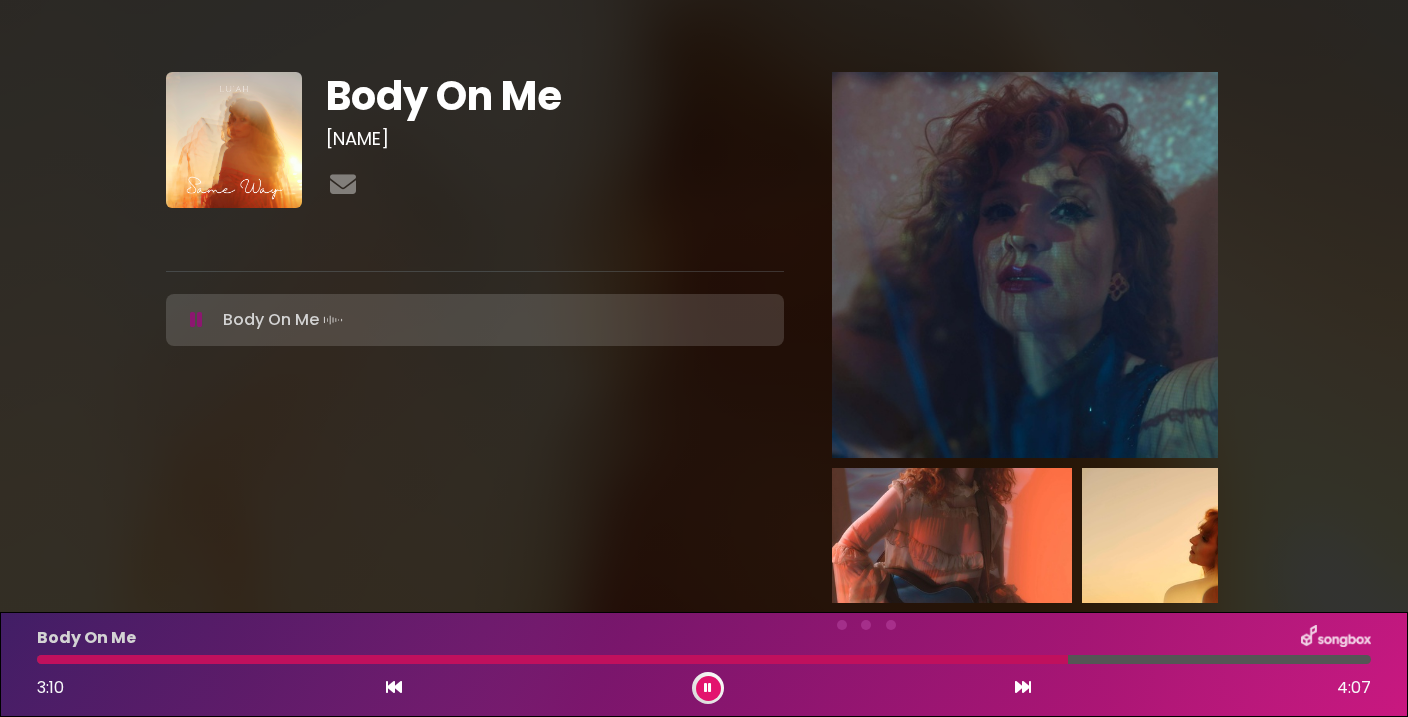click at bounding box center [708, 688] 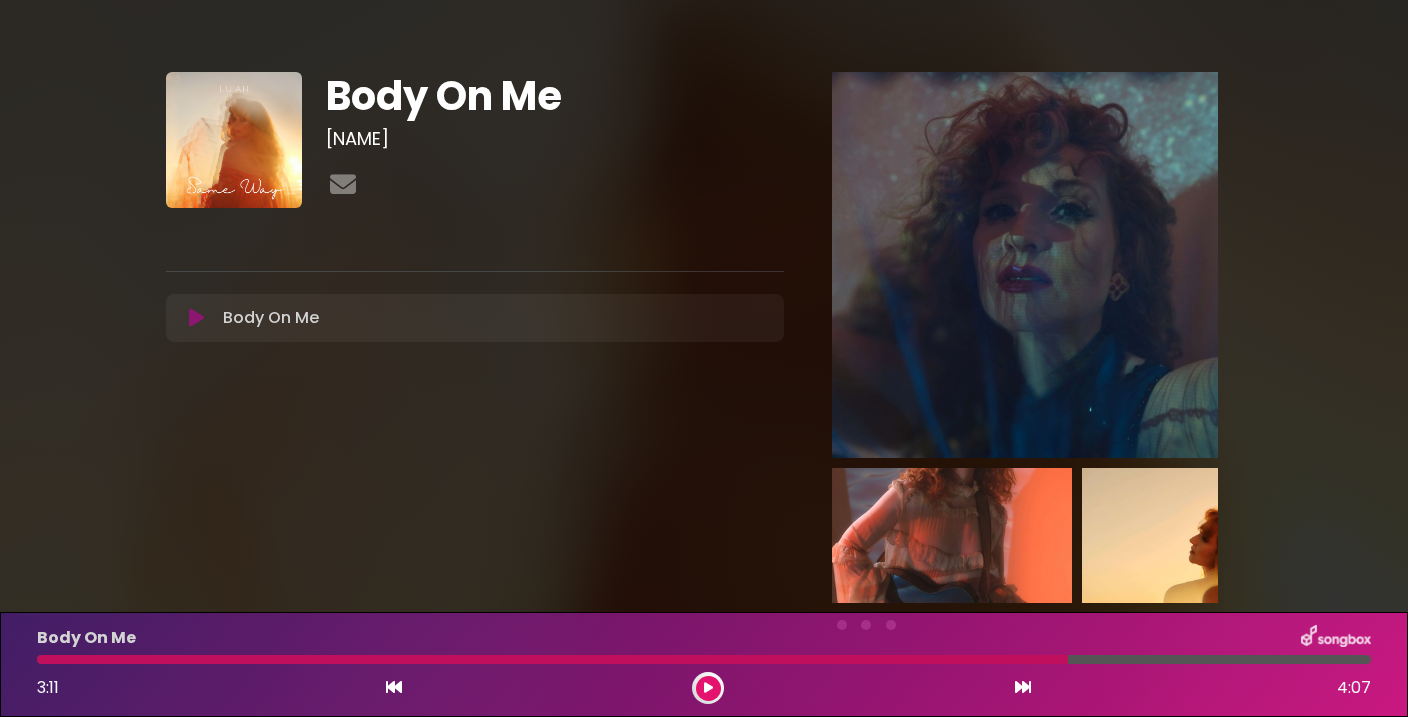click at bounding box center [708, 688] 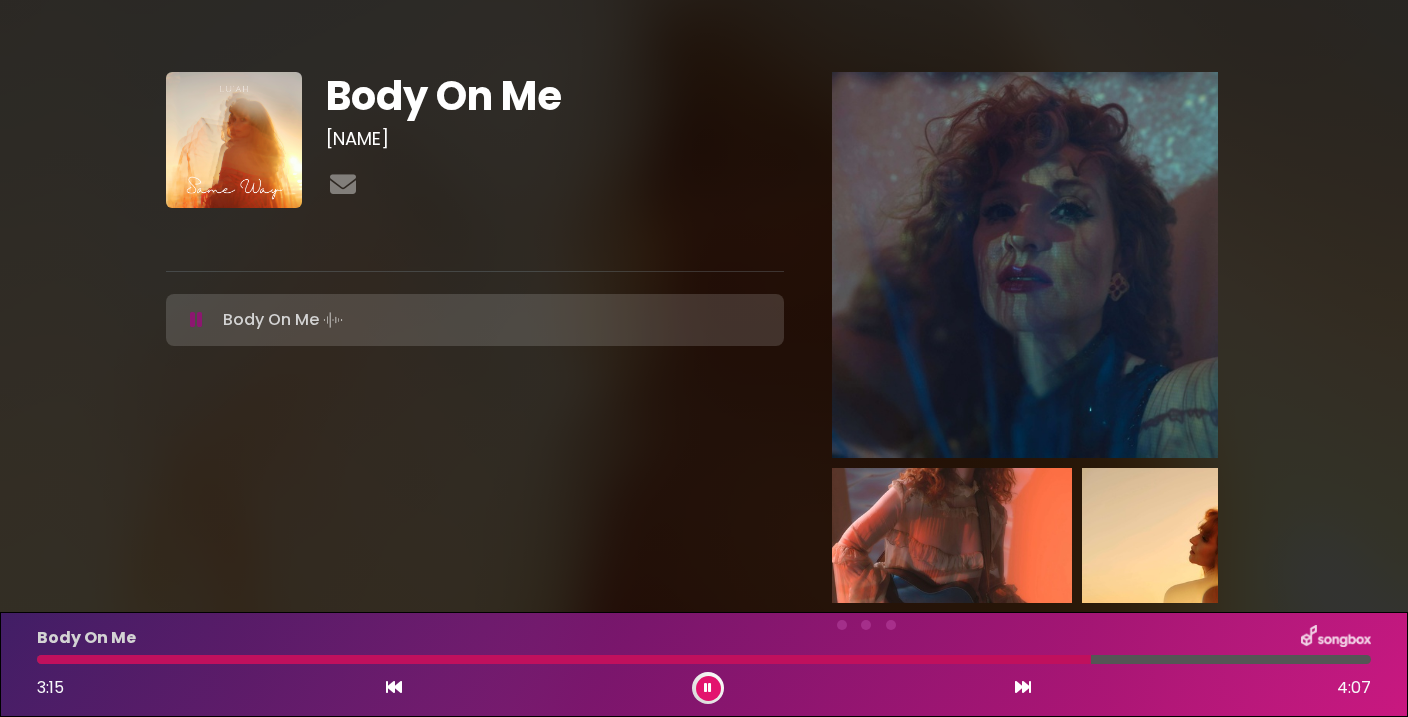 click at bounding box center [708, 688] 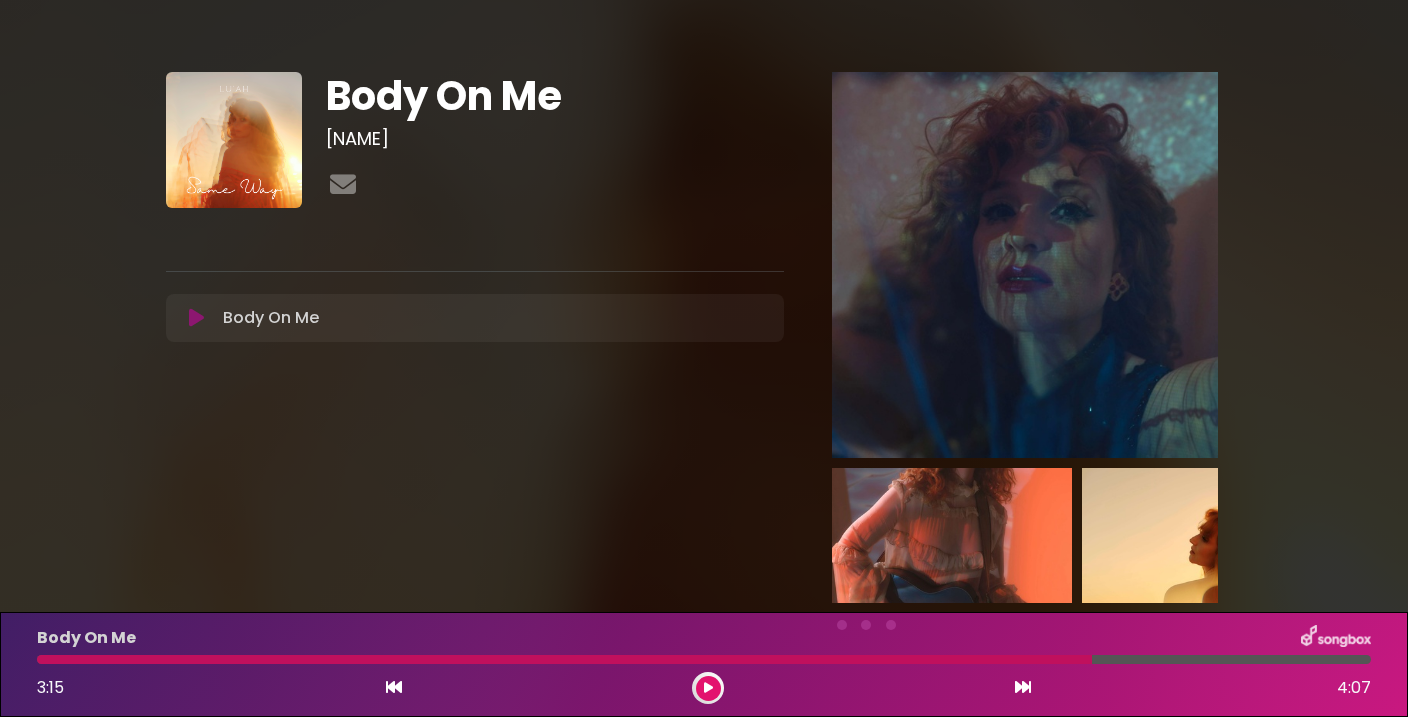 click at bounding box center [708, 688] 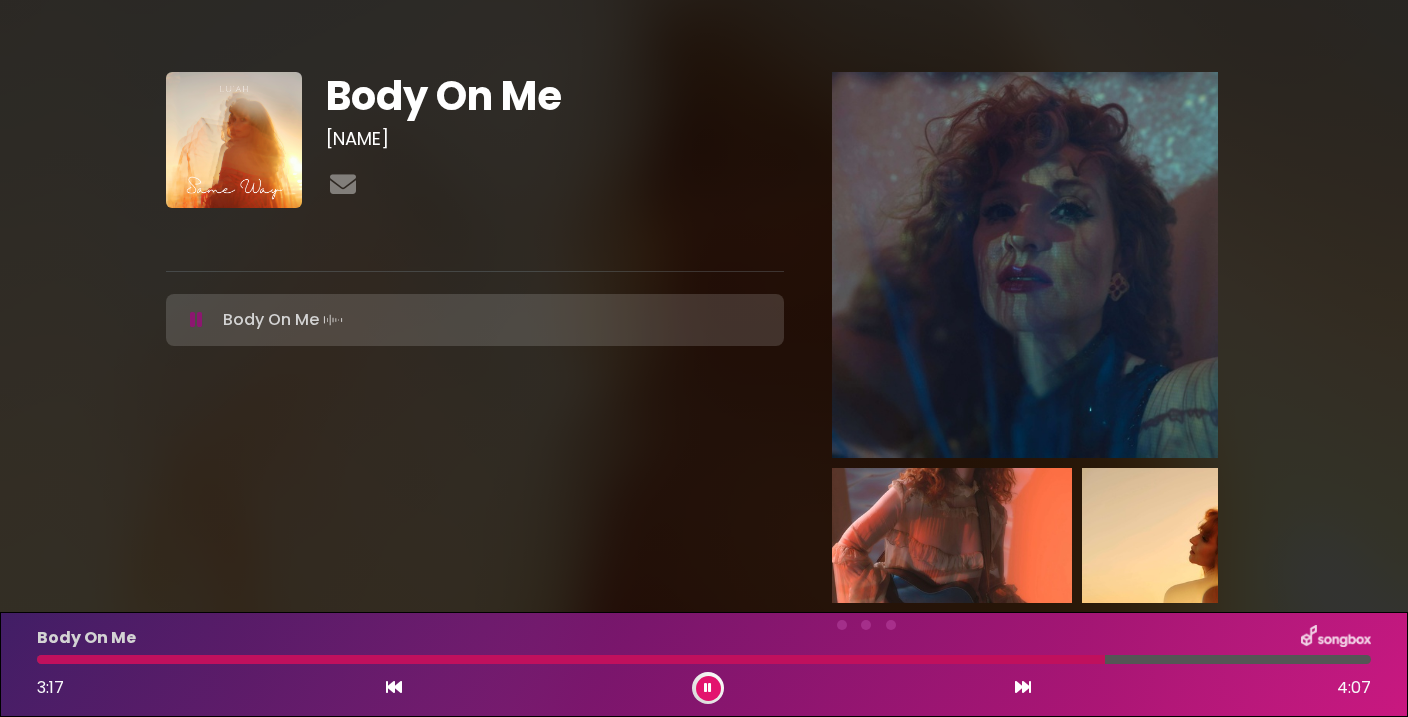 click at bounding box center (708, 688) 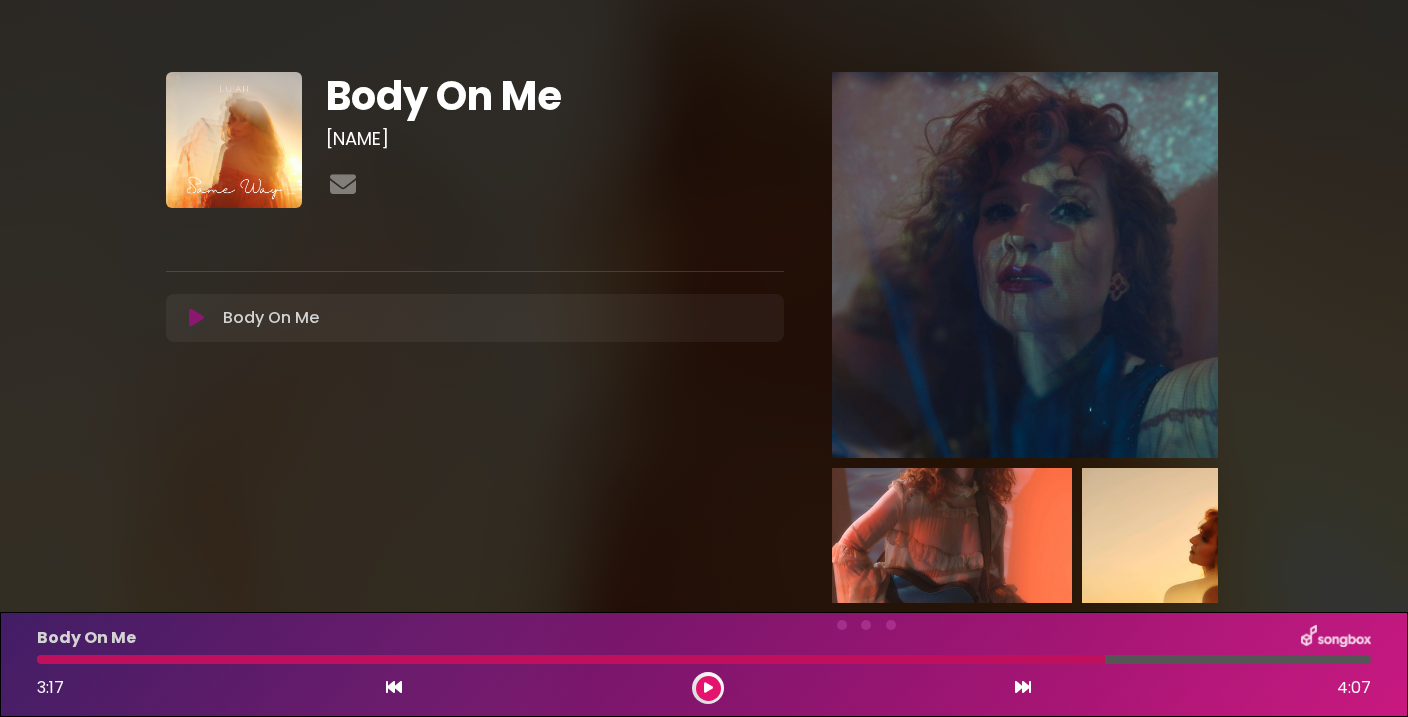 click at bounding box center [708, 688] 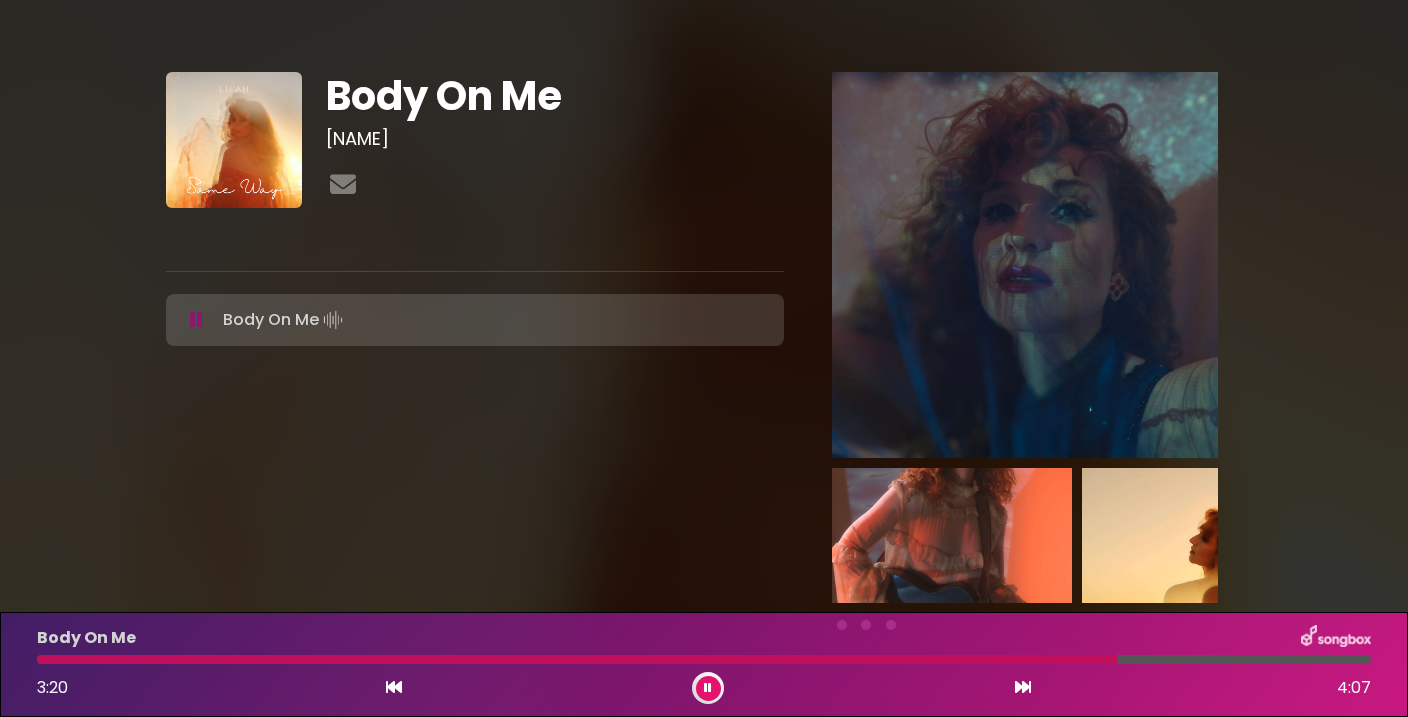 click at bounding box center [708, 688] 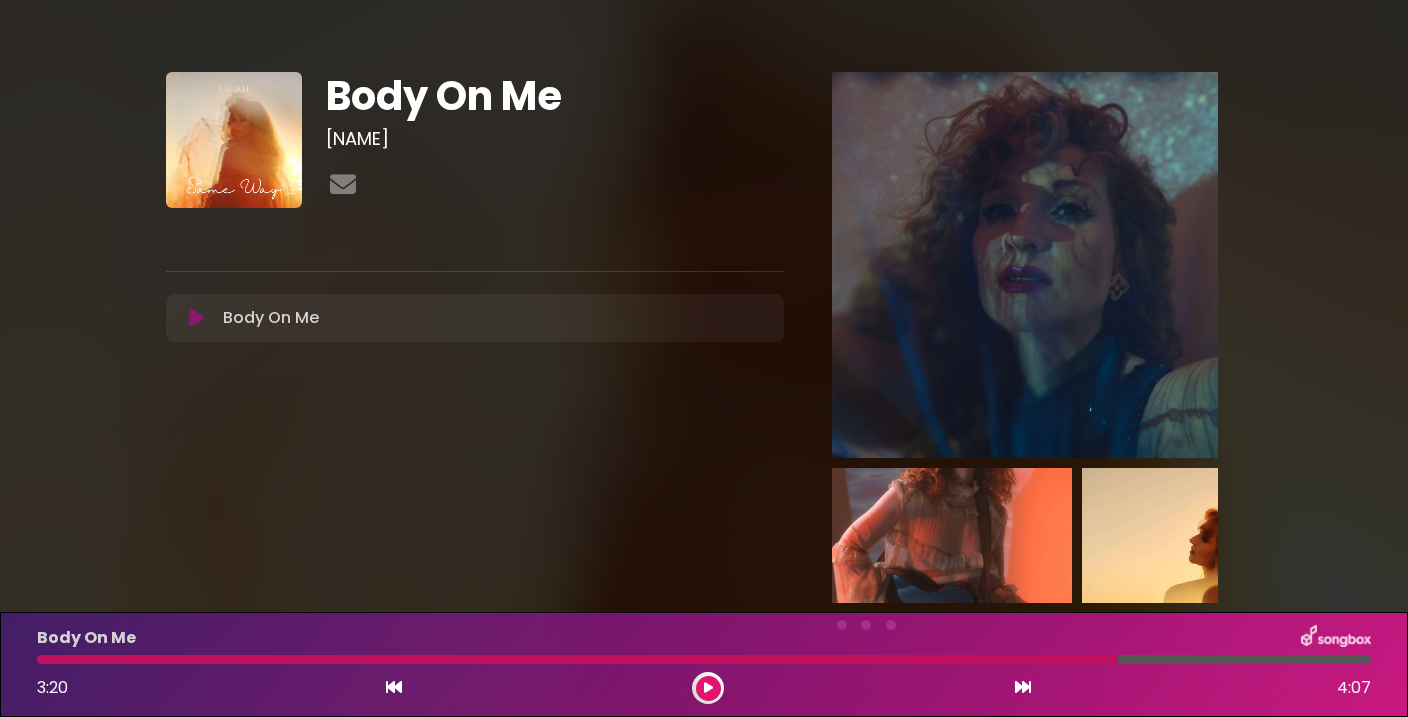 click on "3:20
4:07" at bounding box center (704, 688) 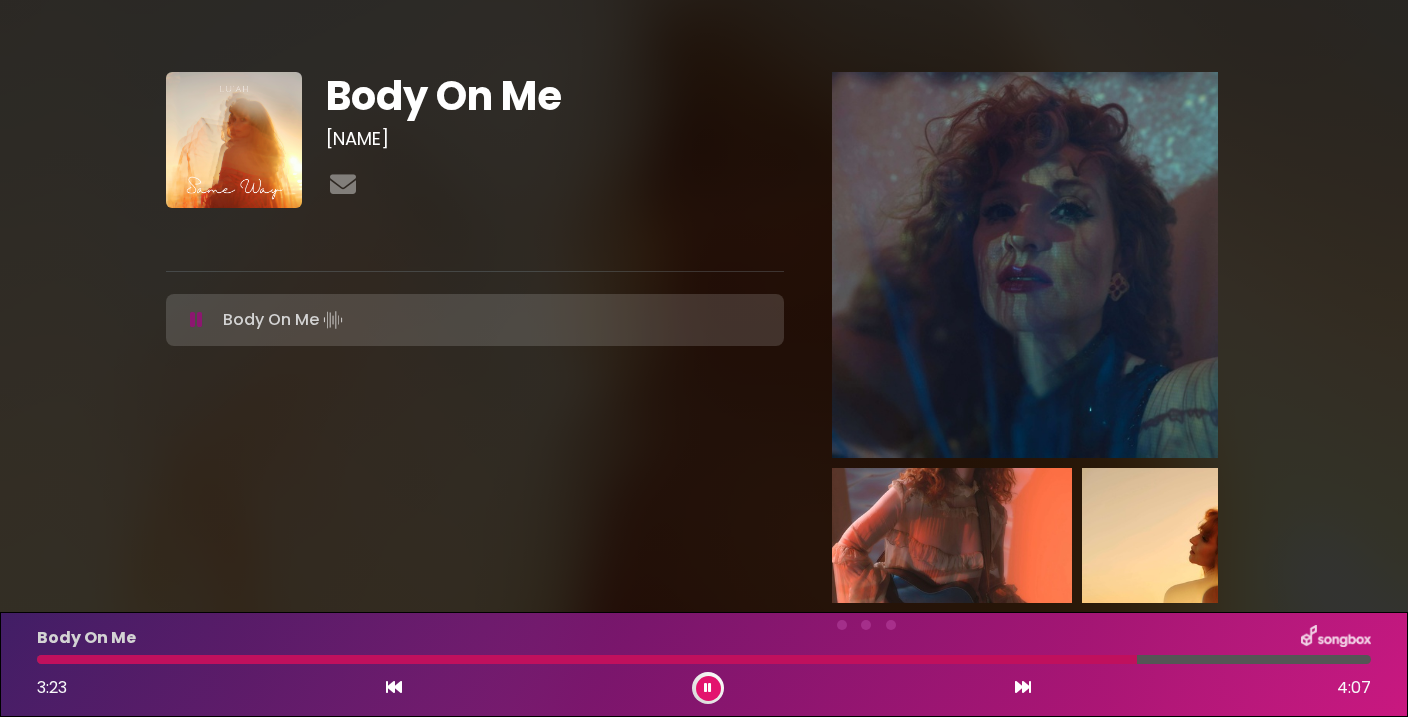 click at bounding box center [708, 688] 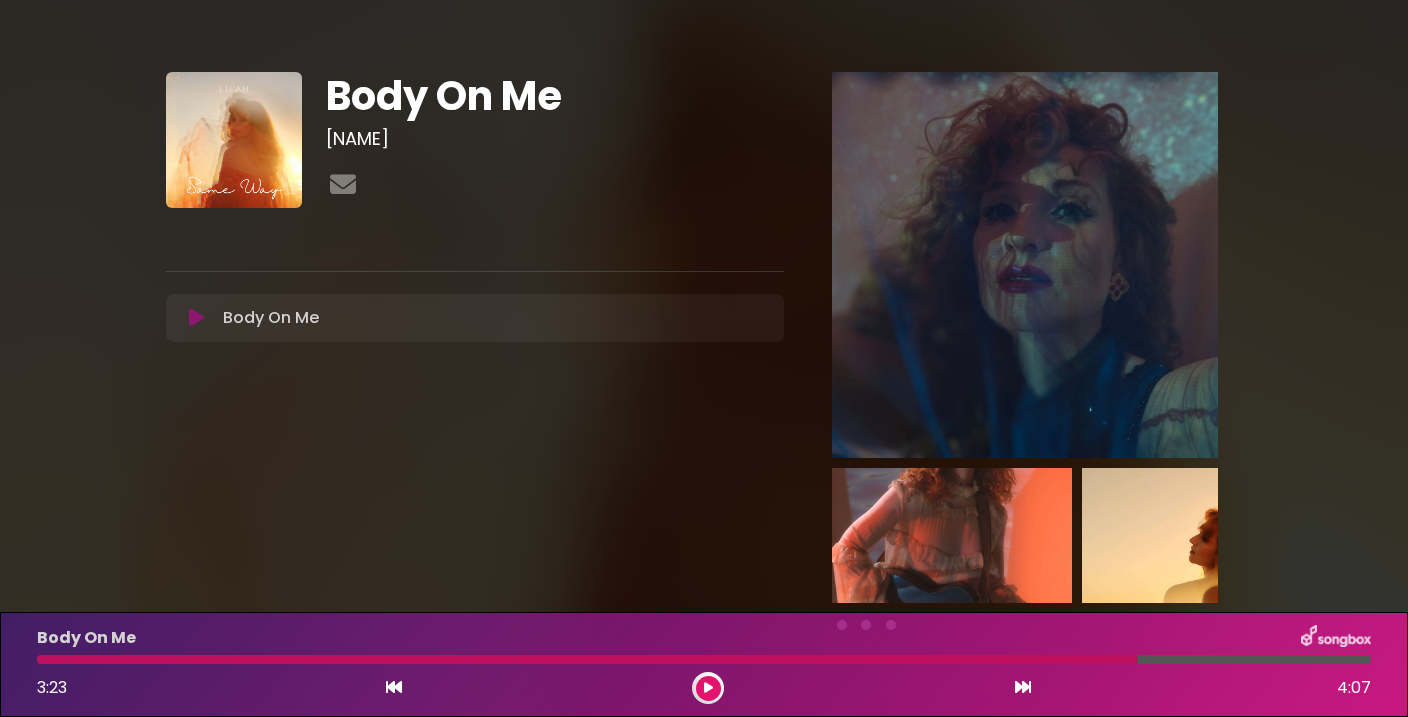 click at bounding box center [708, 688] 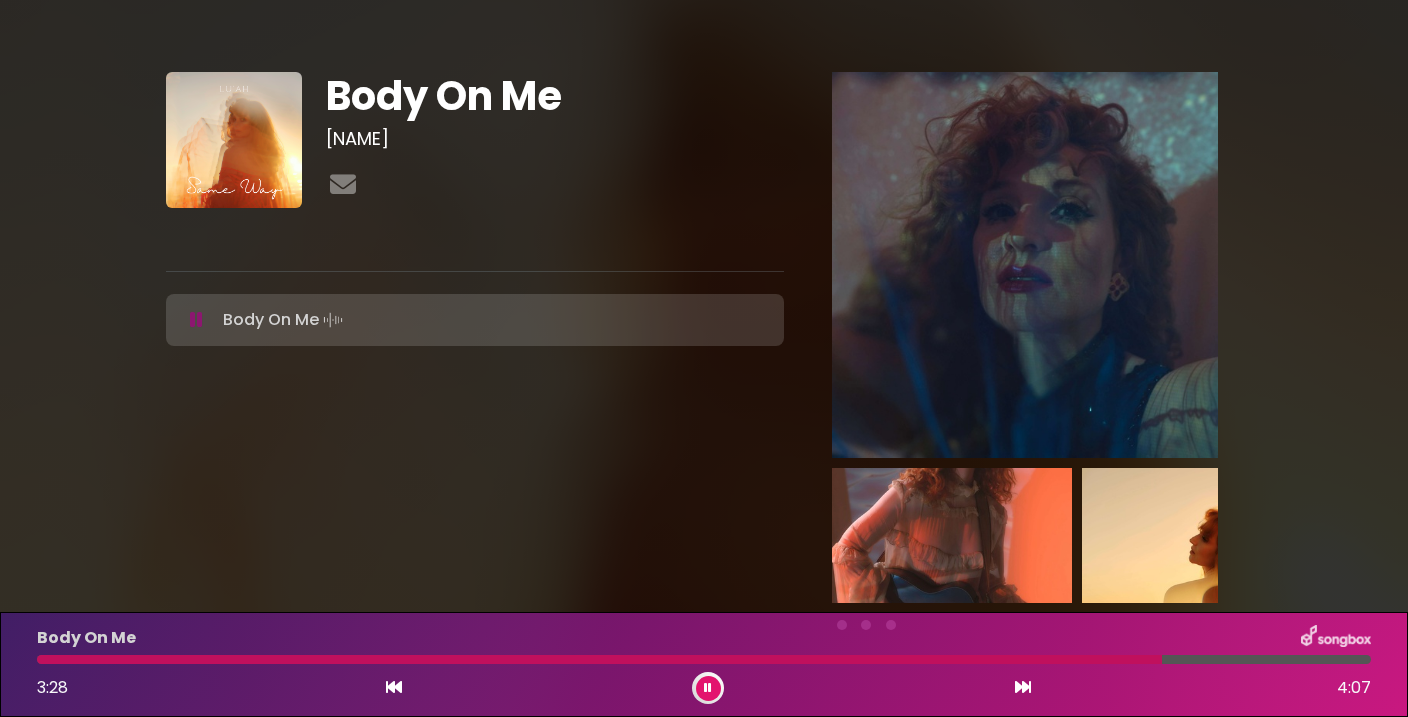 click at bounding box center [708, 688] 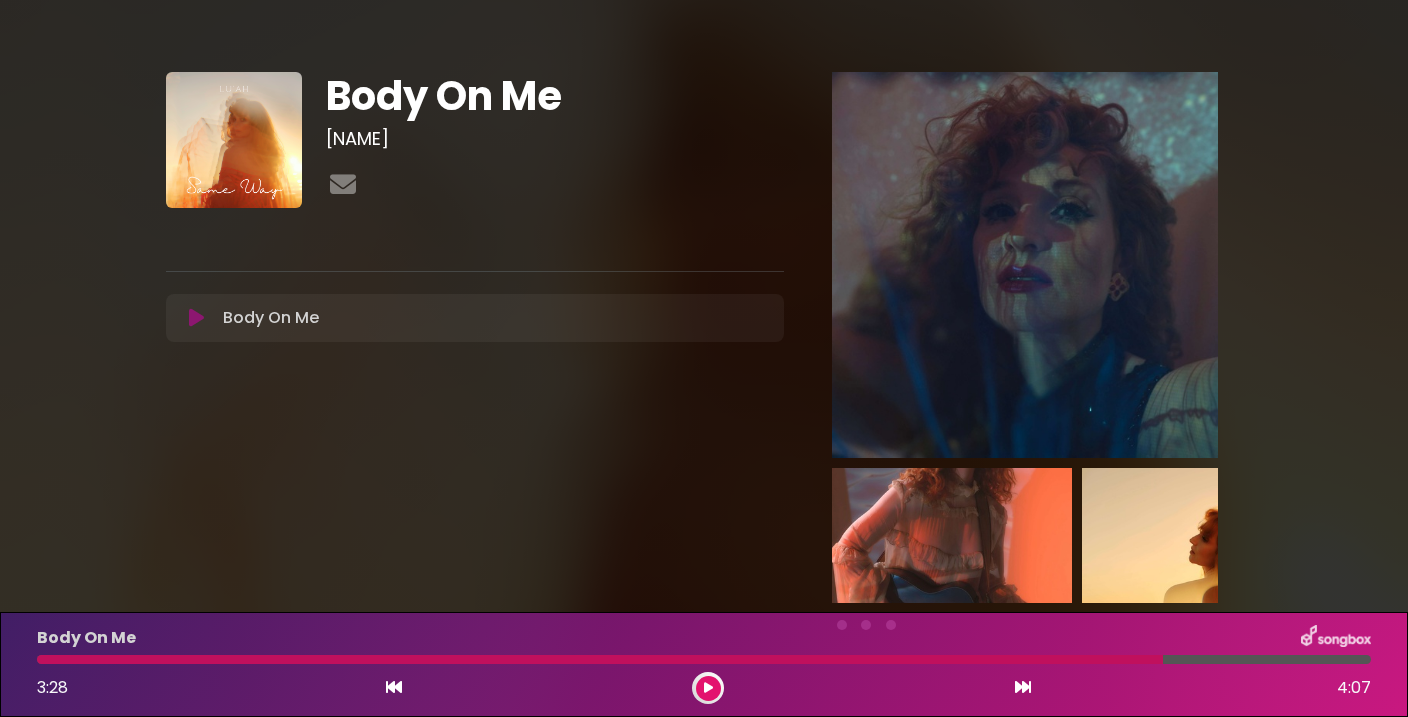 click at bounding box center [708, 688] 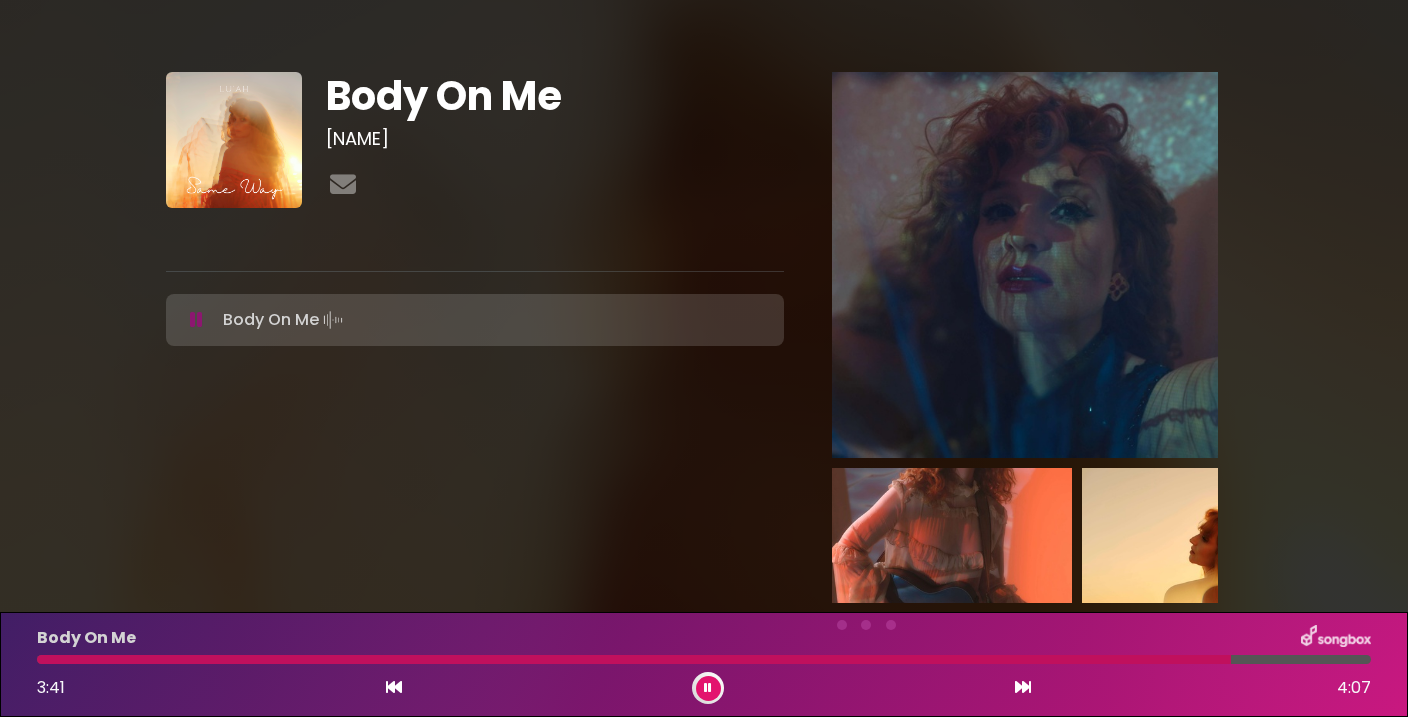 click at bounding box center (708, 688) 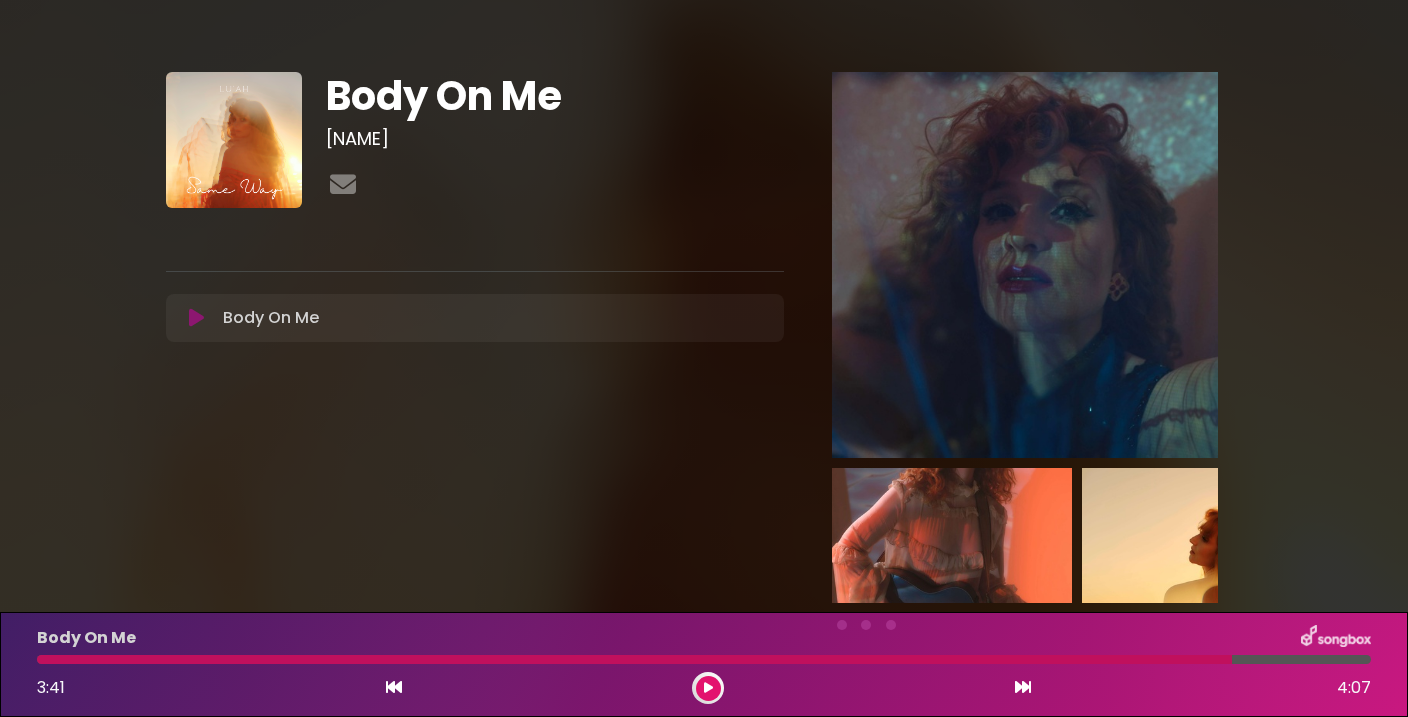 click at bounding box center (634, 659) 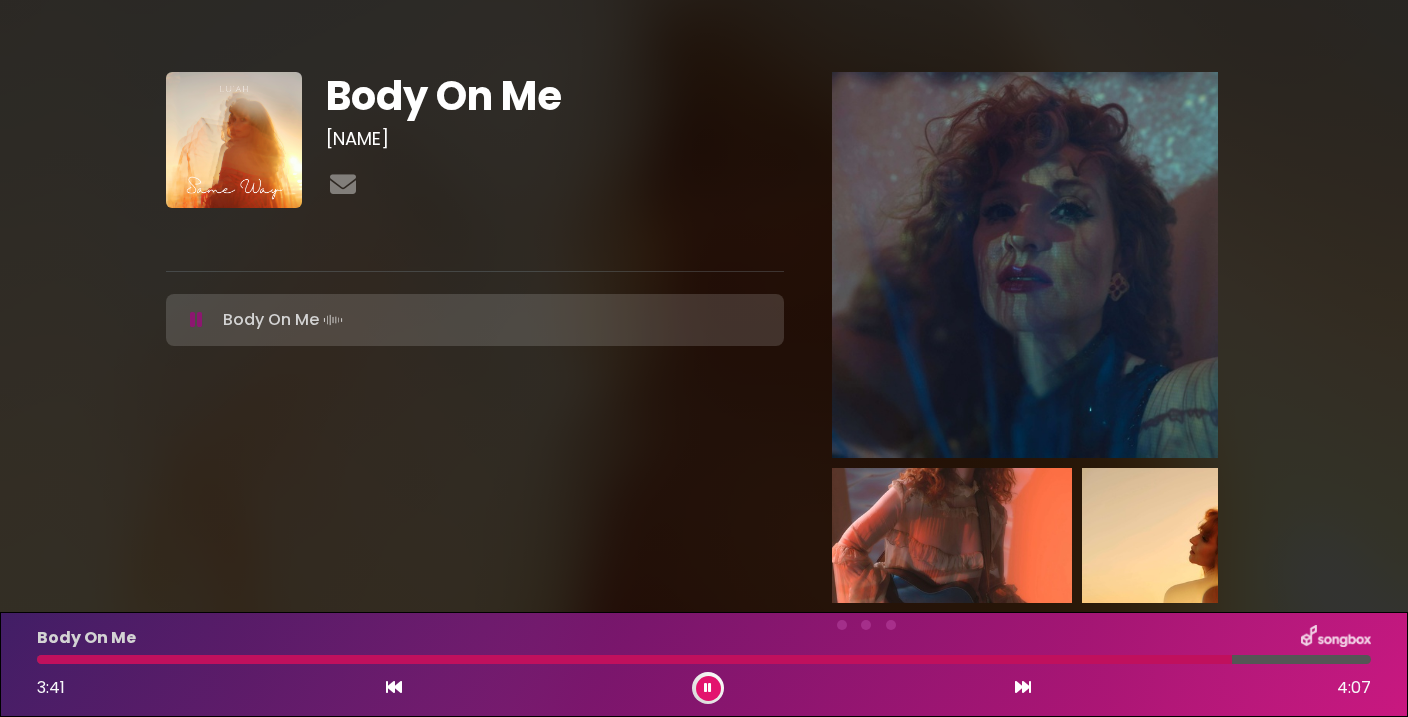 click at bounding box center [634, 659] 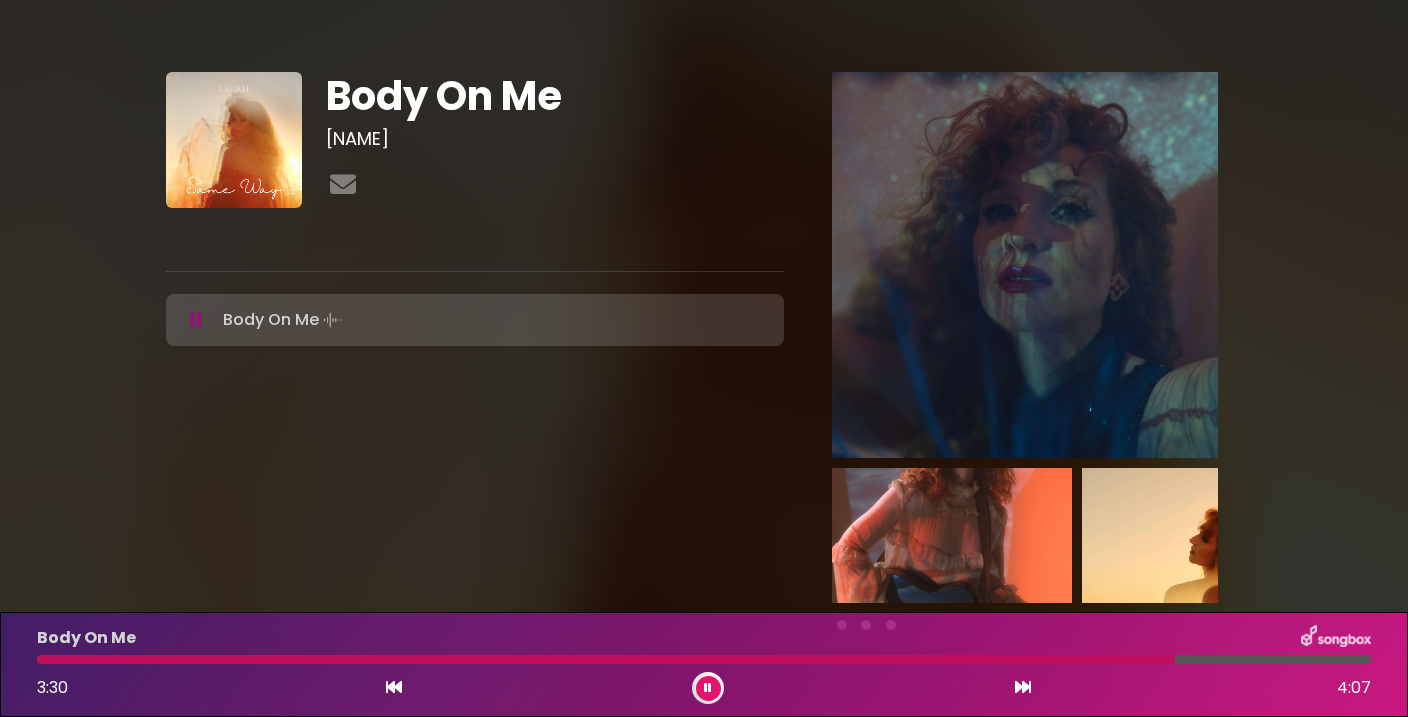 click at bounding box center (704, 659) 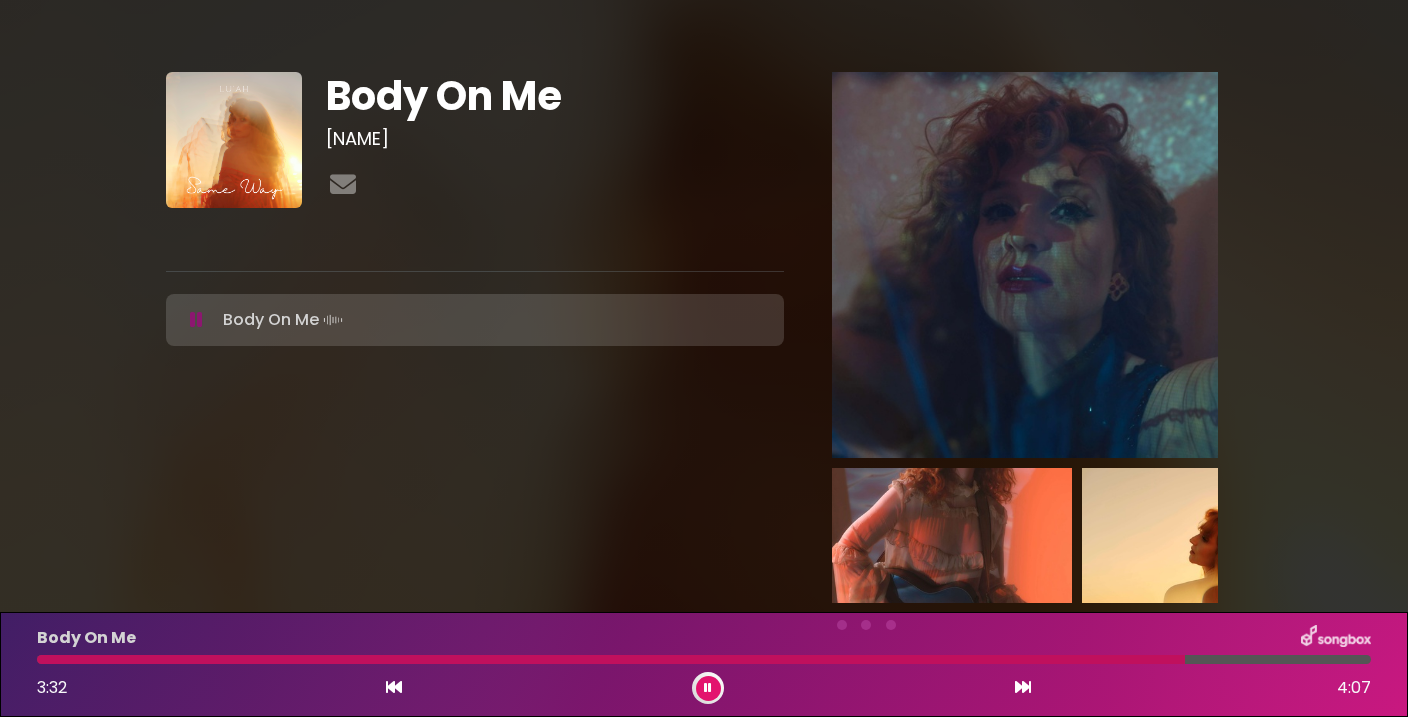 click at bounding box center (708, 688) 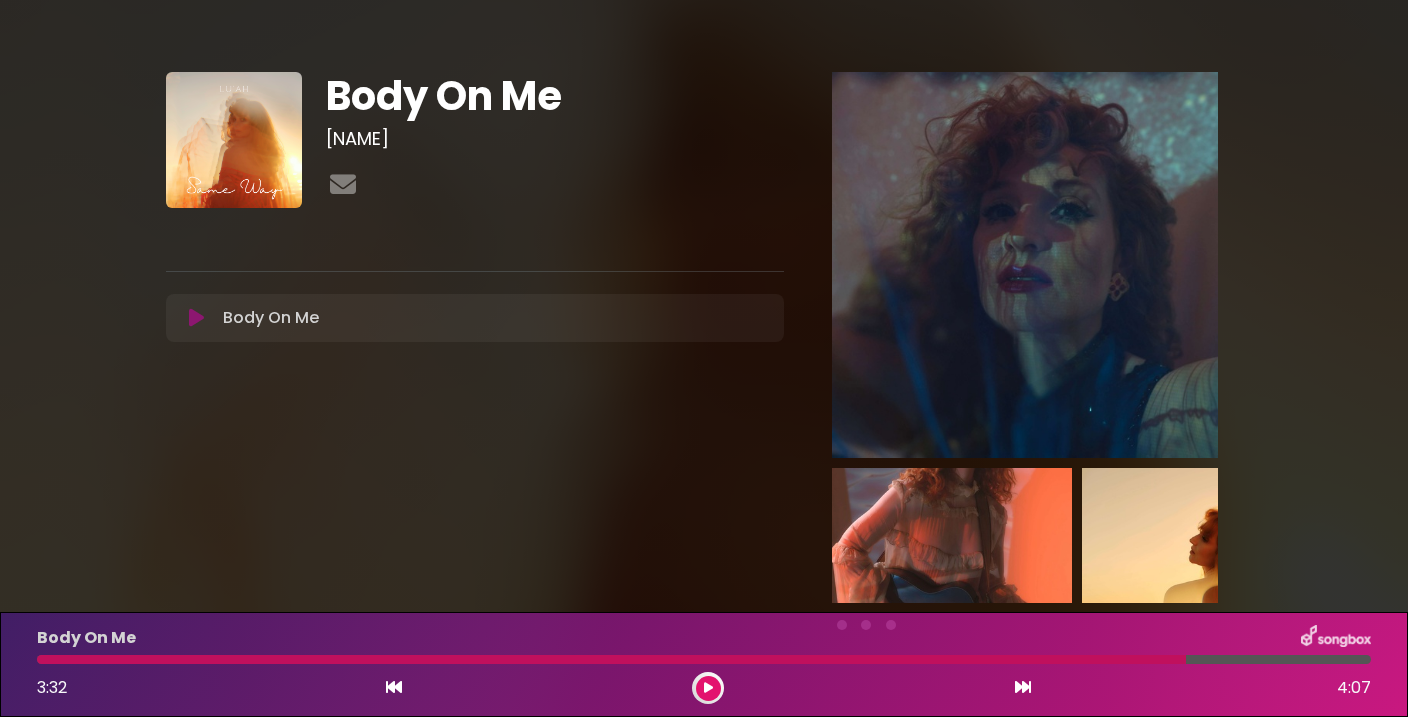 click at bounding box center [708, 688] 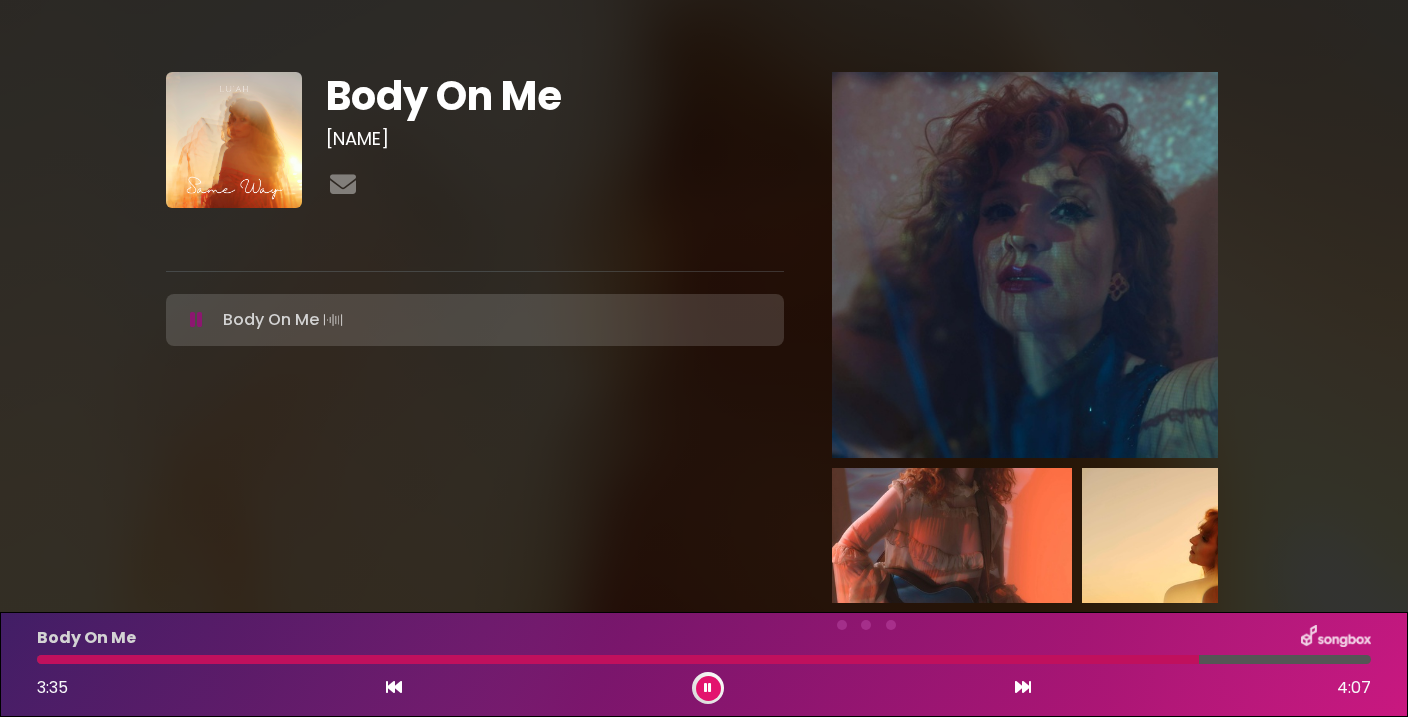 click at bounding box center [708, 688] 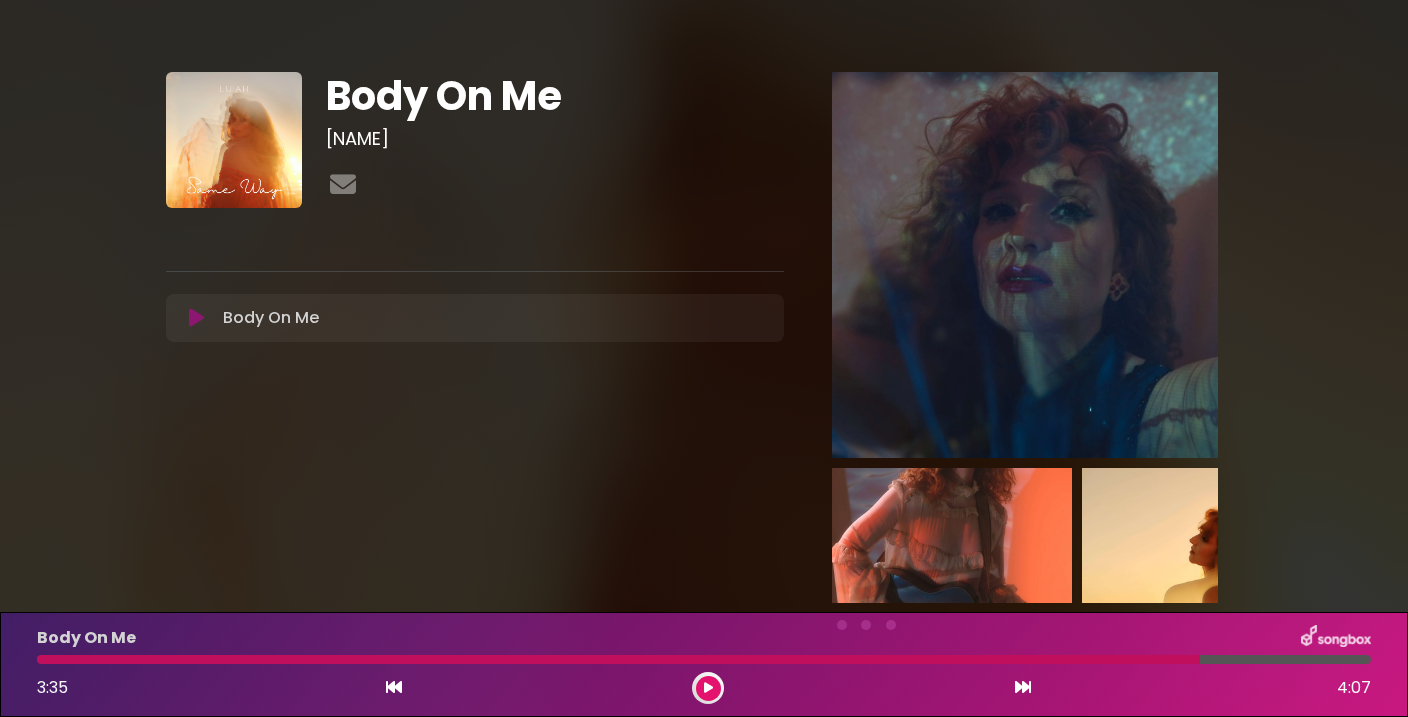 click at bounding box center (708, 688) 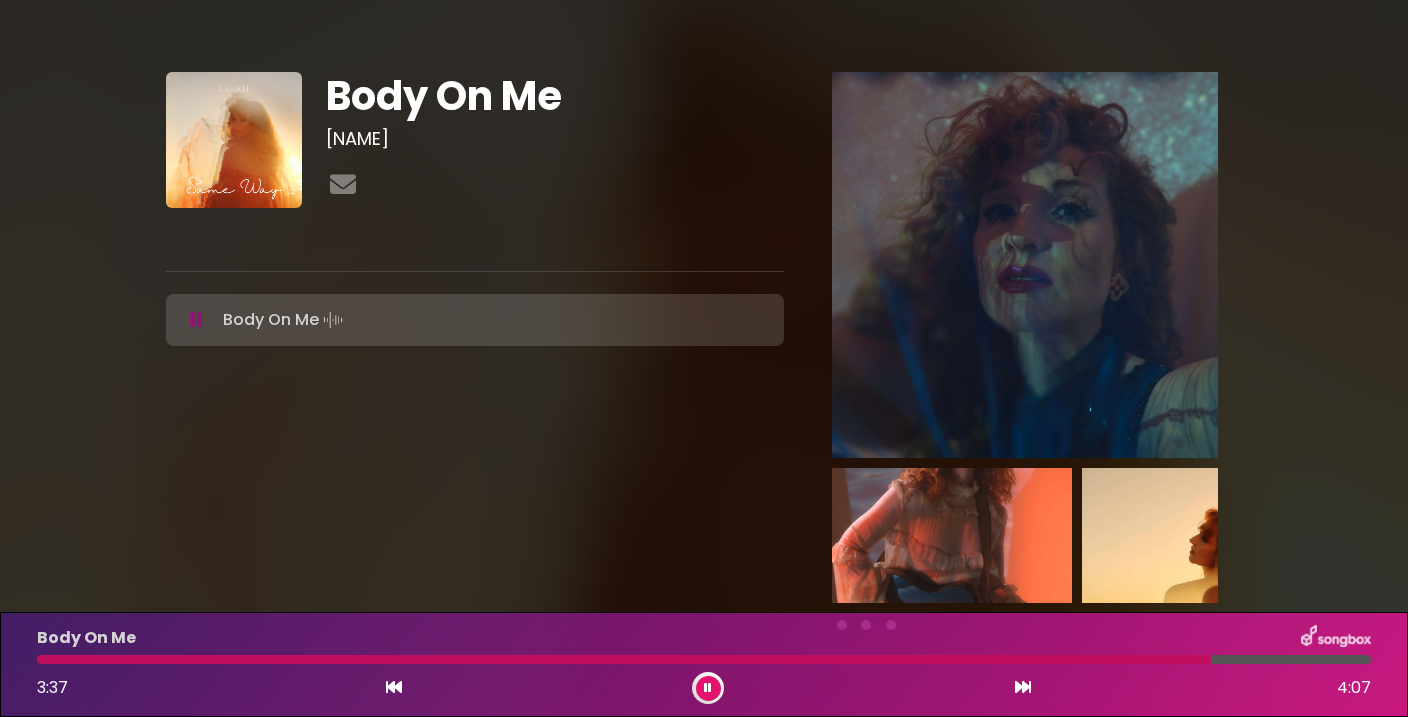 click at bounding box center [708, 688] 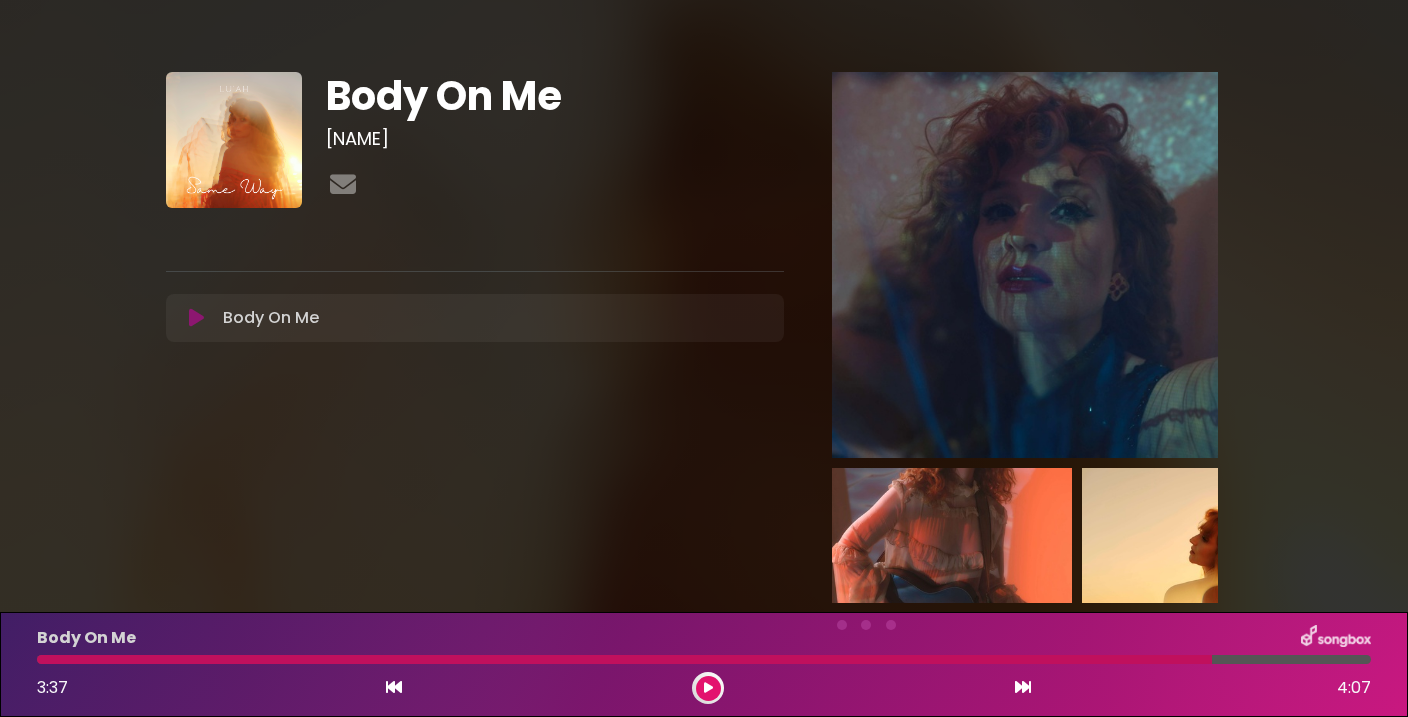 click on "Body On Me
[NAME]" at bounding box center (704, 342) 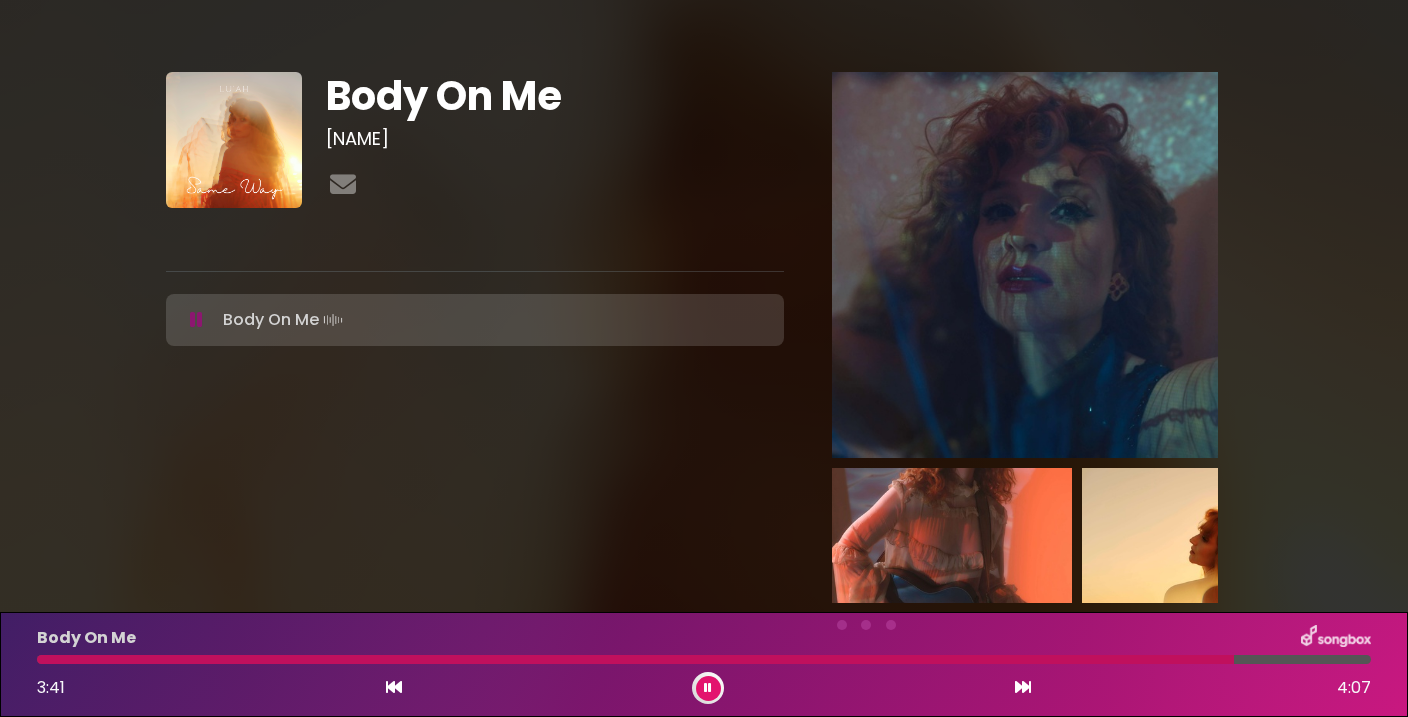 click at bounding box center (708, 688) 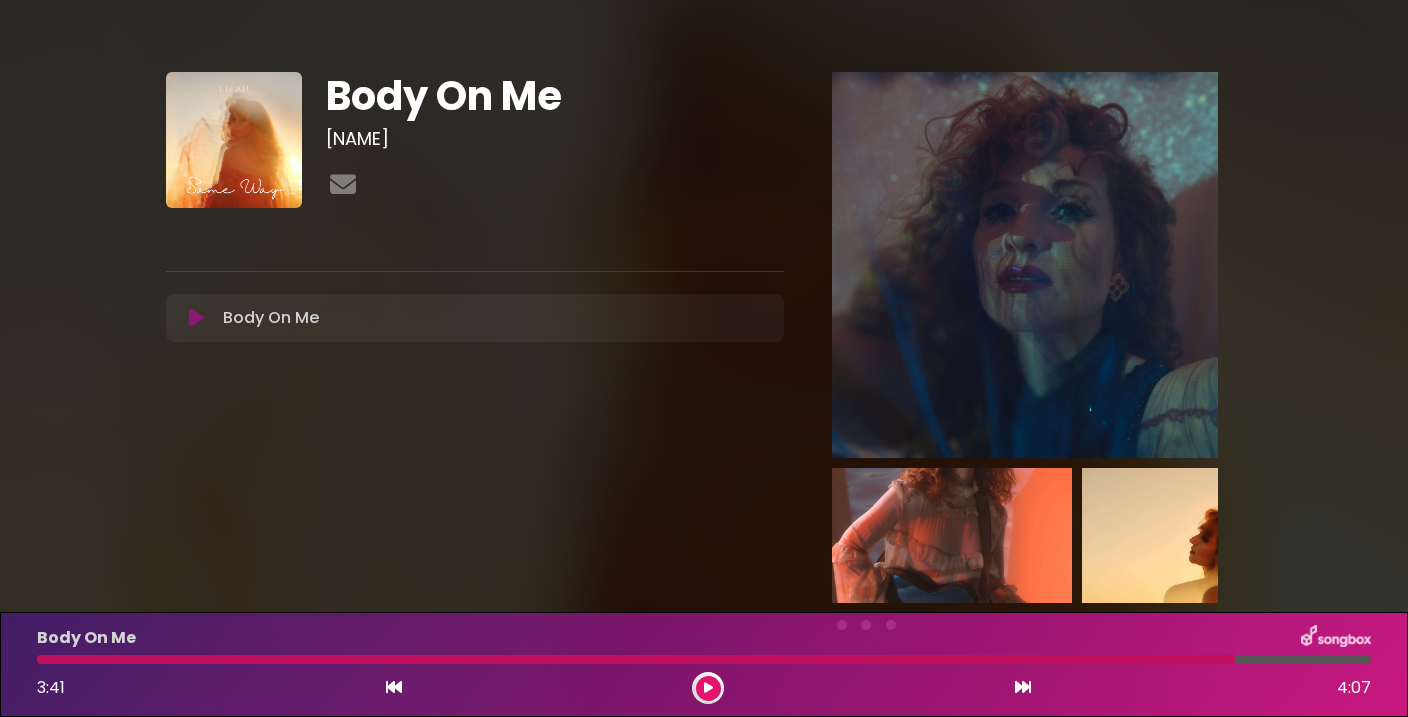 click at bounding box center [708, 688] 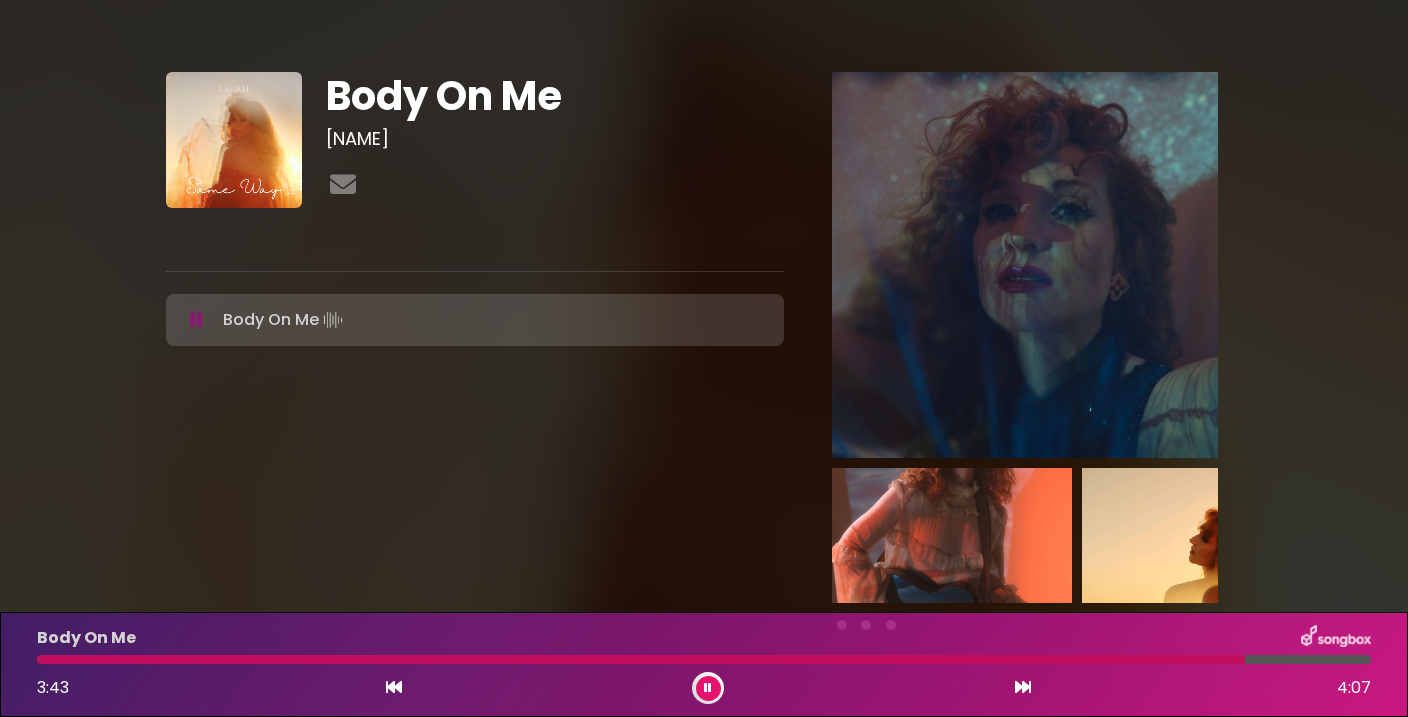 click at bounding box center [708, 688] 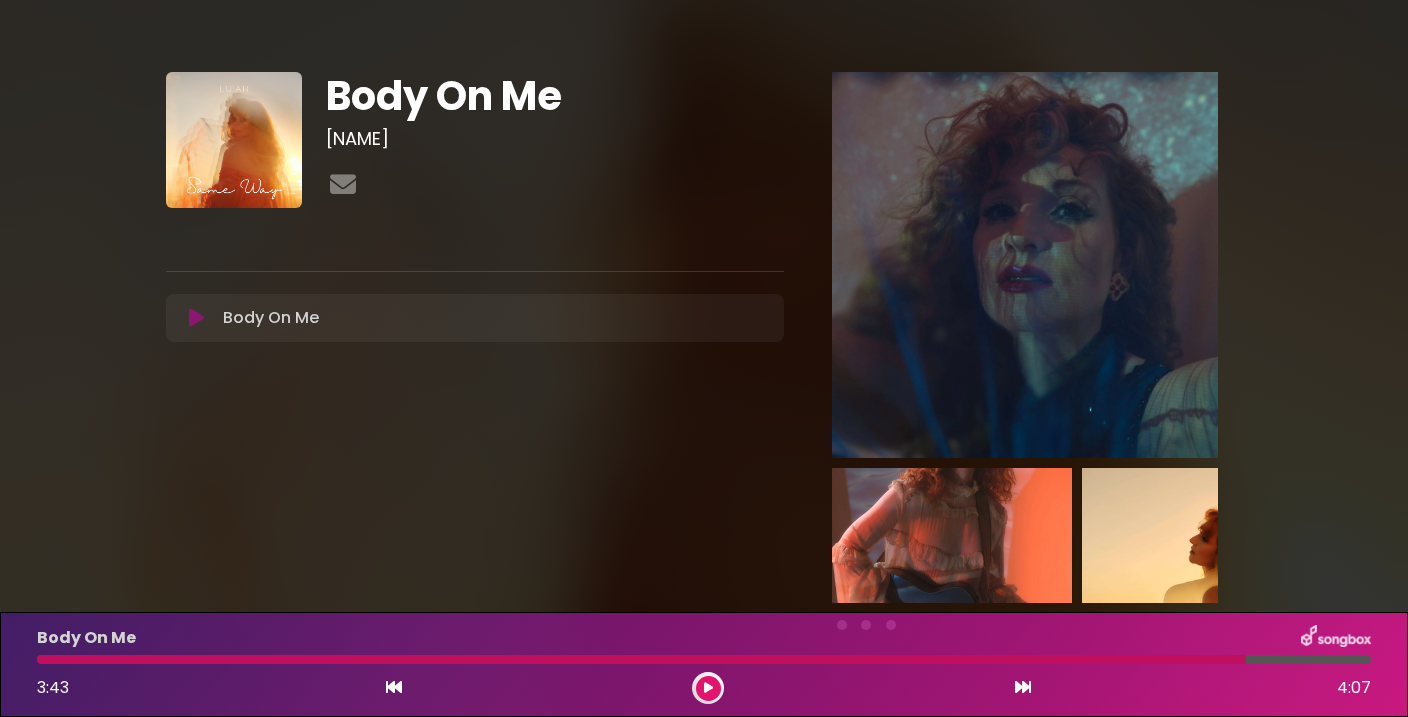 click at bounding box center (641, 659) 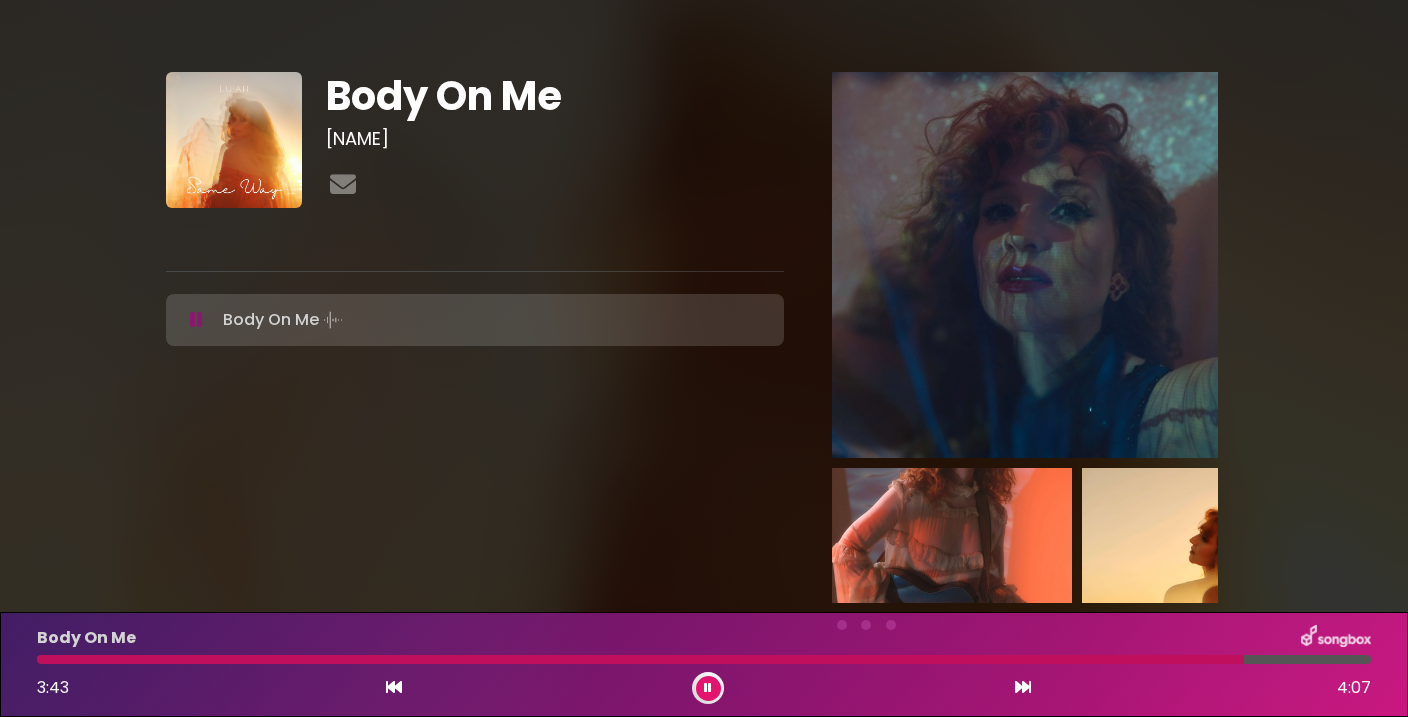 click at bounding box center [394, 688] 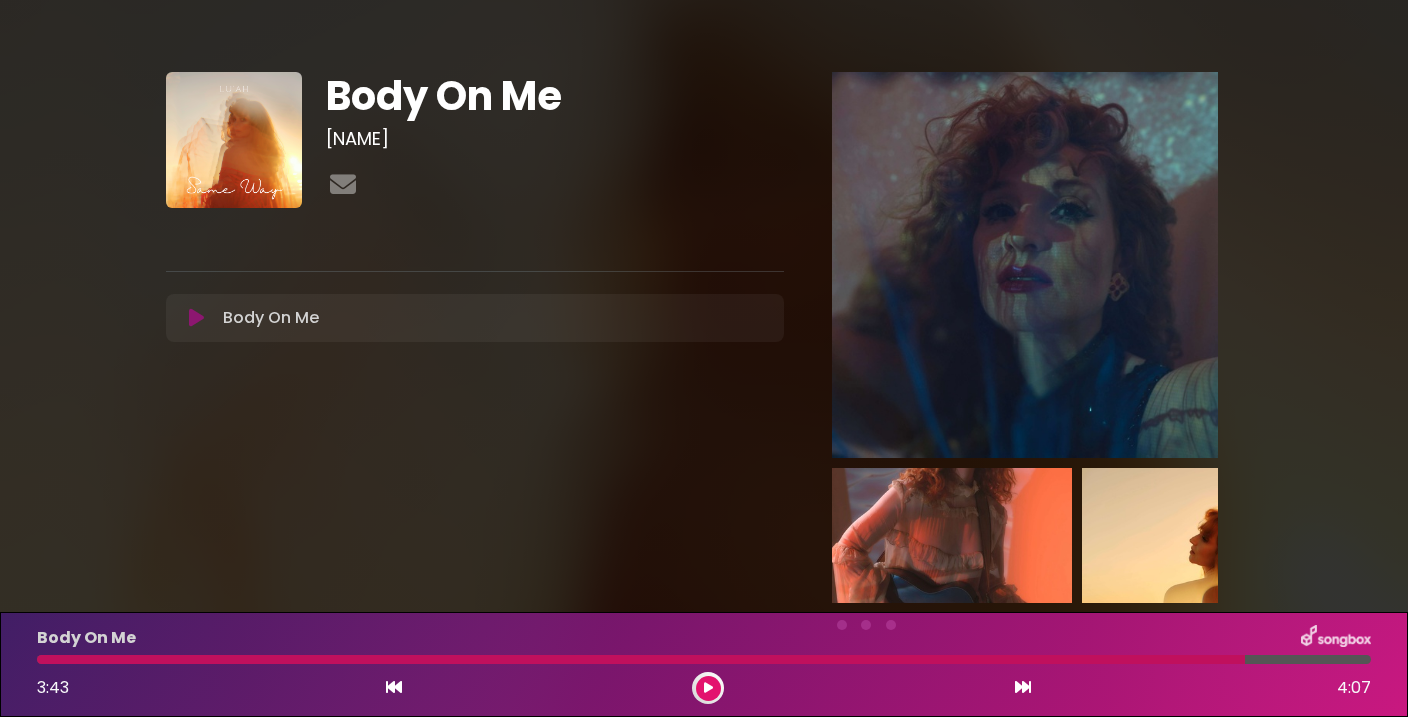 click at bounding box center (641, 659) 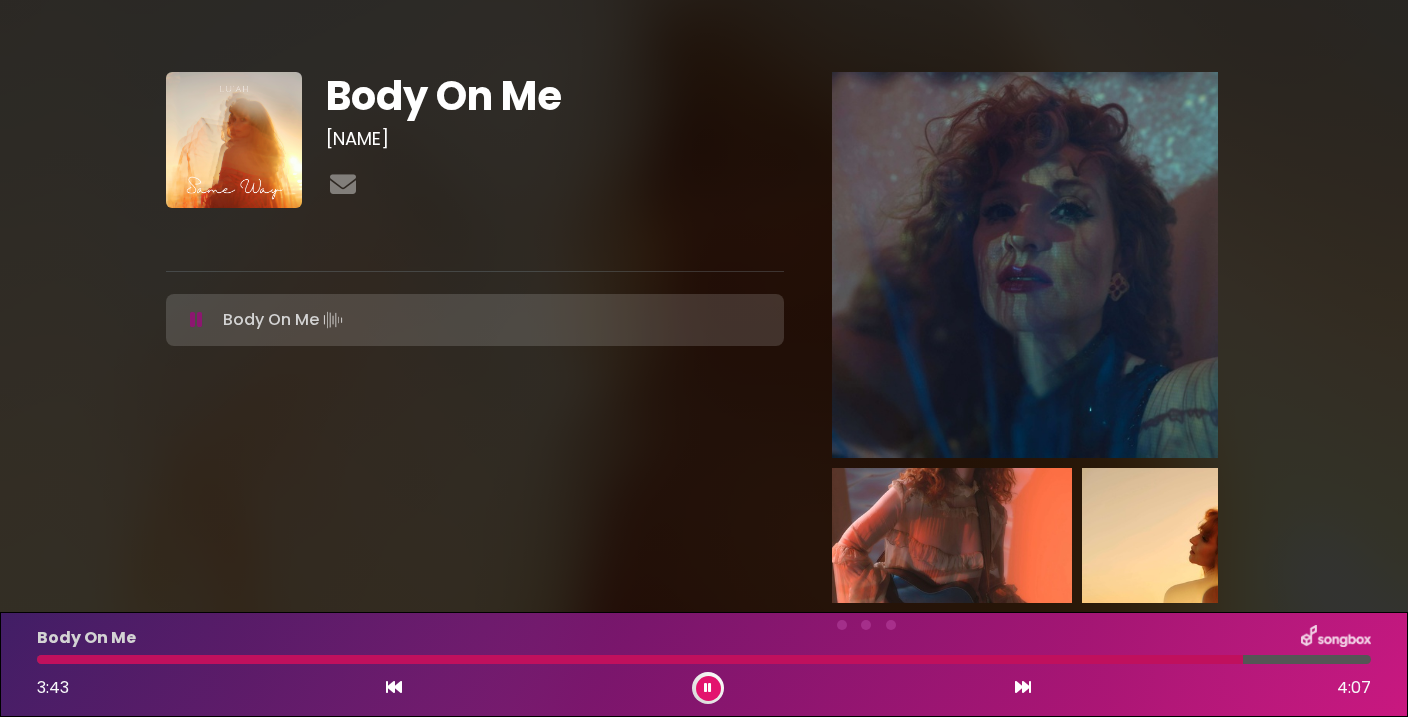 click at bounding box center (640, 659) 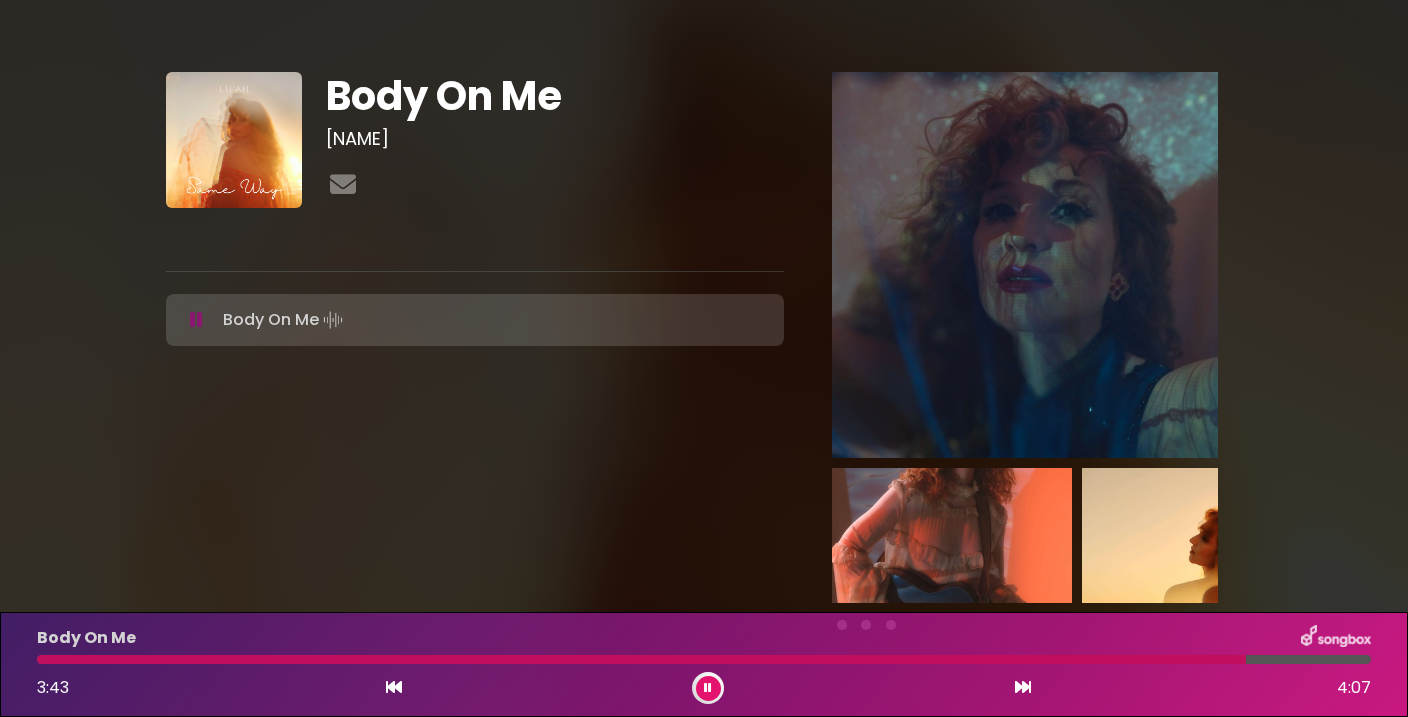 click at bounding box center [708, 688] 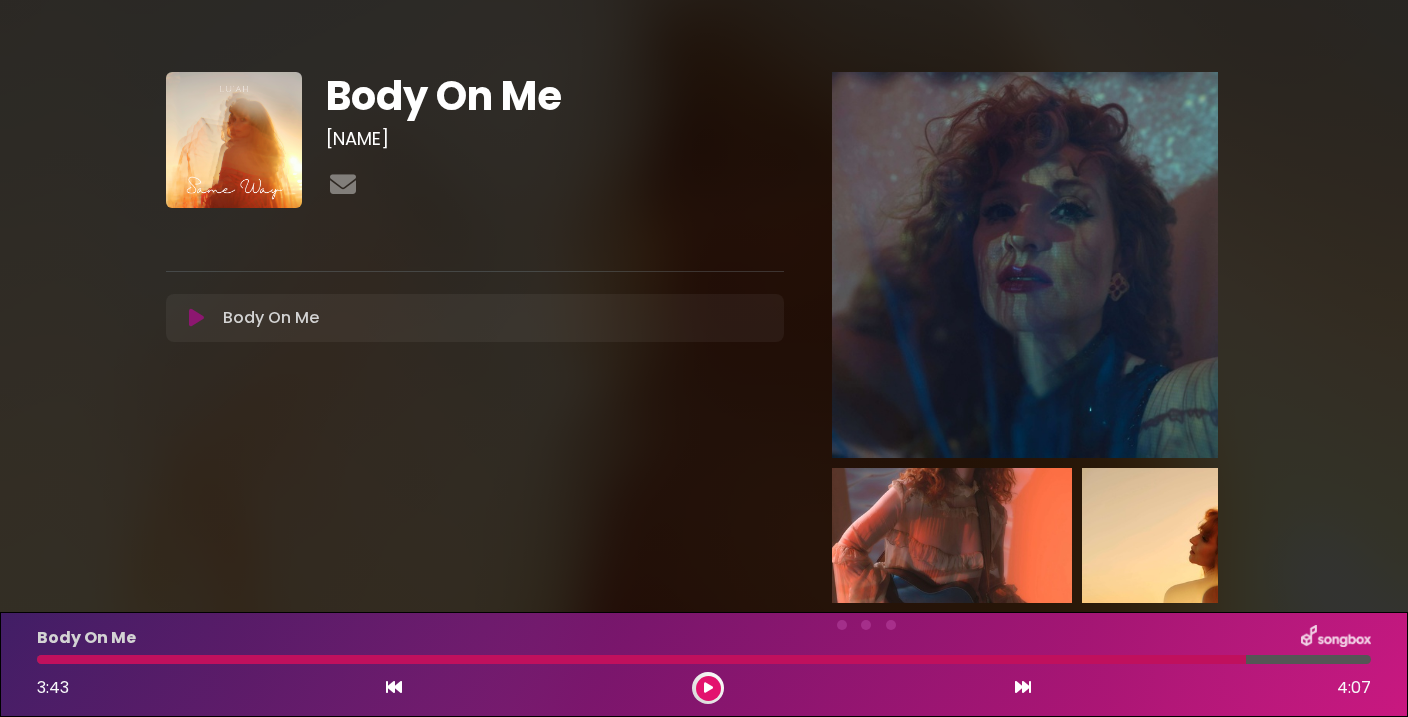 click at bounding box center [708, 688] 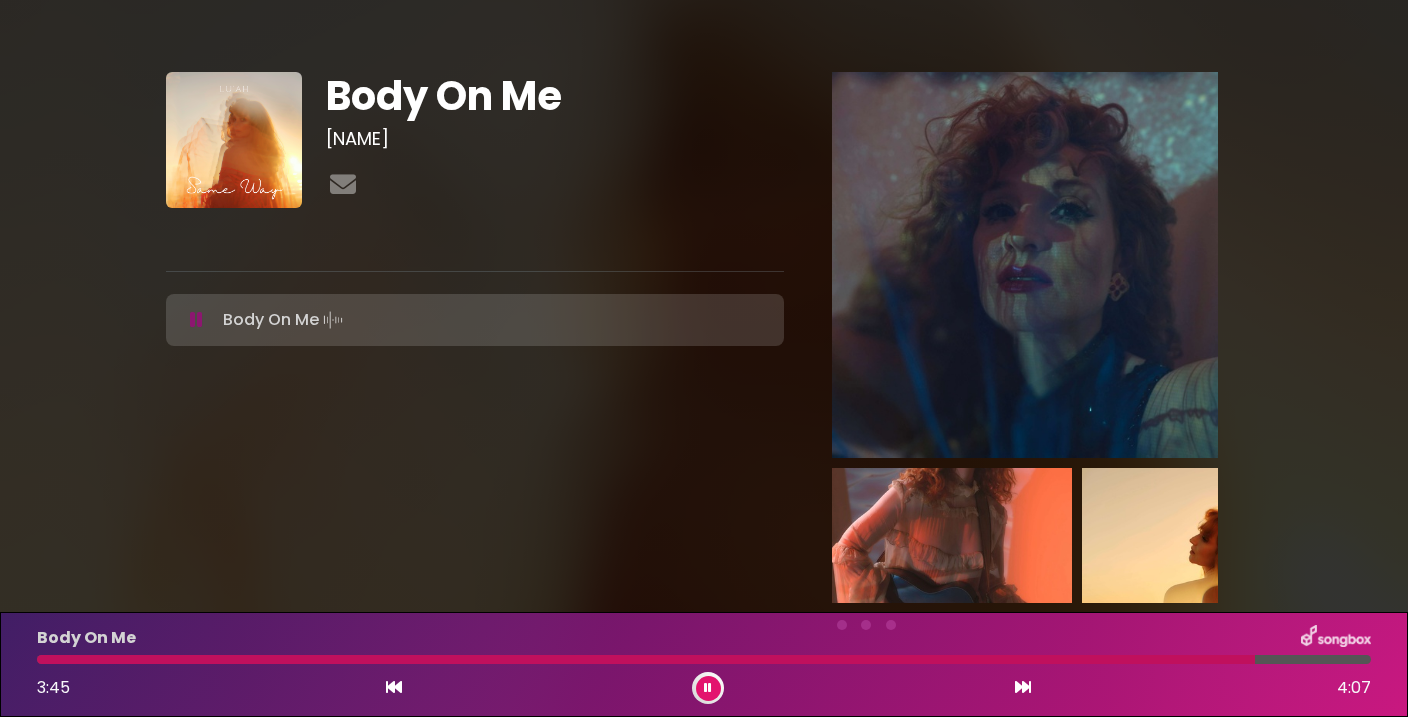 click at bounding box center [708, 688] 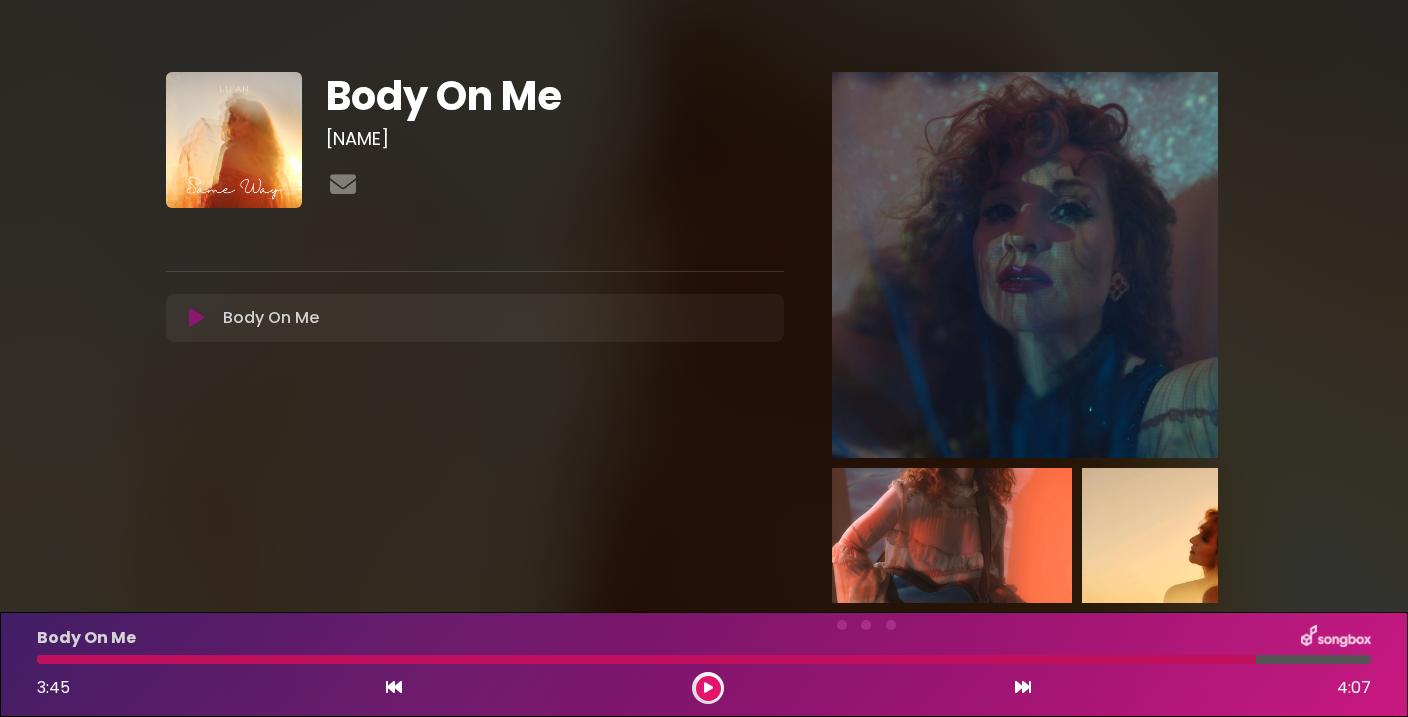 click at bounding box center (708, 688) 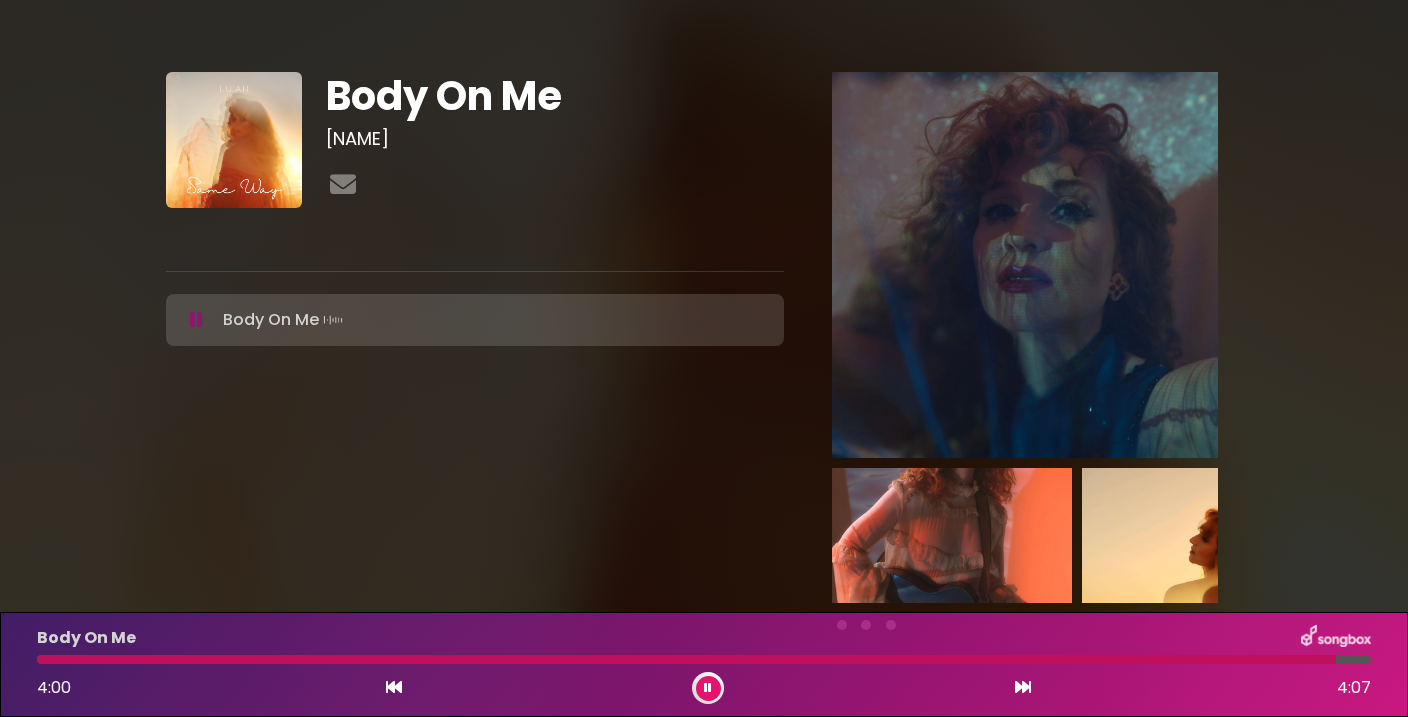 click at bounding box center [708, 688] 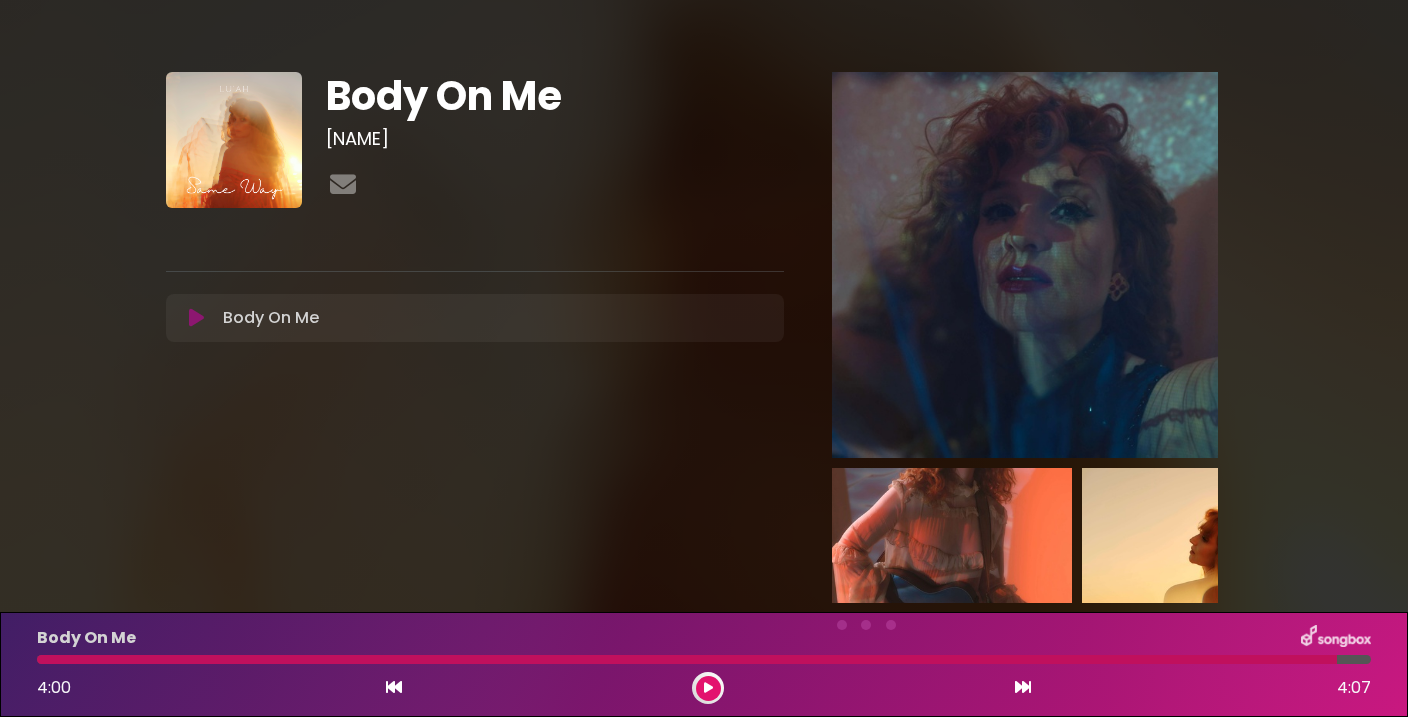 click at bounding box center [687, 659] 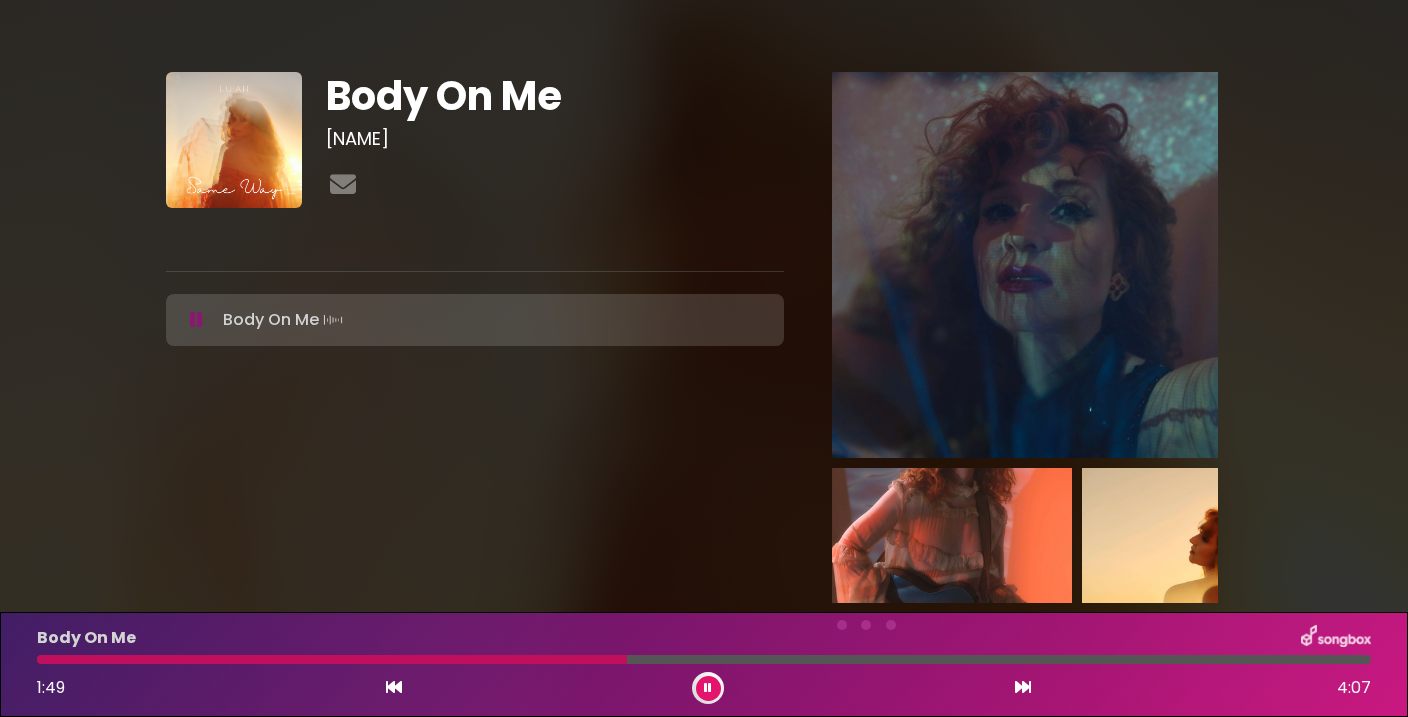 click at bounding box center [704, 659] 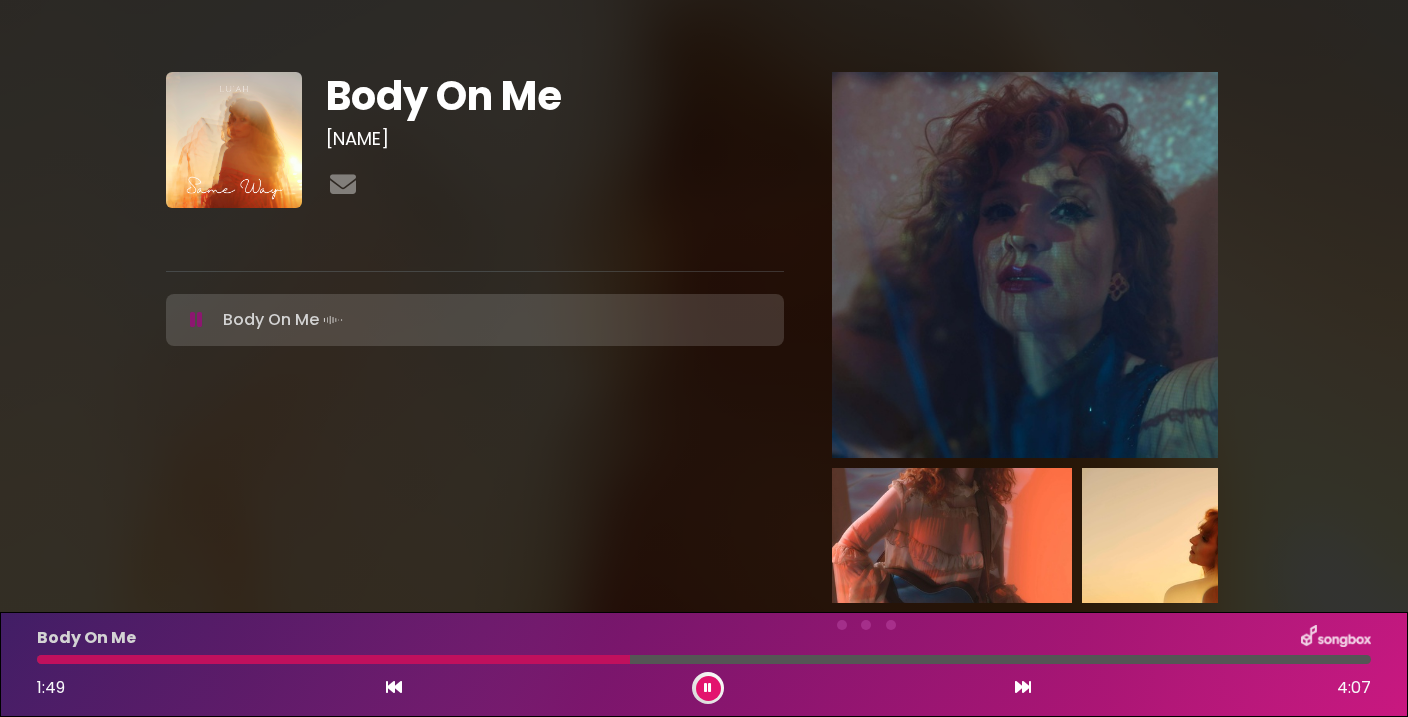 click on "Body On Me
1:49
4:07" at bounding box center (704, 664) 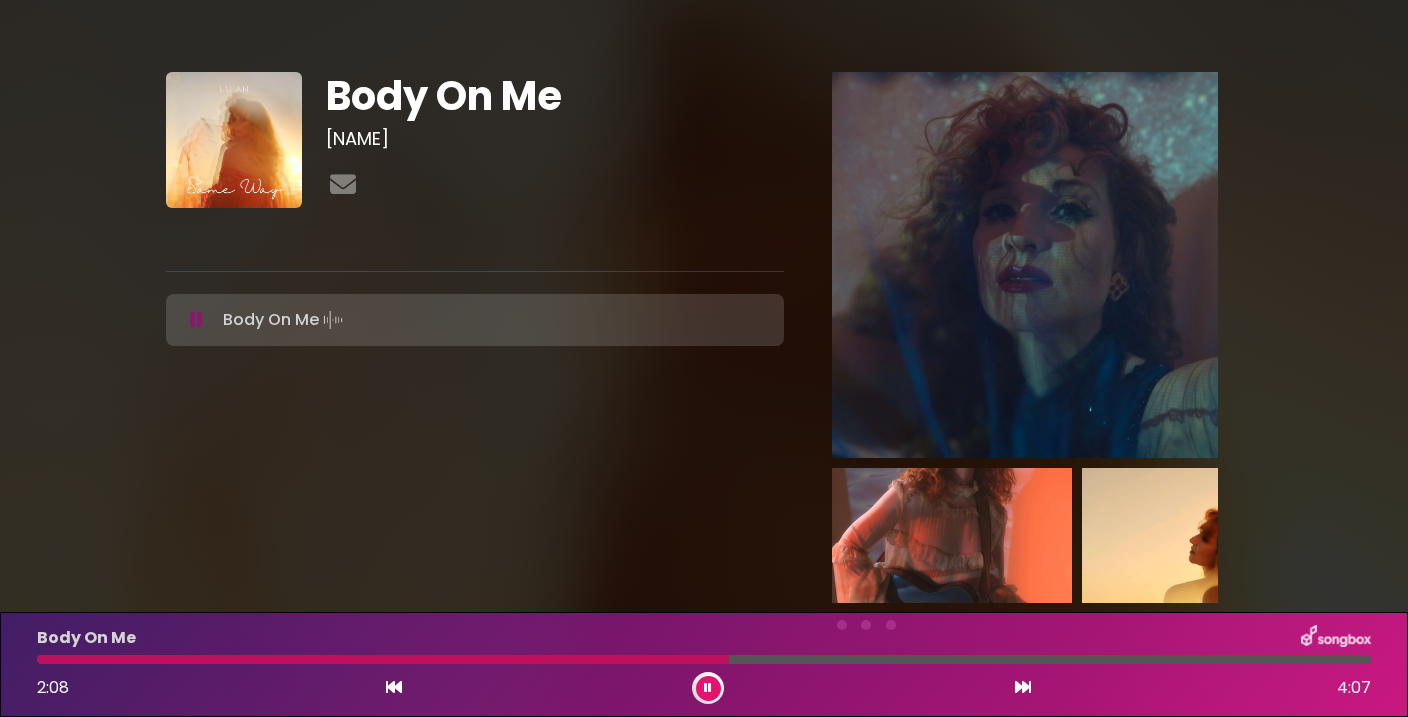 click at bounding box center (704, 659) 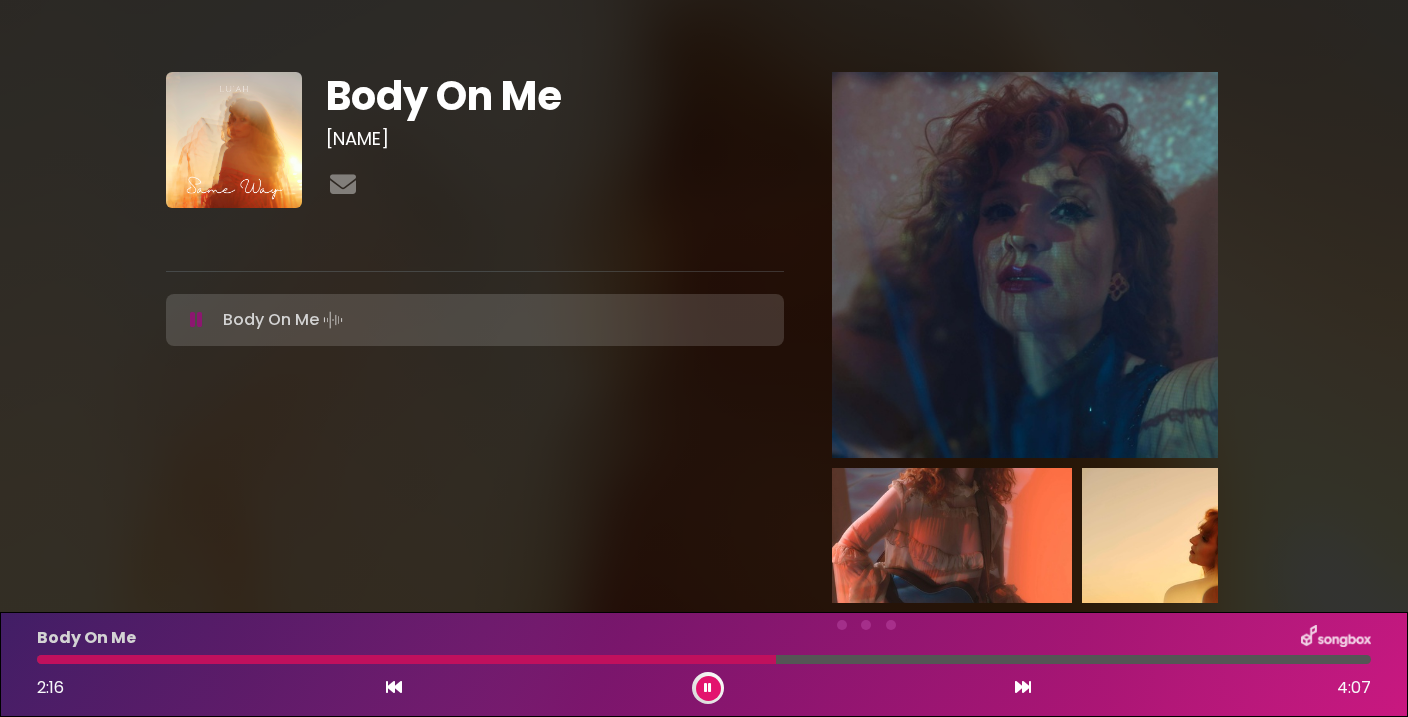 click at bounding box center (704, 659) 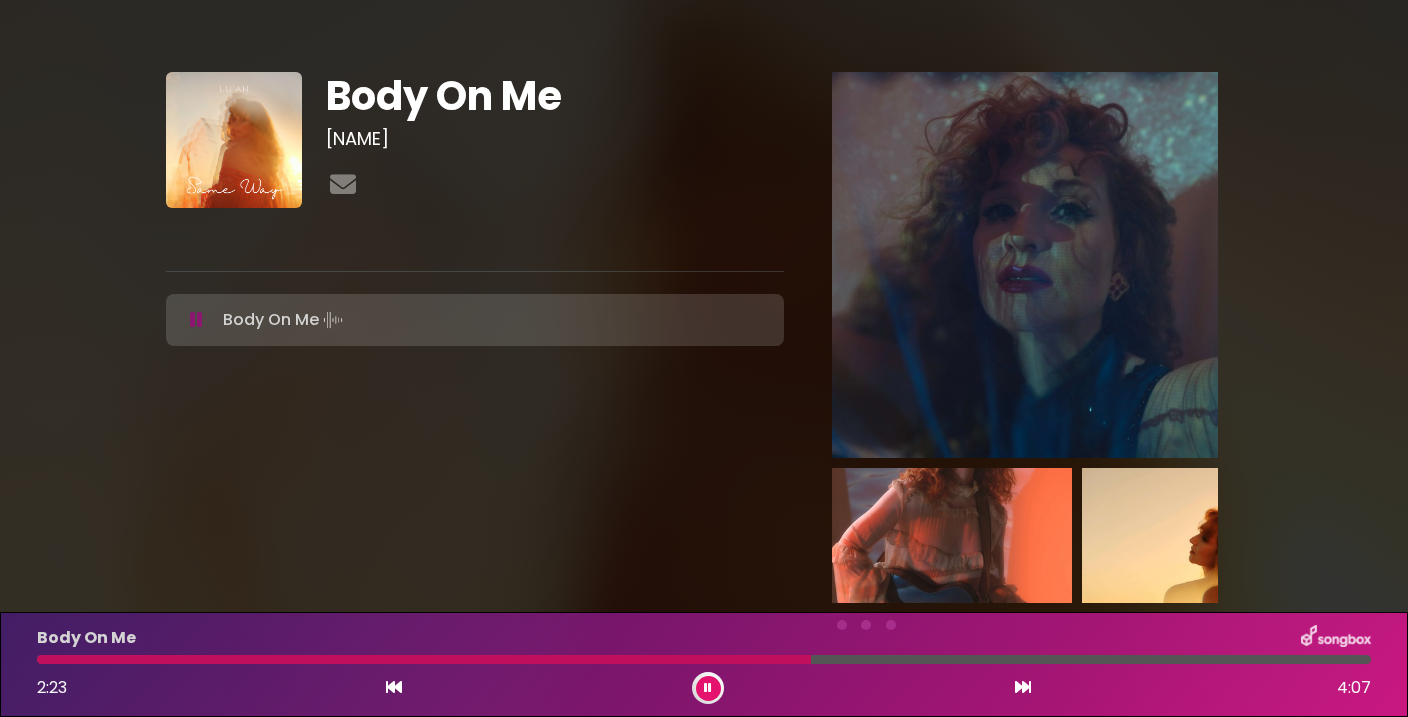 click at bounding box center [704, 659] 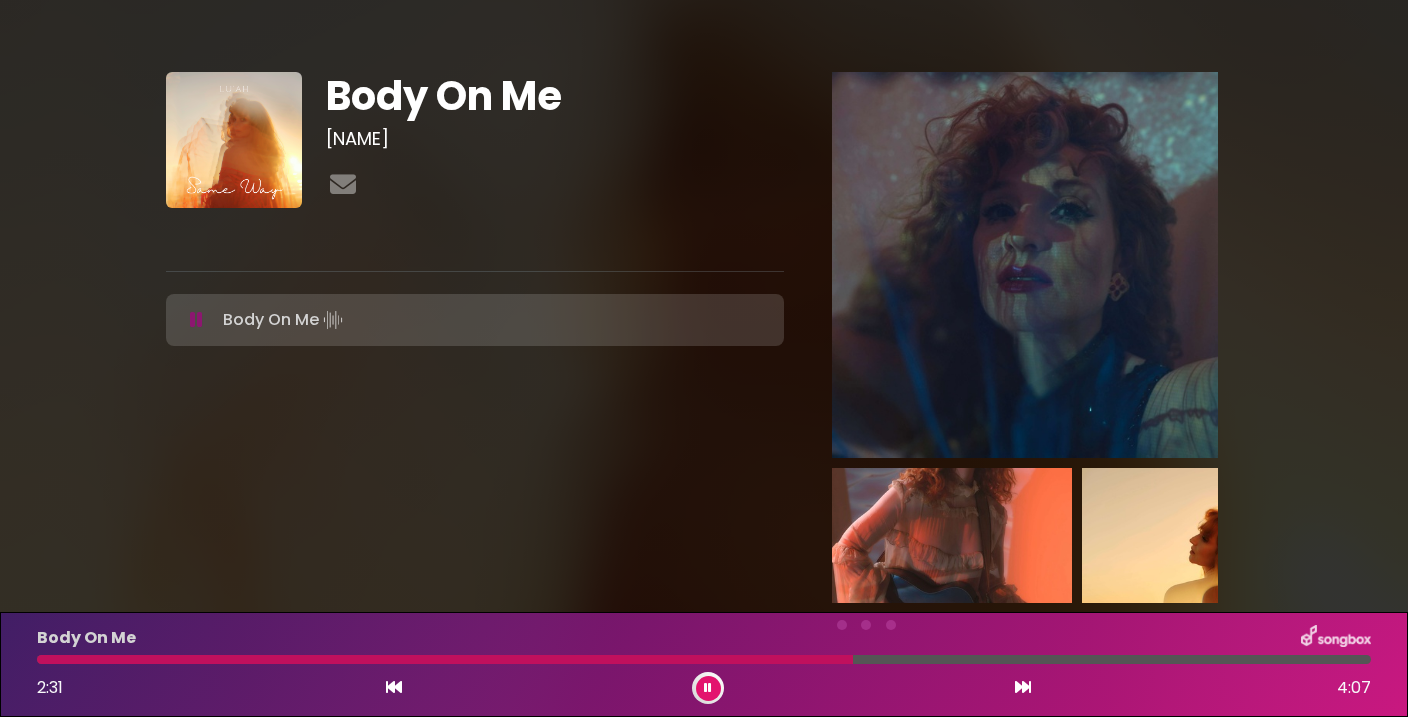 click at bounding box center (704, 659) 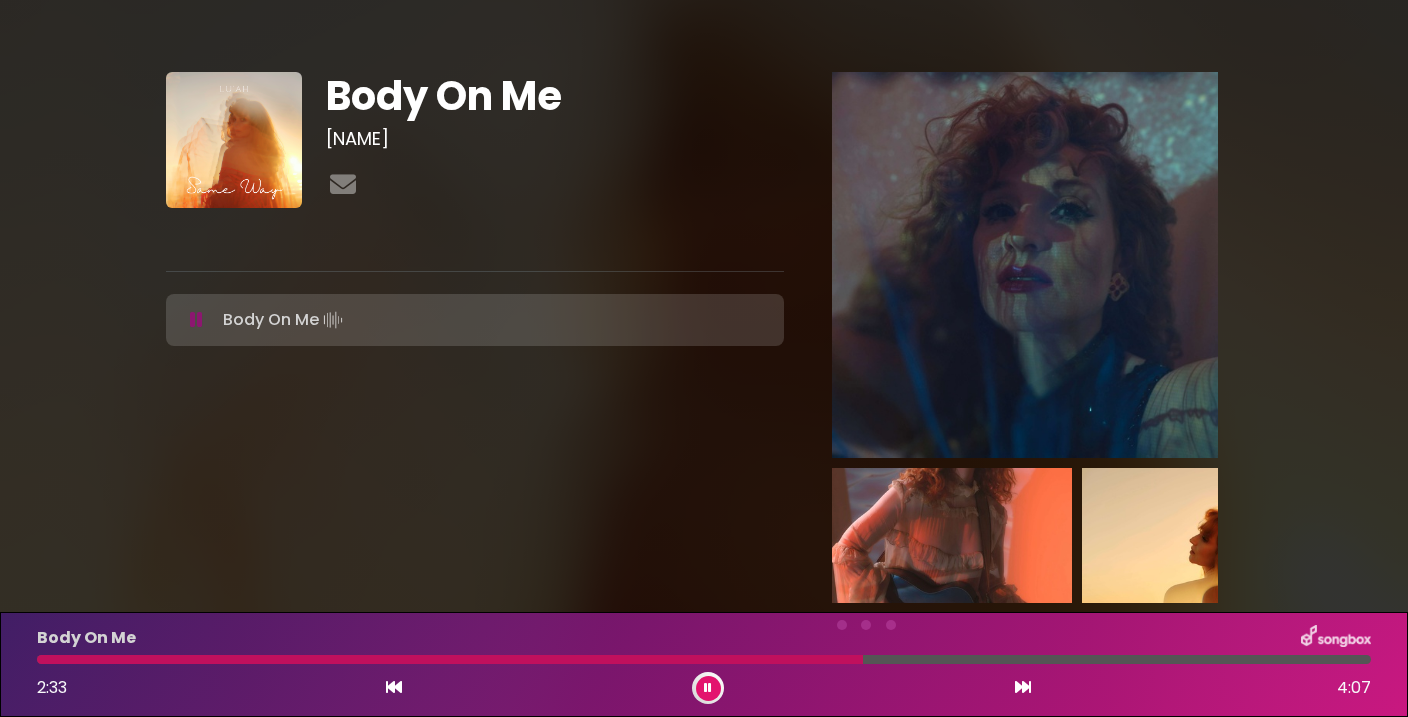 click at bounding box center (704, 659) 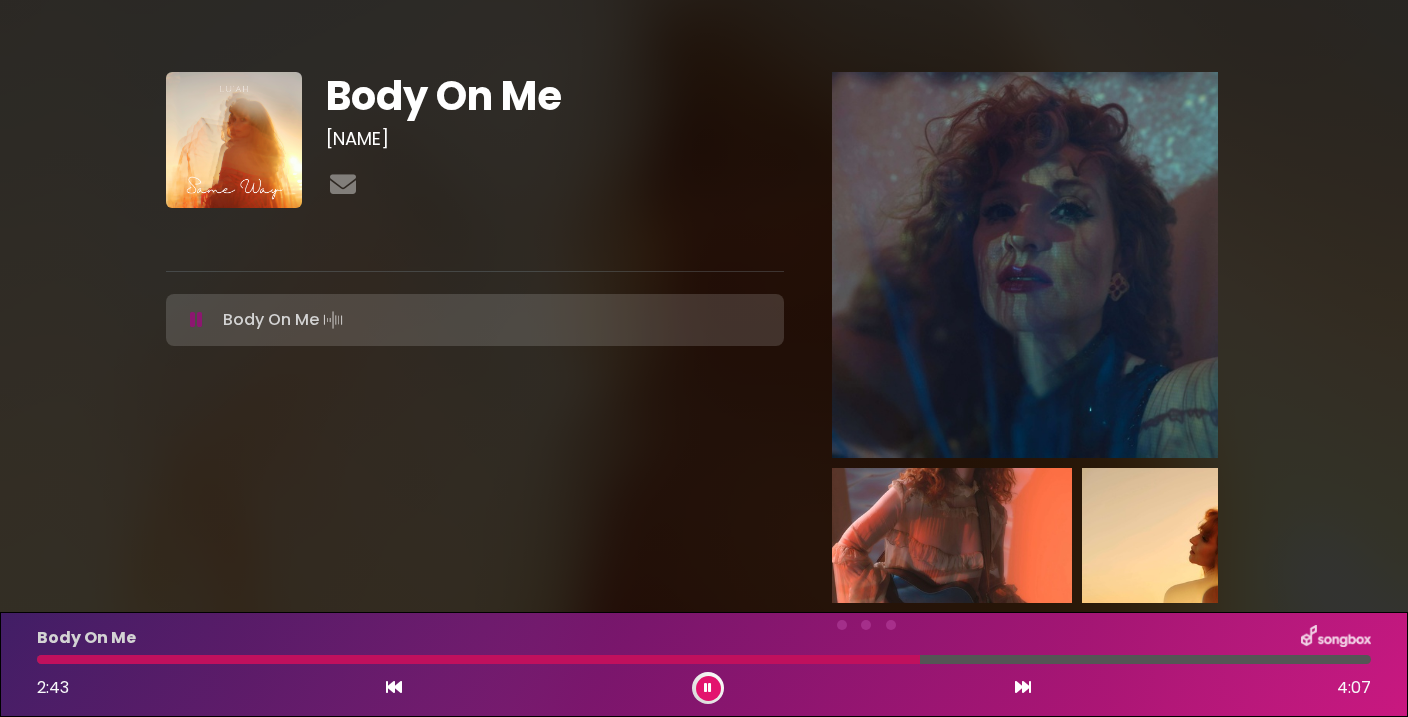 click at bounding box center (704, 659) 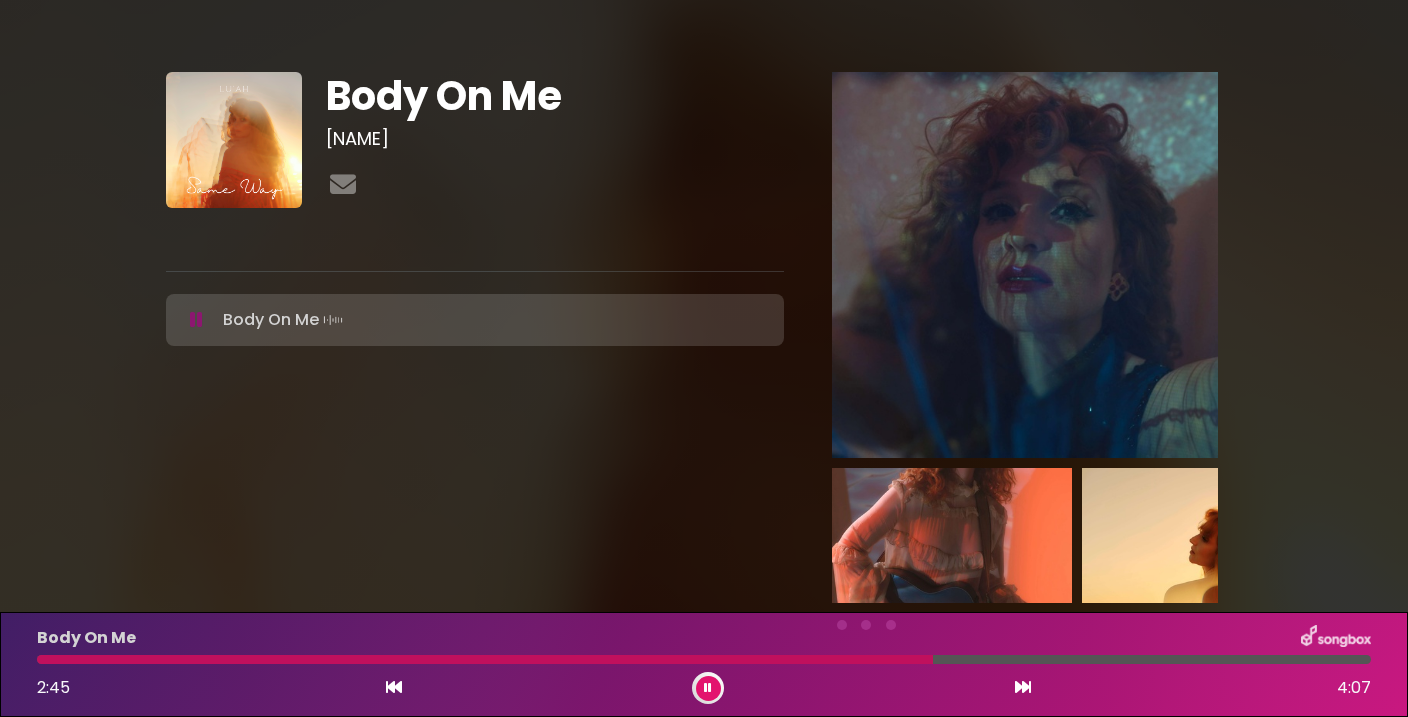 click at bounding box center (704, 659) 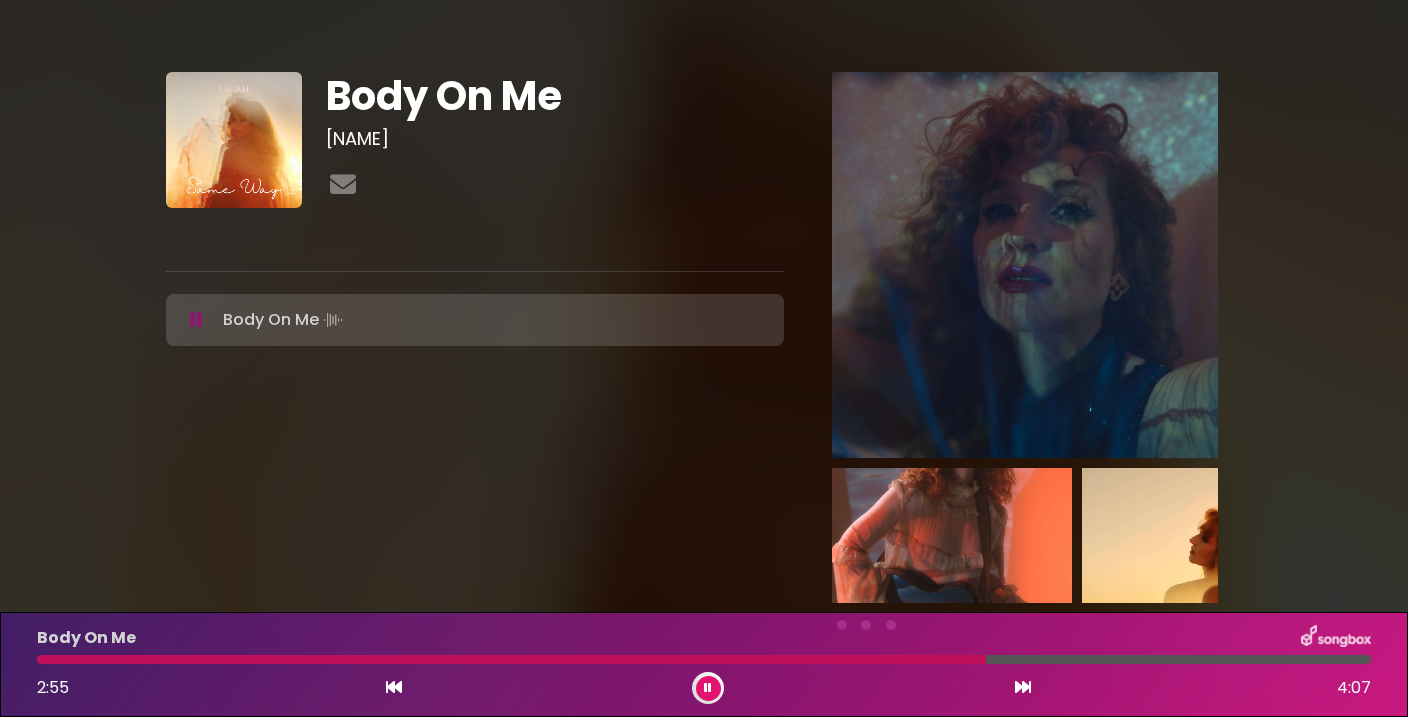 click at bounding box center [708, 688] 